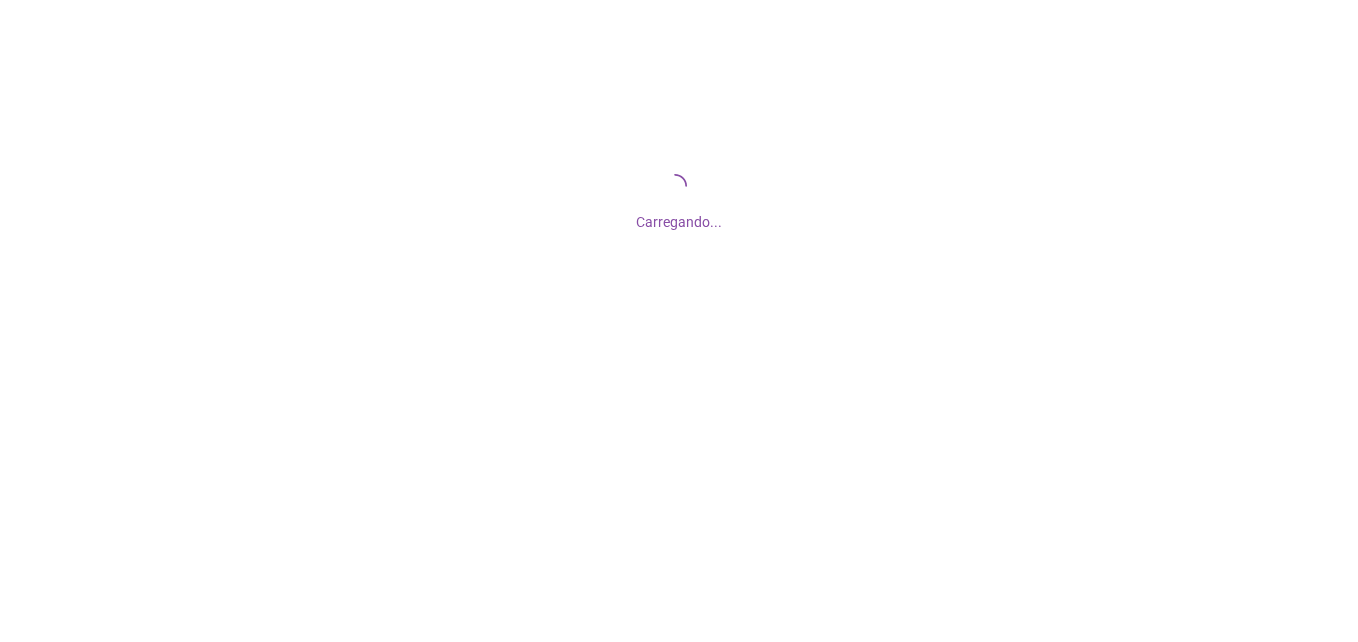 scroll, scrollTop: 0, scrollLeft: 0, axis: both 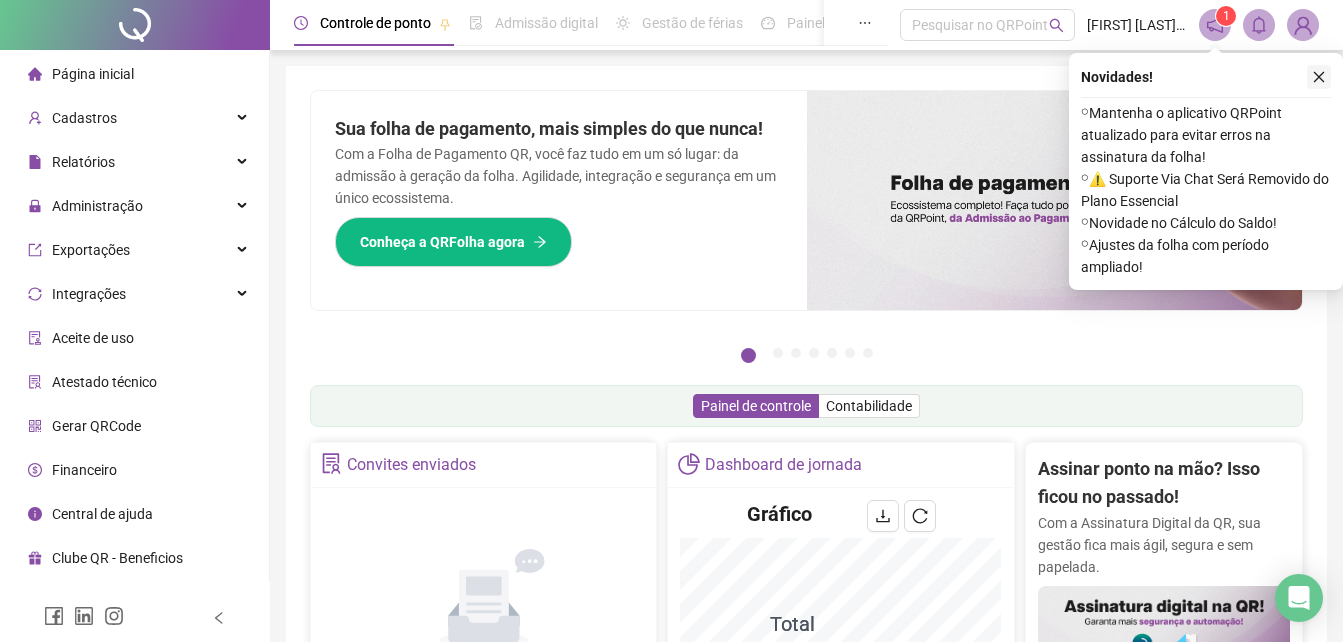 click 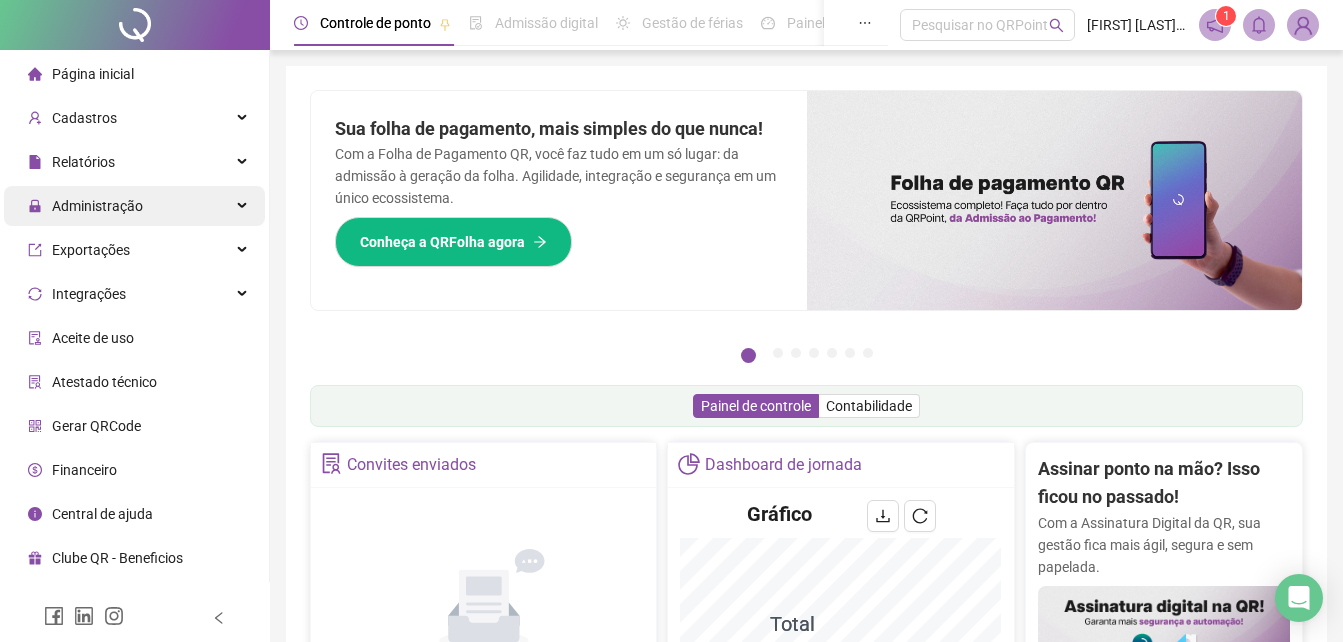 click on "Administração" at bounding box center (134, 206) 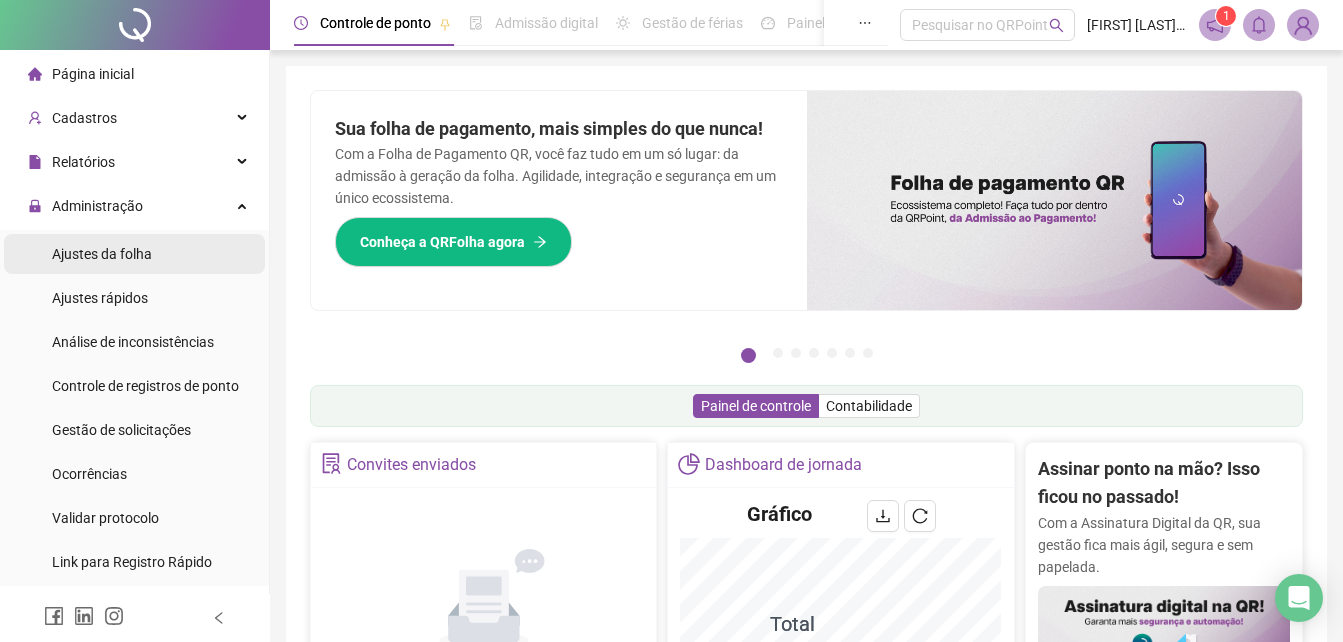 click on "Ajustes da folha" at bounding box center [102, 254] 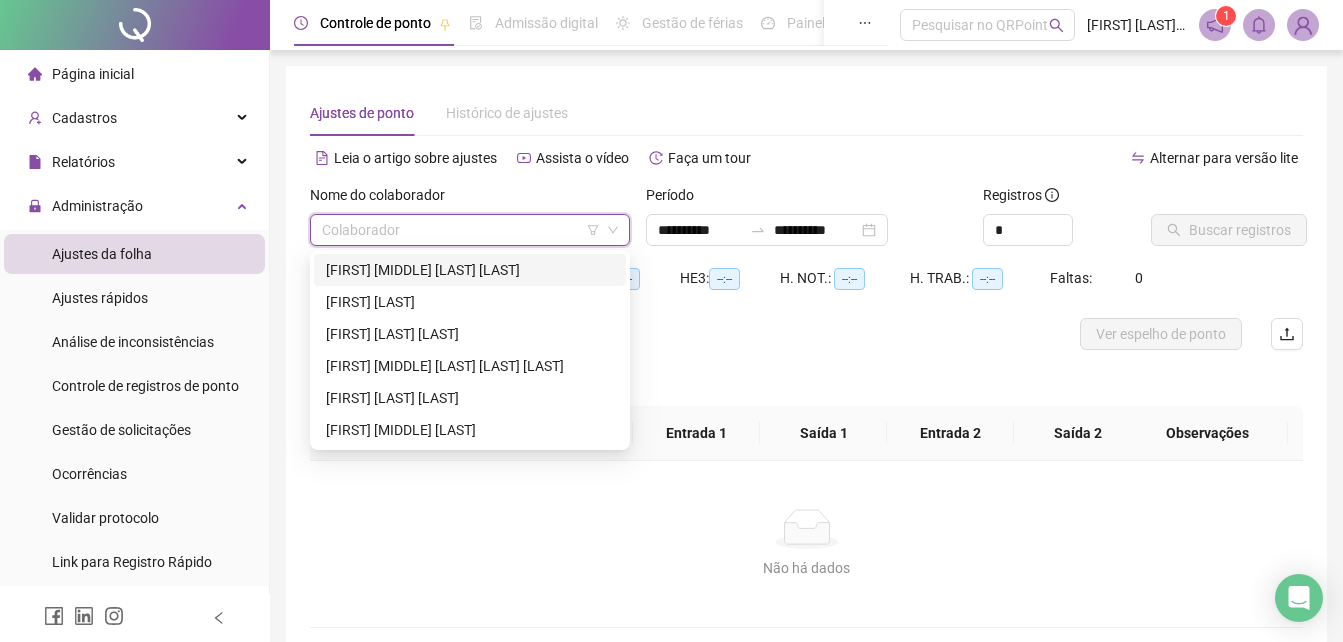 click at bounding box center [461, 230] 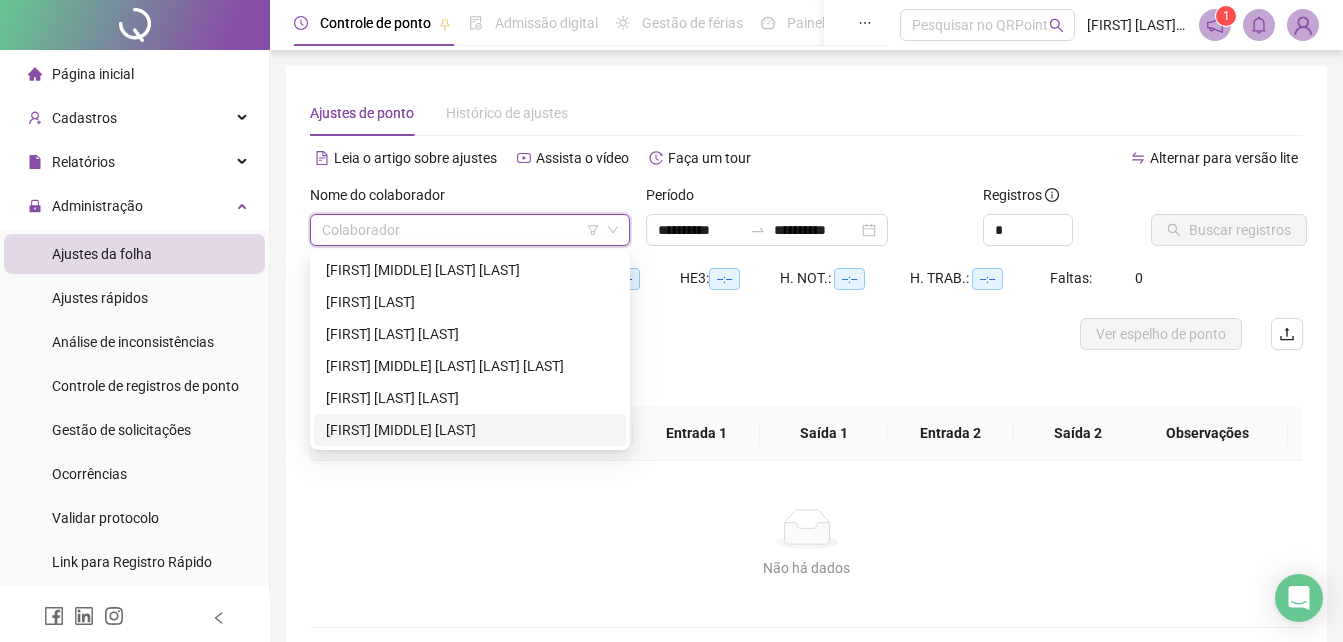 click on "[FIRST] [LAST]" at bounding box center [470, 430] 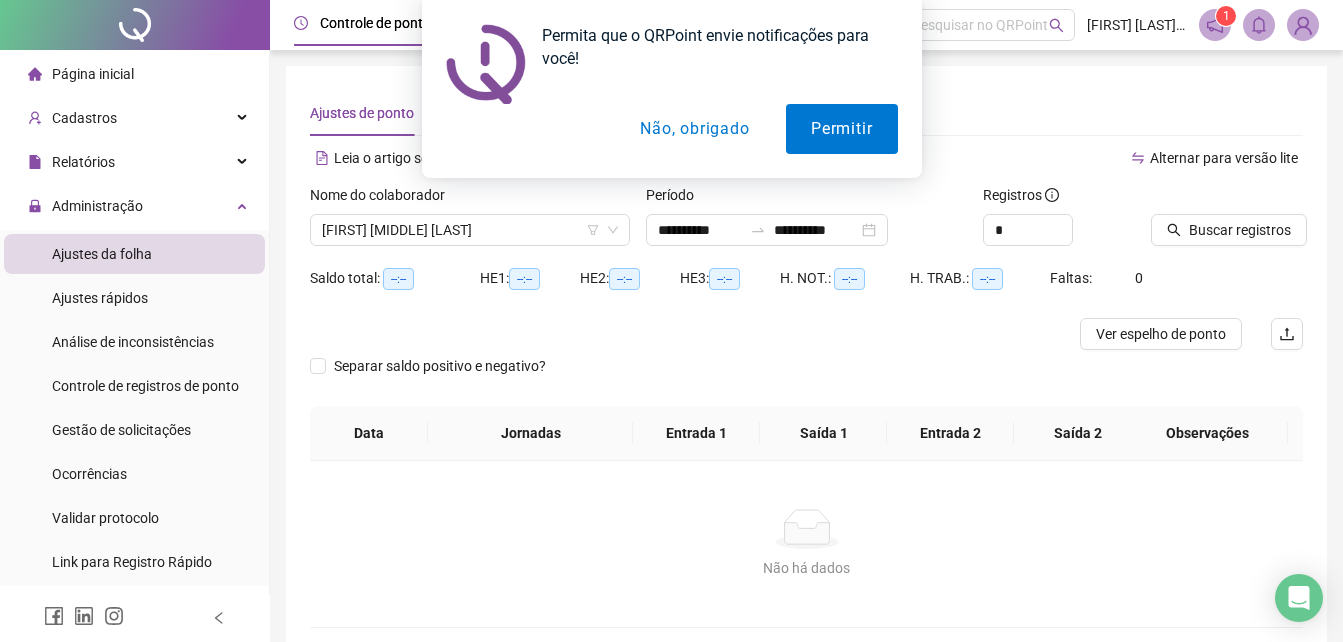 click on "Não, obrigado" at bounding box center [694, 129] 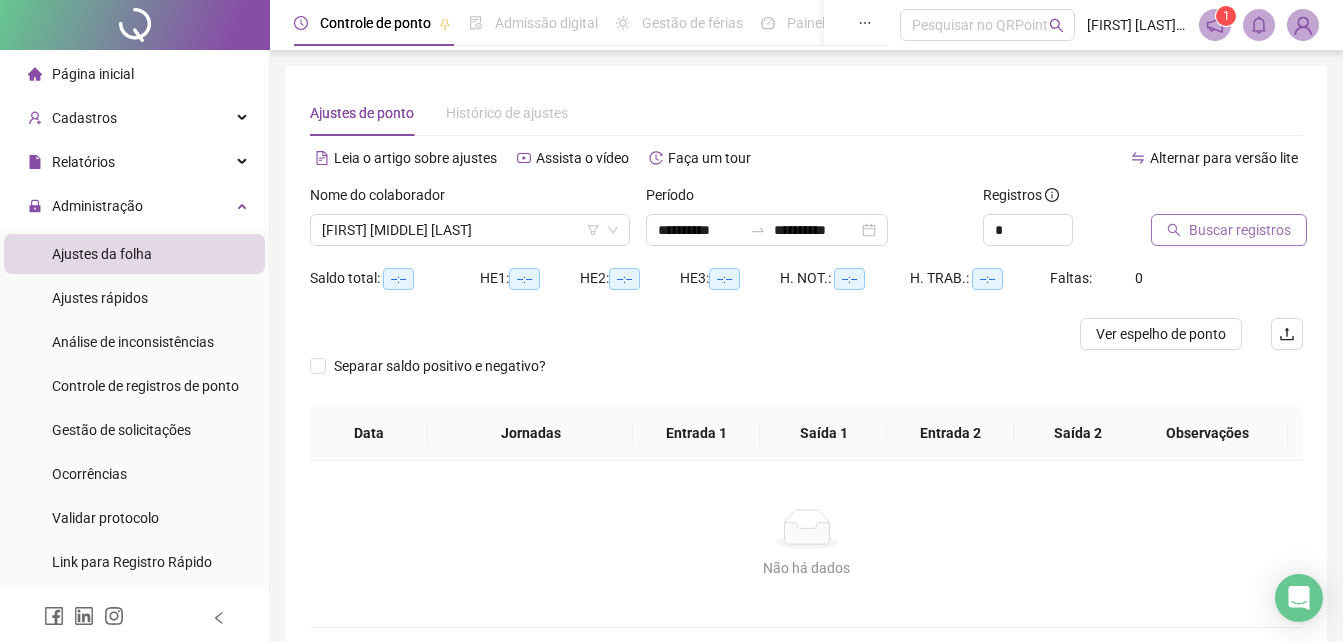 click on "Buscar registros" at bounding box center (1240, 230) 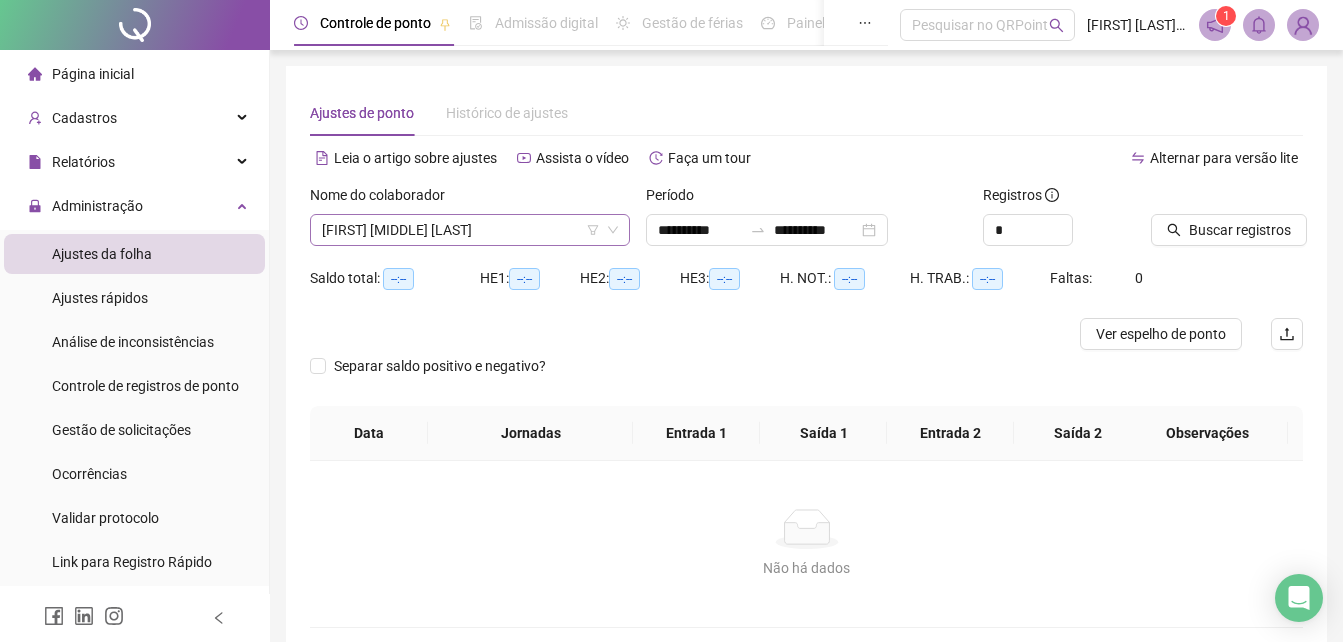 click on "[FIRST] [LAST]" at bounding box center (470, 230) 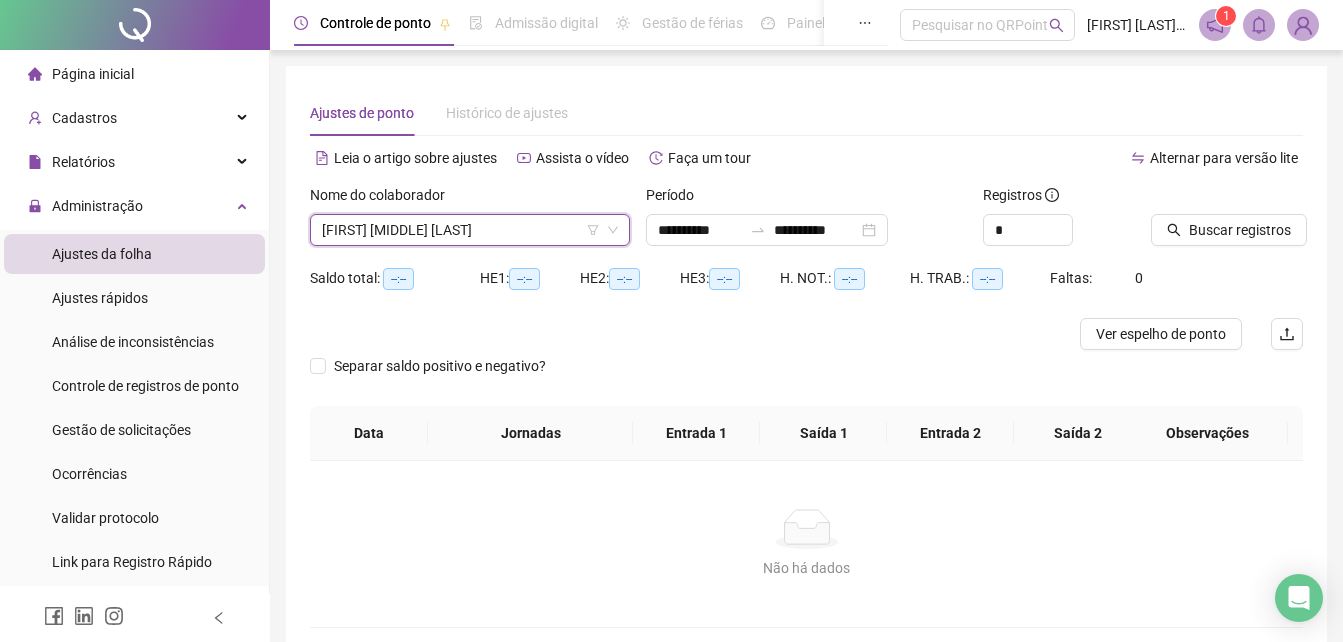 click on "[FIRST] [LAST]" at bounding box center (470, 230) 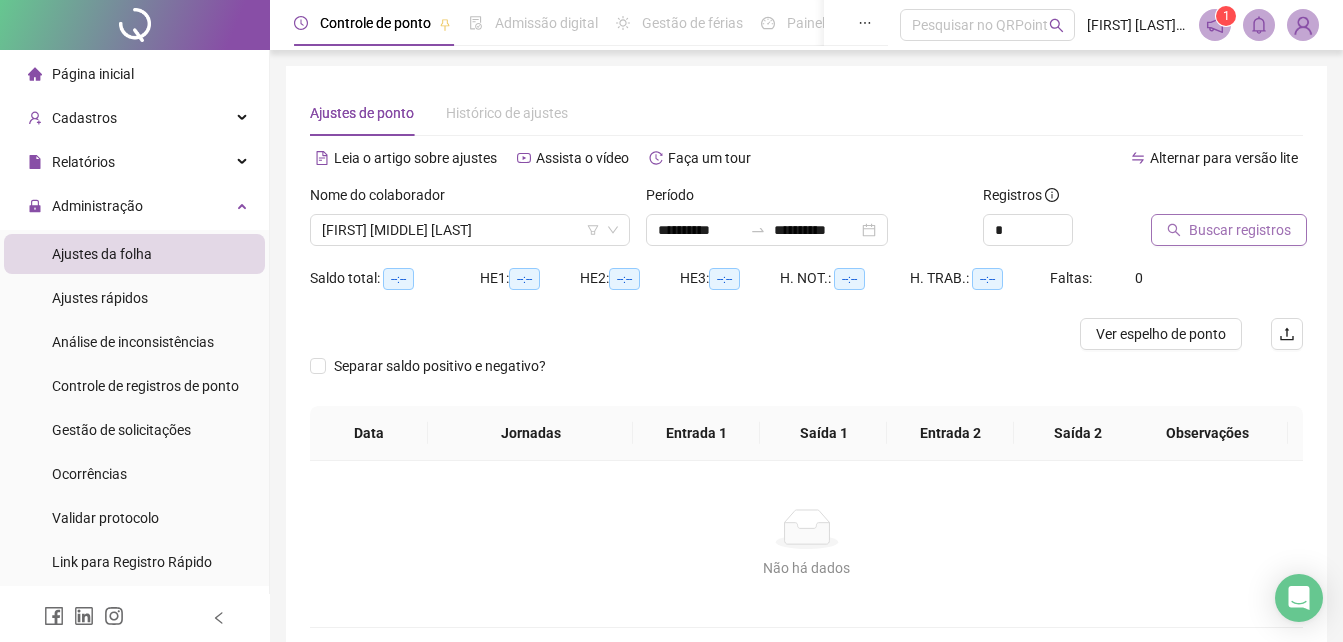 click on "Buscar registros" at bounding box center (1240, 230) 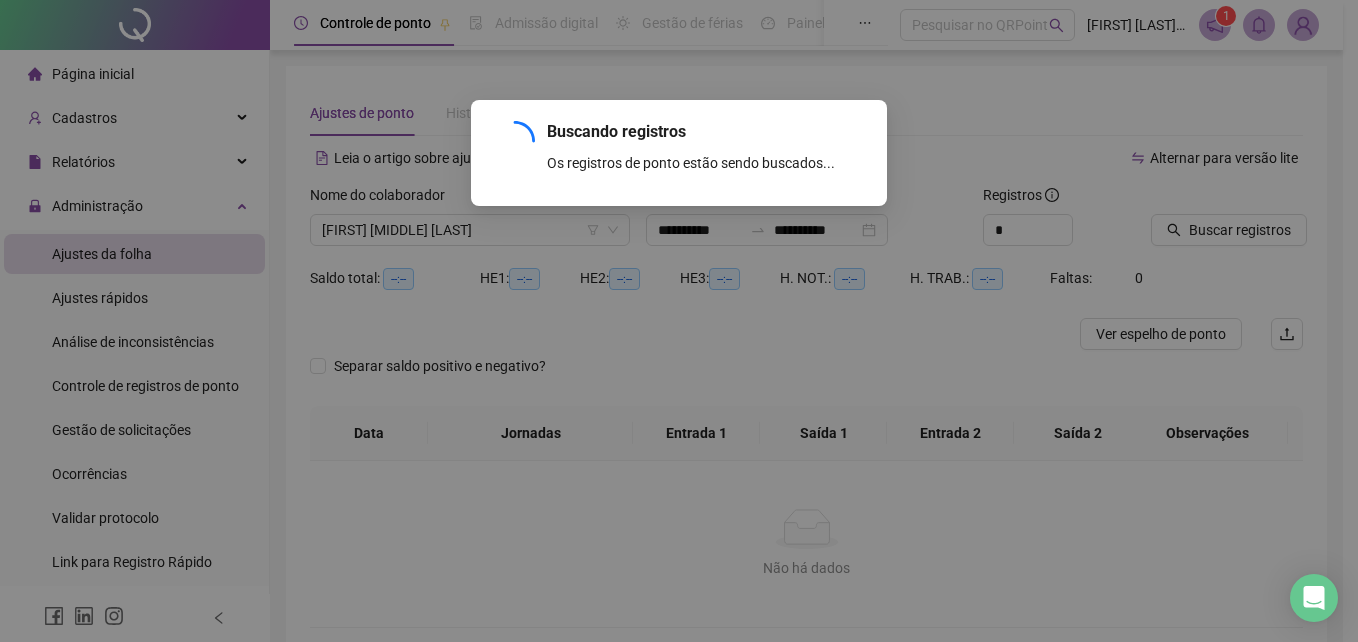 click on "Buscando registros Os registros de ponto estão sendo buscados... OK" at bounding box center [679, 321] 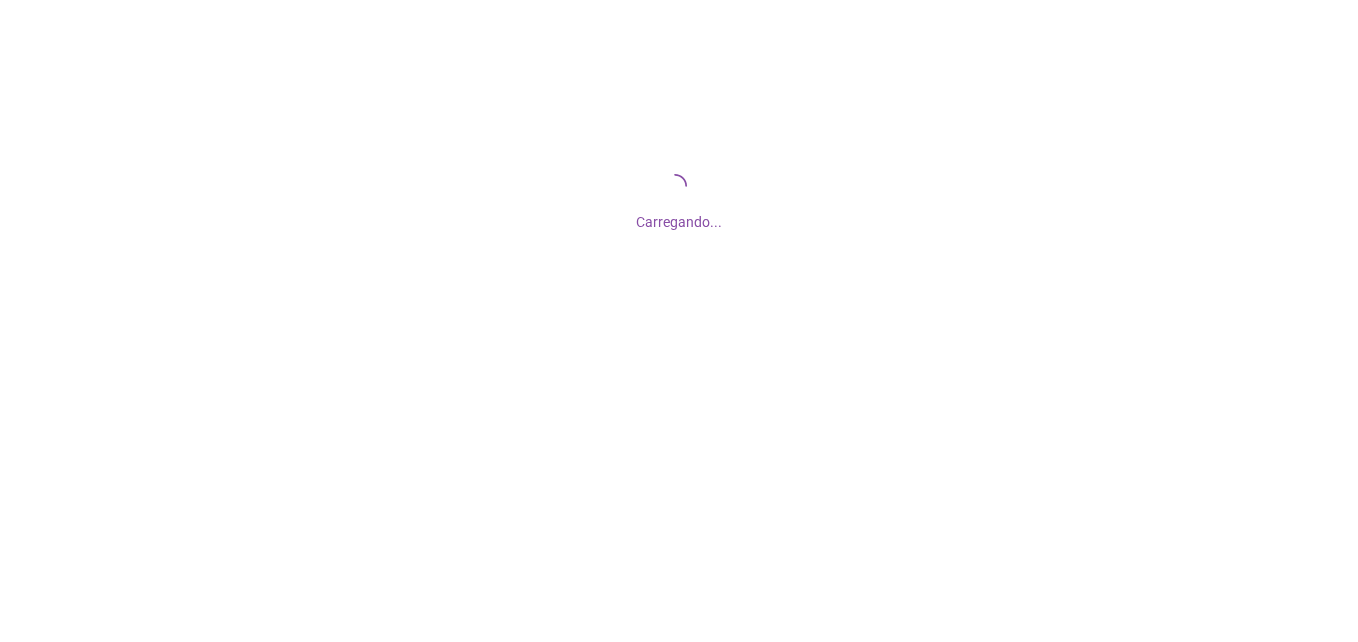 scroll, scrollTop: 0, scrollLeft: 0, axis: both 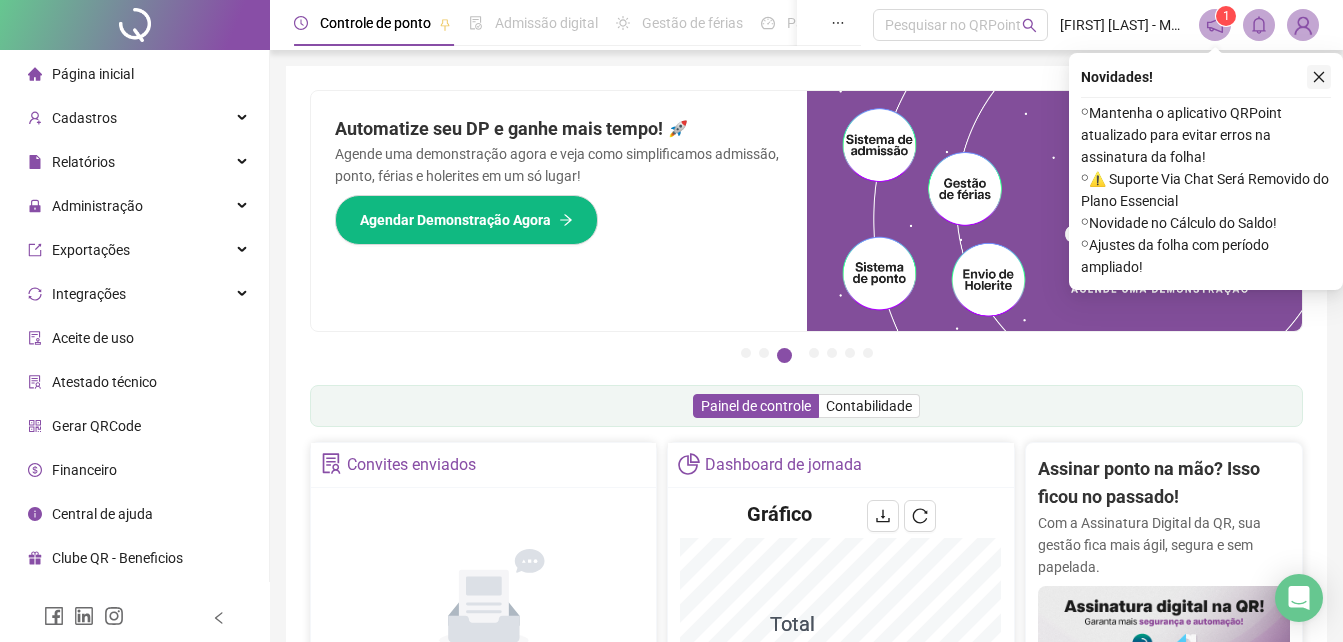click 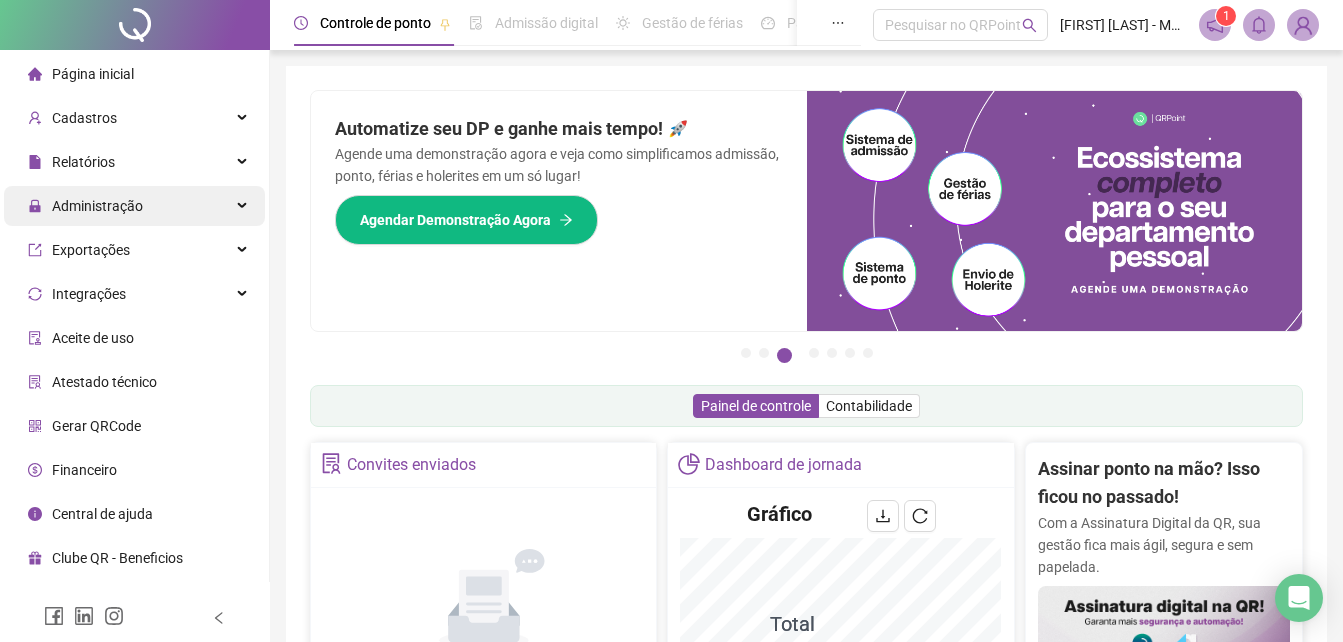 click on "Administração" at bounding box center [97, 206] 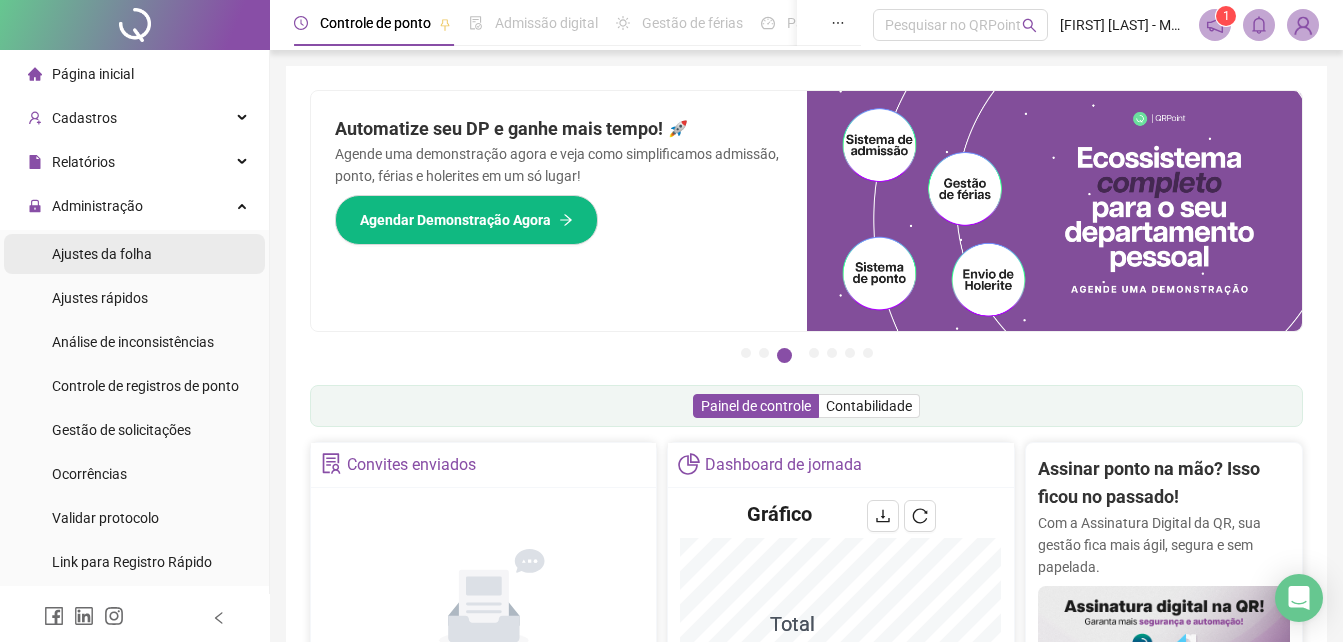 click on "Ajustes da folha" at bounding box center (102, 254) 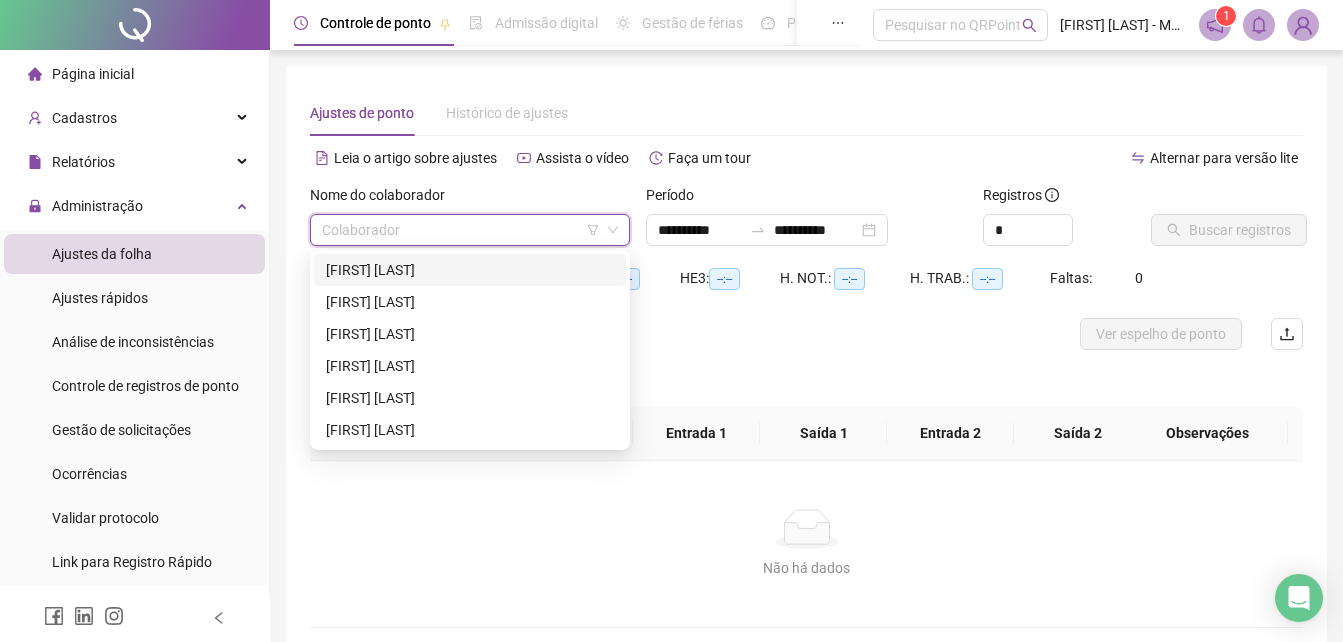 click at bounding box center [461, 230] 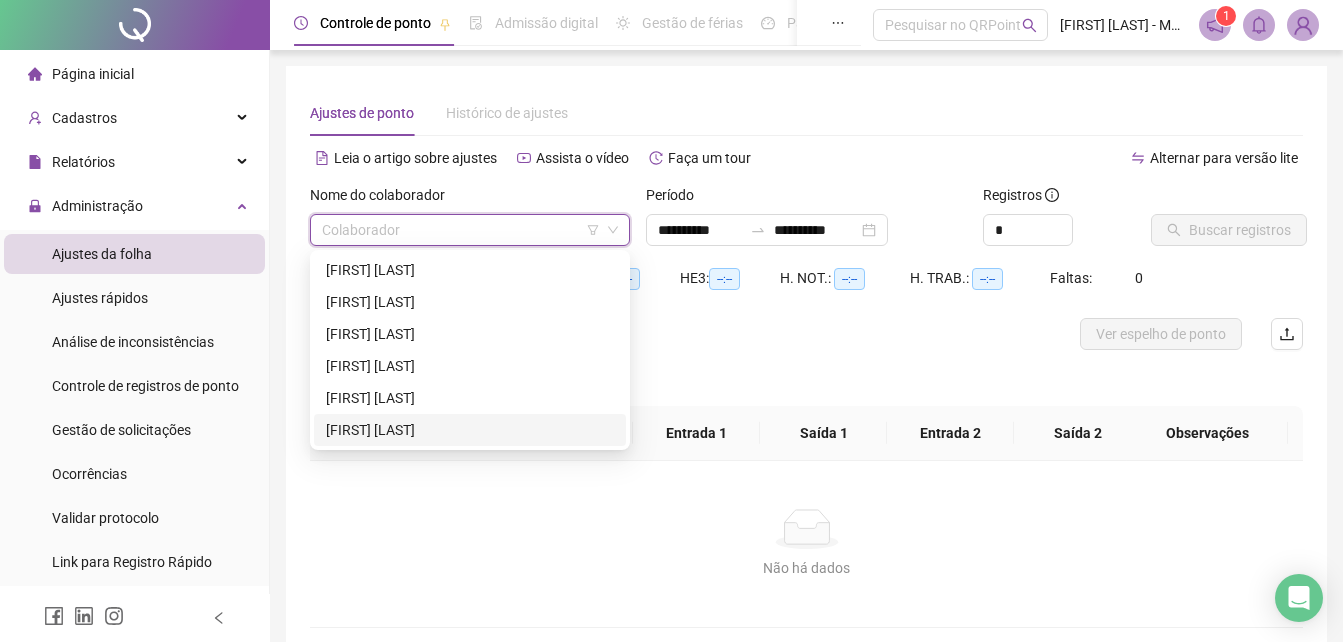 click on "[FIRST] [LAST]" at bounding box center (470, 430) 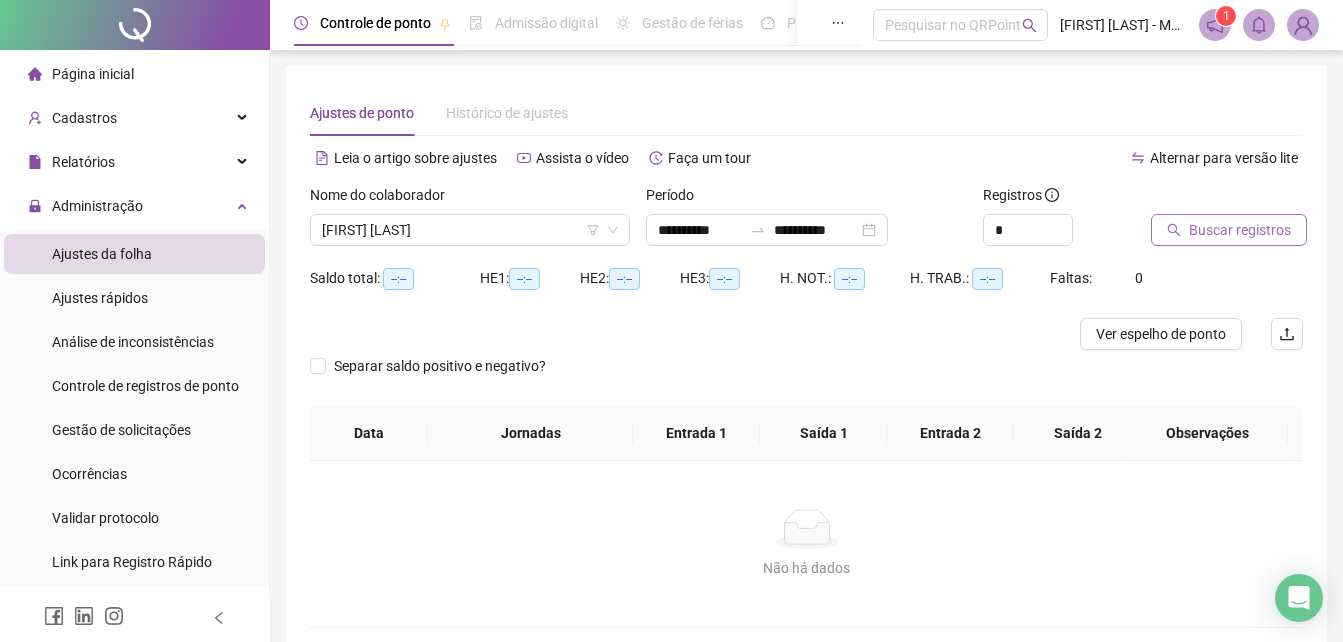 click on "Buscar registros" at bounding box center [1240, 230] 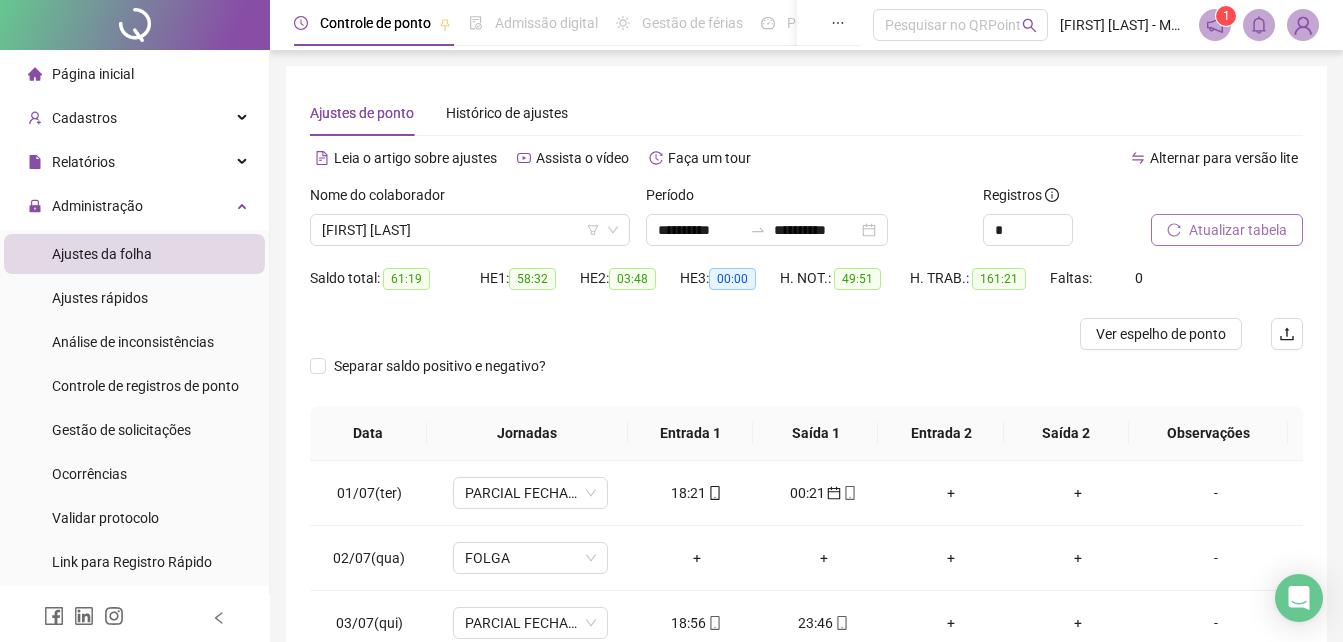 type 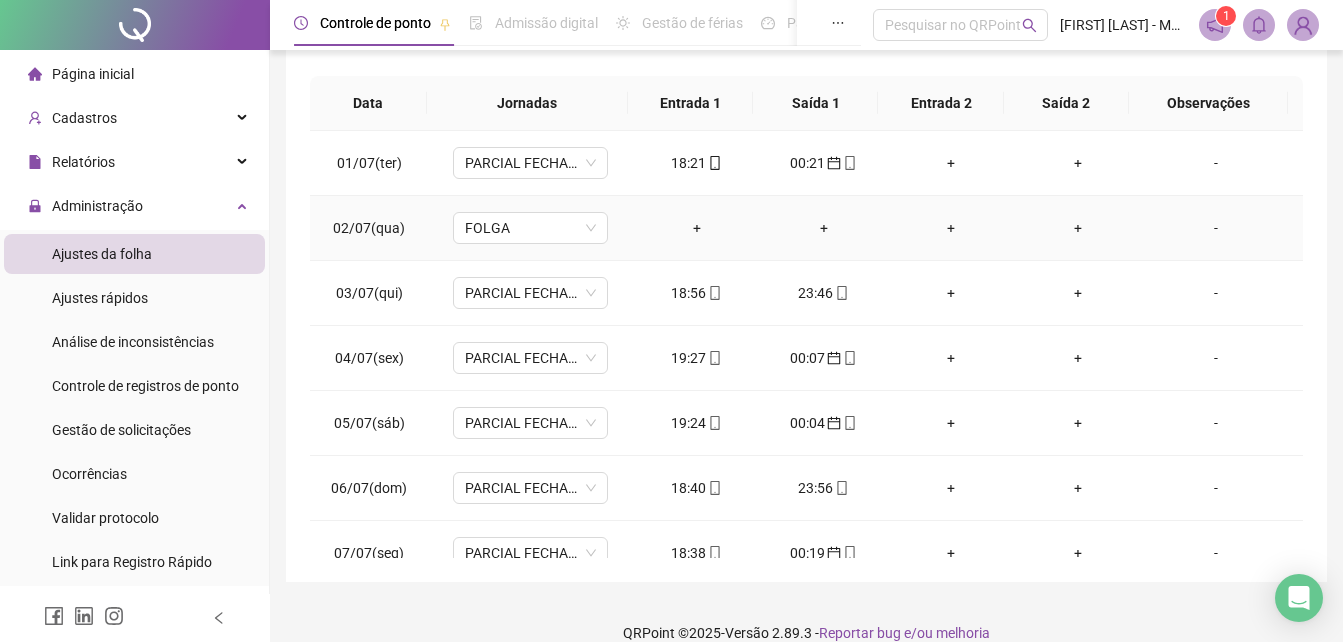 scroll, scrollTop: 356, scrollLeft: 0, axis: vertical 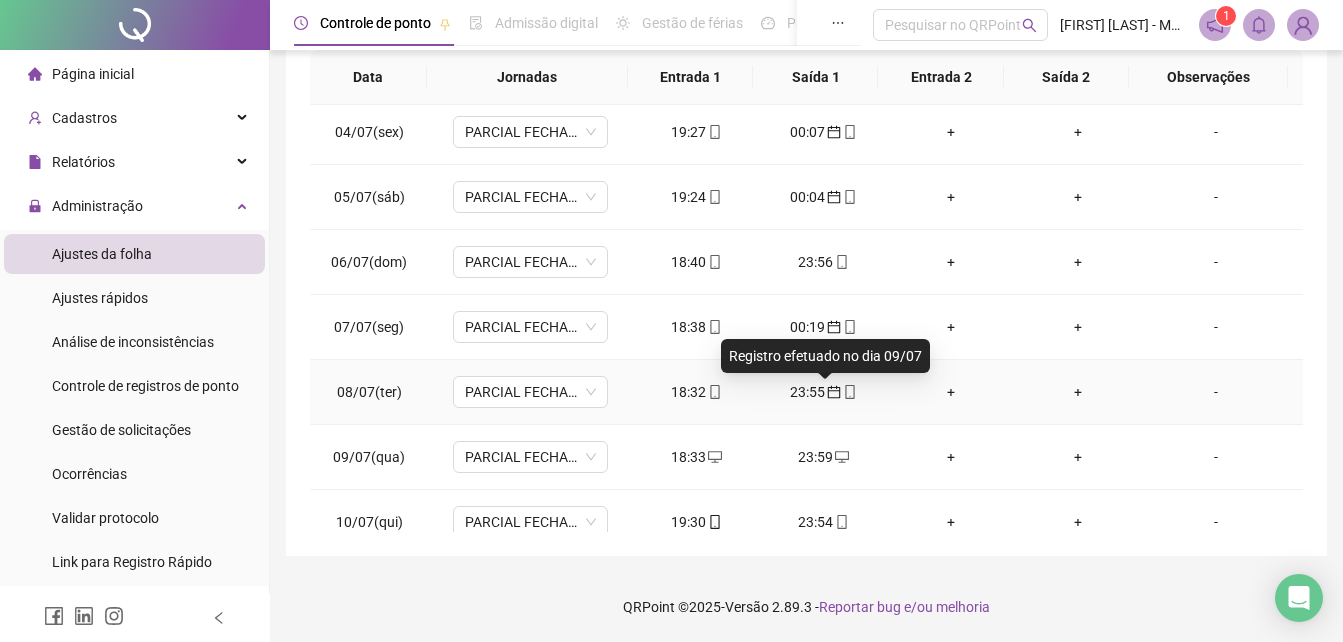 click at bounding box center [833, 392] 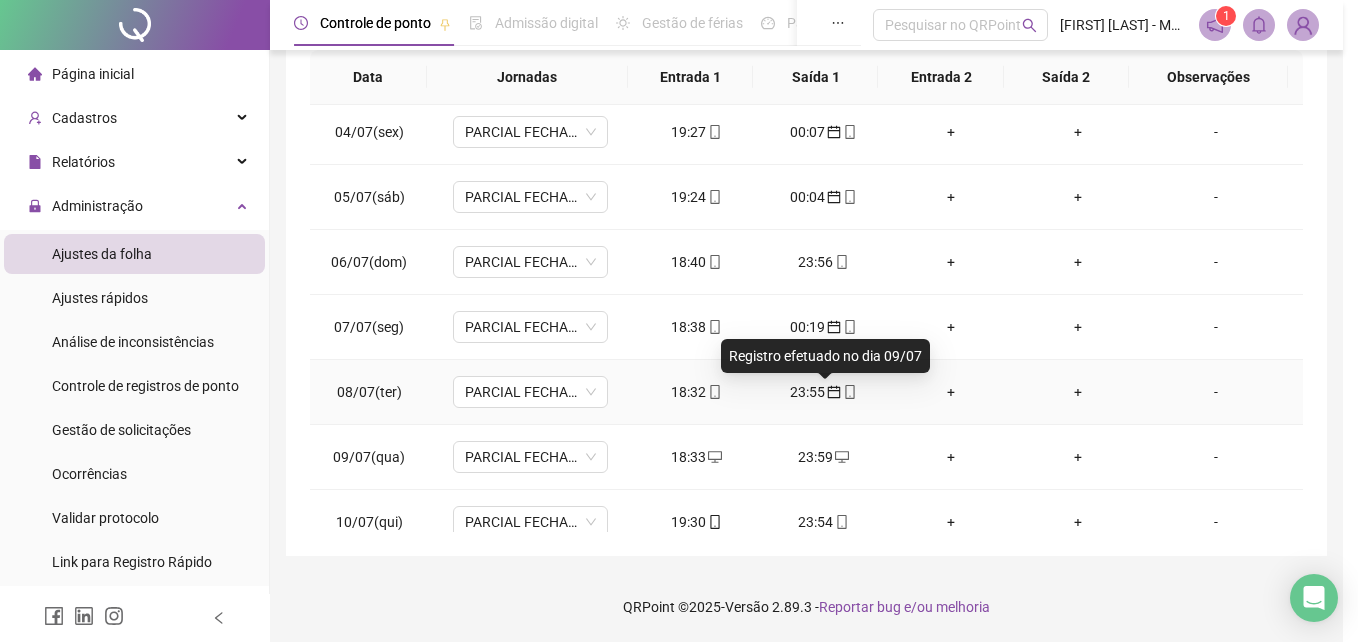 type on "**********" 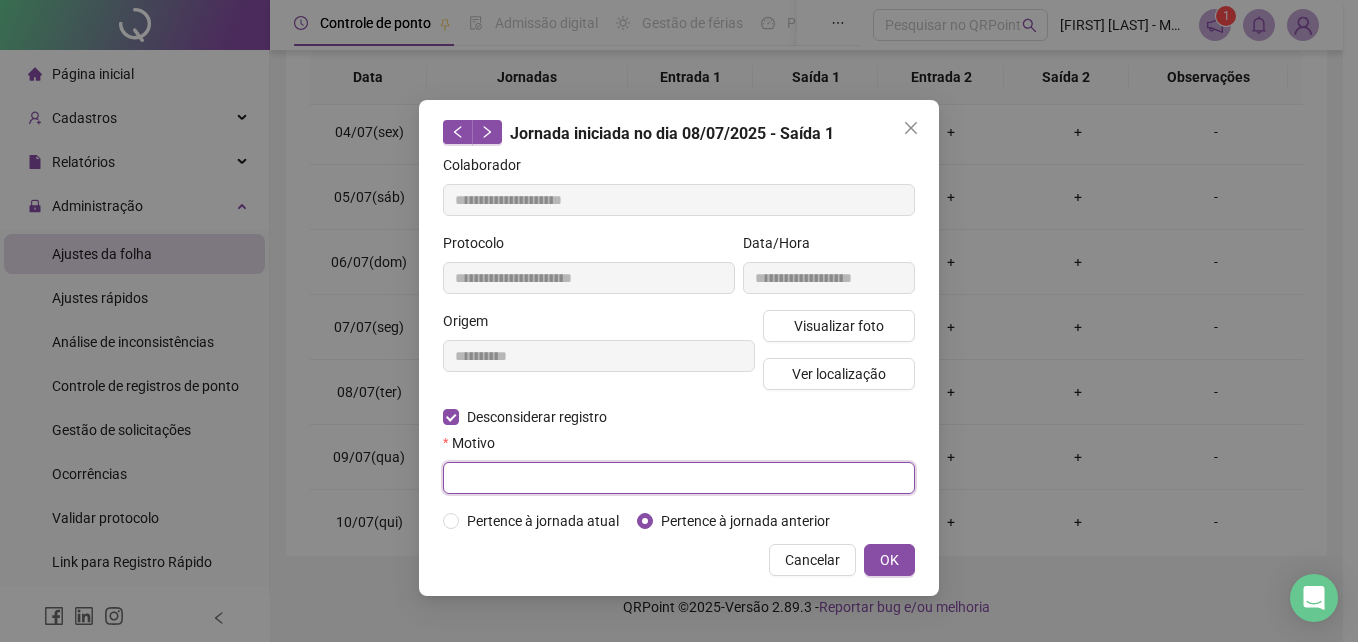 click at bounding box center [679, 478] 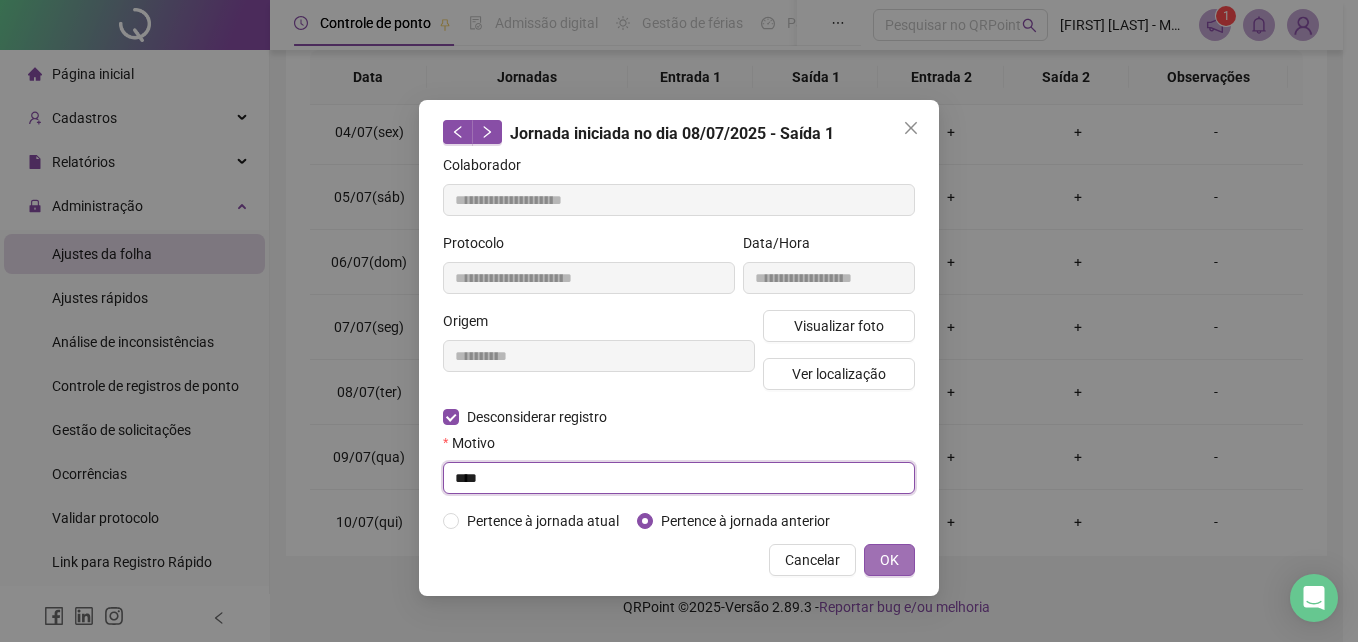 type on "****" 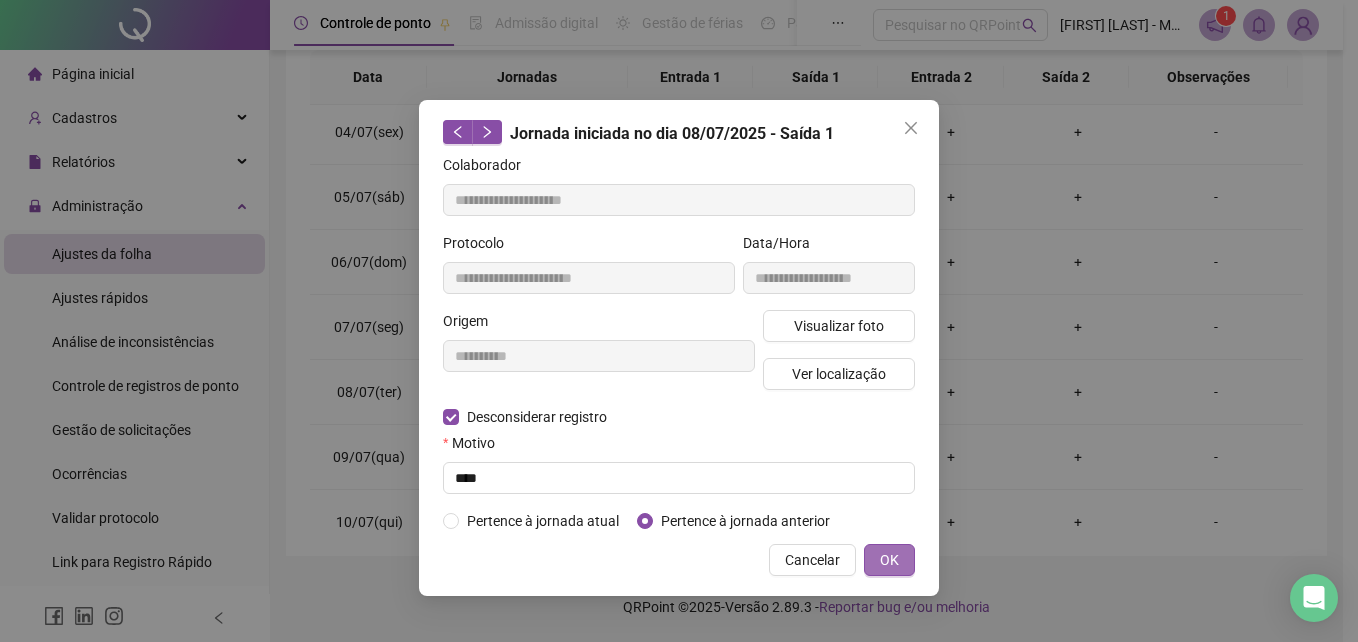 click on "OK" at bounding box center [889, 560] 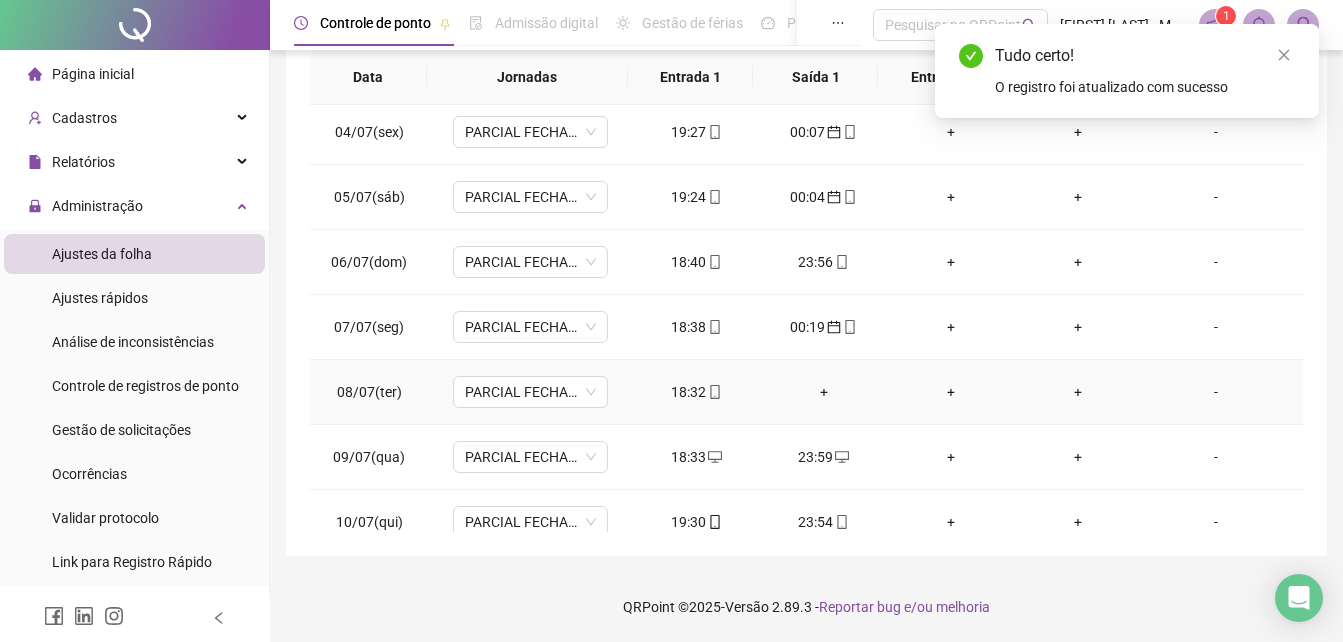 click on "+" at bounding box center [823, 392] 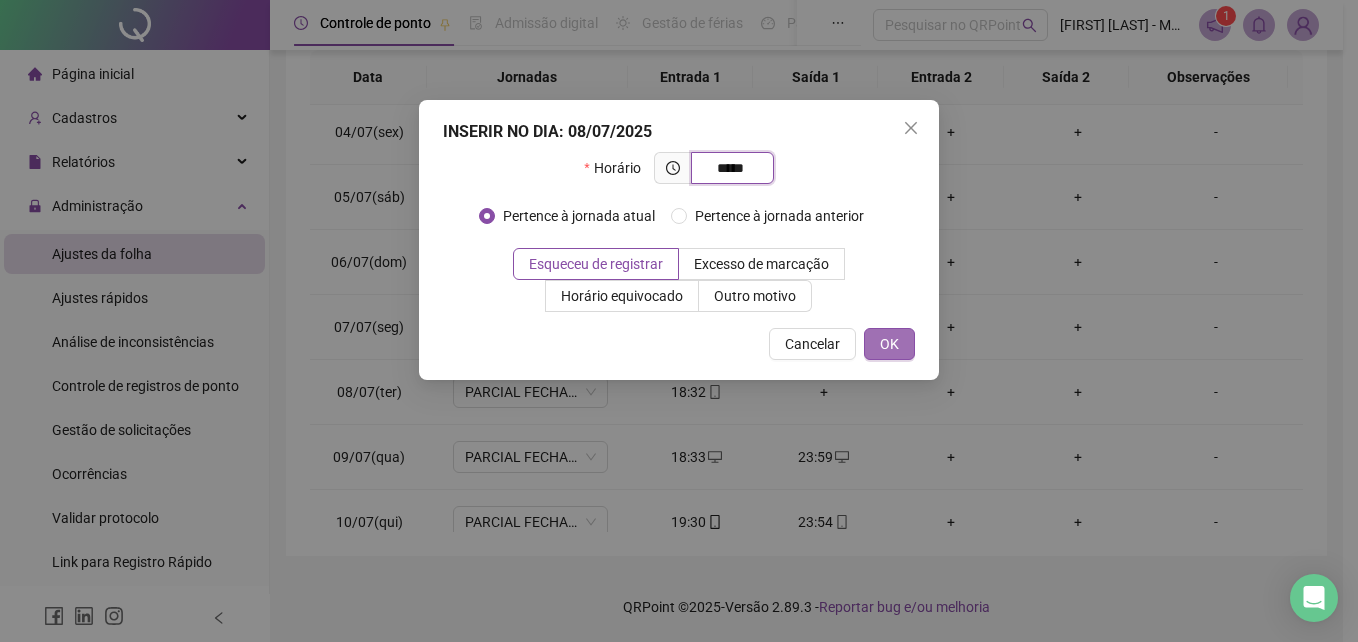 type on "*****" 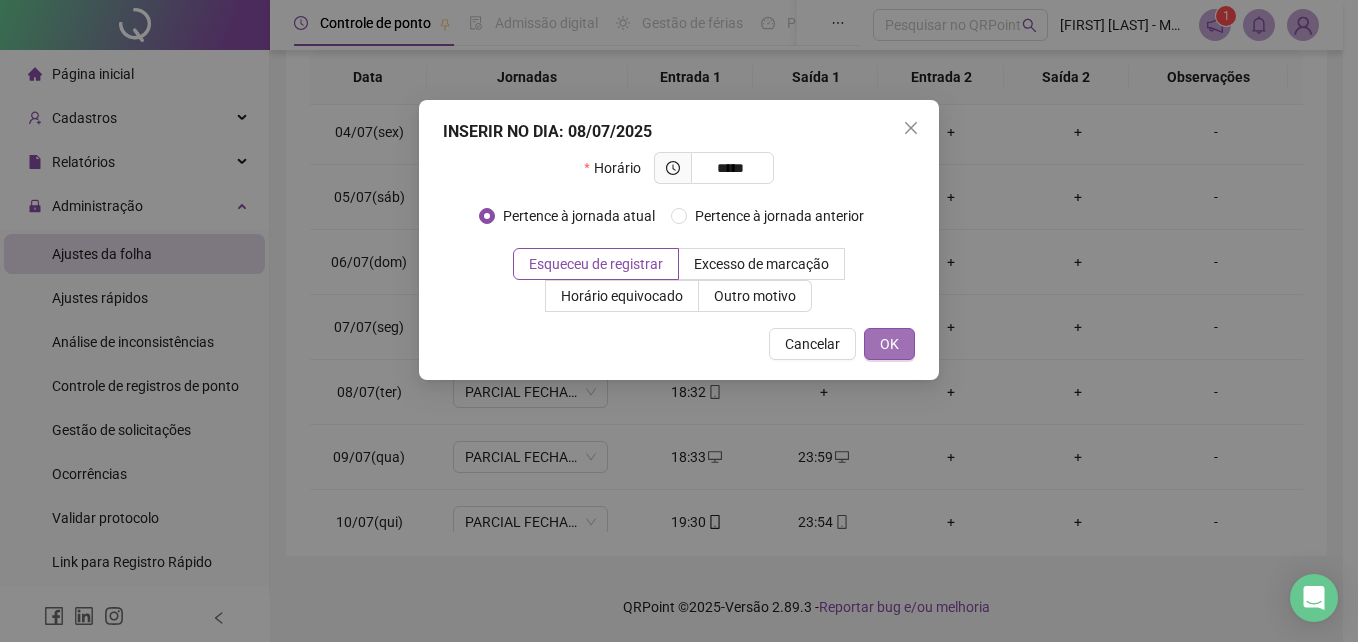 click on "OK" at bounding box center [889, 344] 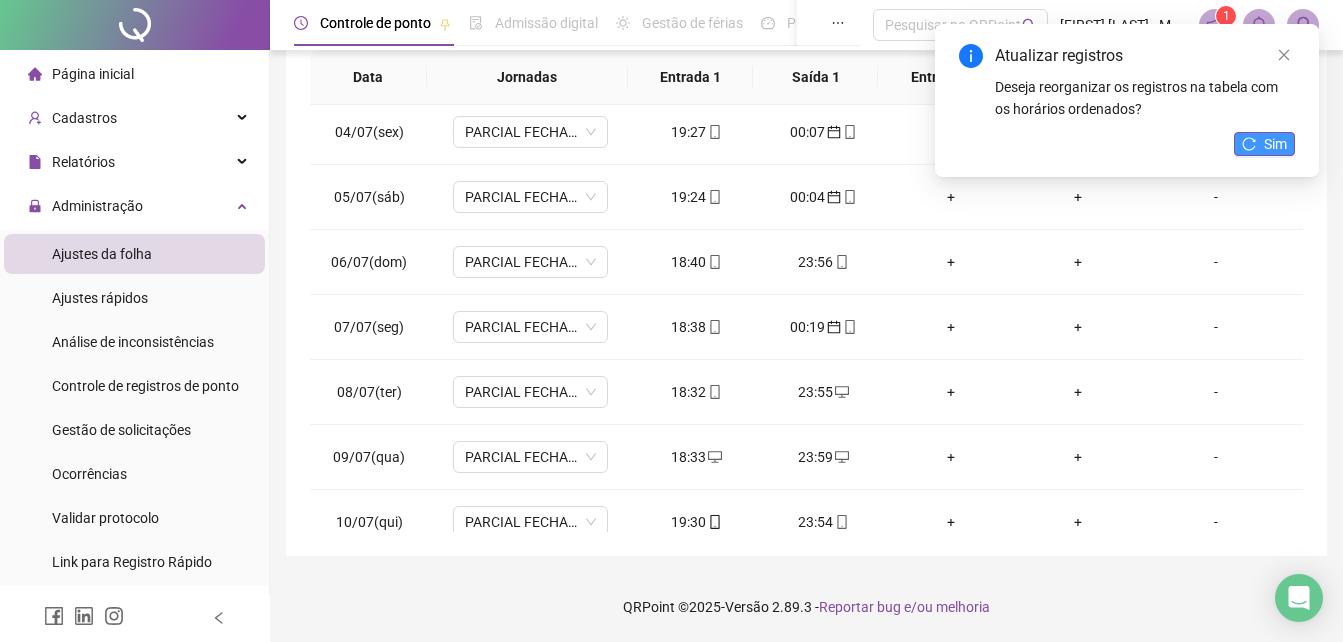 click 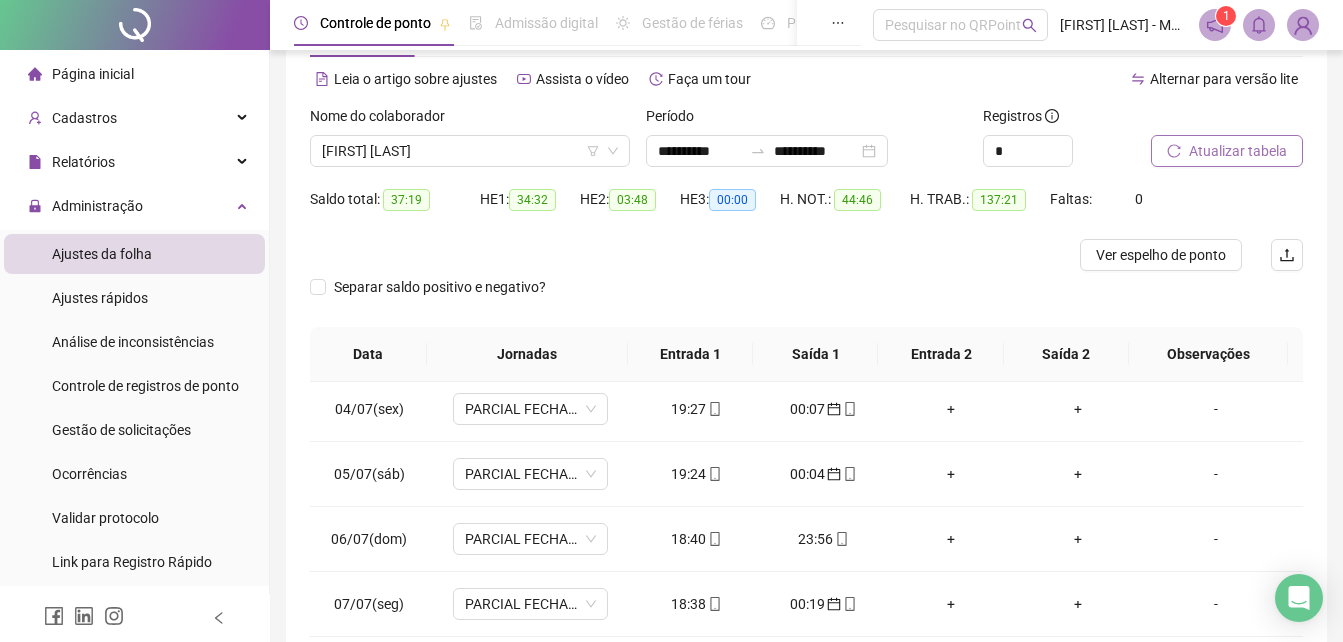 scroll, scrollTop: 57, scrollLeft: 0, axis: vertical 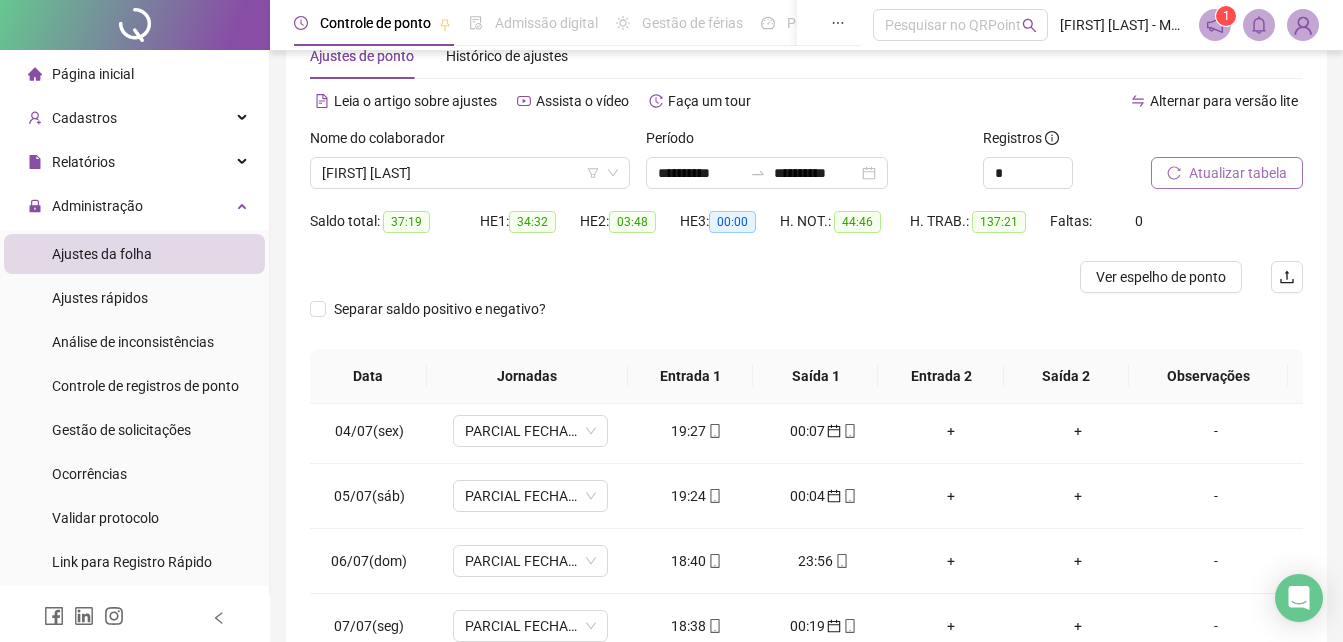 click at bounding box center (682, 277) 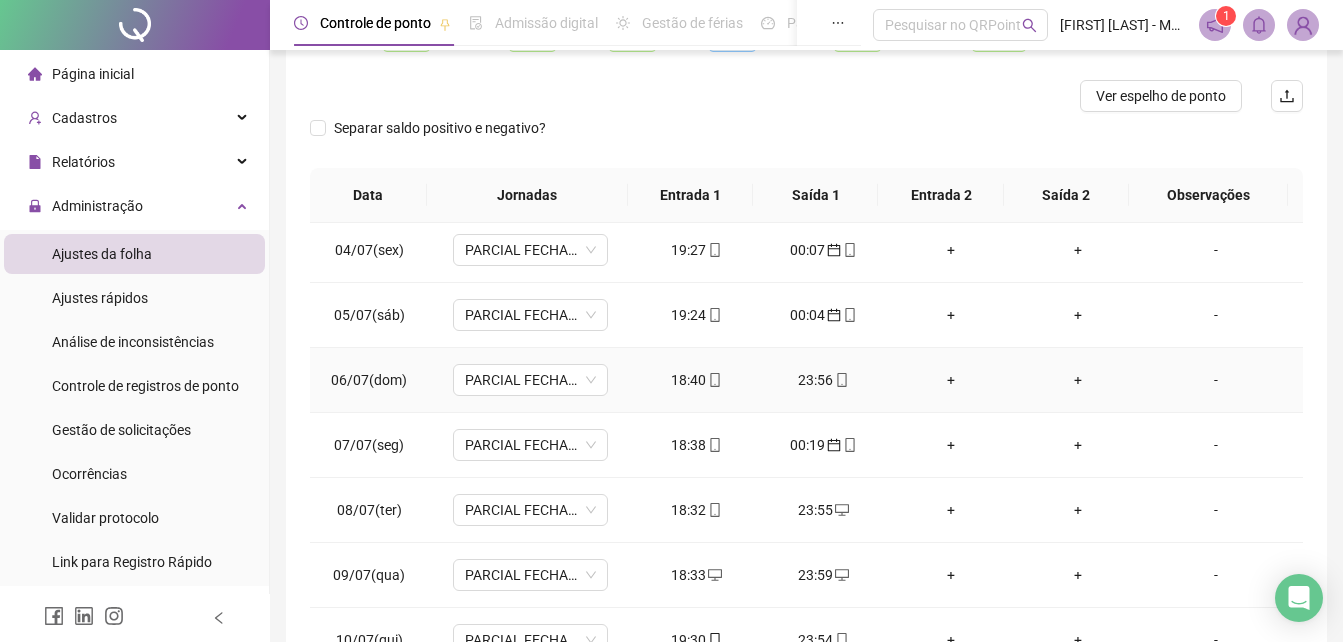 scroll, scrollTop: 356, scrollLeft: 0, axis: vertical 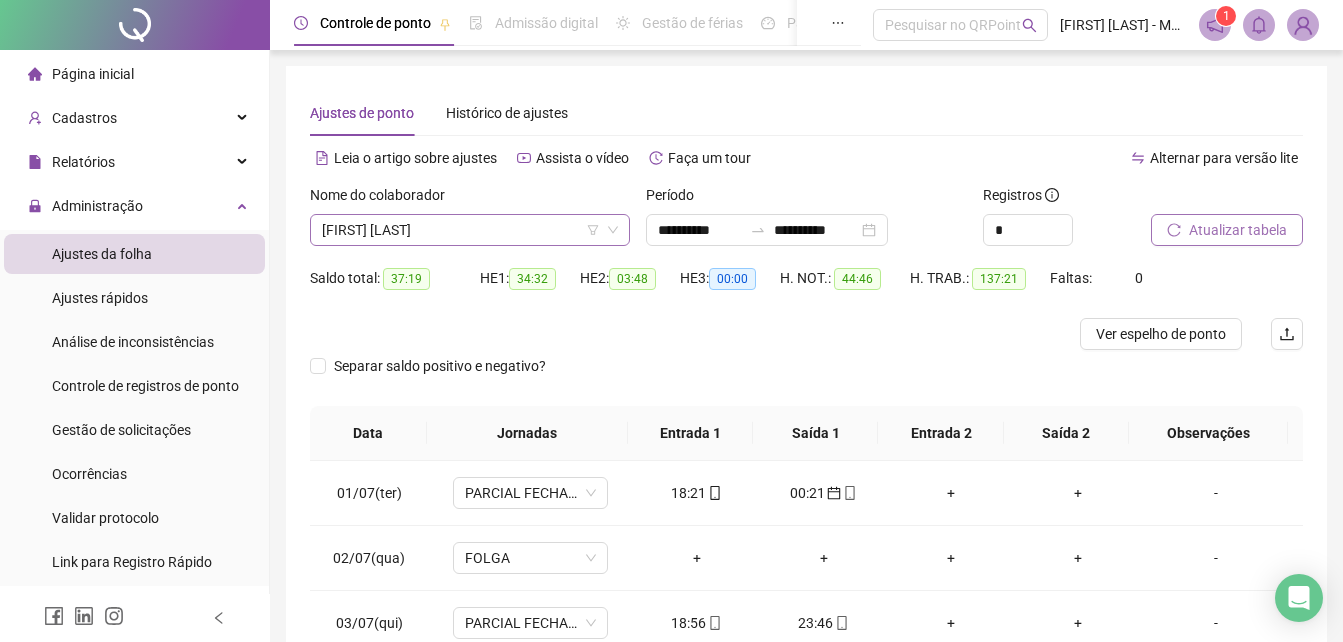 click on "[FIRST] [LAST]" at bounding box center (470, 230) 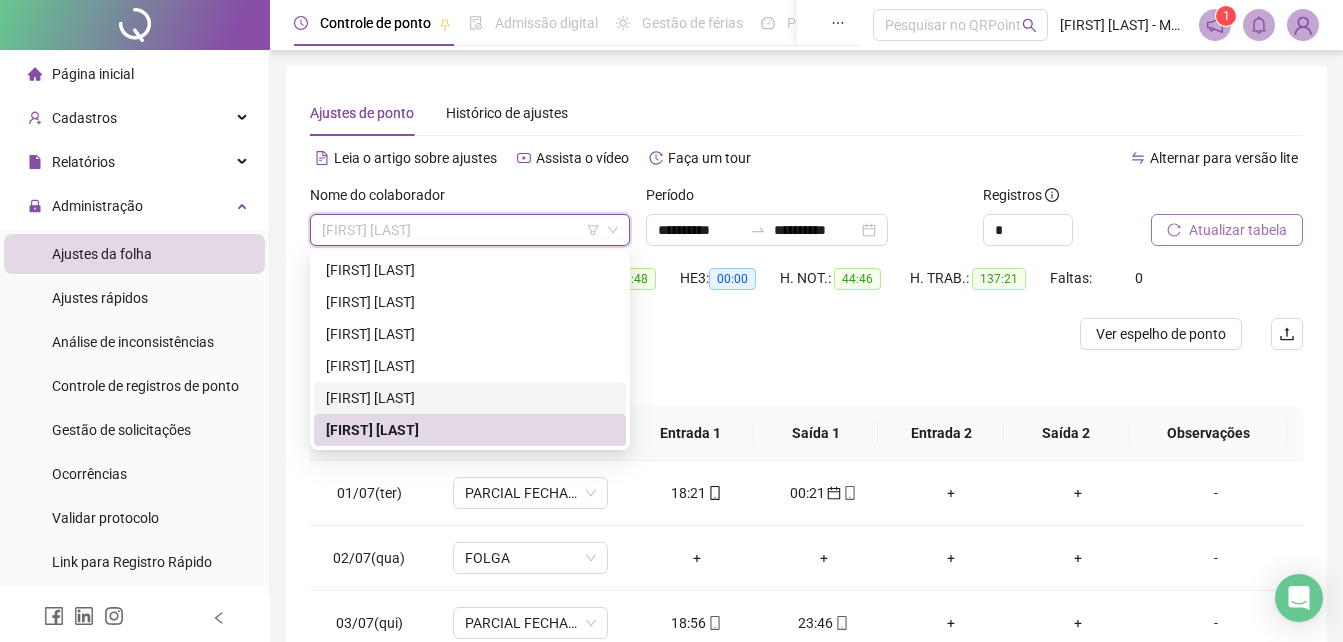 click on "[FIRST] [LAST]" at bounding box center [470, 398] 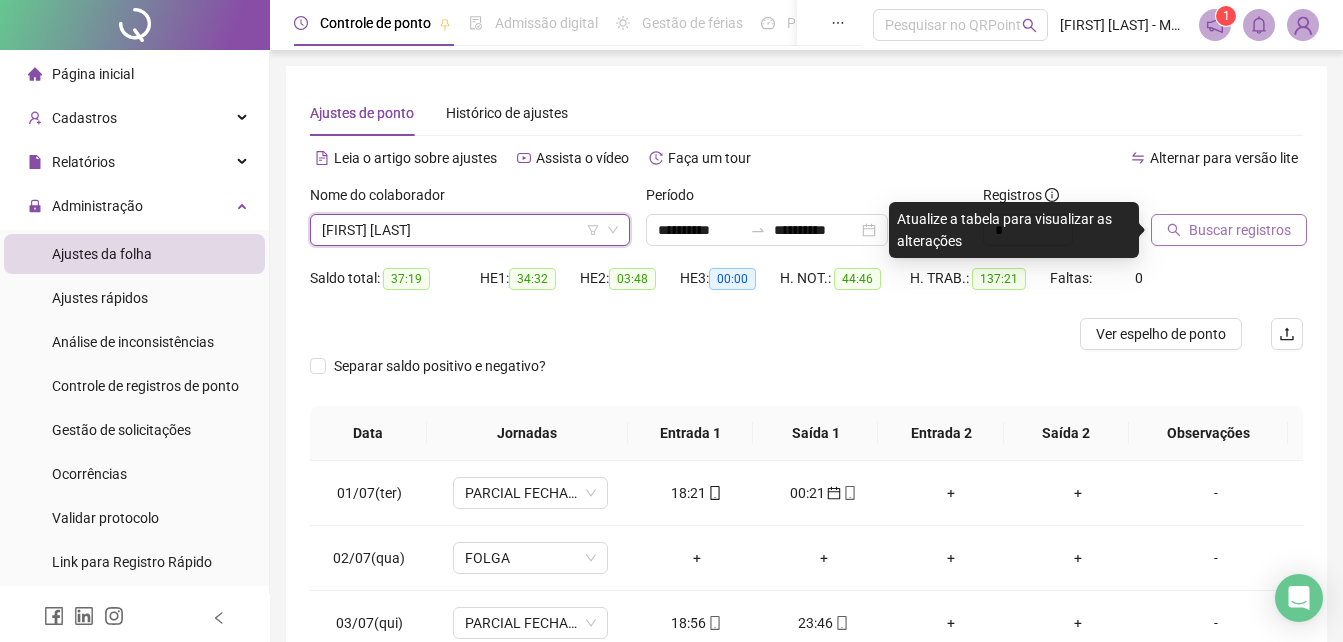 click on "Buscar registros" at bounding box center (1240, 230) 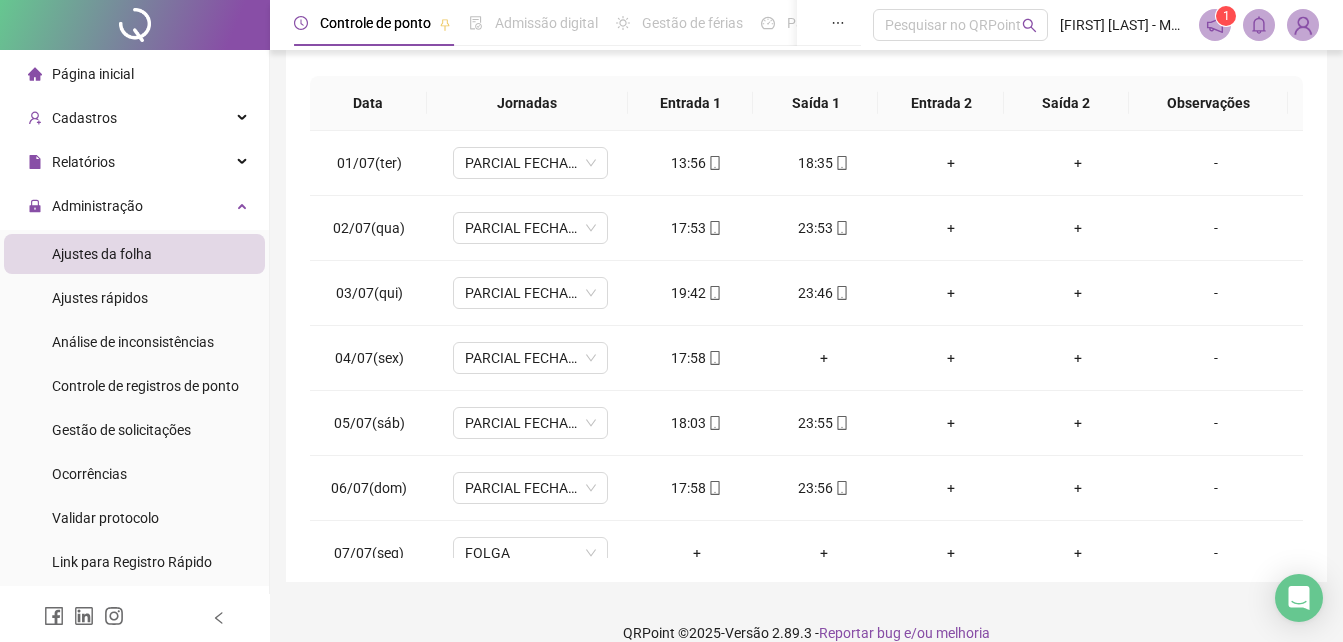 scroll, scrollTop: 356, scrollLeft: 0, axis: vertical 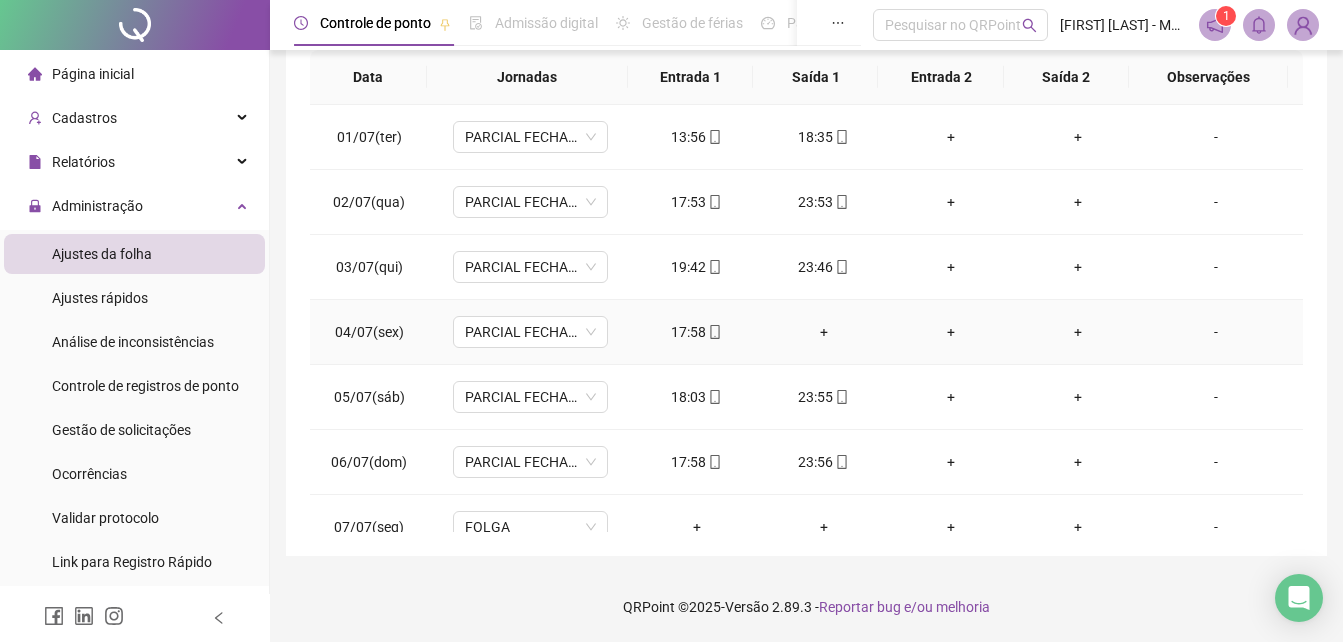 click on "+" at bounding box center [823, 332] 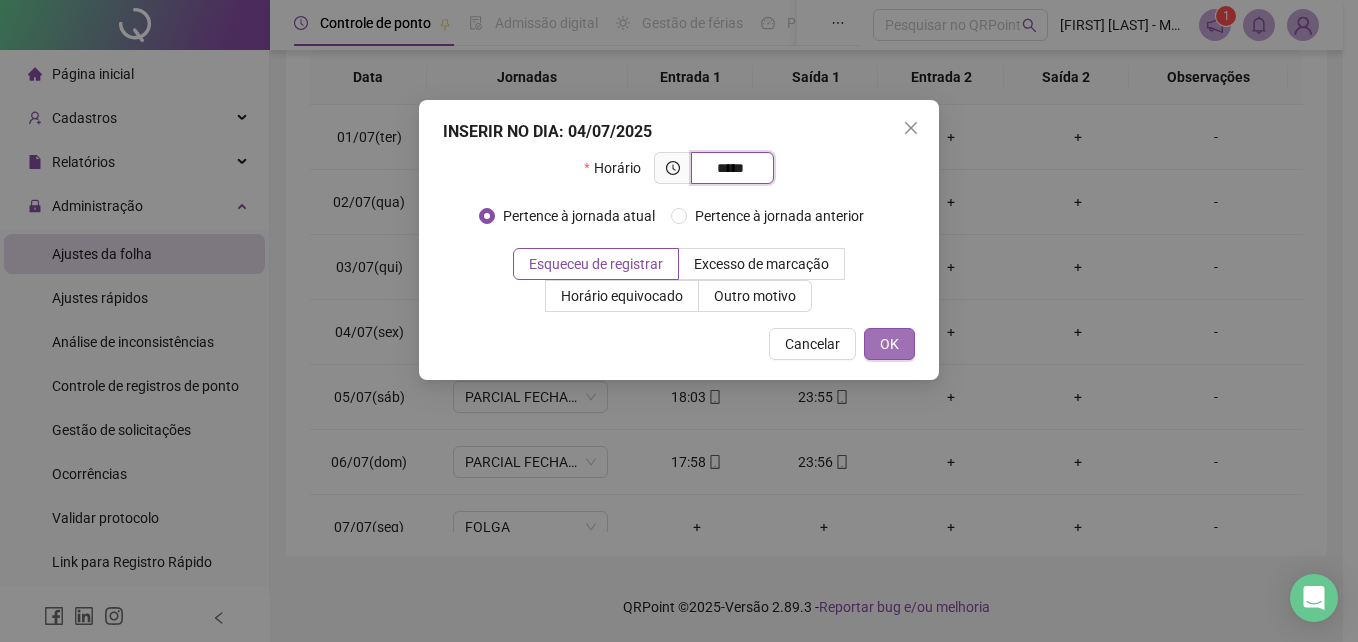 type on "*****" 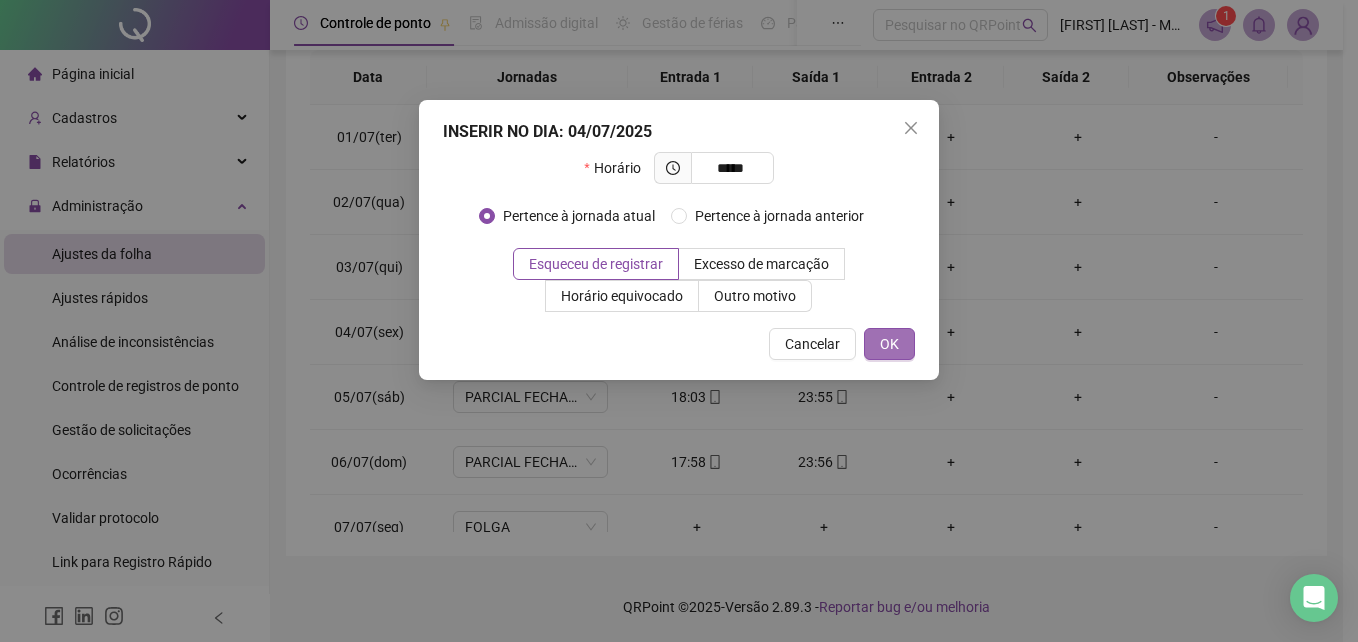 click on "OK" at bounding box center (889, 344) 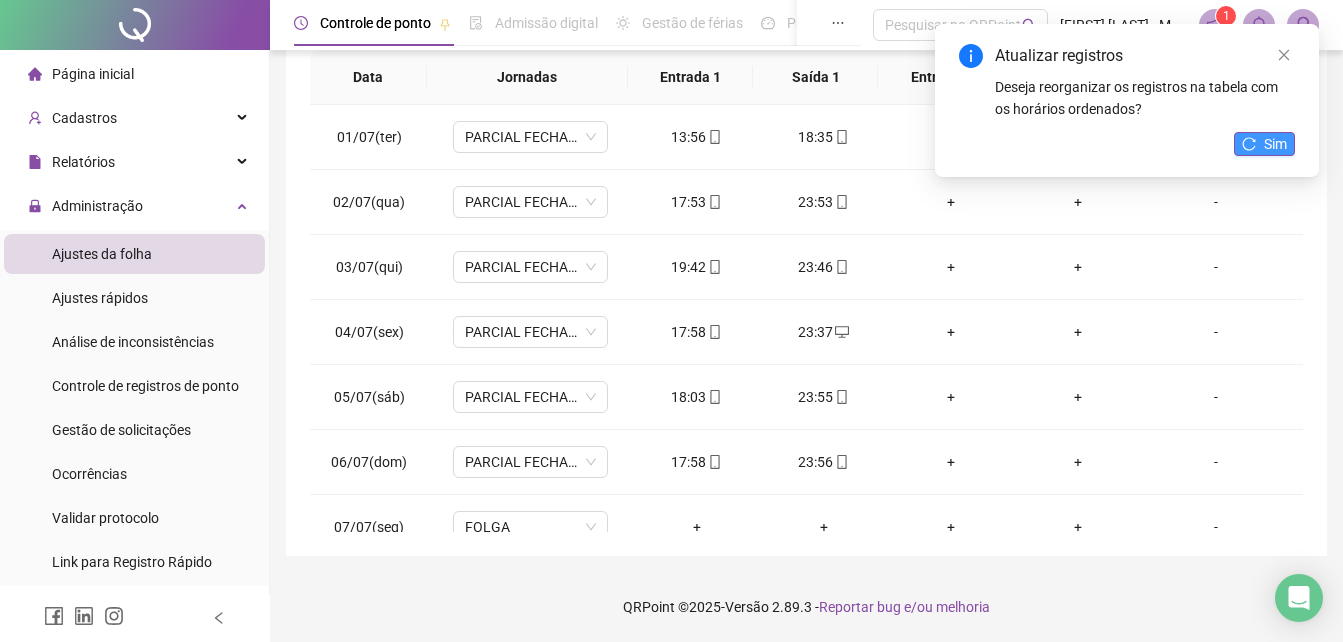 click on "Sim" at bounding box center (1264, 144) 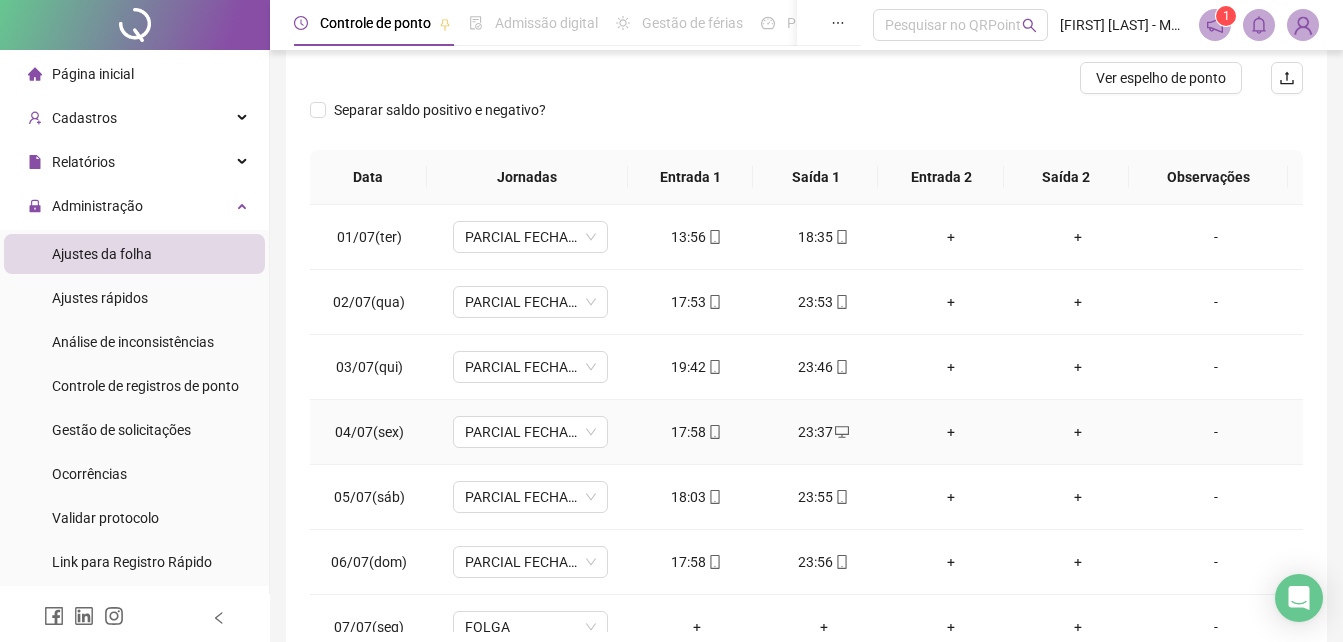 scroll, scrollTop: 156, scrollLeft: 0, axis: vertical 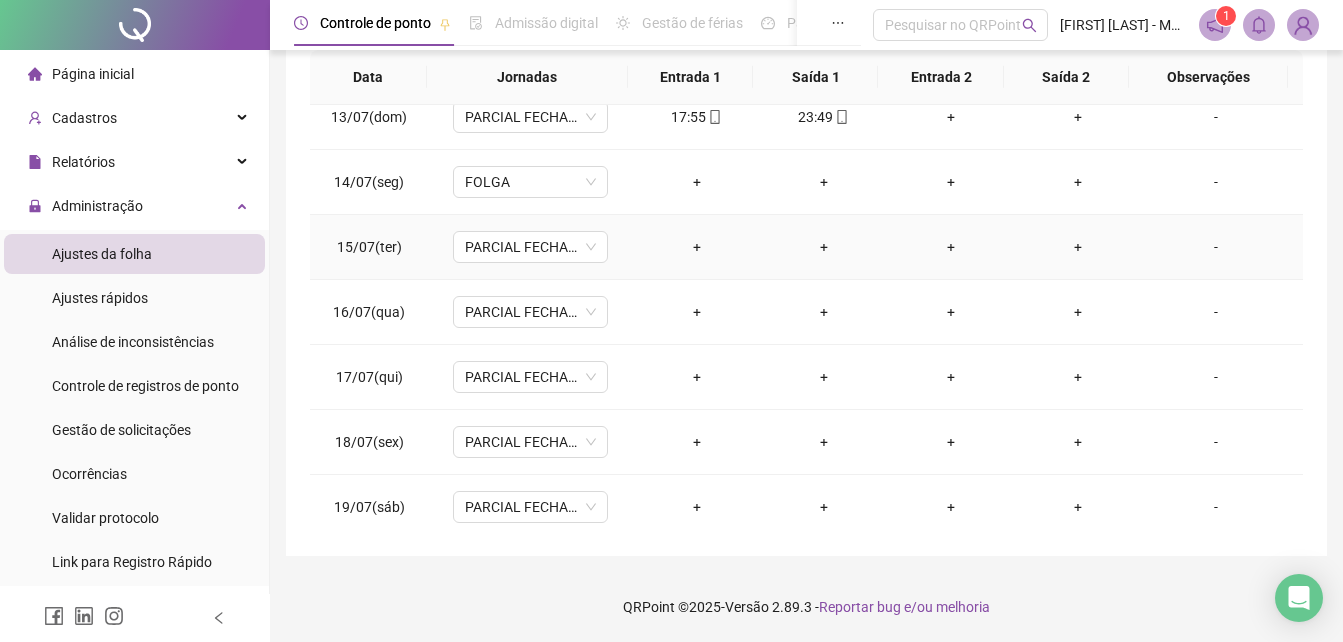 click on "+" at bounding box center (696, 247) 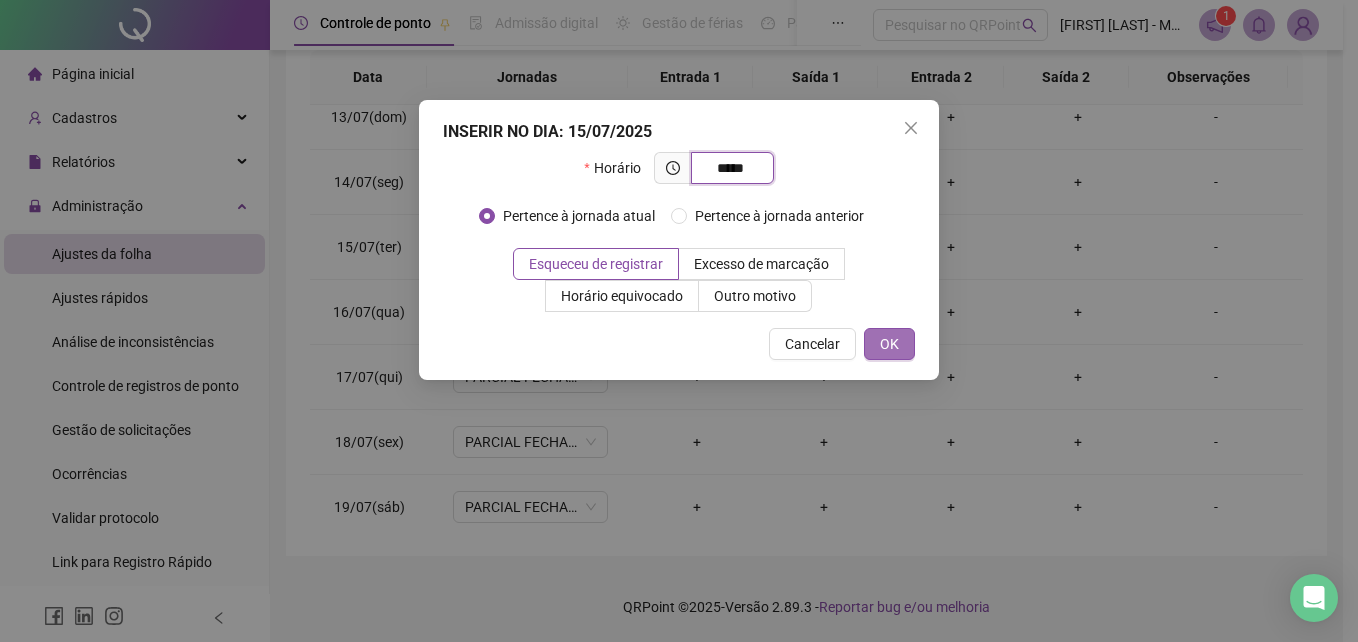 type on "*****" 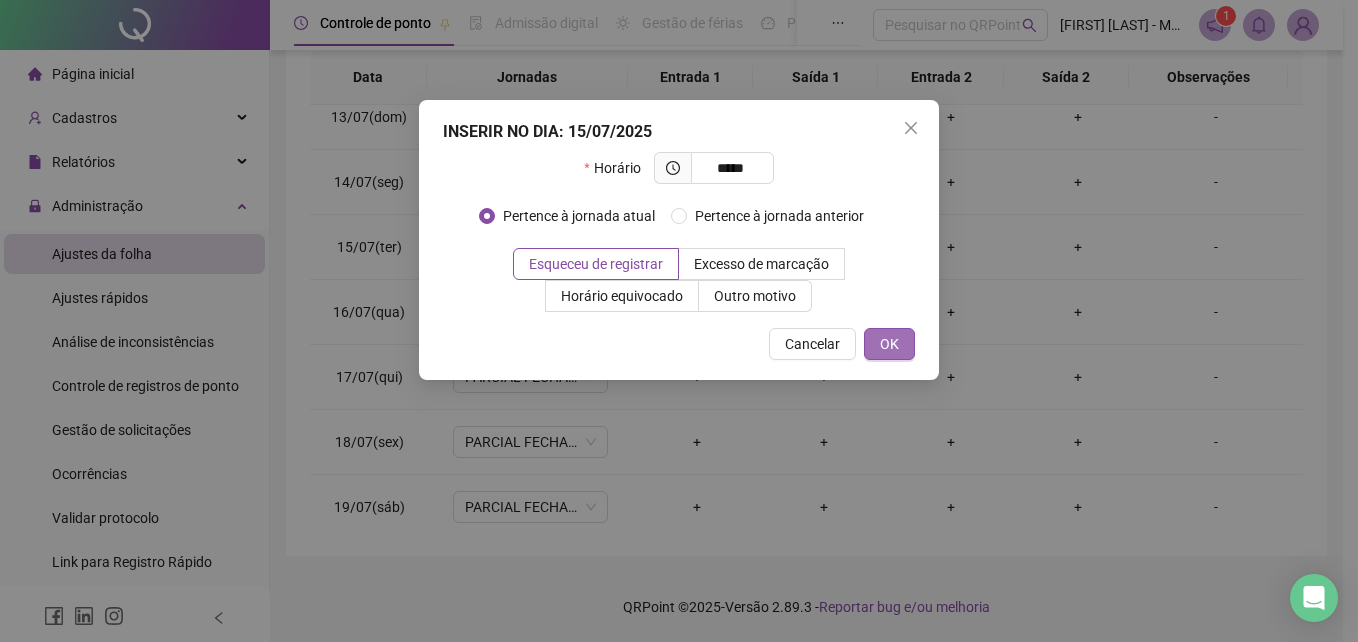 click on "OK" at bounding box center (889, 344) 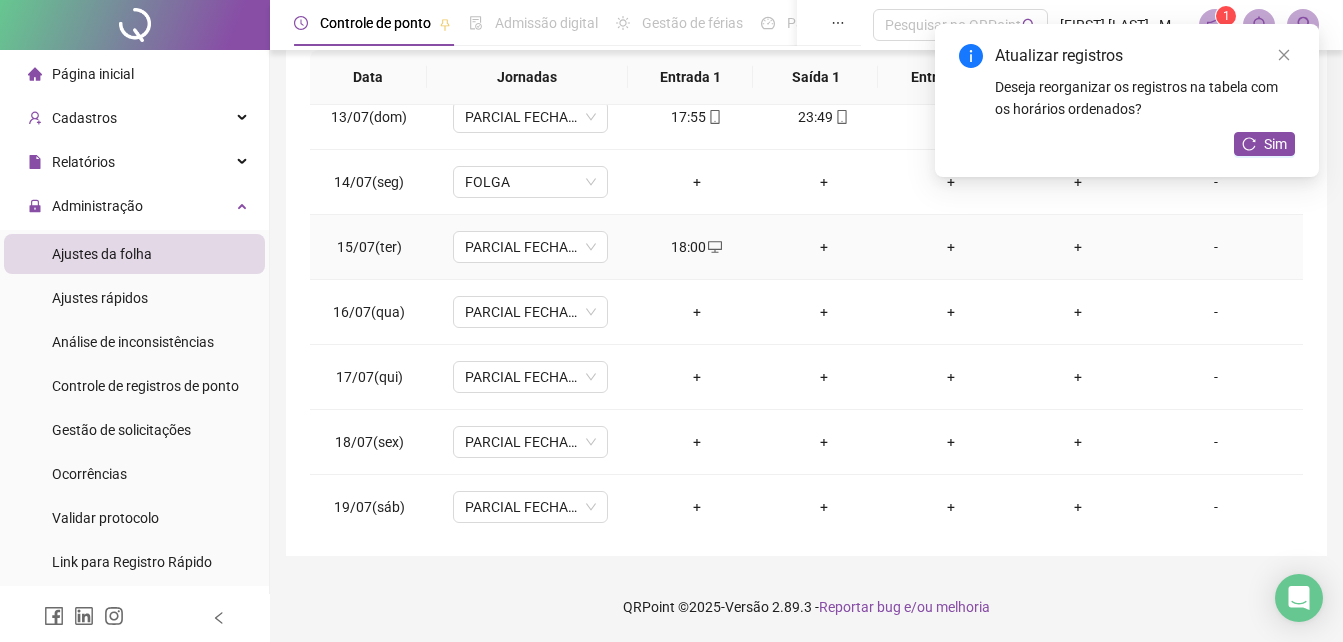 click on "+" at bounding box center [823, 247] 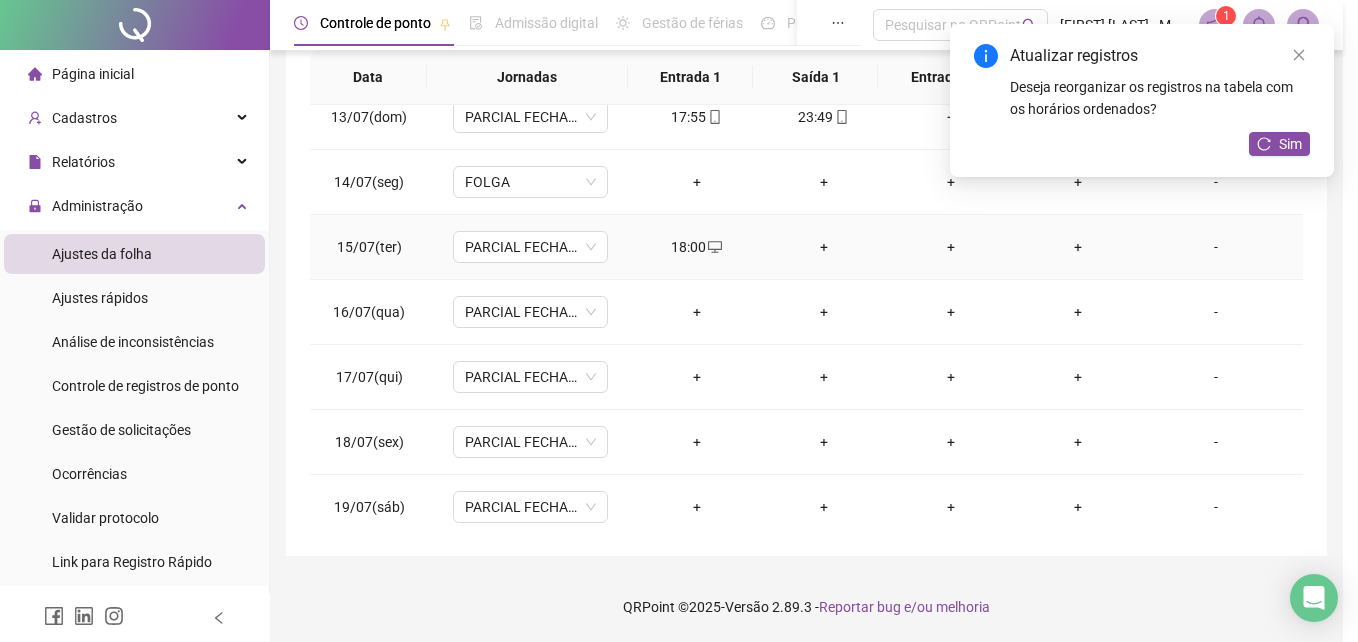 click on "Pertence à jornada atual Pertence à jornada anterior" at bounding box center (679, 224) 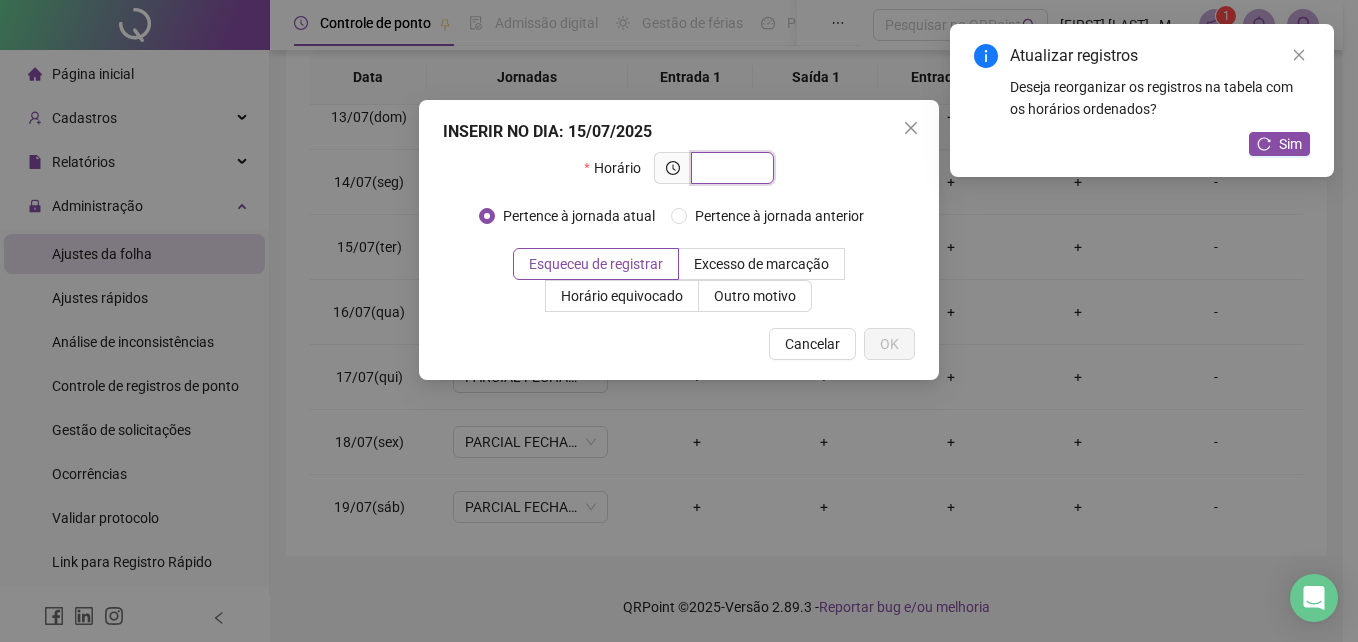 click at bounding box center [730, 168] 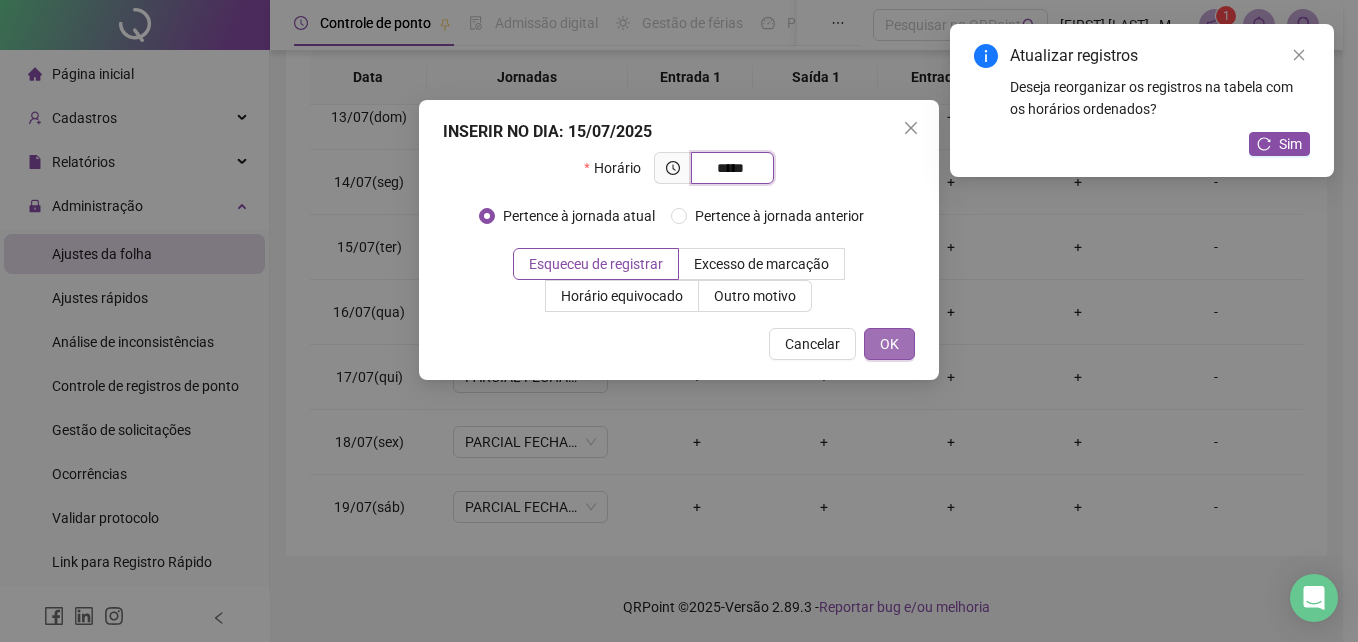 type on "*****" 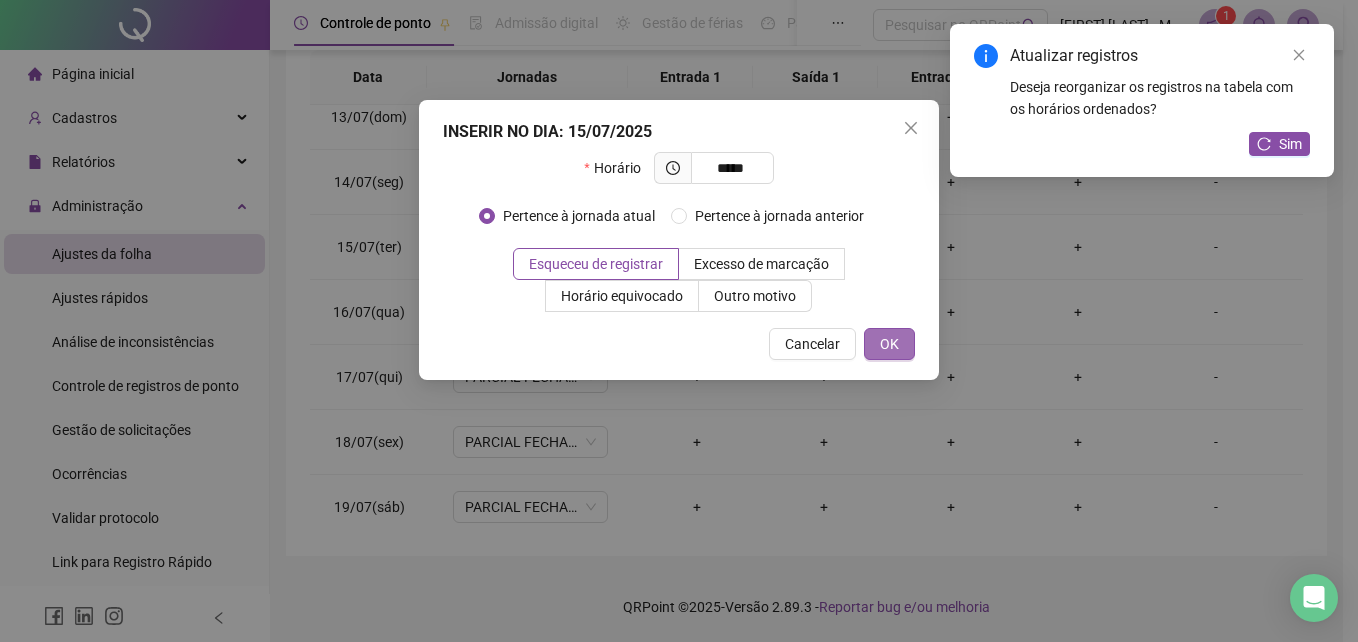 click on "OK" at bounding box center [889, 344] 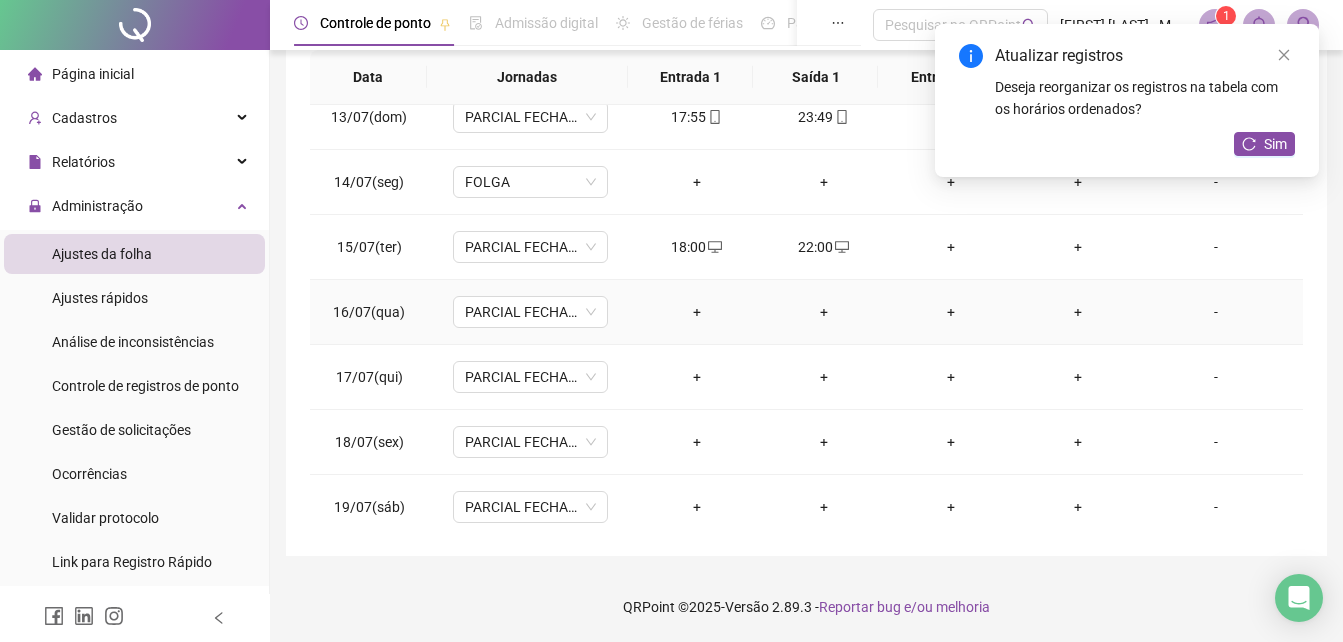 click on "+" at bounding box center (696, 312) 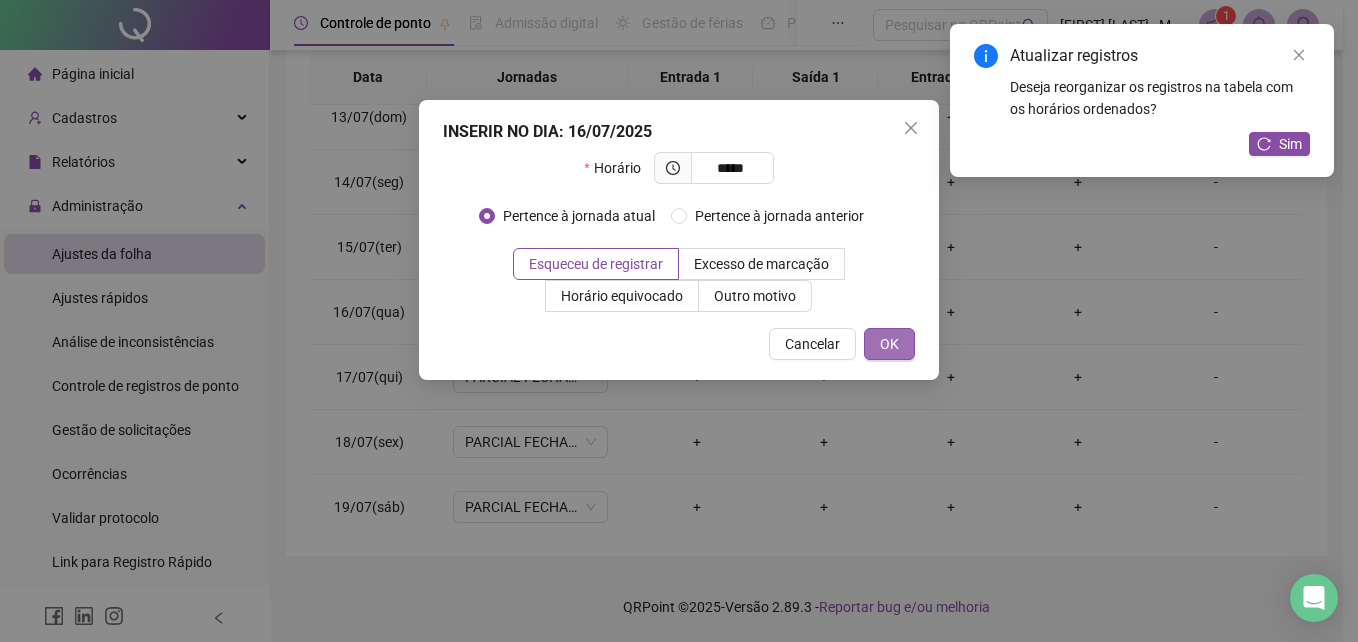 type on "*****" 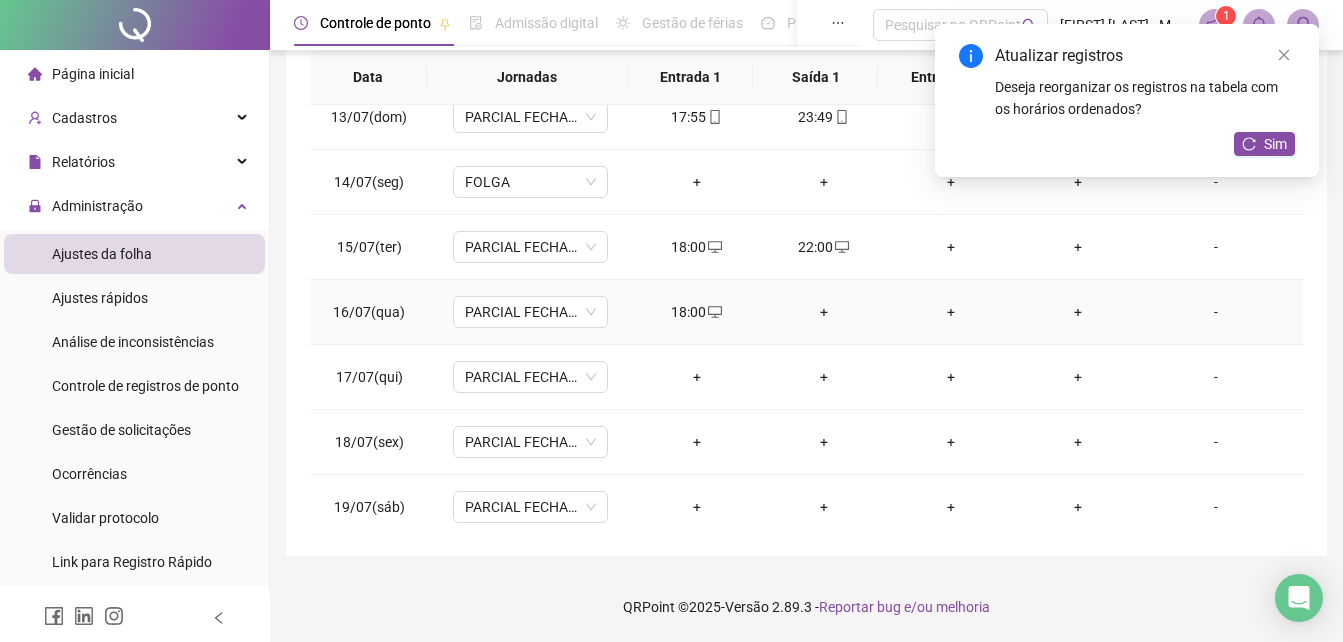 click on "+" at bounding box center (823, 312) 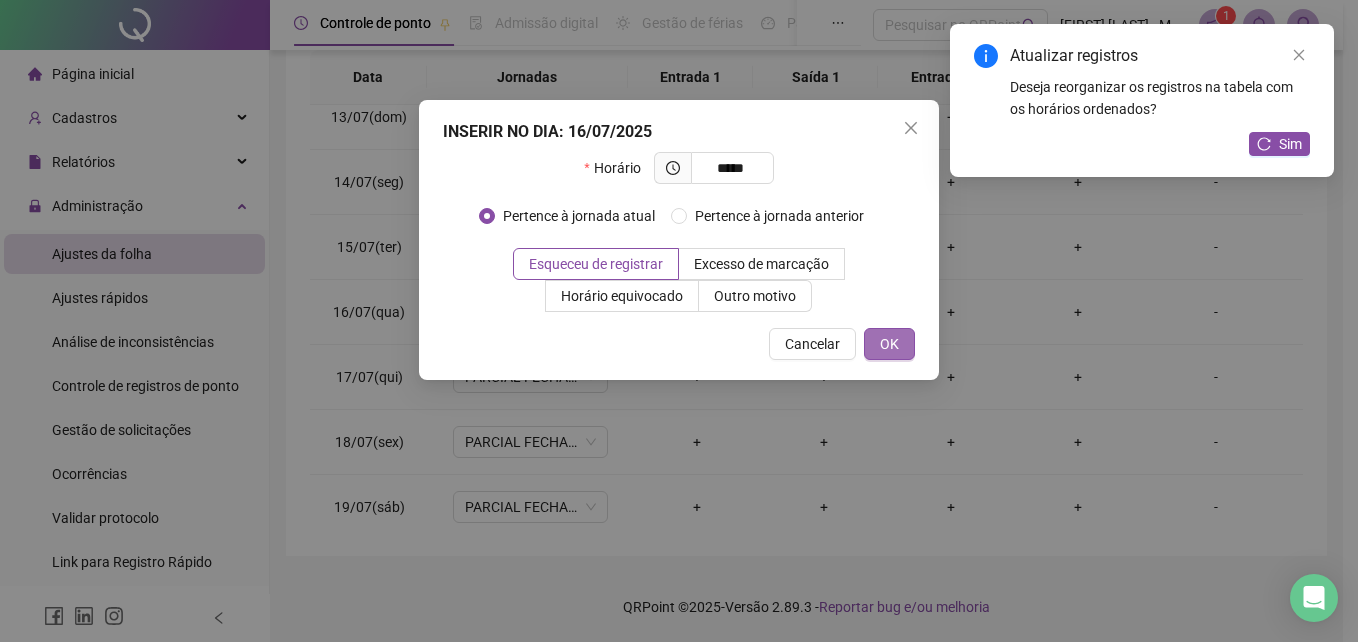 type on "*****" 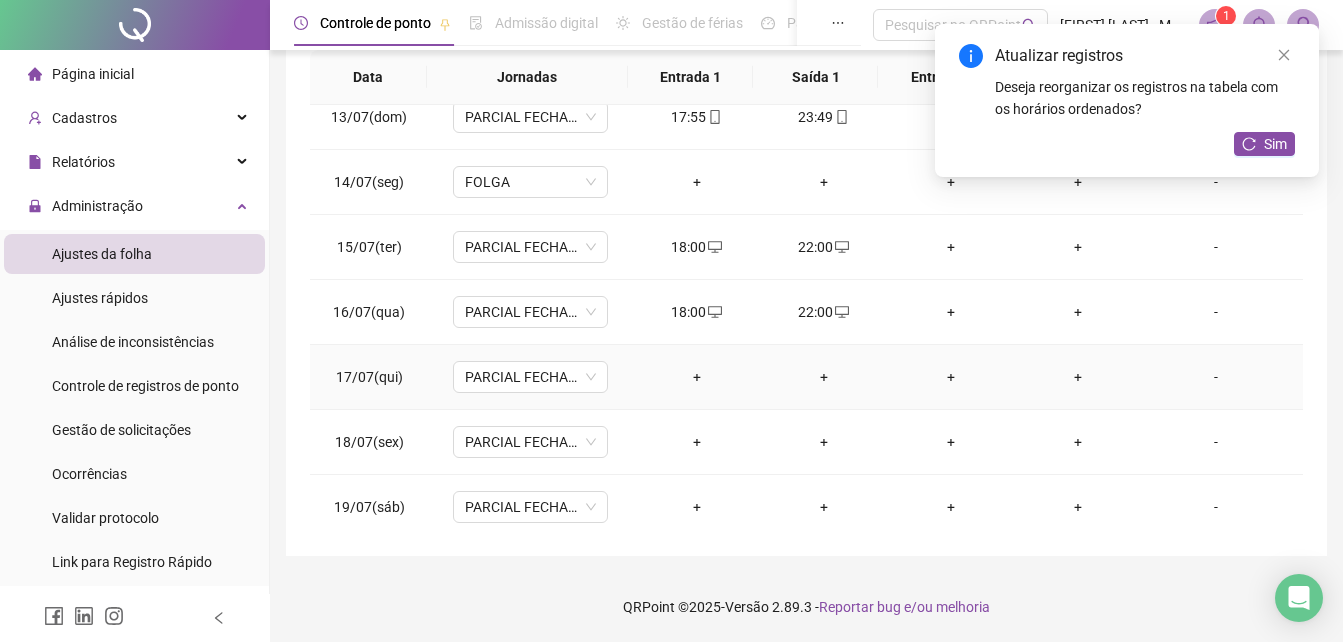 click on "+" at bounding box center (696, 377) 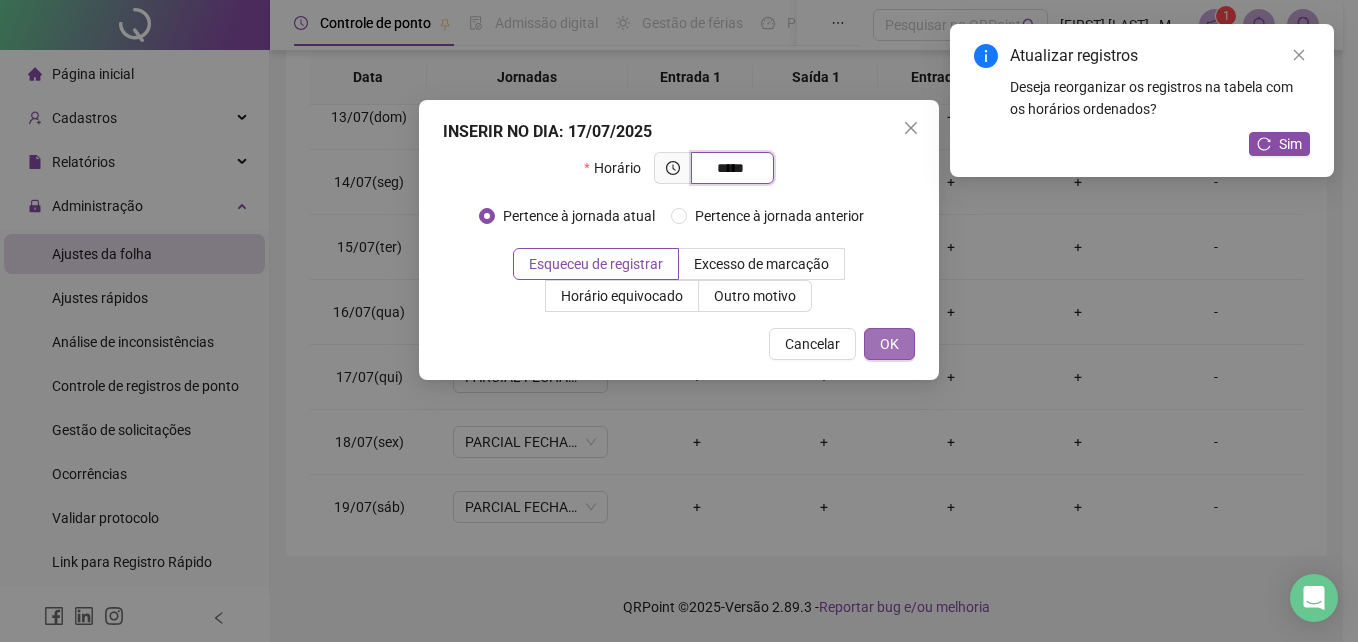 type on "*****" 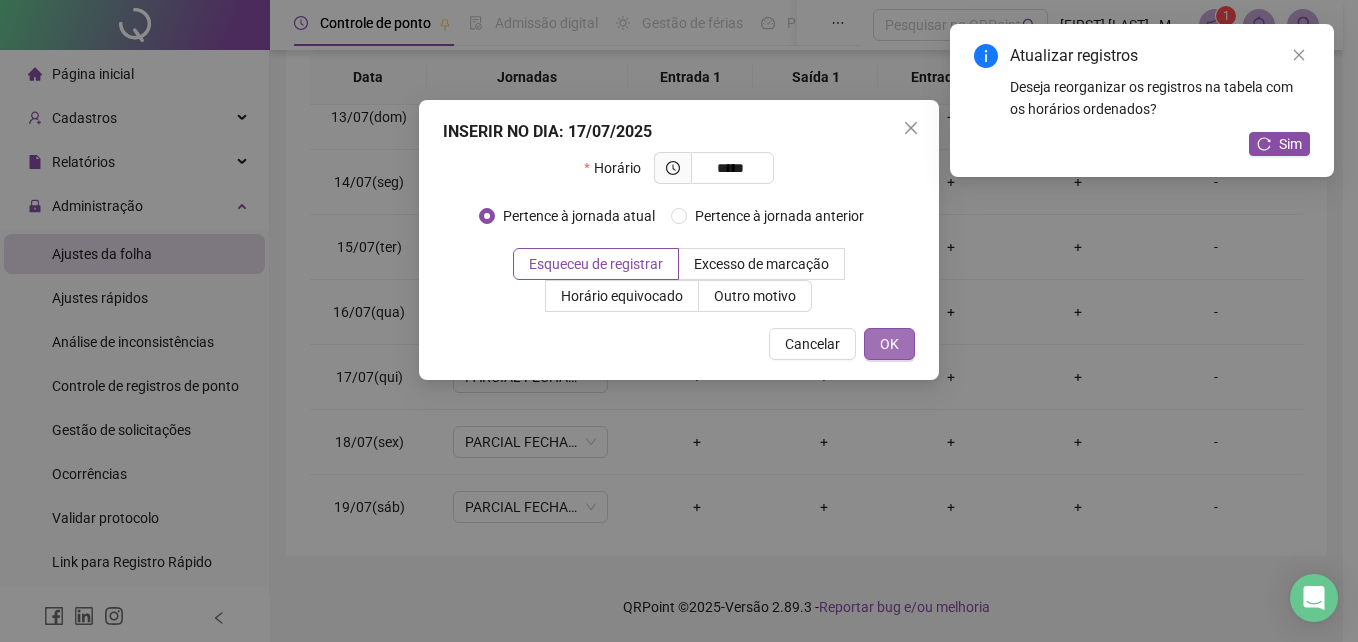 click on "OK" at bounding box center [889, 344] 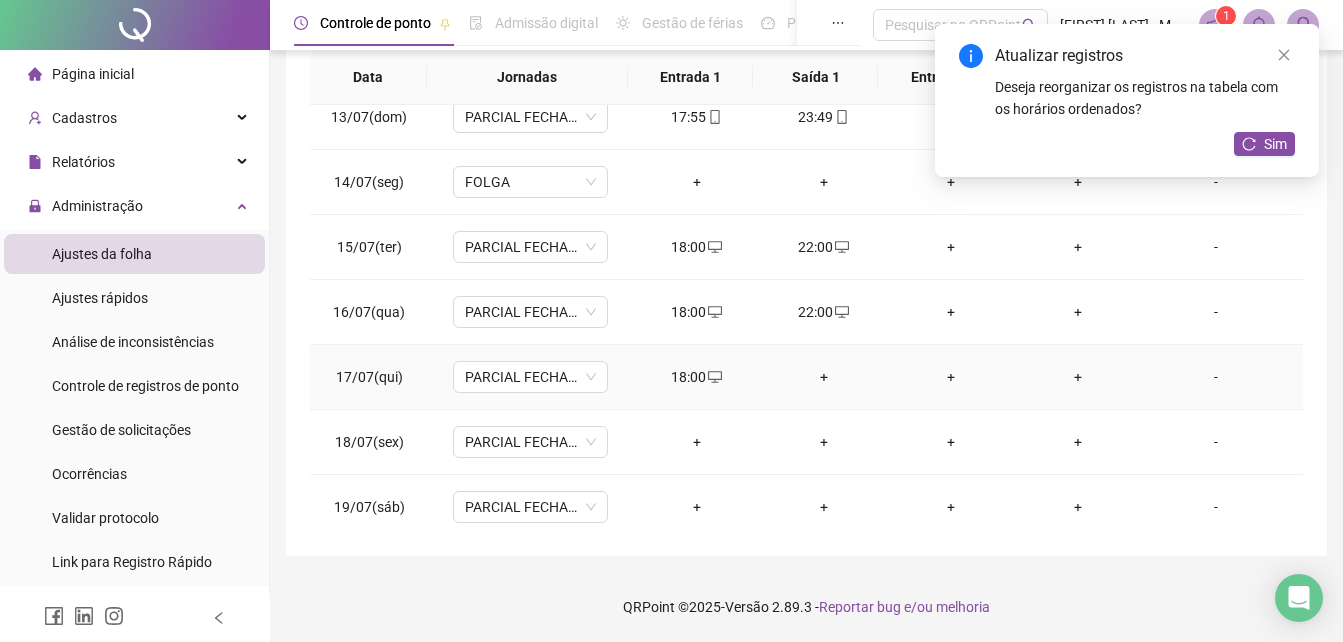 click on "+" at bounding box center [823, 377] 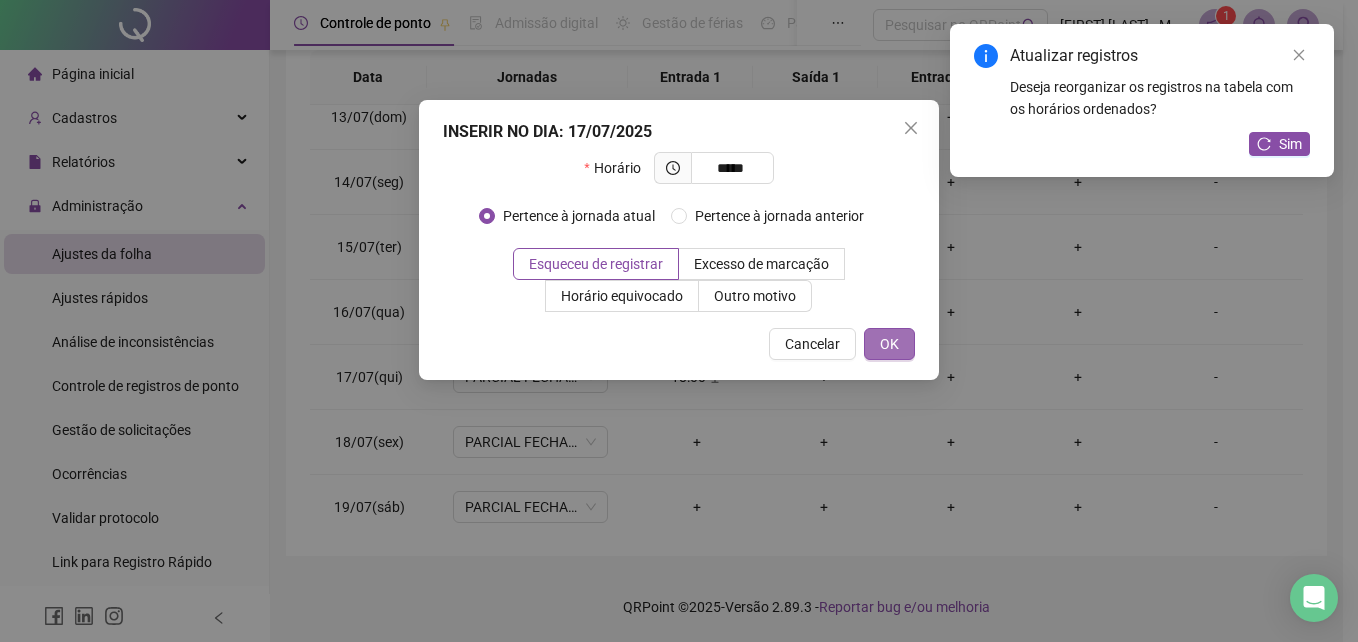 type on "*****" 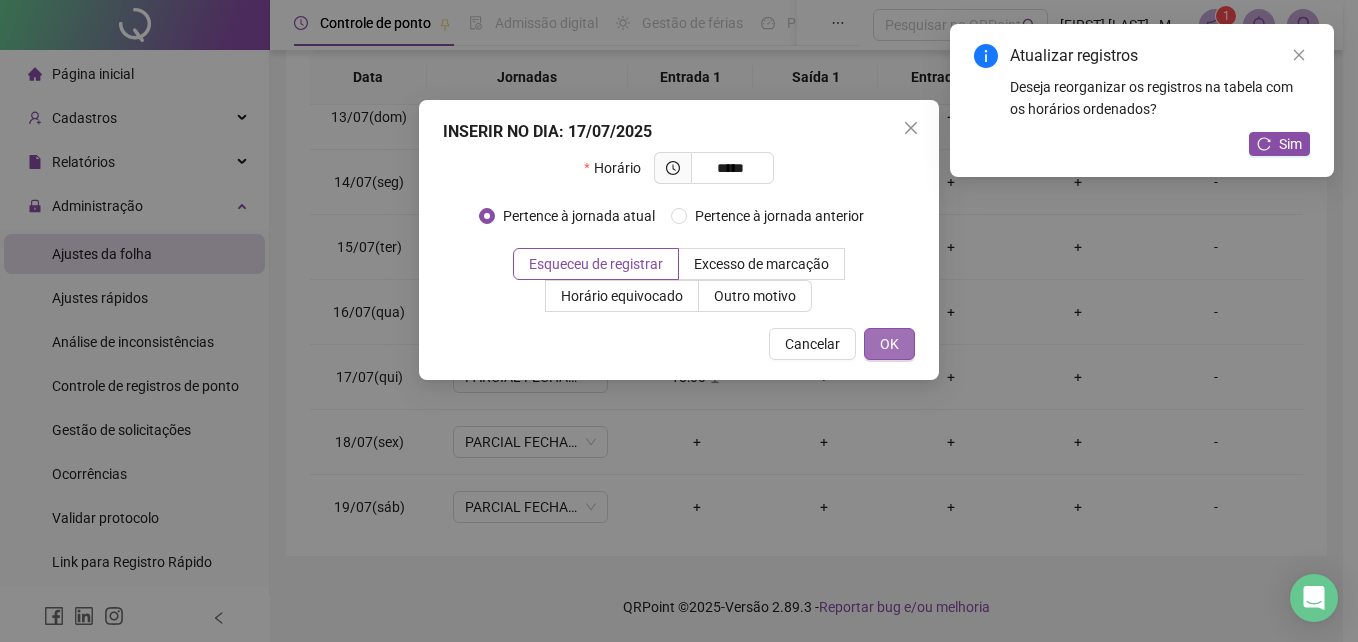 click on "OK" at bounding box center (889, 344) 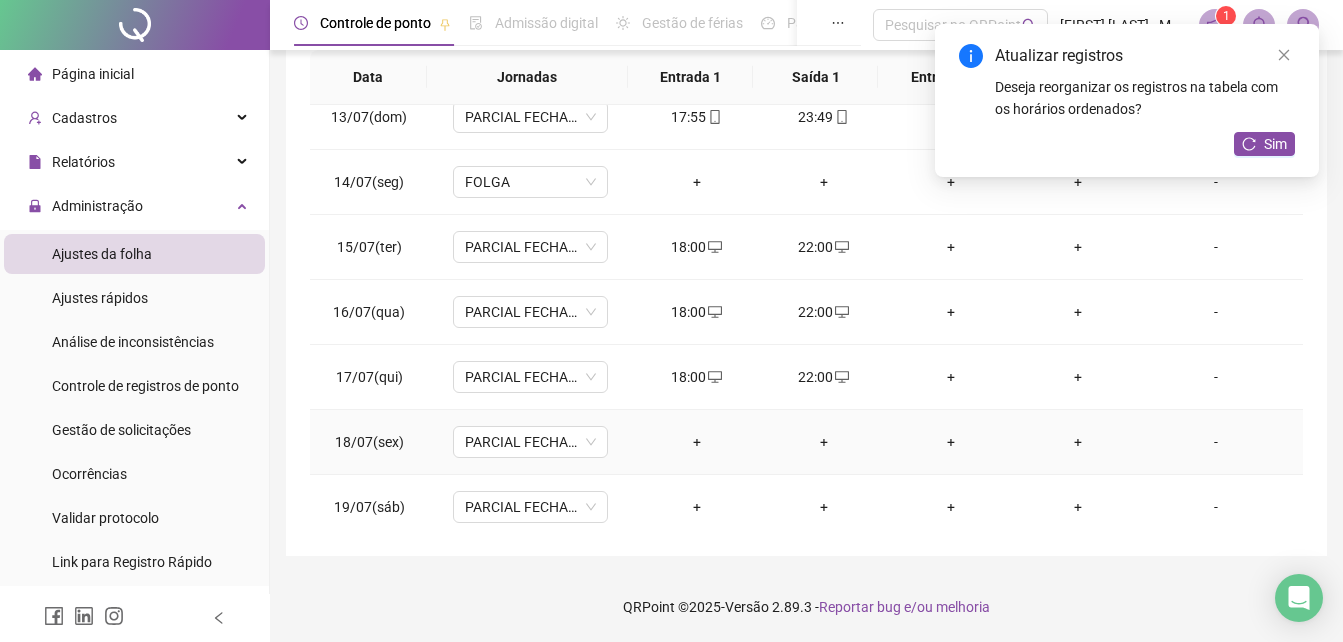 click on "+" at bounding box center [696, 442] 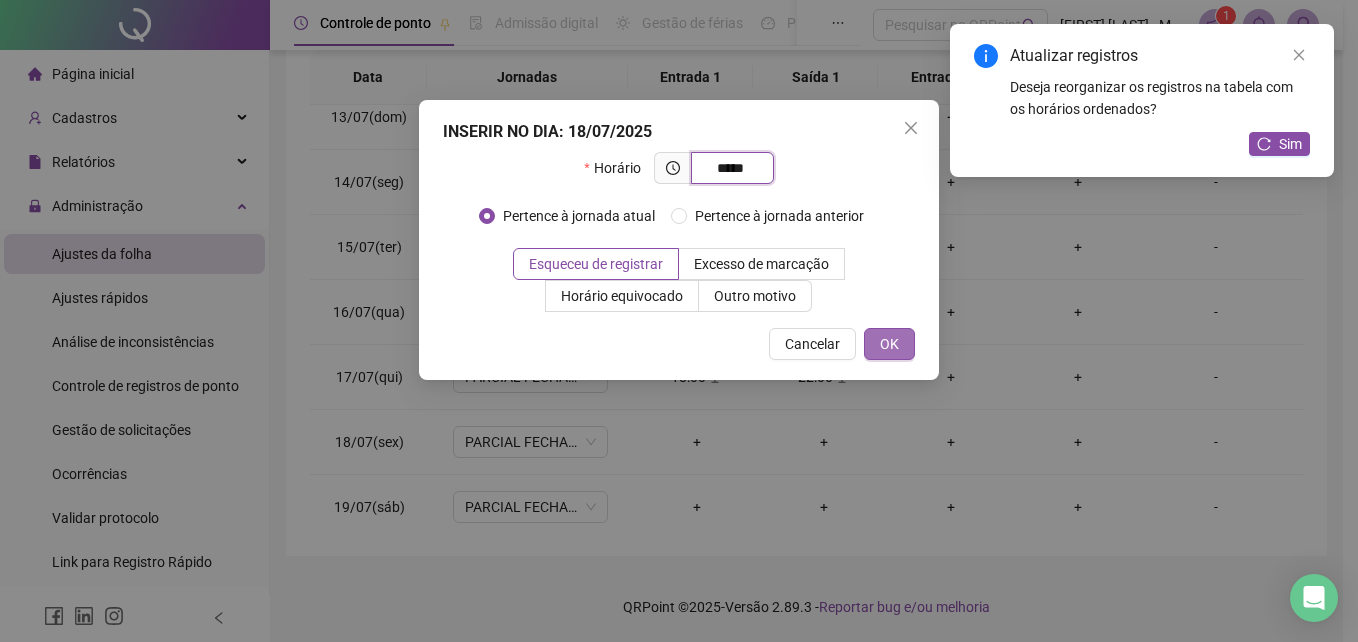 type on "*****" 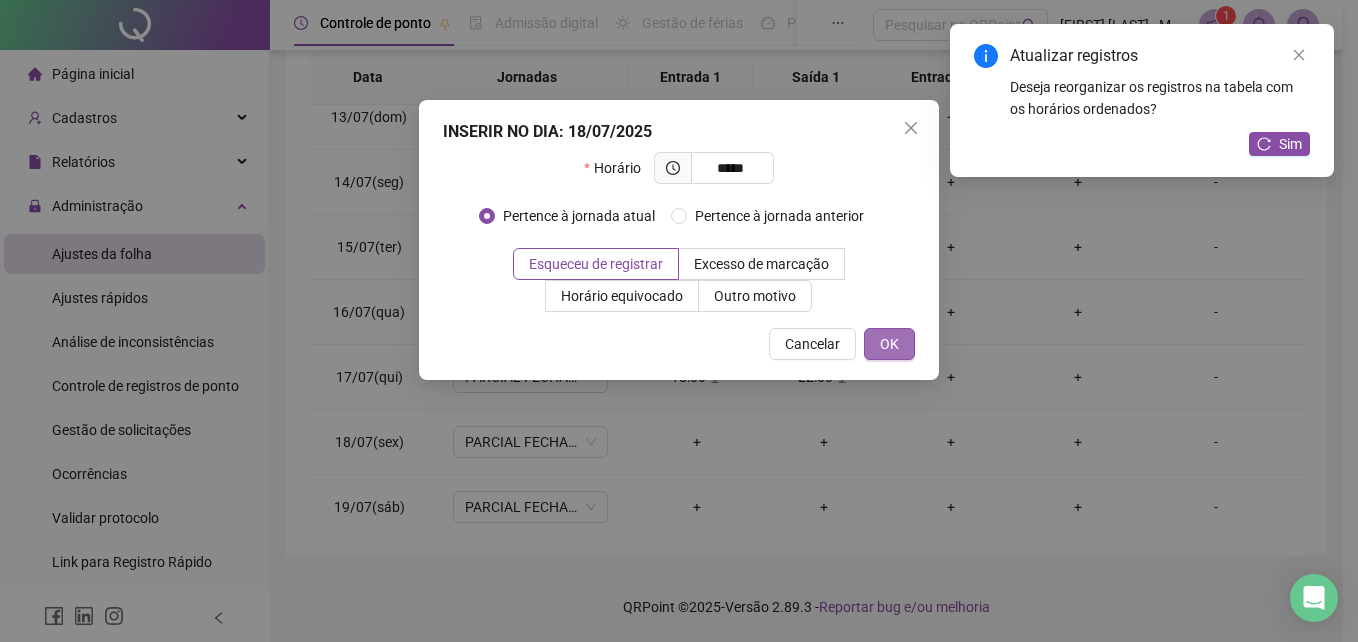 click on "OK" at bounding box center (889, 344) 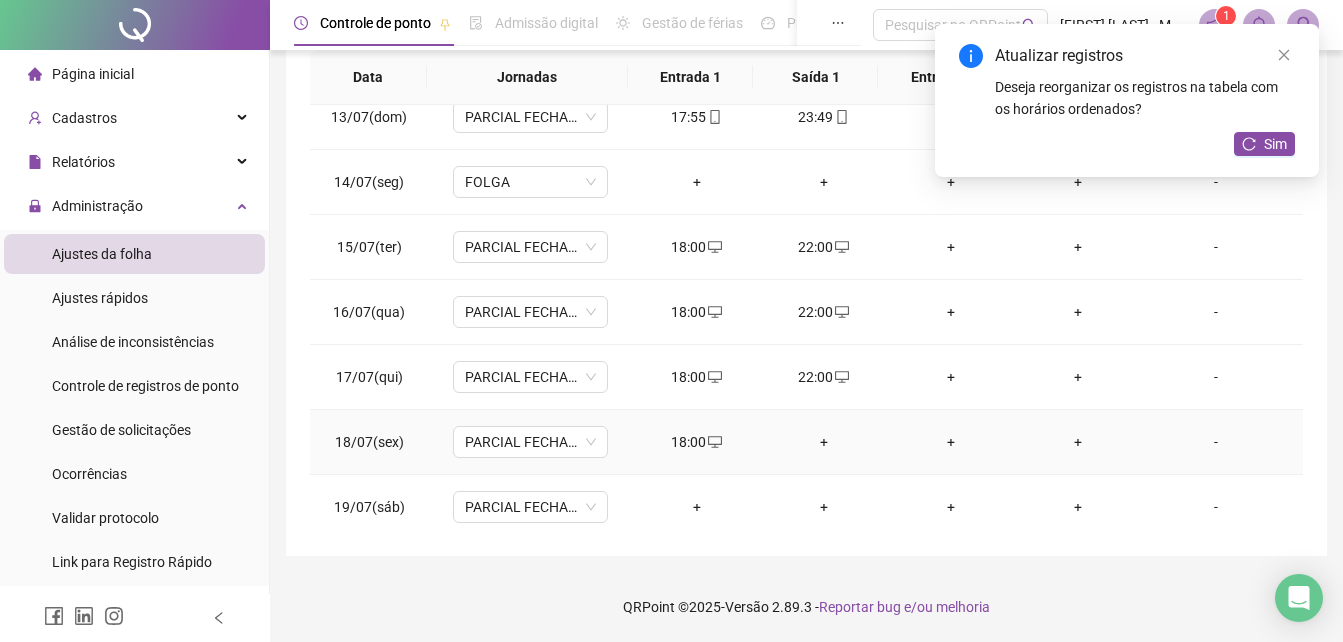 click on "+" at bounding box center (823, 442) 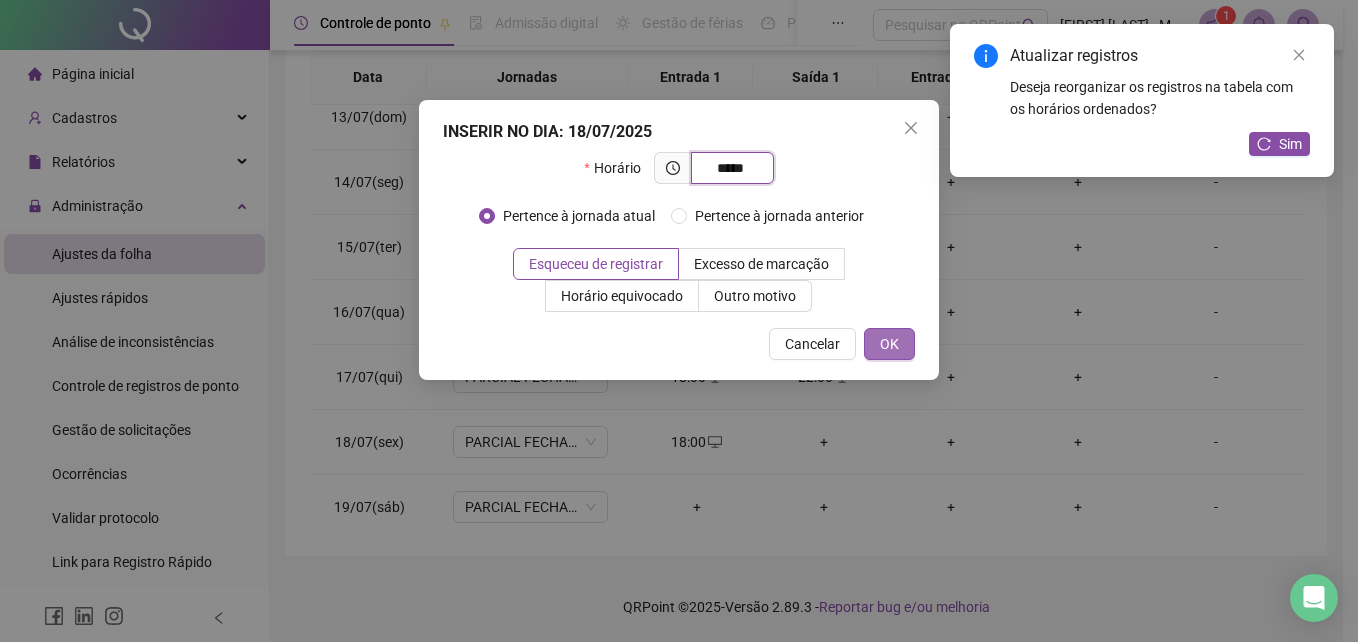 type on "*****" 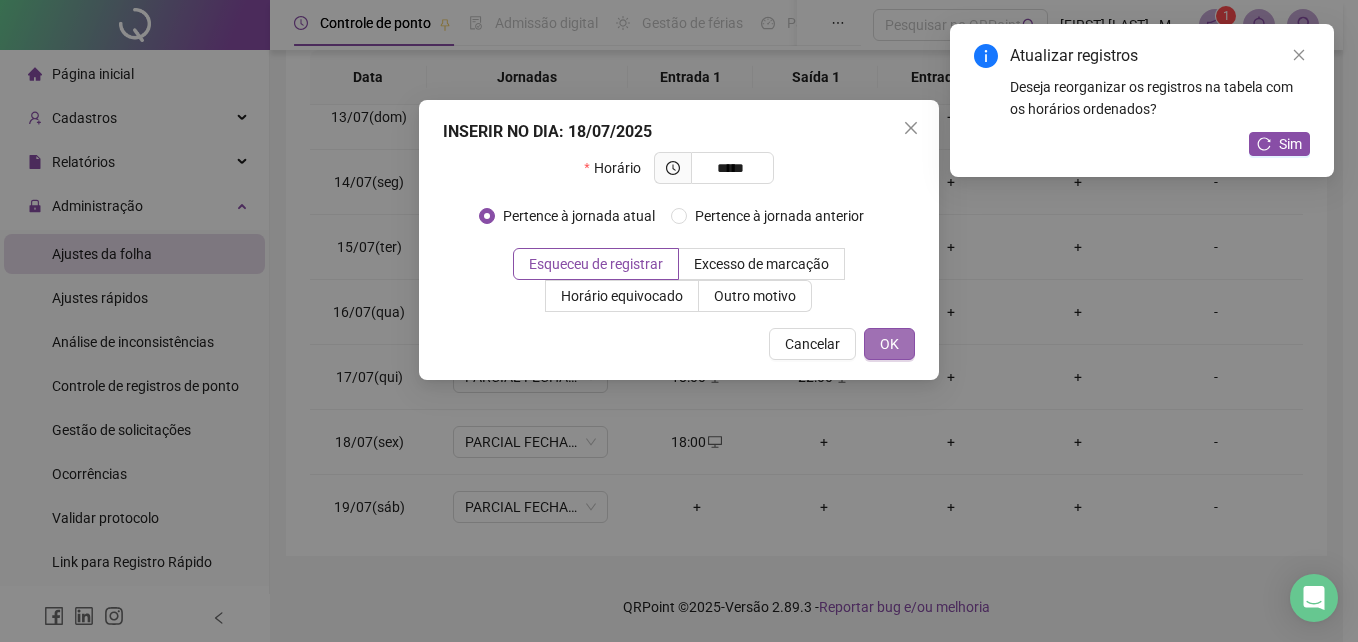 click on "OK" at bounding box center (889, 344) 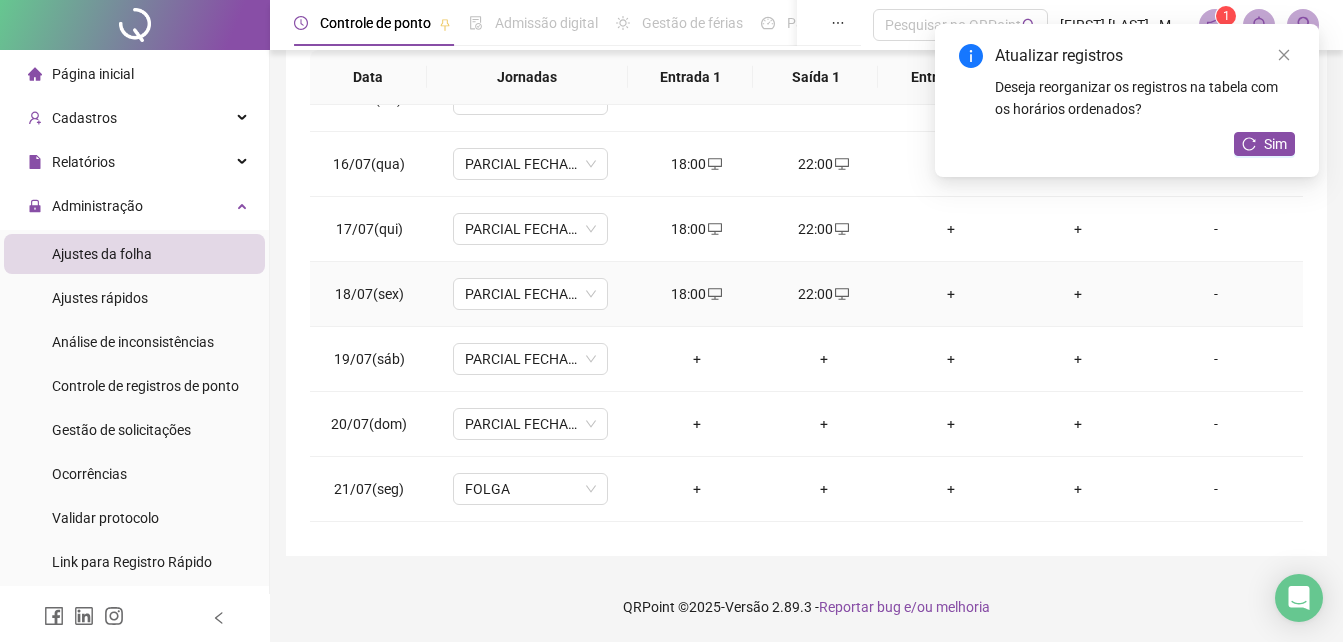 scroll, scrollTop: 1000, scrollLeft: 0, axis: vertical 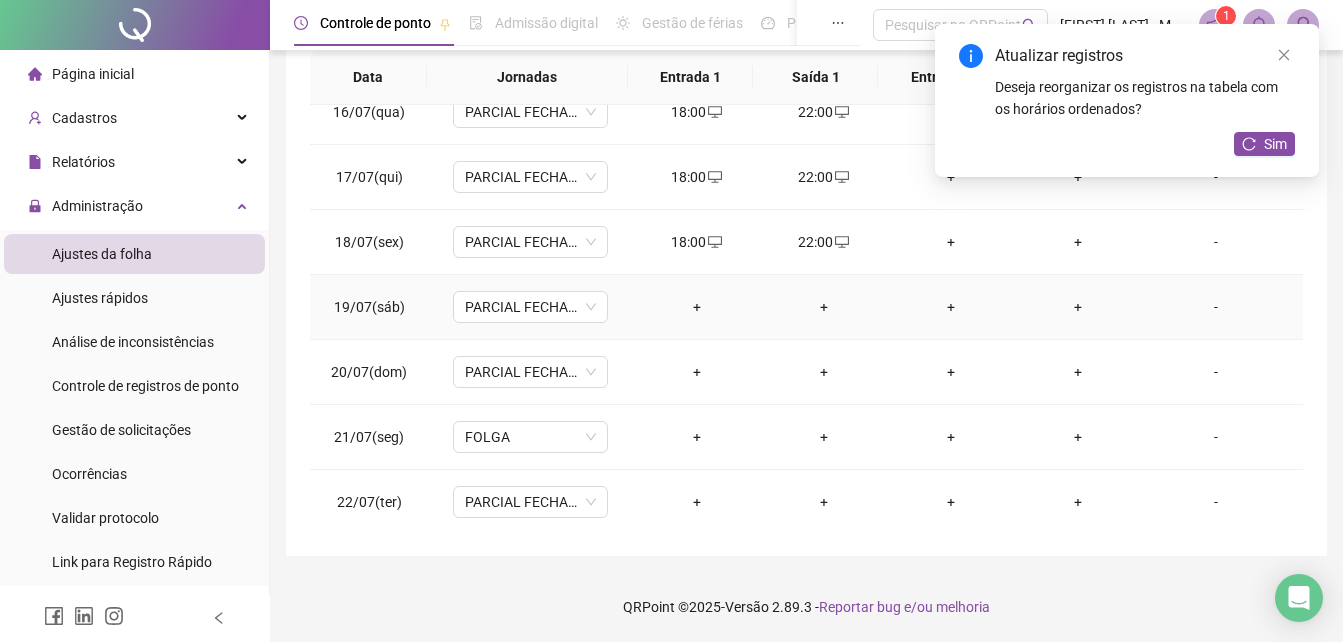 click on "+" at bounding box center [696, 307] 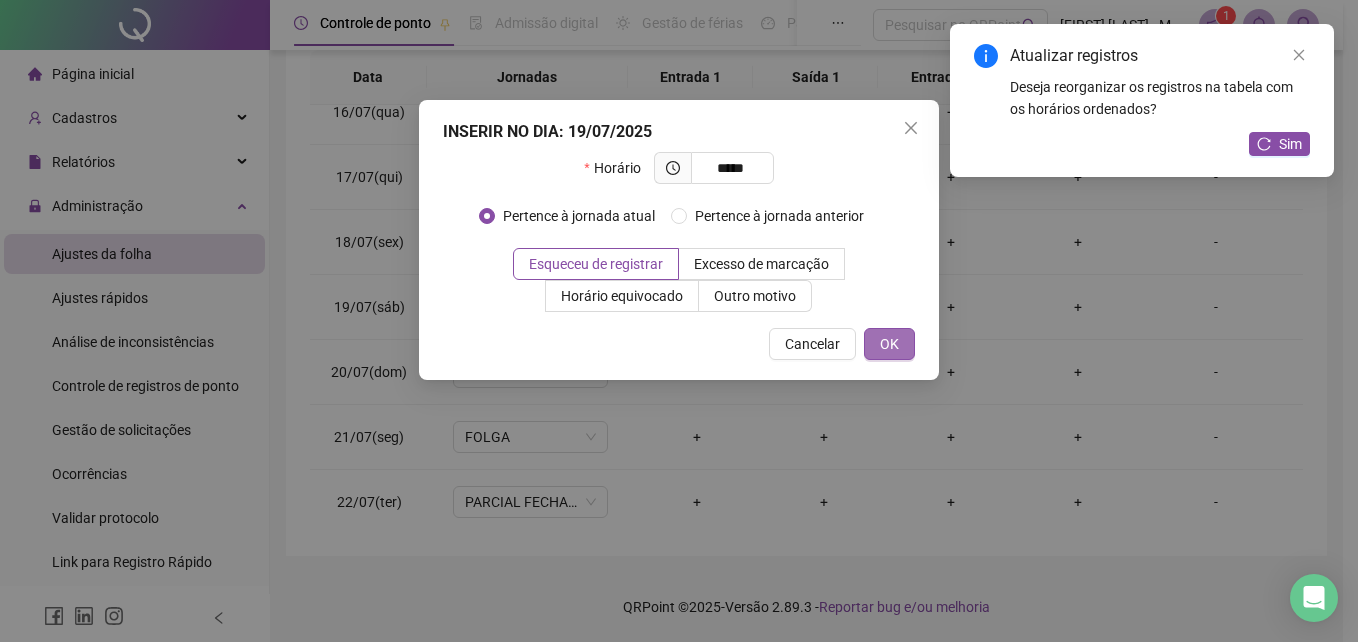 type on "*****" 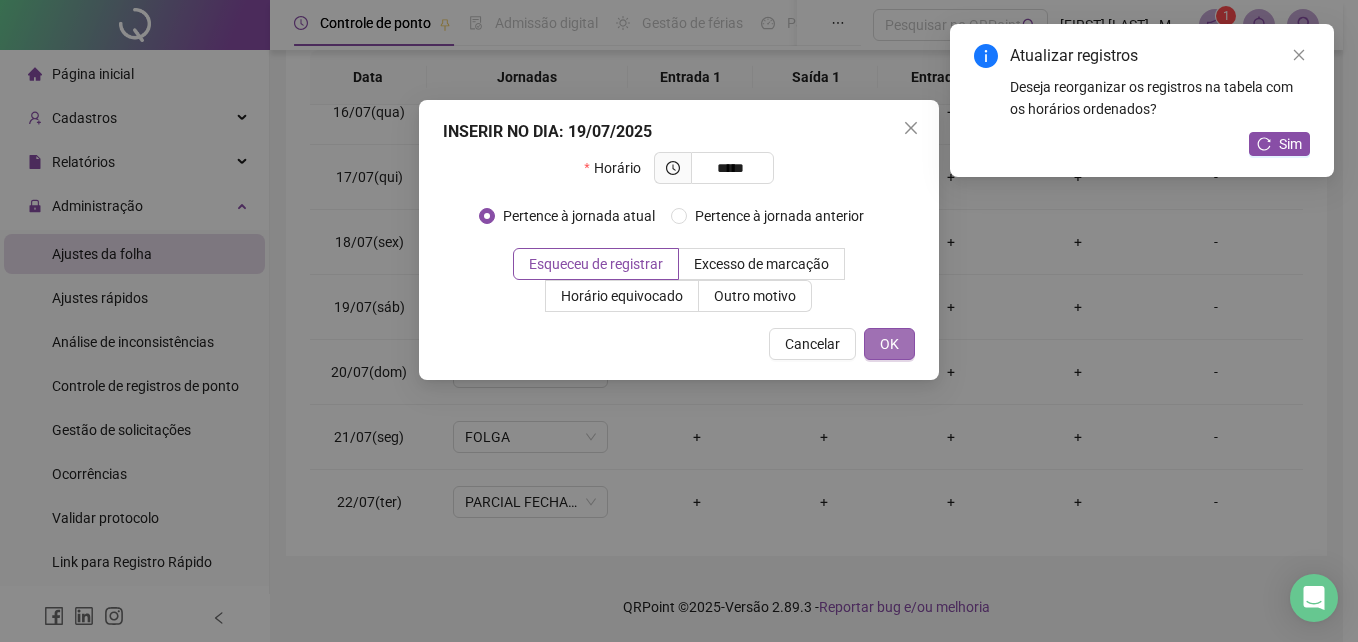 click on "OK" at bounding box center (889, 344) 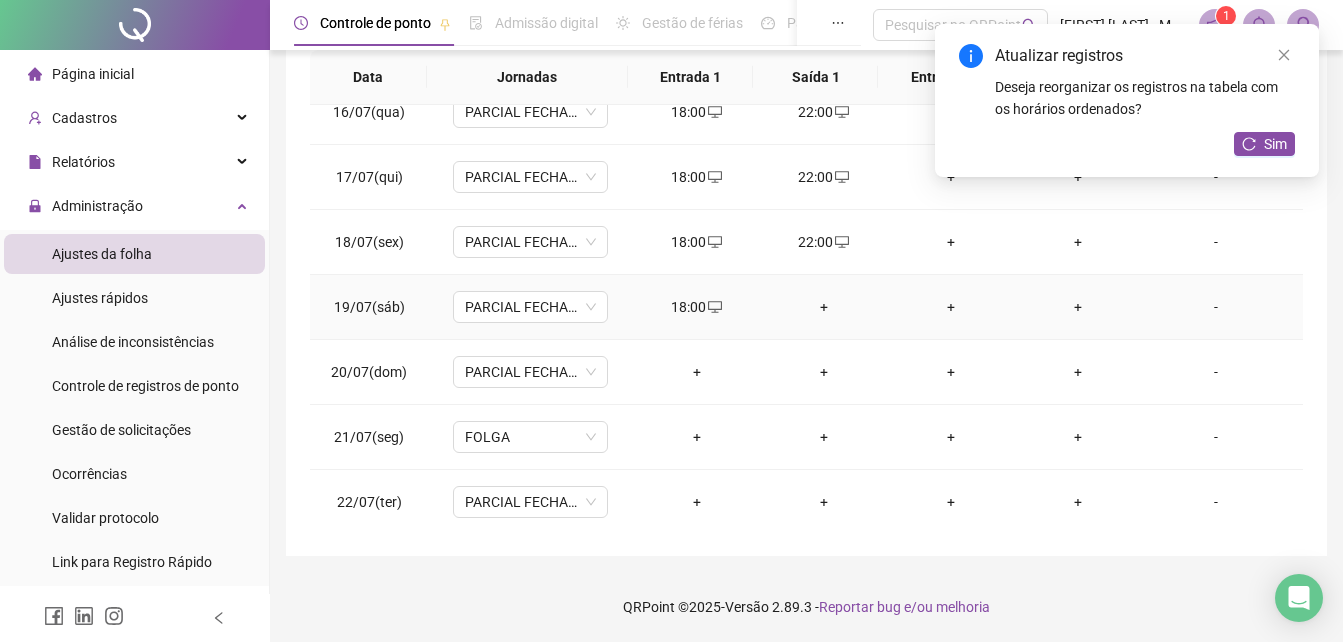 click on "+" at bounding box center [823, 307] 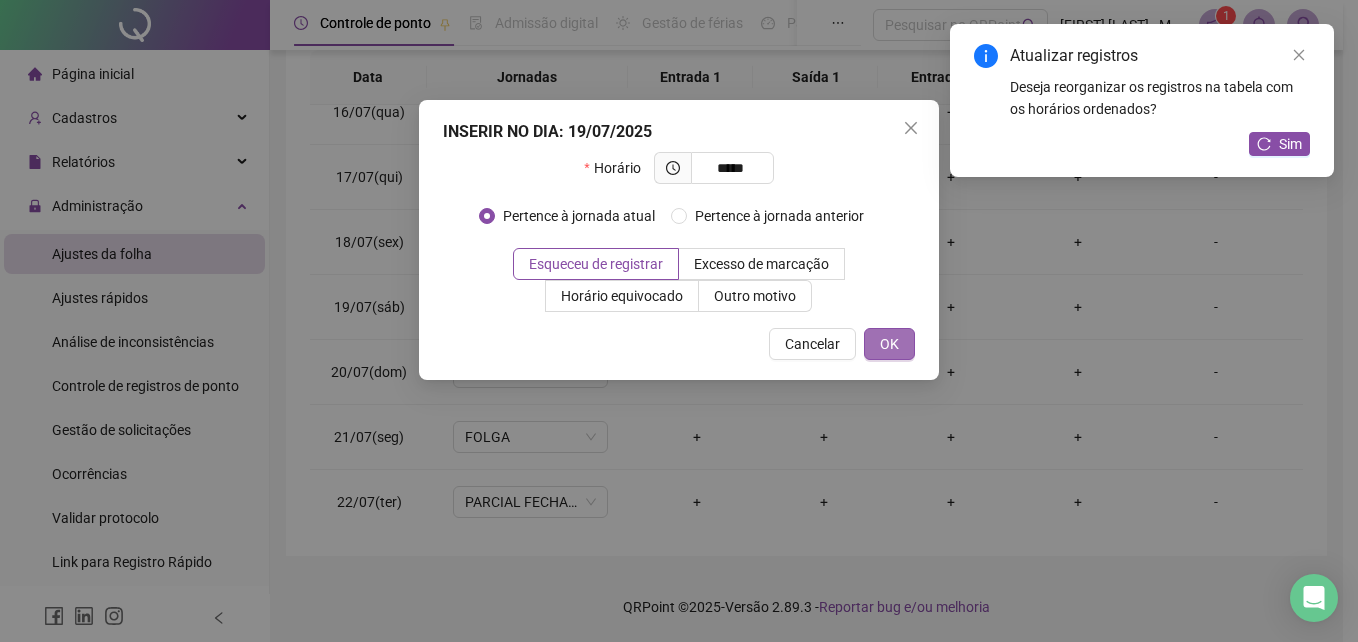 type on "*****" 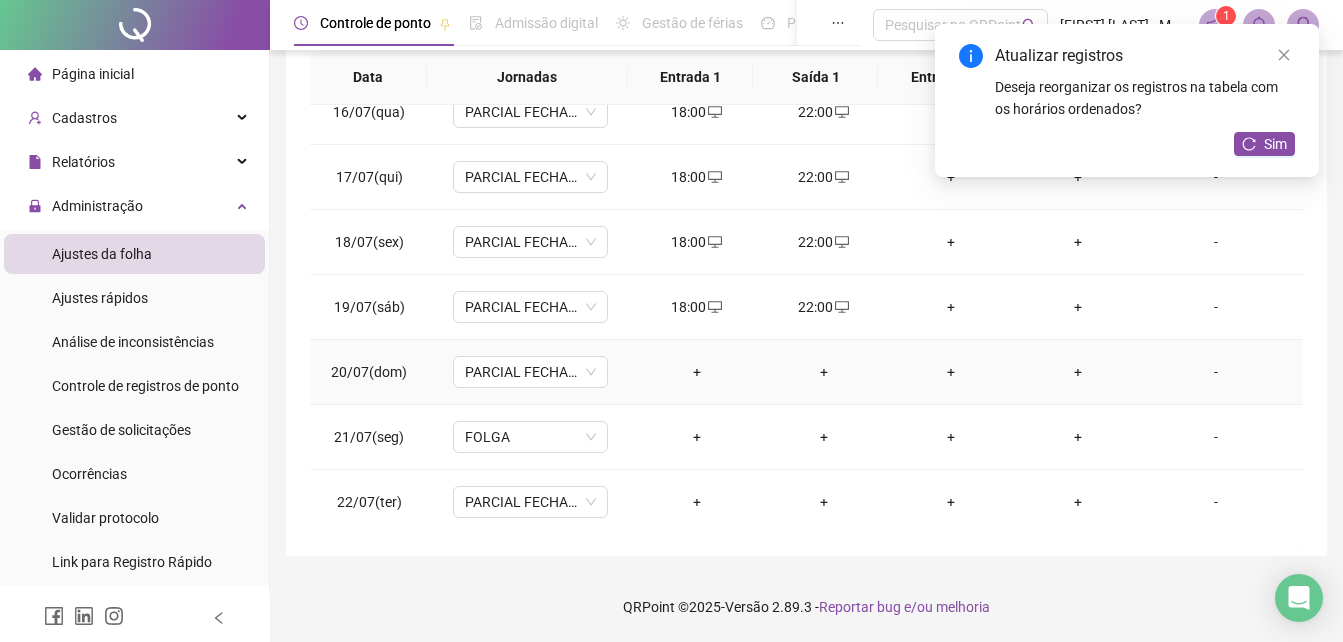click on "+" at bounding box center [696, 372] 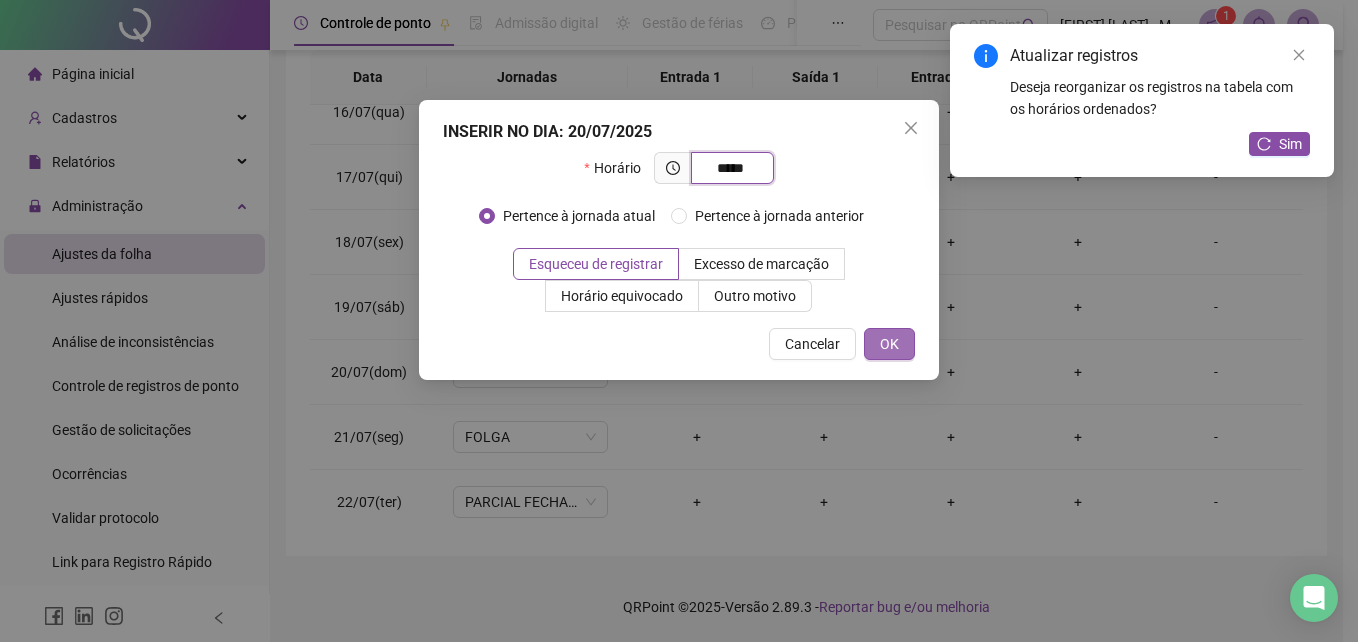 type on "*****" 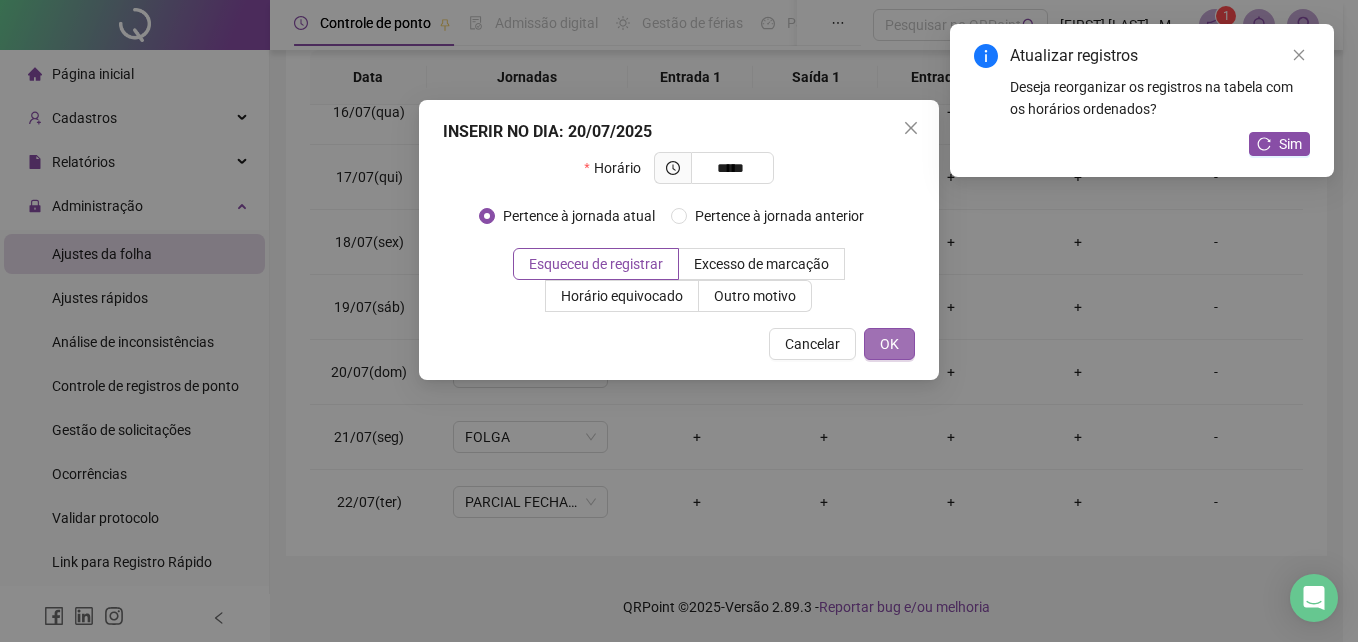 click on "OK" at bounding box center [889, 344] 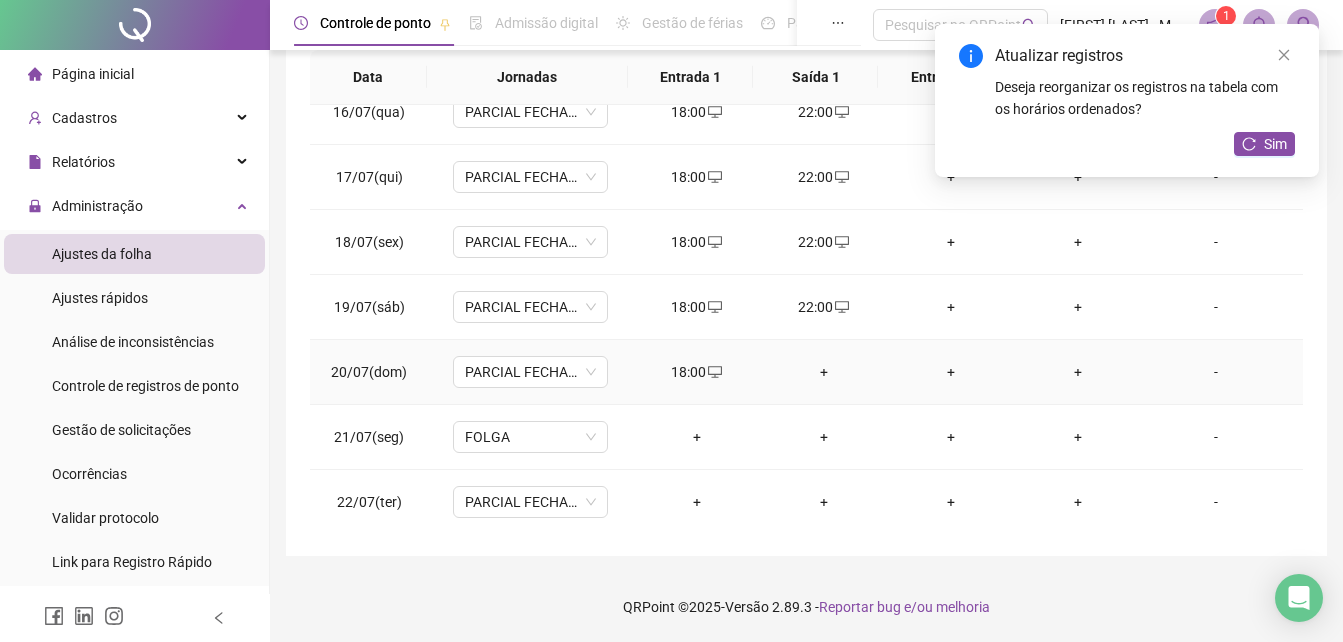 click on "+" at bounding box center (823, 372) 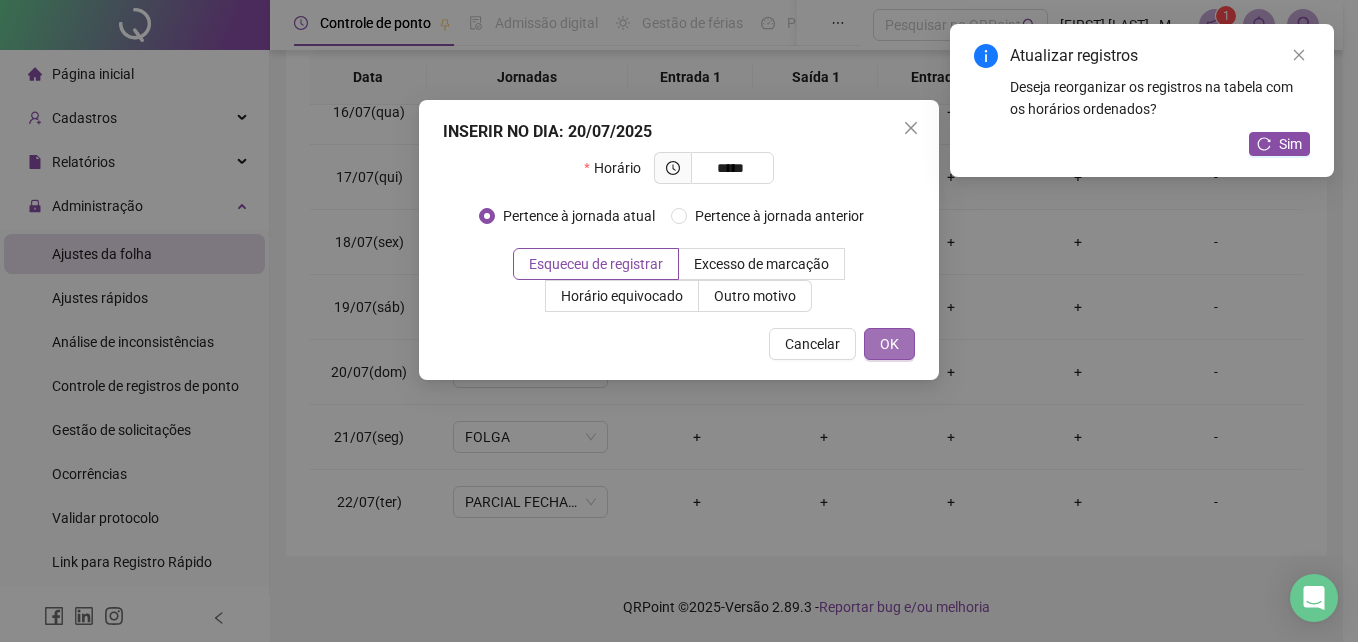 type on "*****" 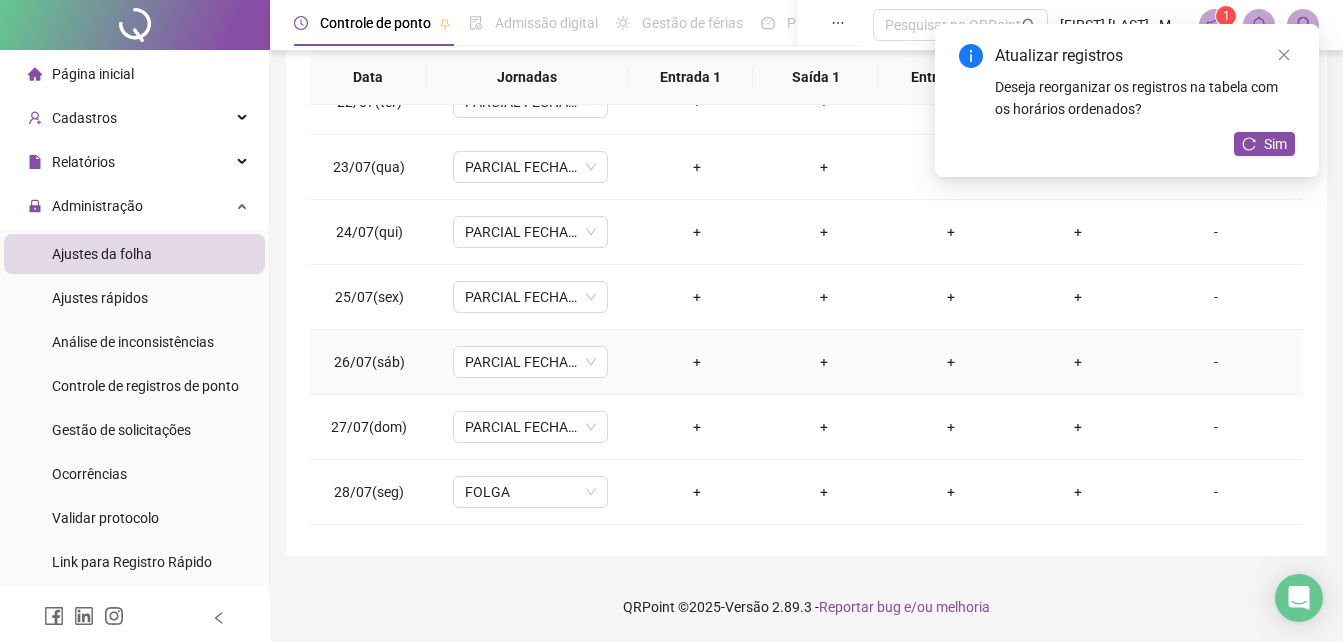 scroll, scrollTop: 1500, scrollLeft: 0, axis: vertical 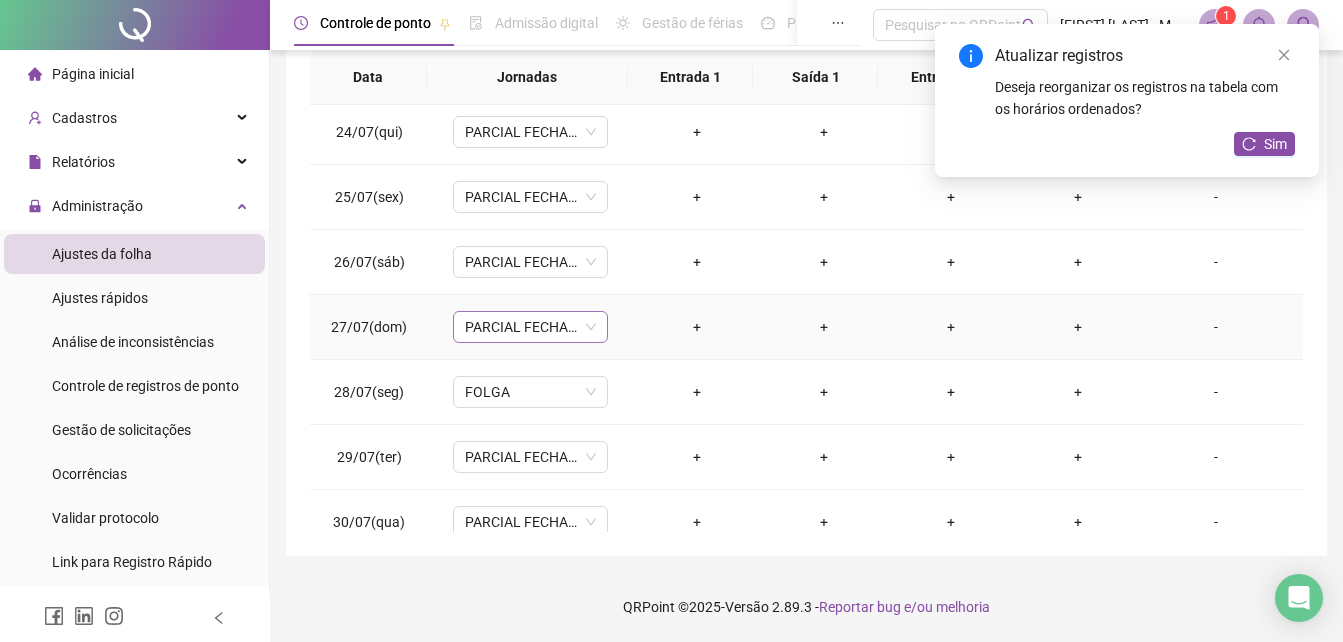 click on "PARCIAL FECHAMENTO 18:30H-22:30H" at bounding box center (530, 327) 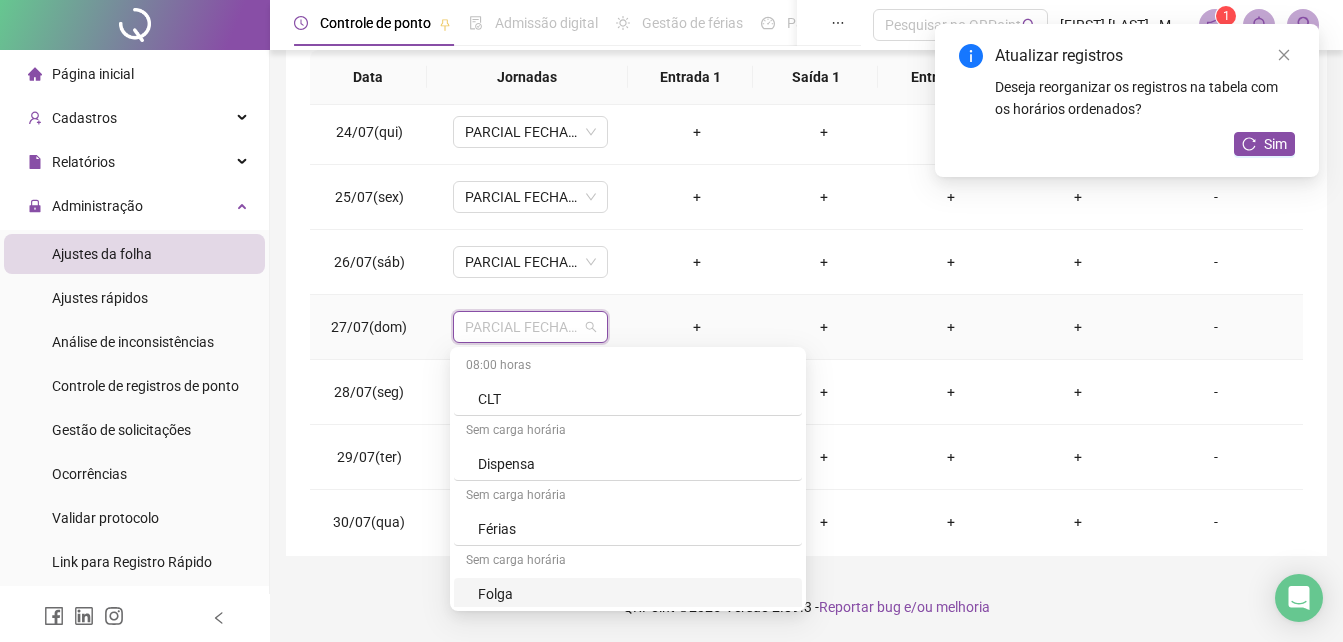 click on "Folga" at bounding box center (634, 594) 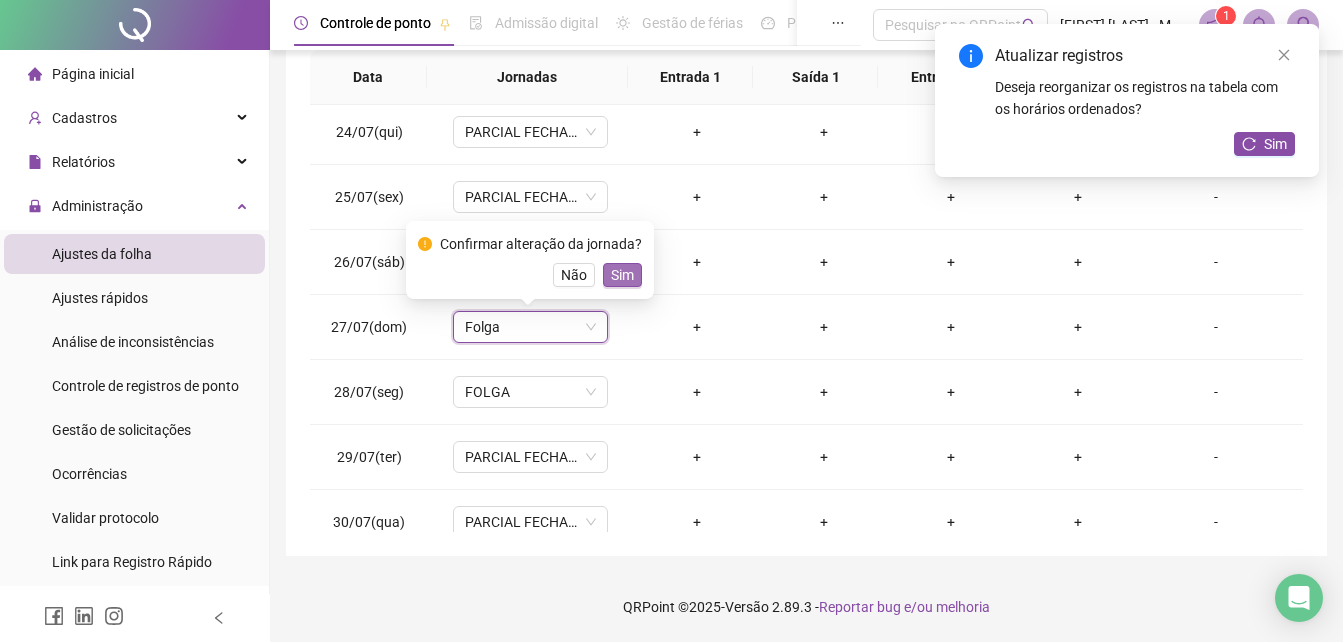 click on "Sim" at bounding box center [622, 275] 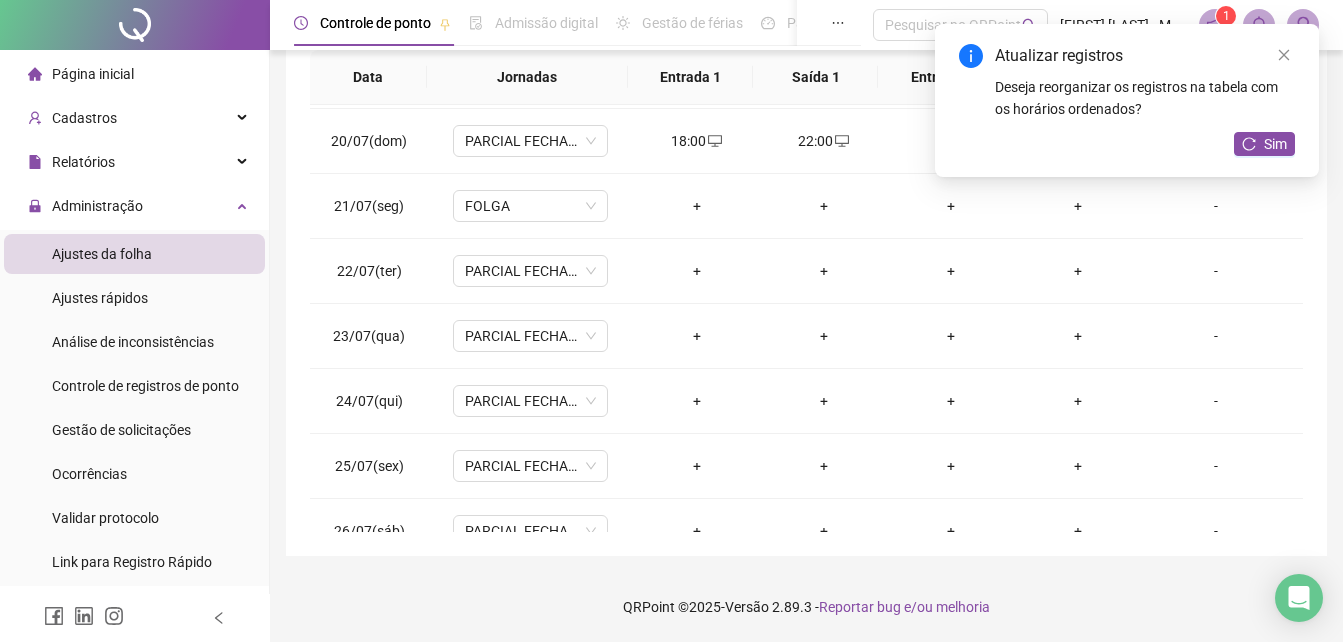 scroll, scrollTop: 1300, scrollLeft: 0, axis: vertical 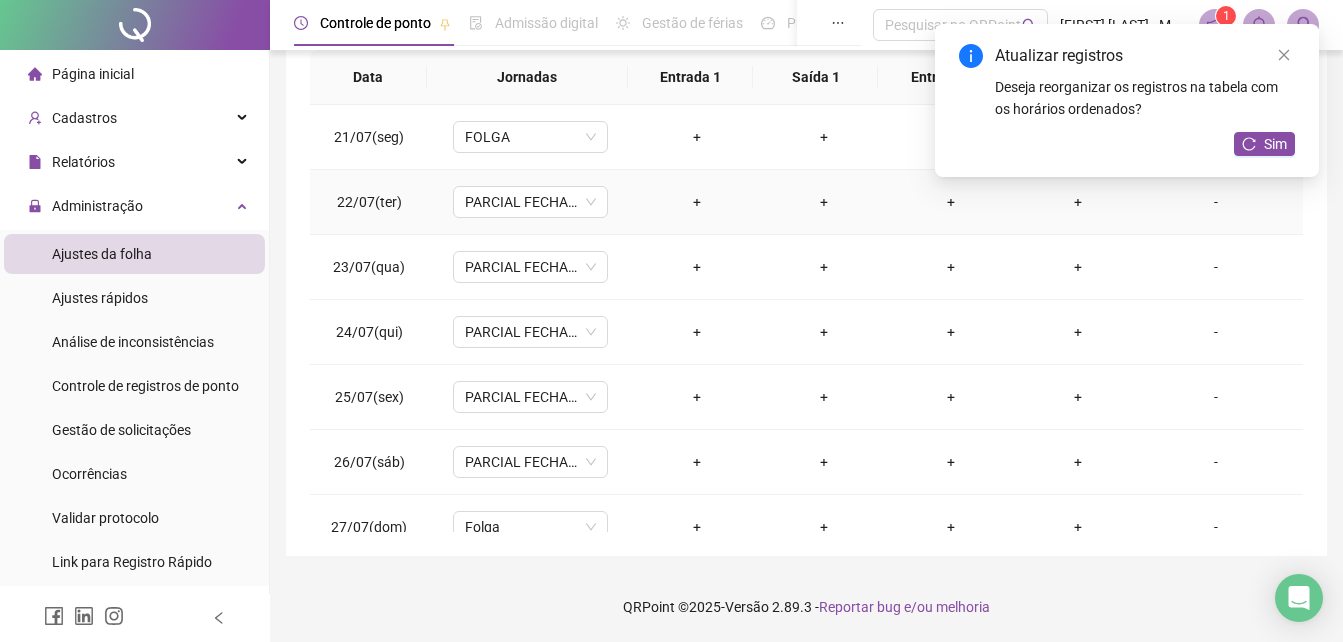 click on "+" at bounding box center [696, 202] 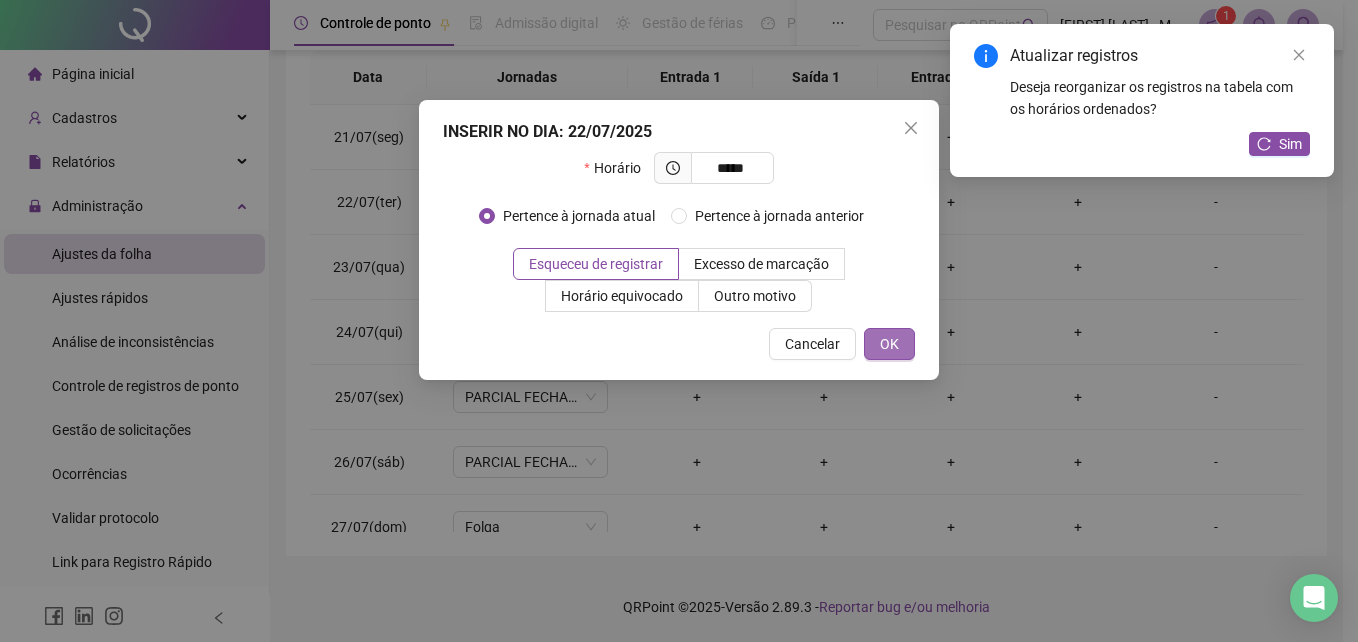 type on "*****" 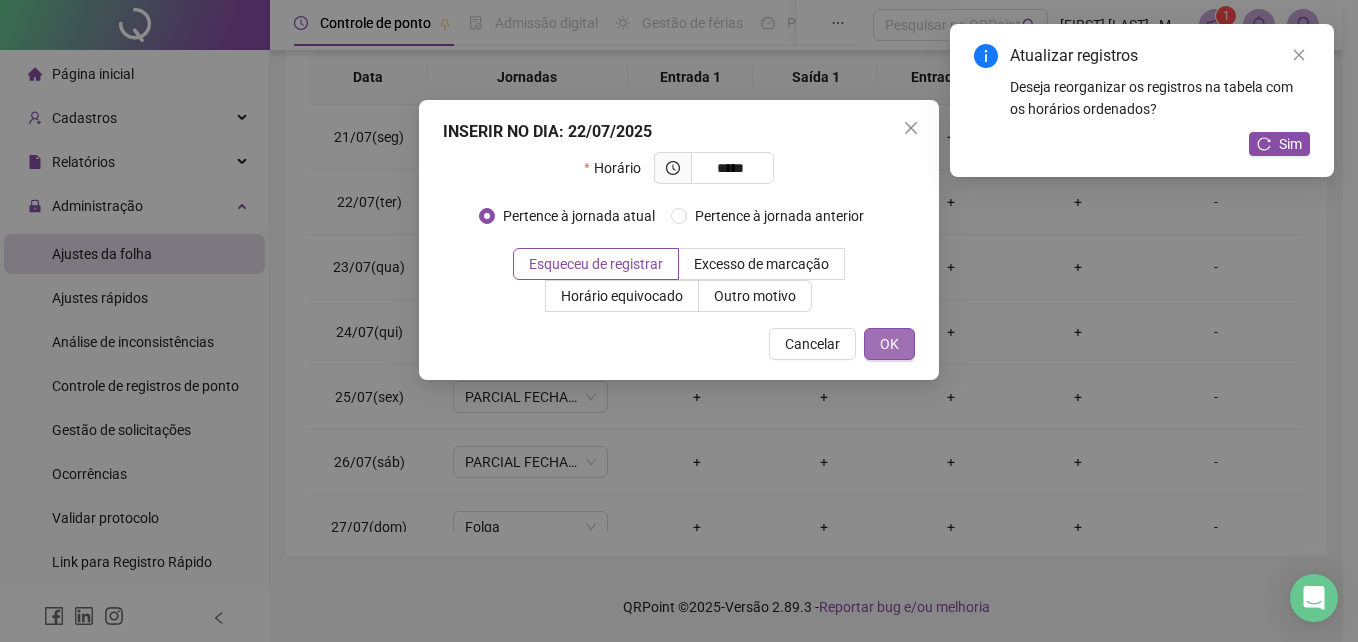 click on "OK" at bounding box center [889, 344] 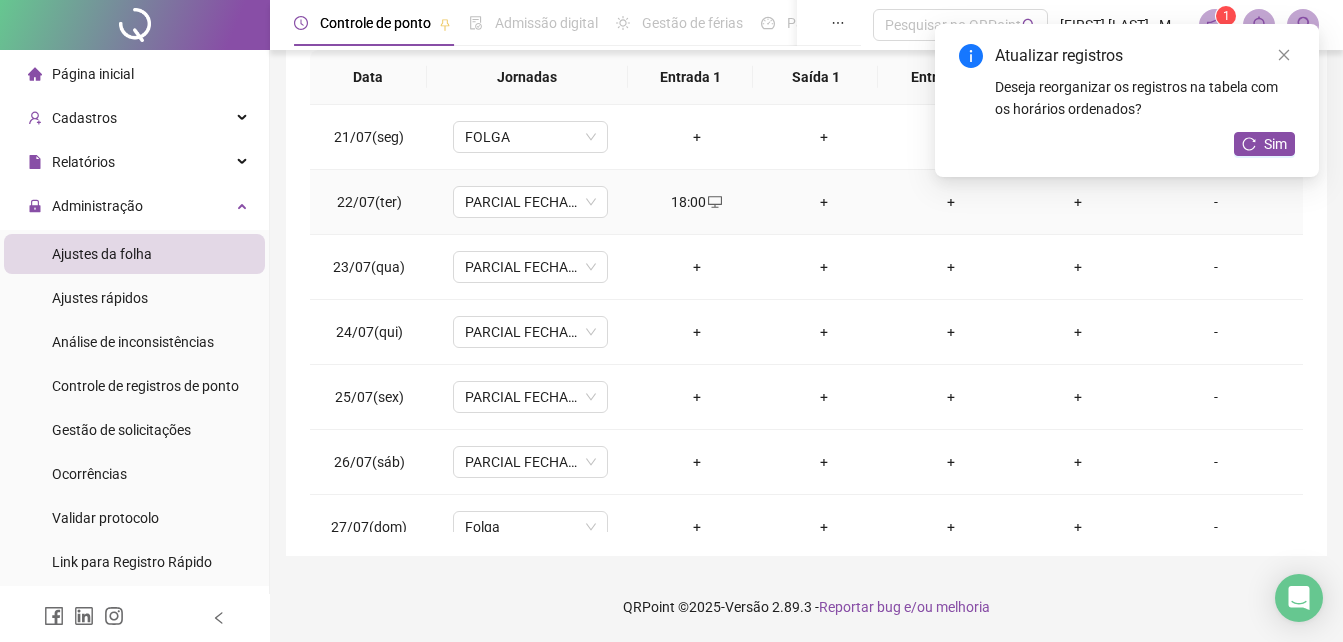 click on "+" at bounding box center (823, 202) 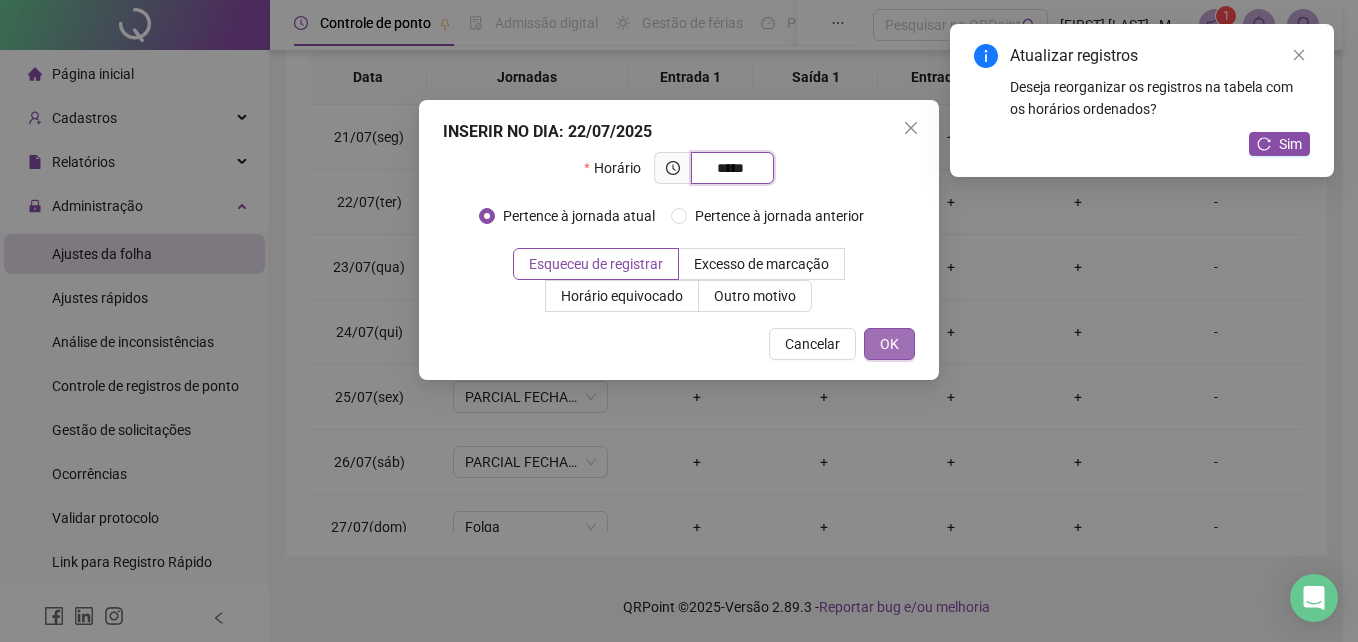 type on "*****" 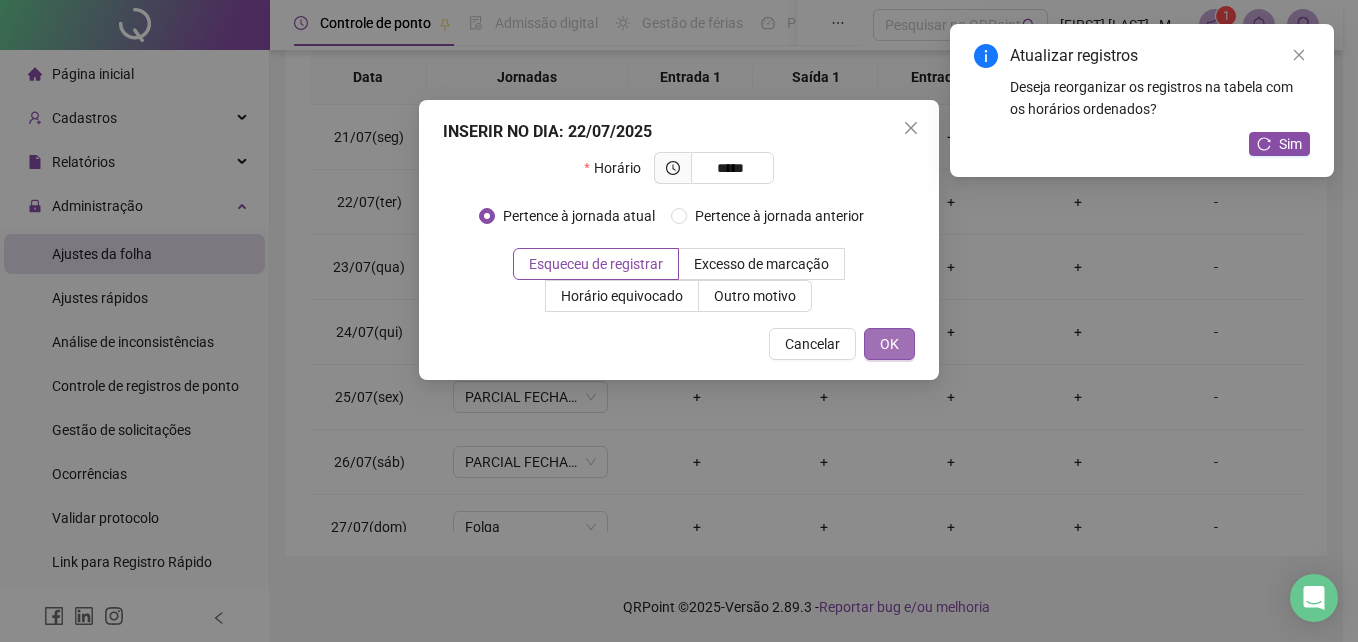 click on "OK" at bounding box center [889, 344] 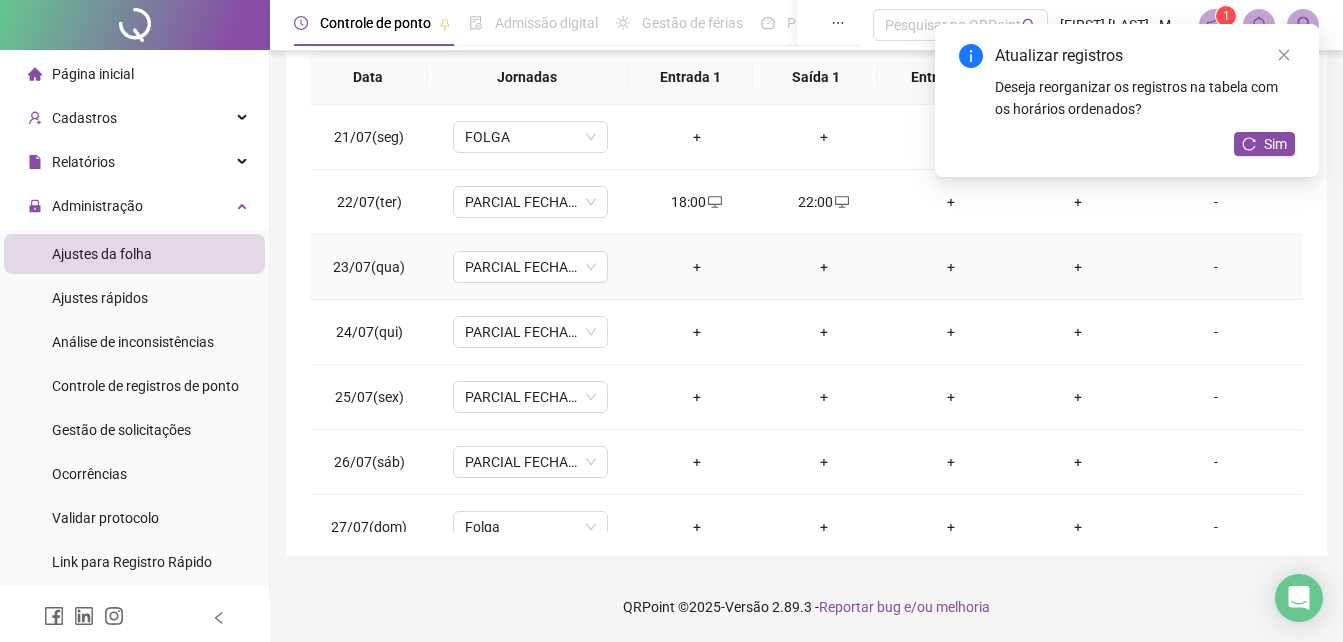click on "+" at bounding box center [696, 267] 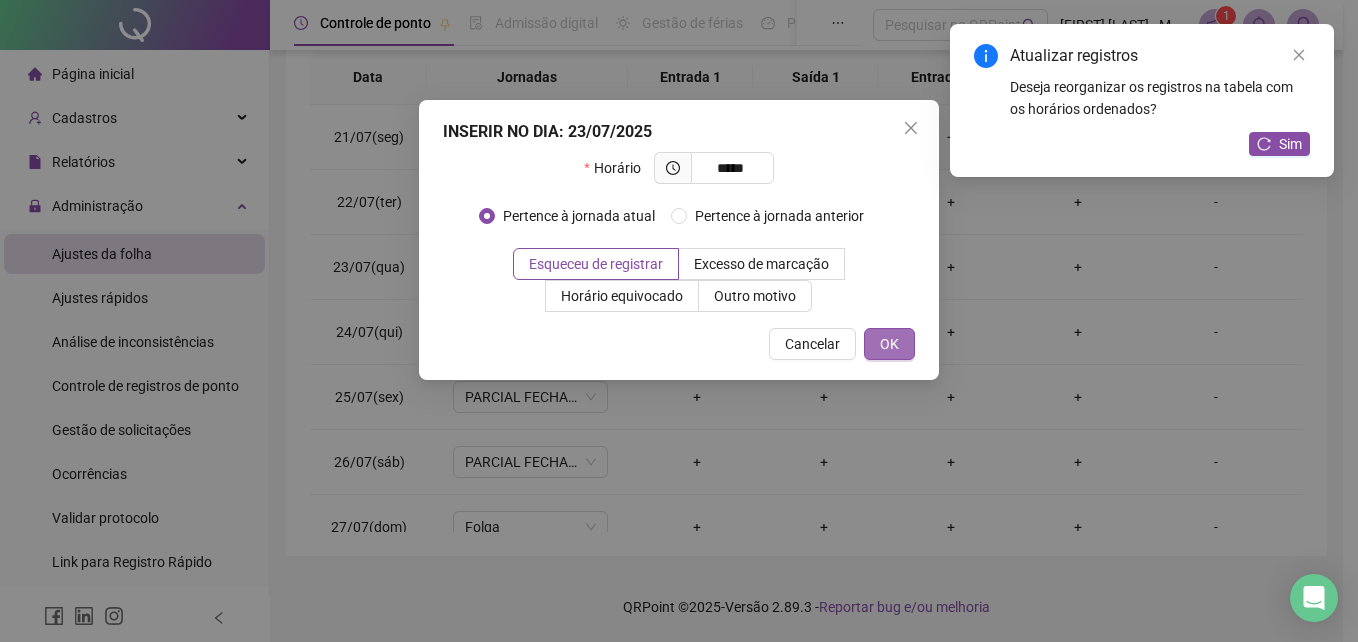 type on "*****" 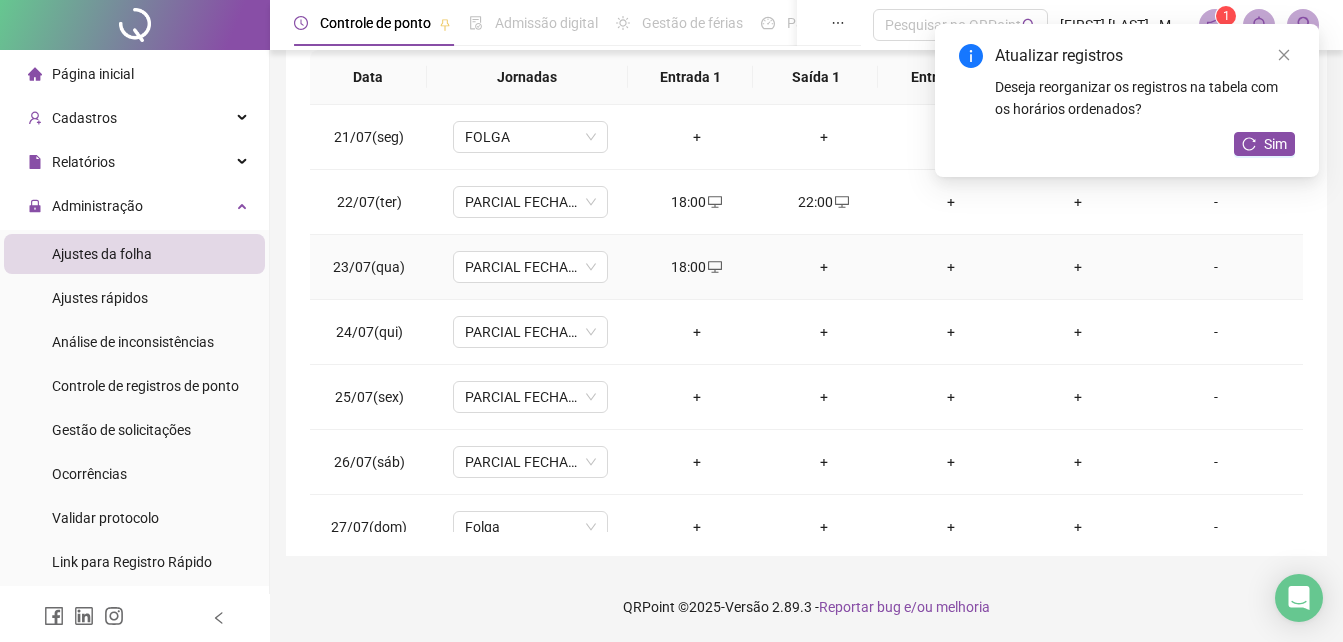 click on "+" at bounding box center (823, 267) 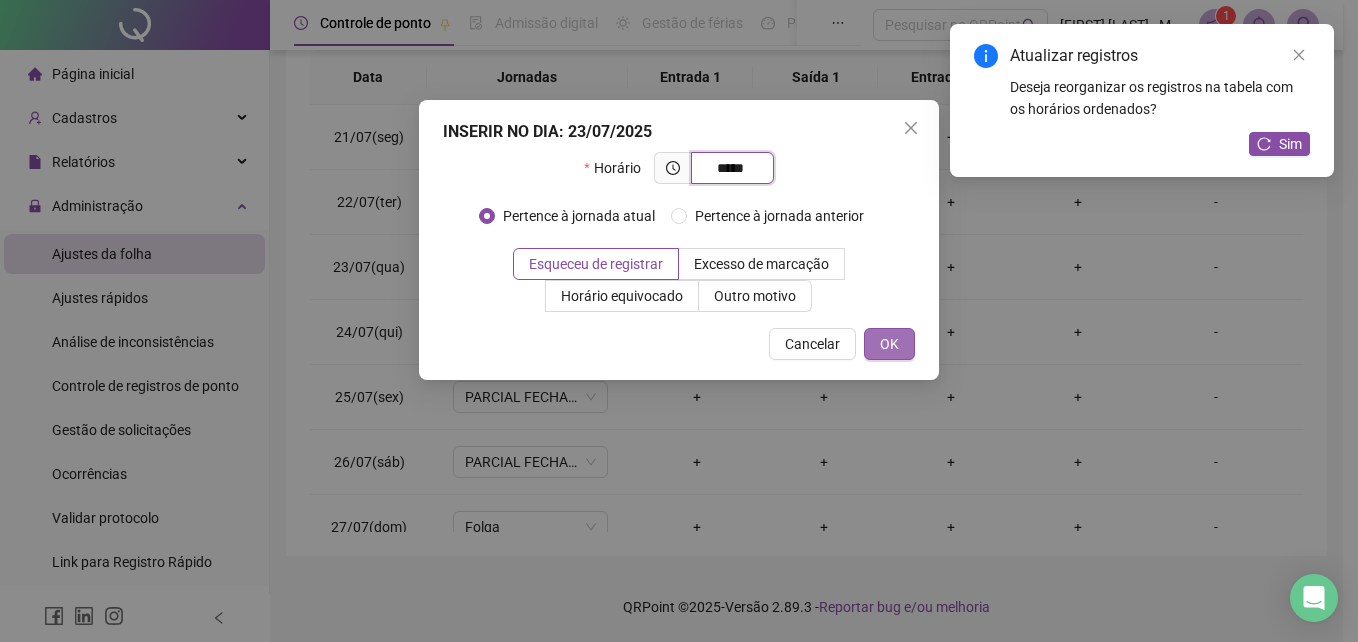 type on "*****" 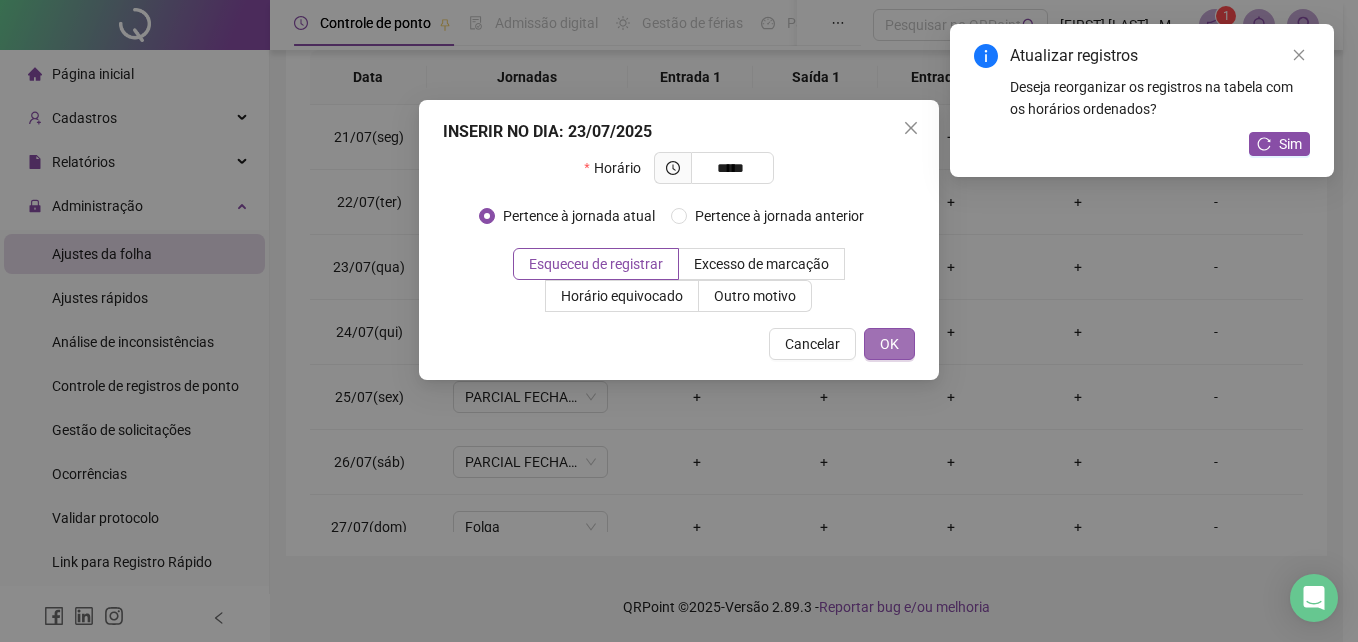click on "OK" at bounding box center [889, 344] 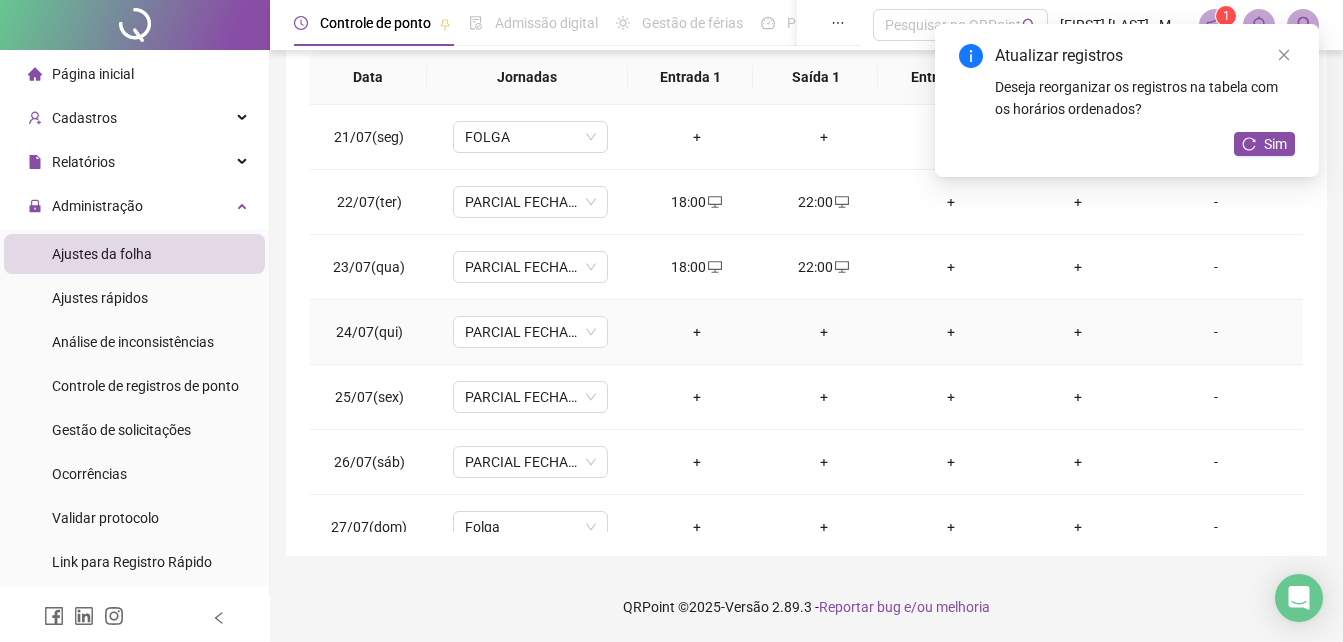 click on "+" at bounding box center [696, 332] 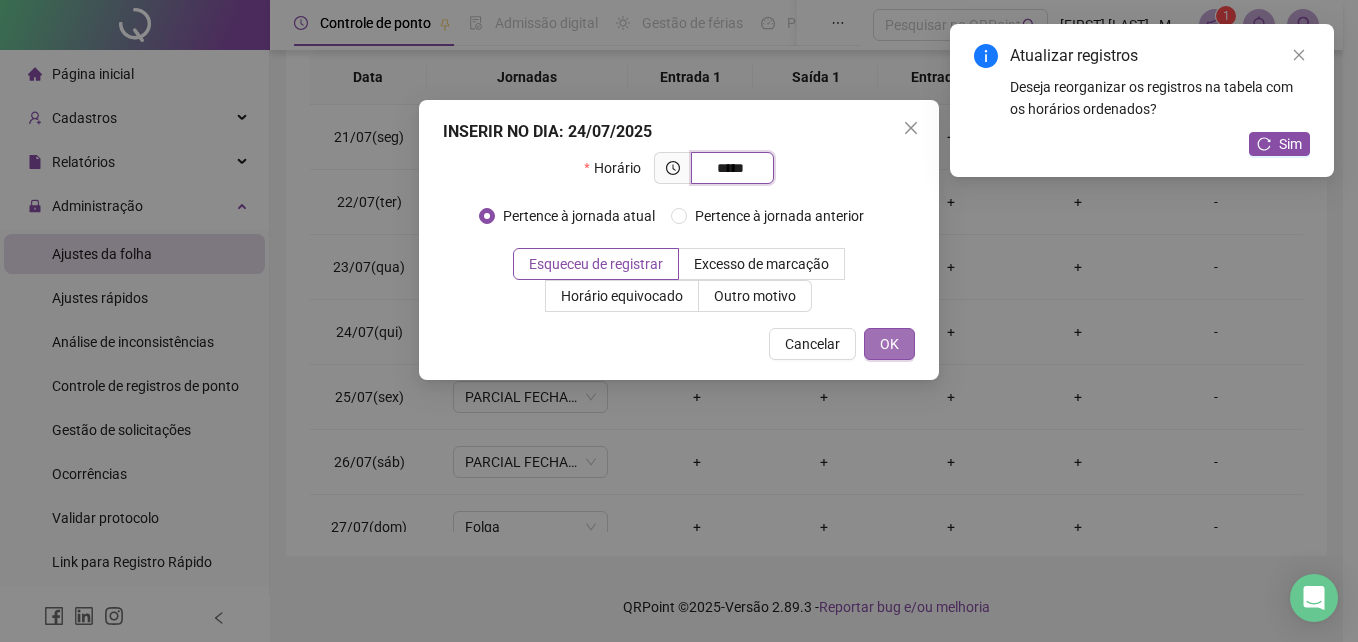 type on "*****" 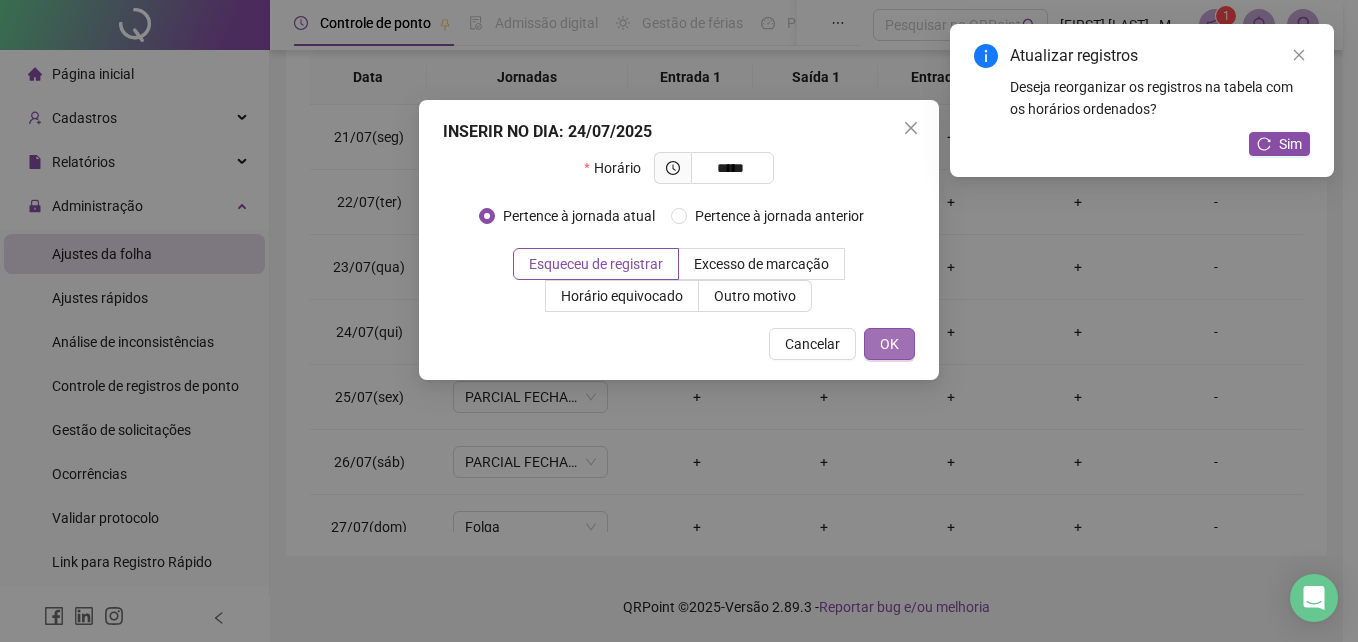 click on "OK" at bounding box center (889, 344) 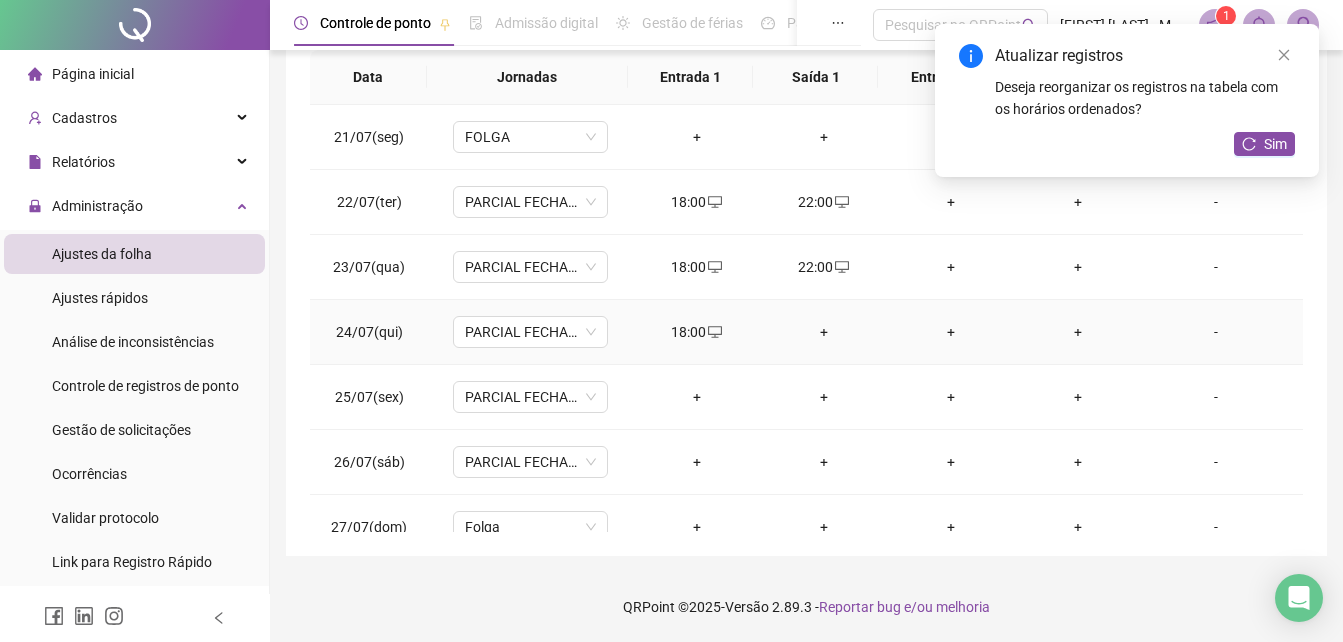 click on "+" at bounding box center (823, 332) 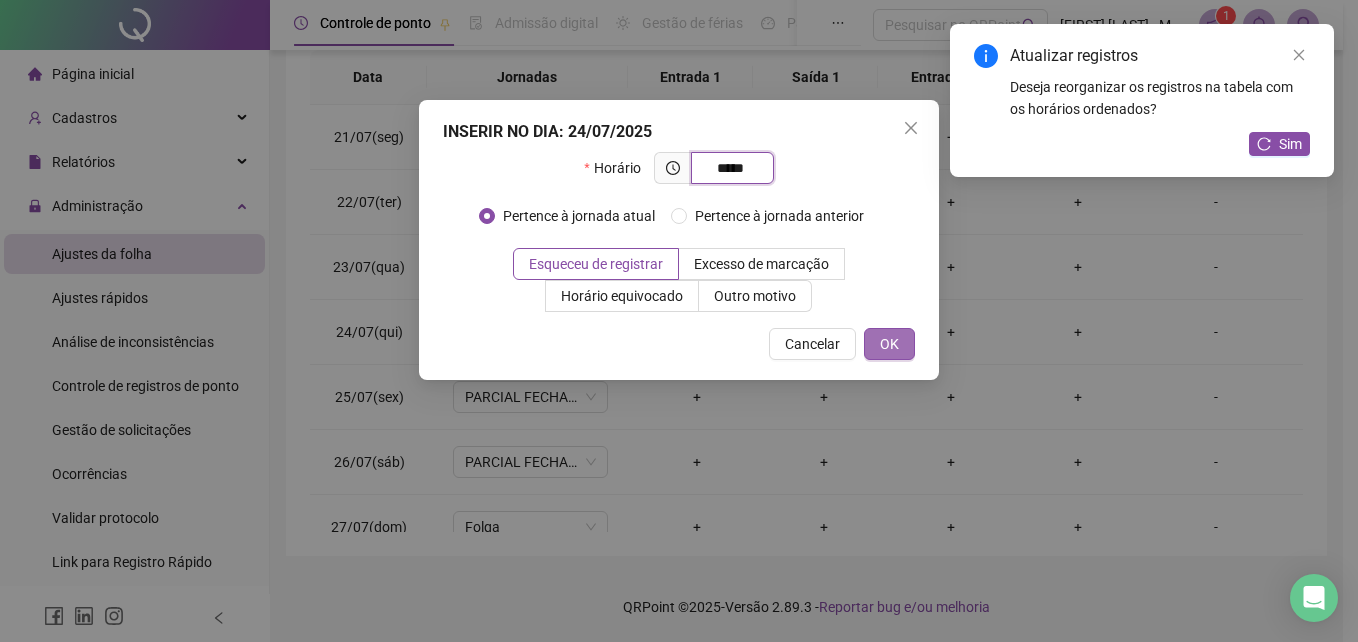 type on "*****" 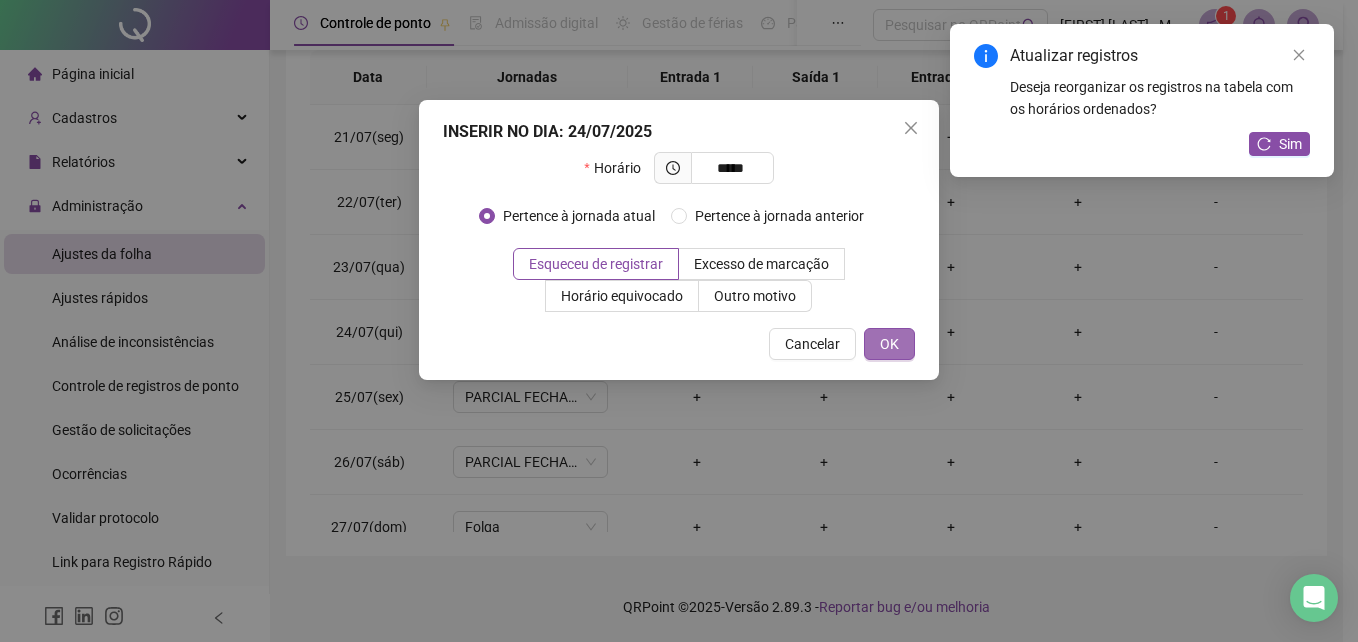 click on "OK" at bounding box center [889, 344] 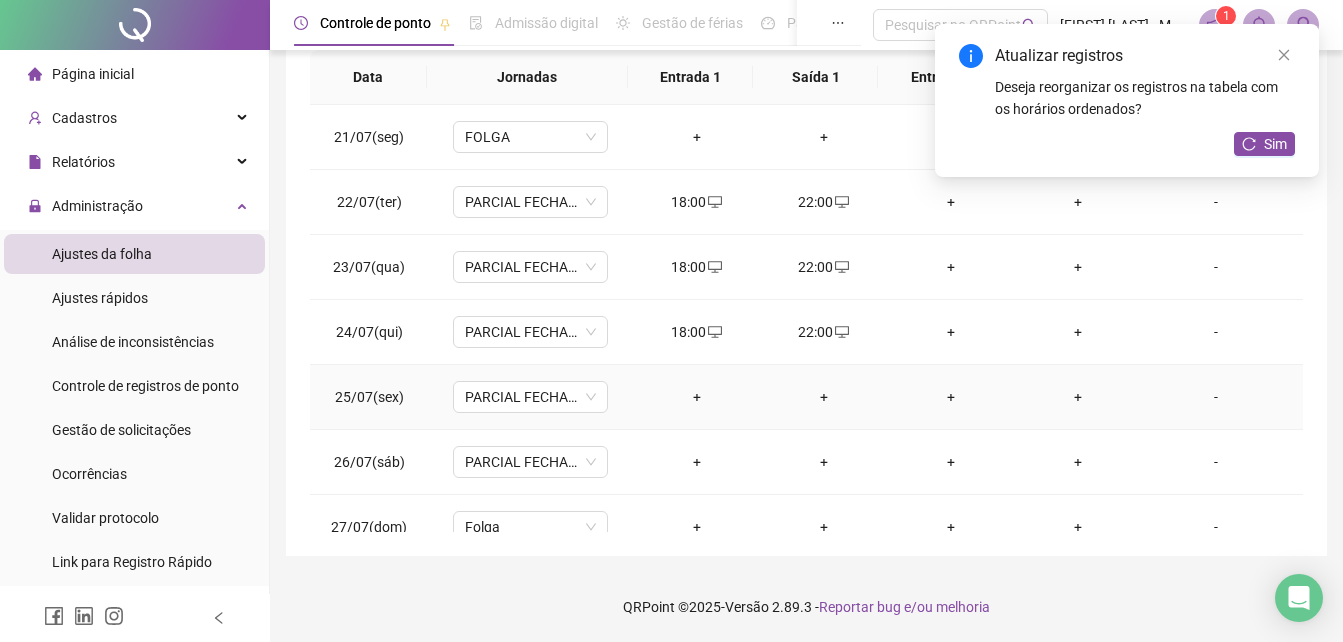 click on "+" at bounding box center [696, 397] 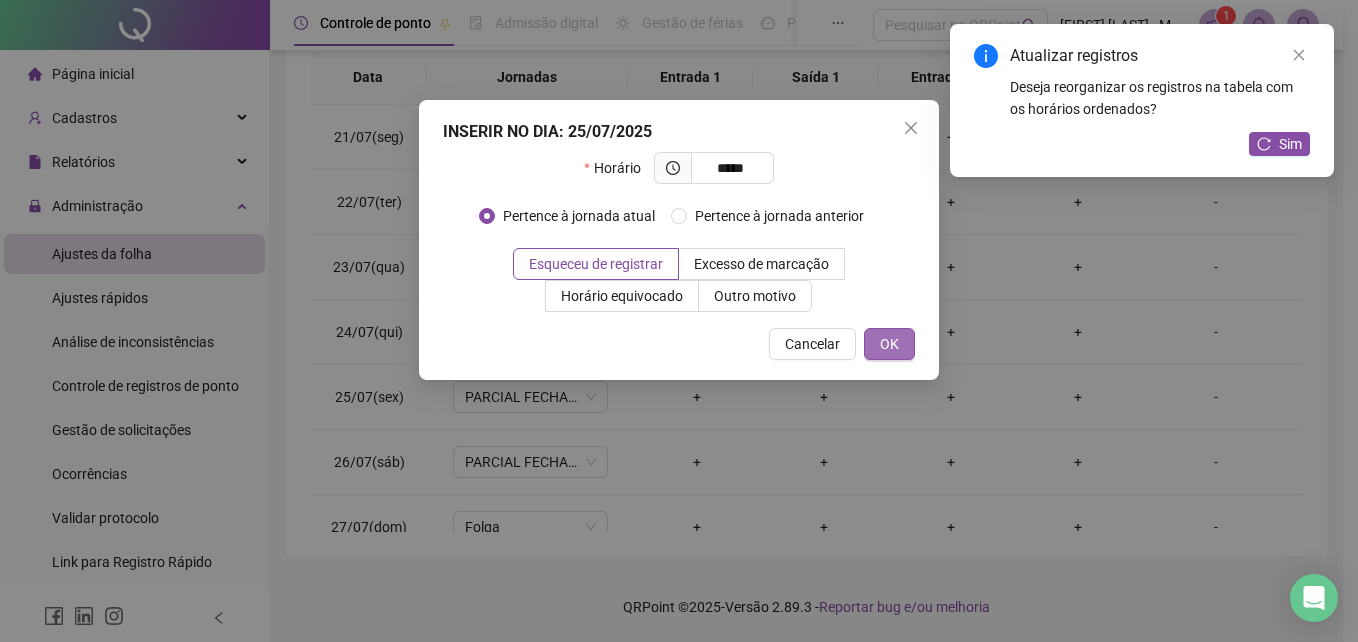 type on "*****" 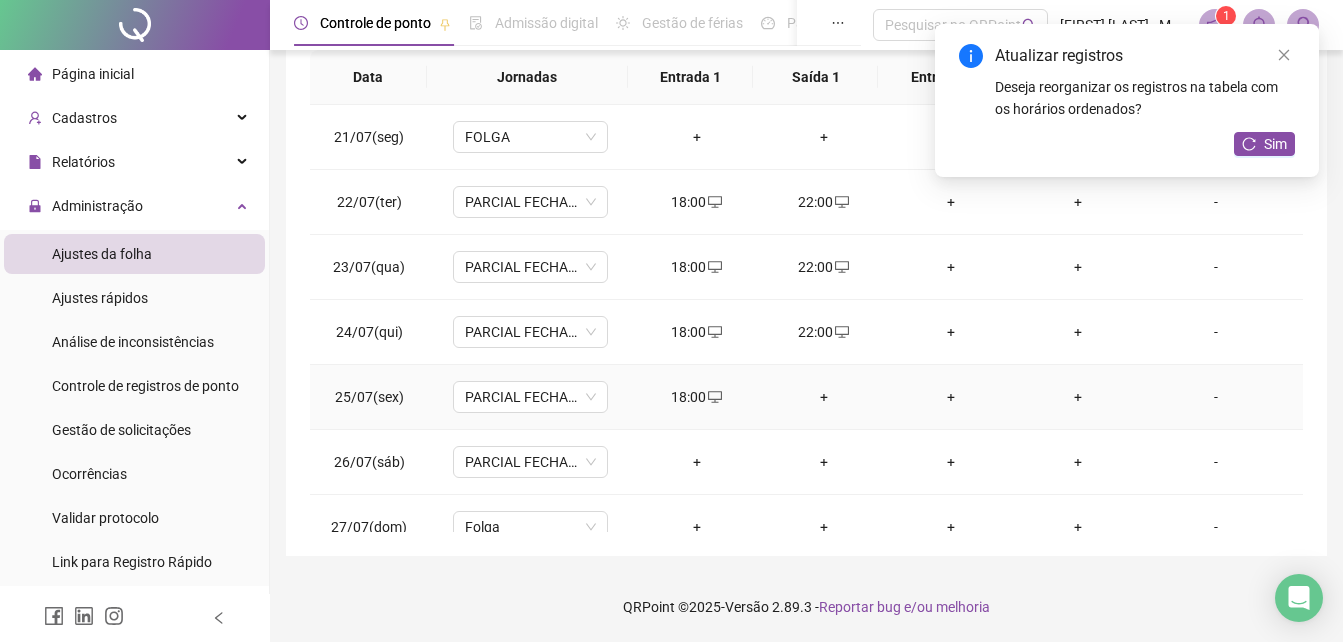 click on "+" at bounding box center (823, 397) 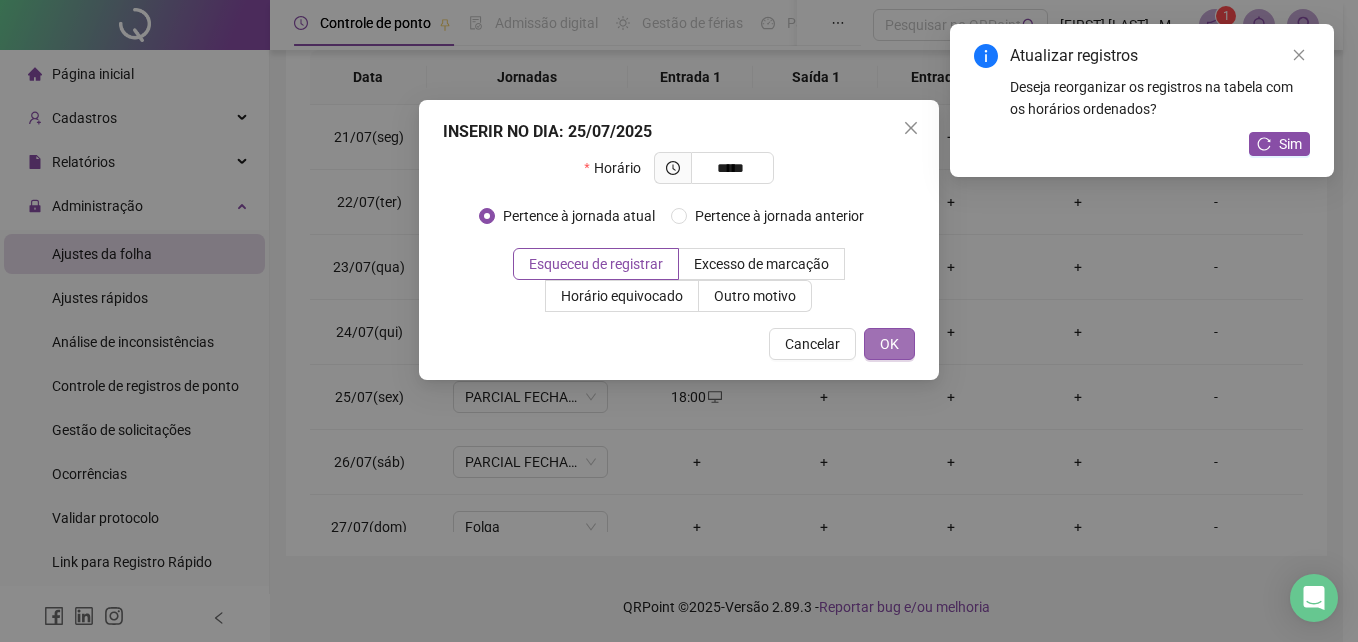 type on "*****" 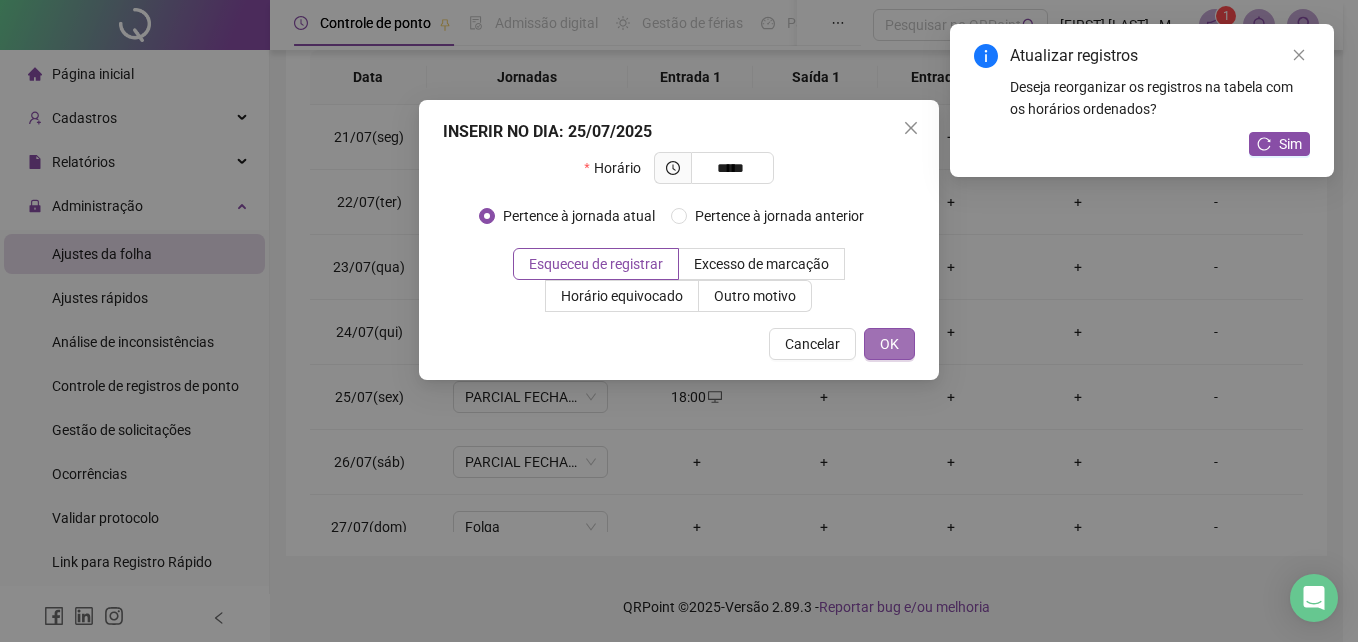 click on "OK" at bounding box center (889, 344) 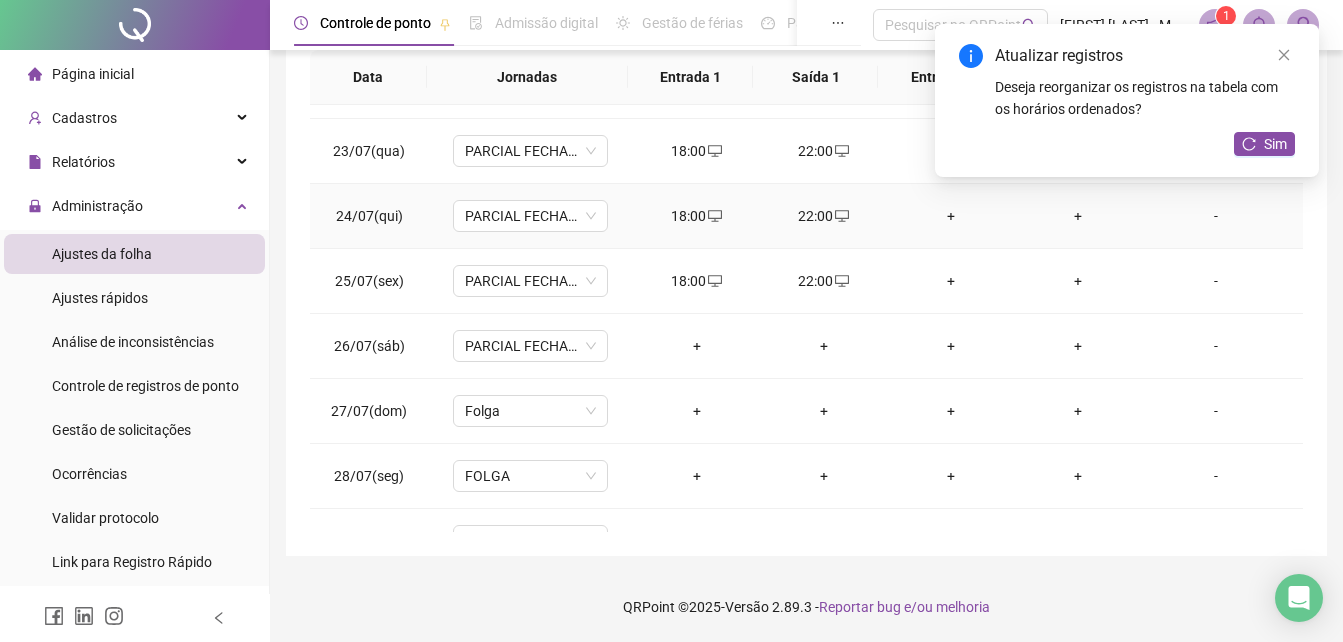 scroll, scrollTop: 1500, scrollLeft: 0, axis: vertical 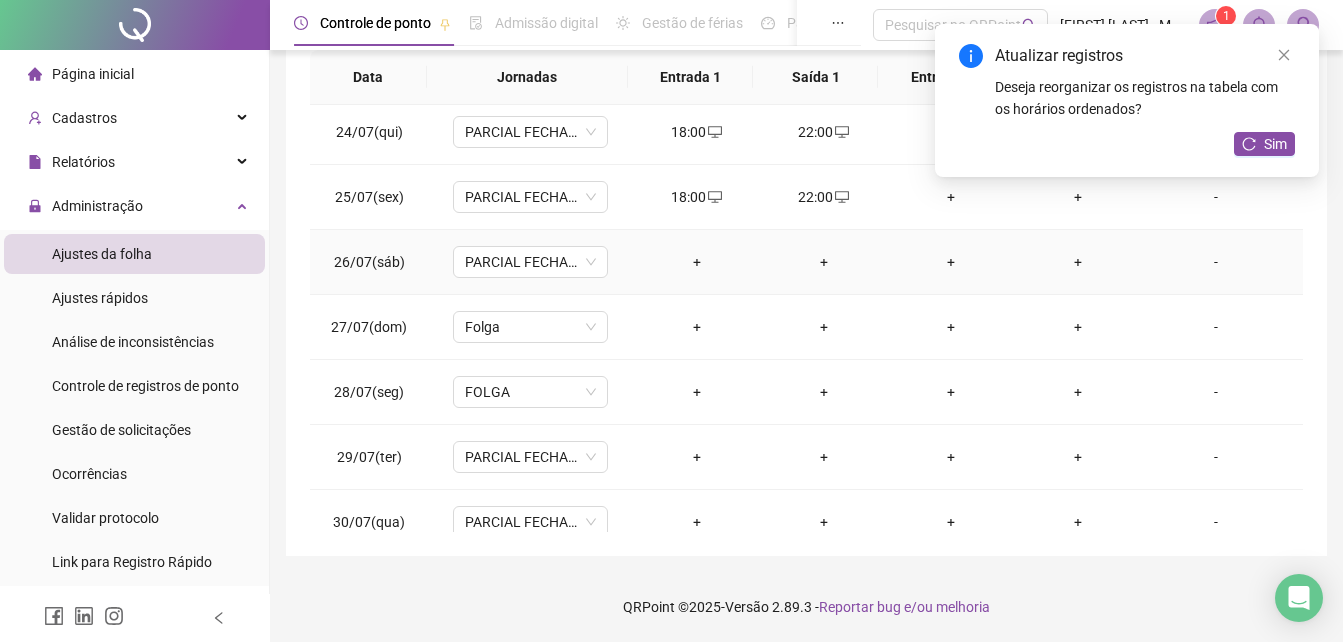 click on "+" at bounding box center [696, 262] 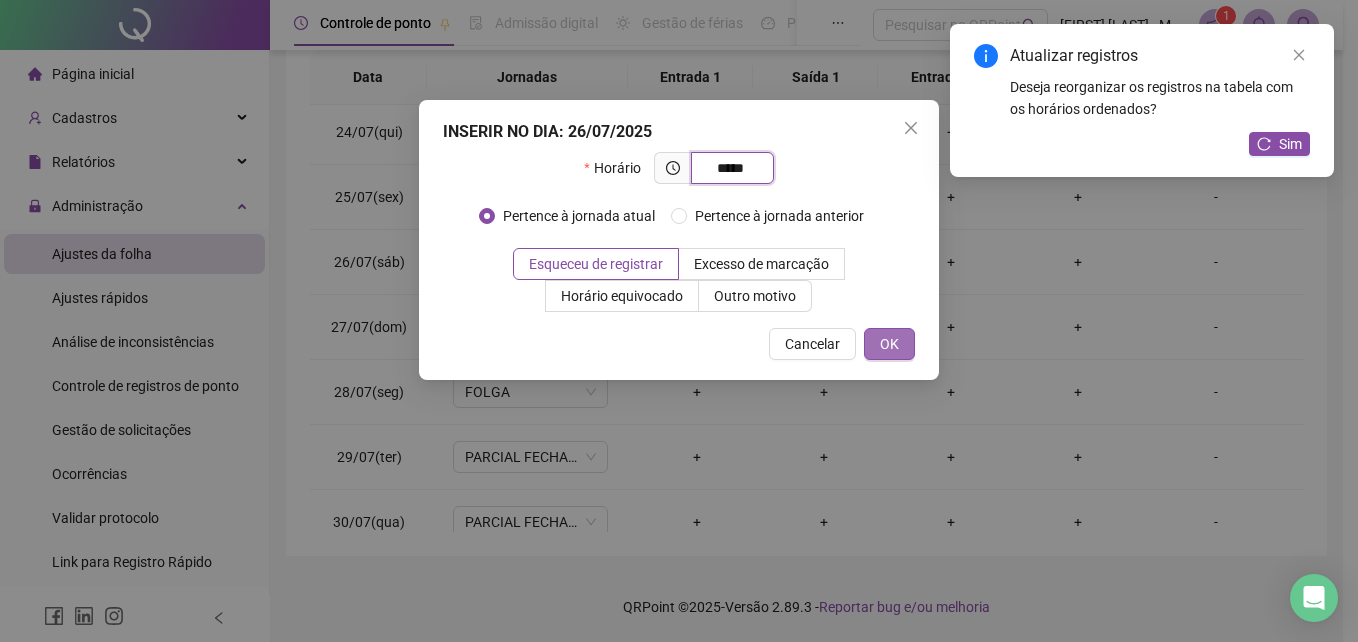 type on "*****" 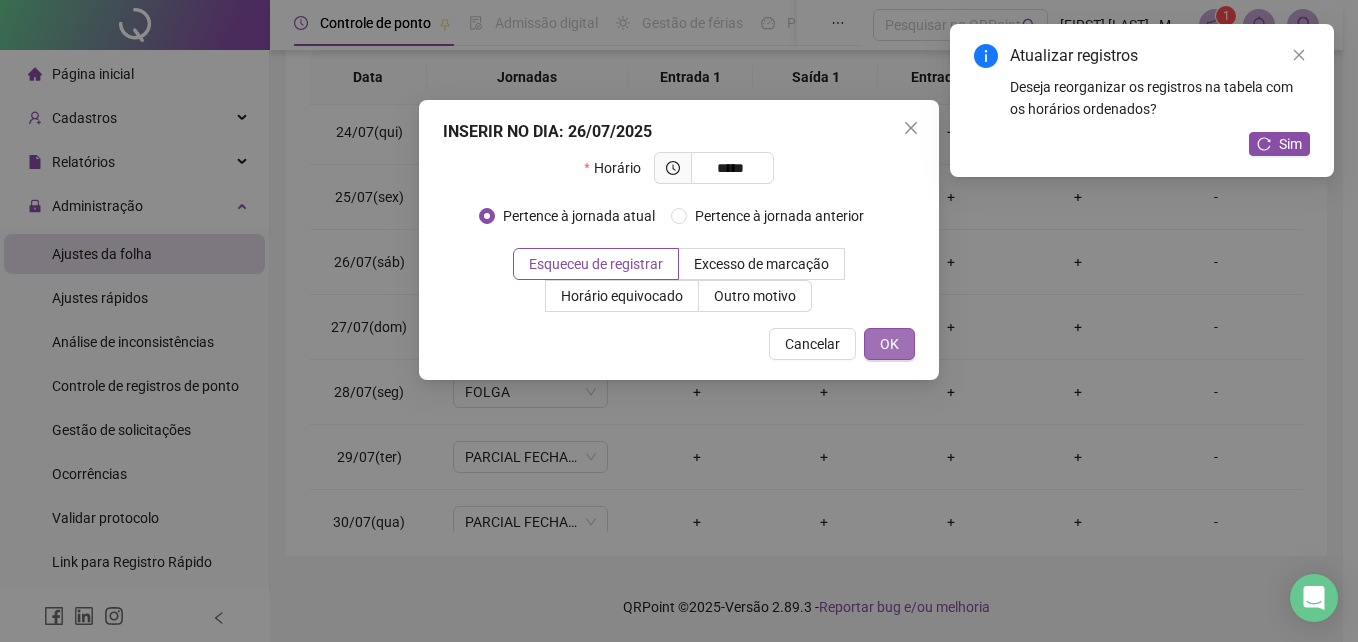click on "OK" at bounding box center (889, 344) 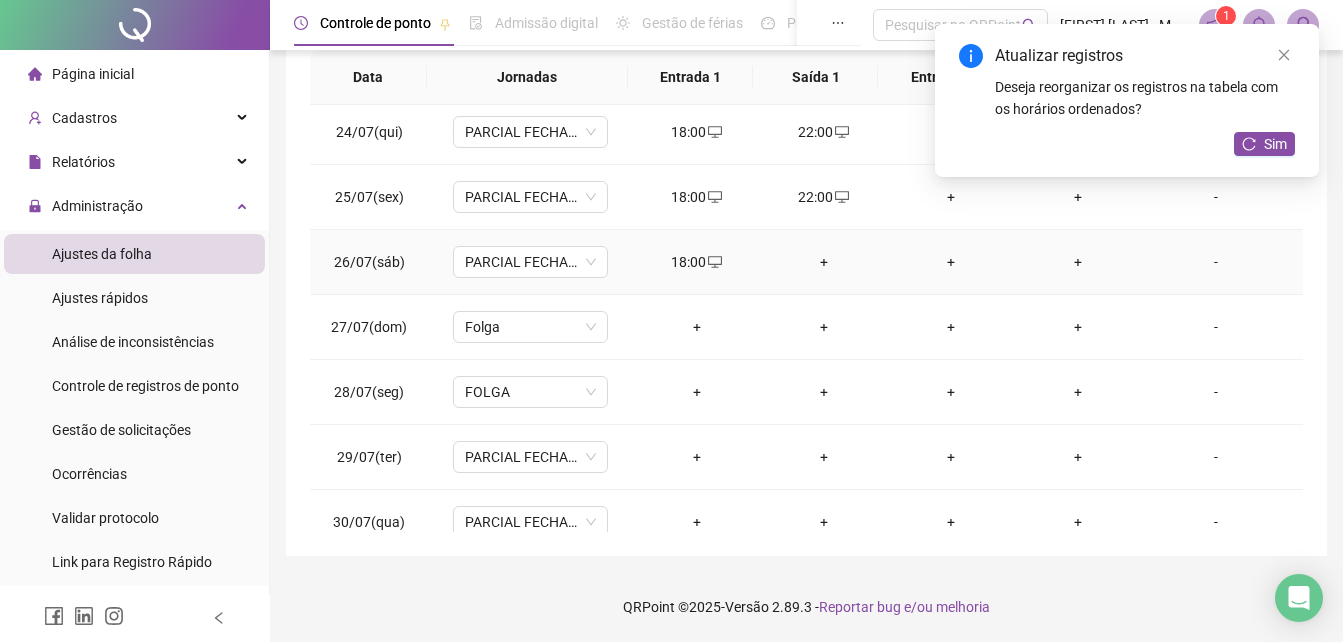 click on "+" at bounding box center (823, 262) 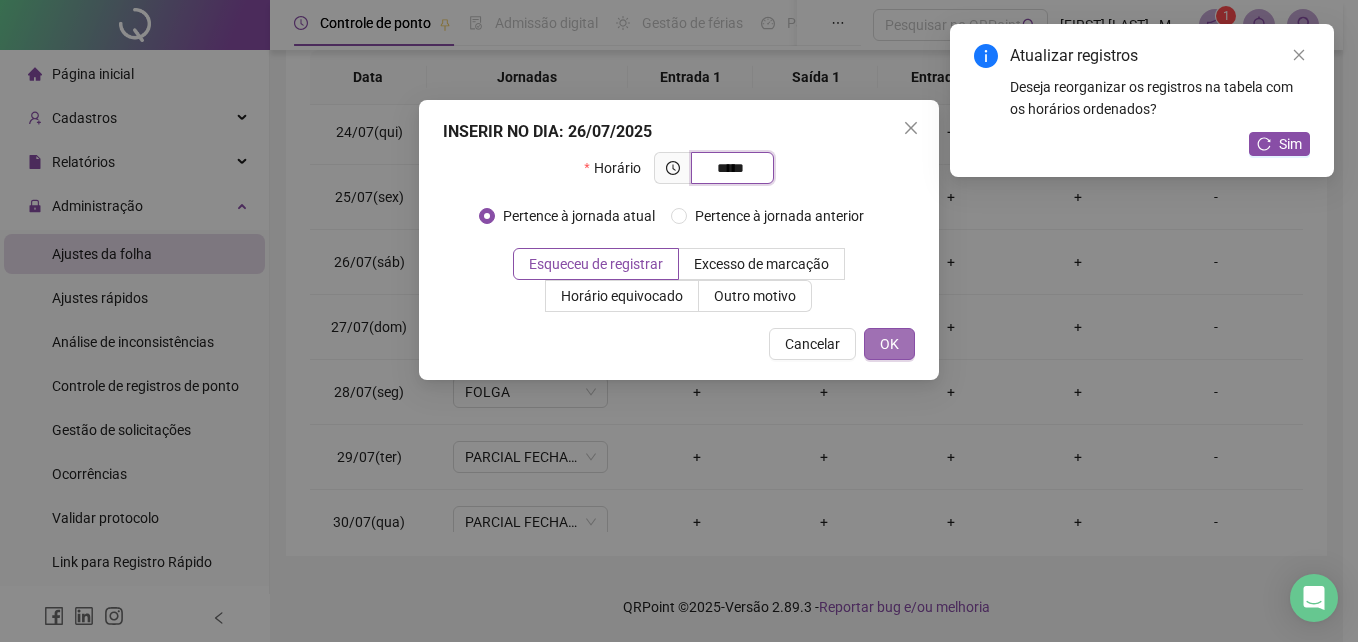 type on "*****" 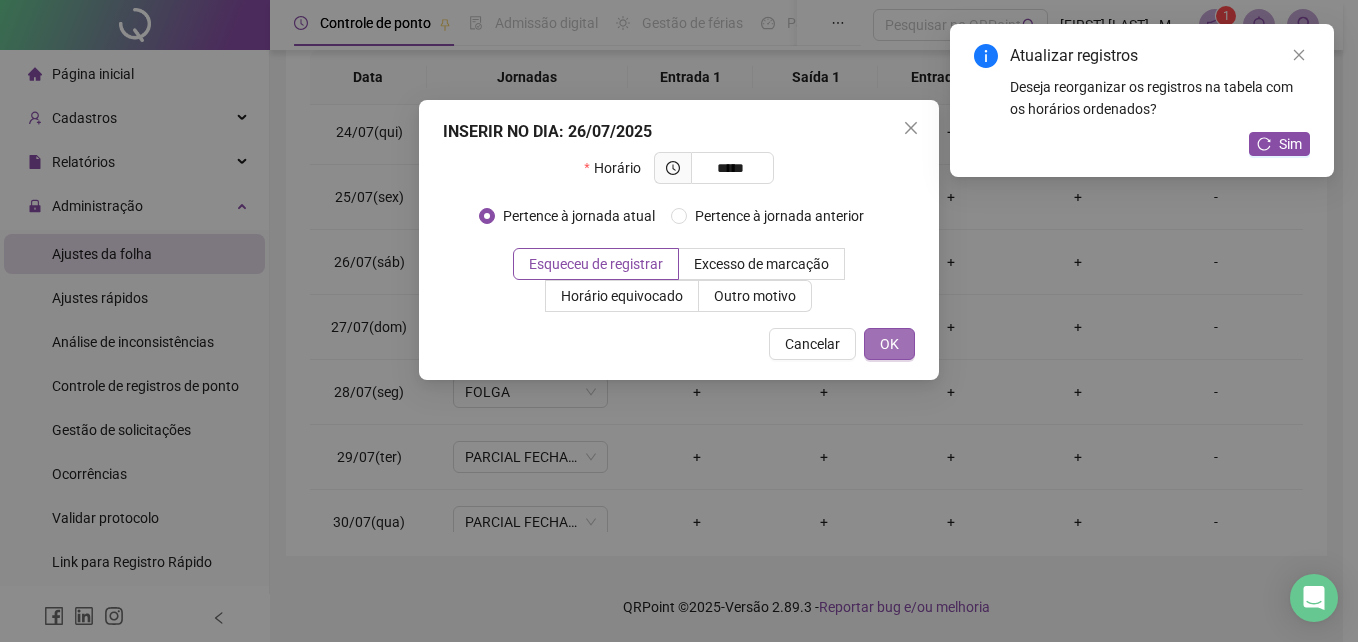 click on "OK" at bounding box center [889, 344] 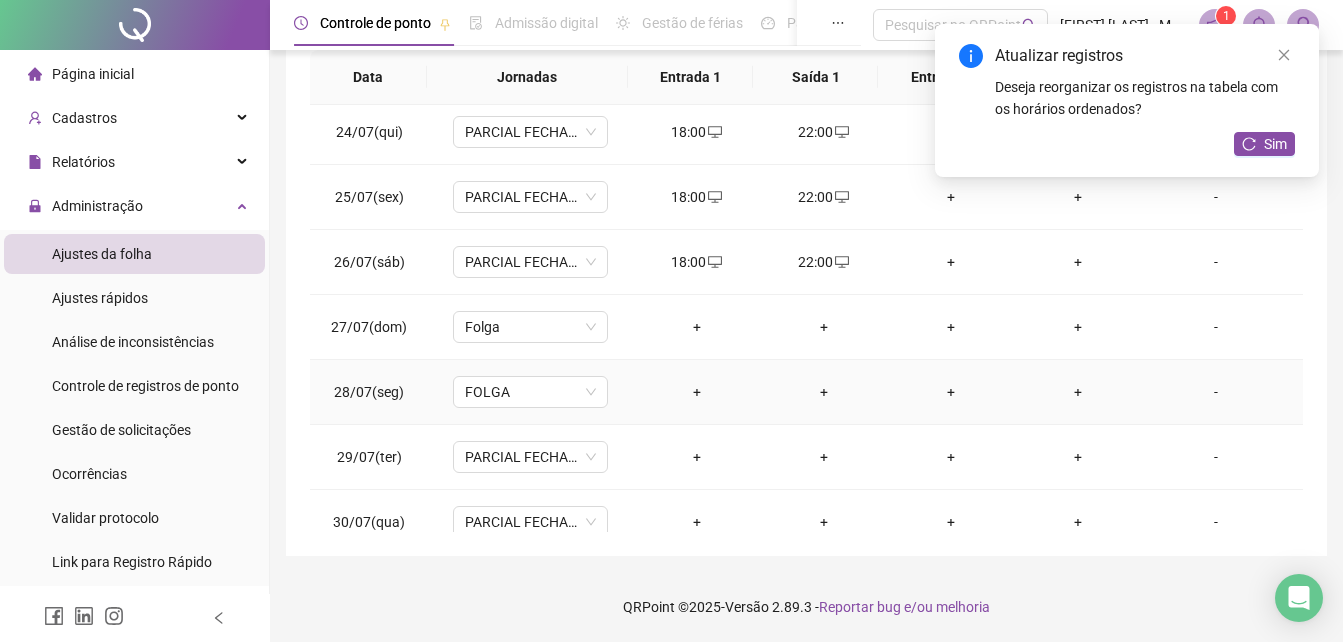 scroll, scrollTop: 1588, scrollLeft: 0, axis: vertical 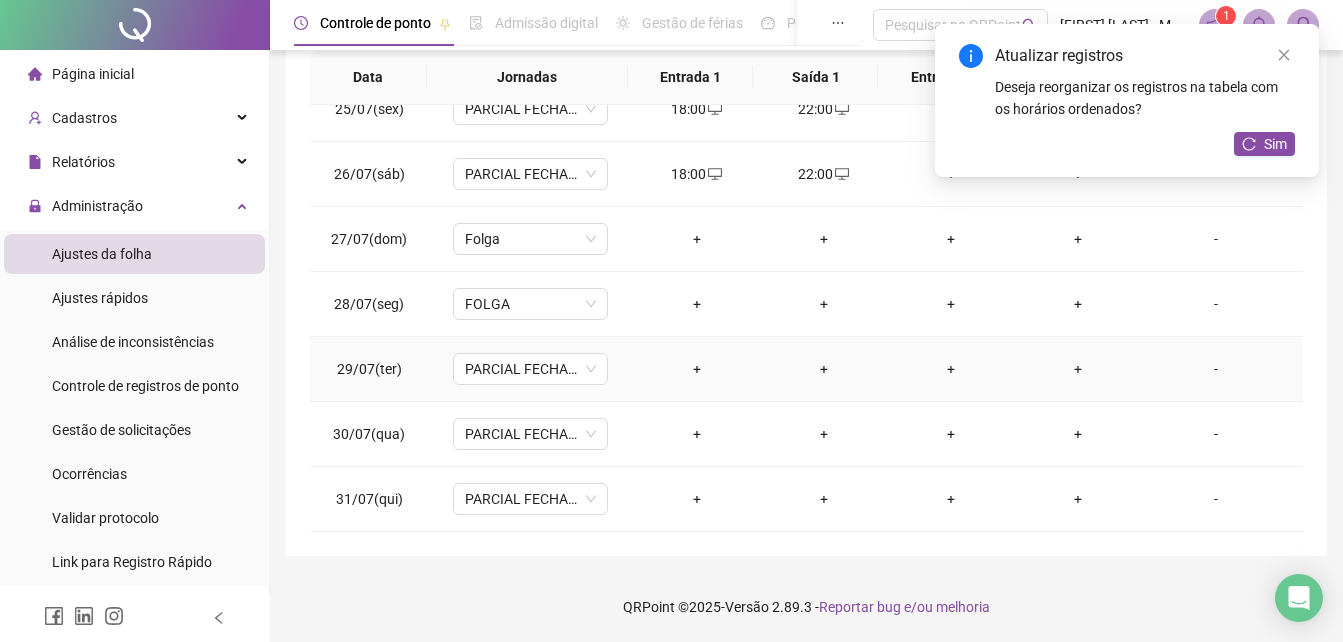 click on "+" at bounding box center [696, 369] 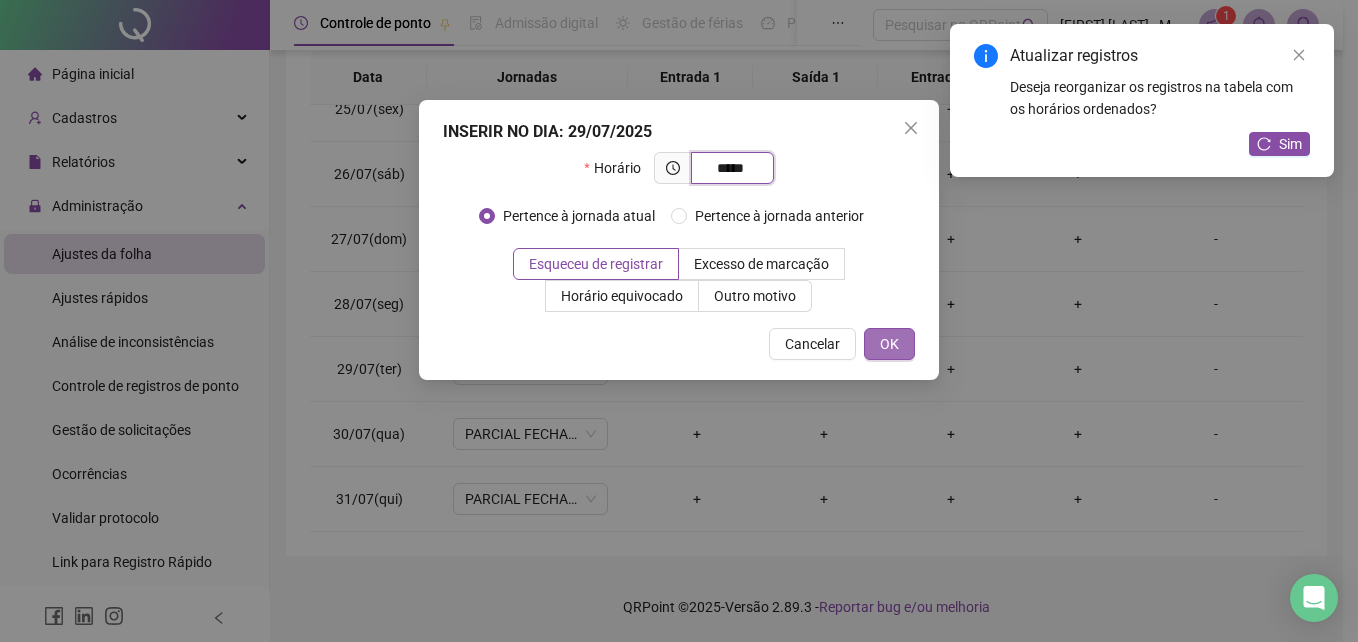 type on "*****" 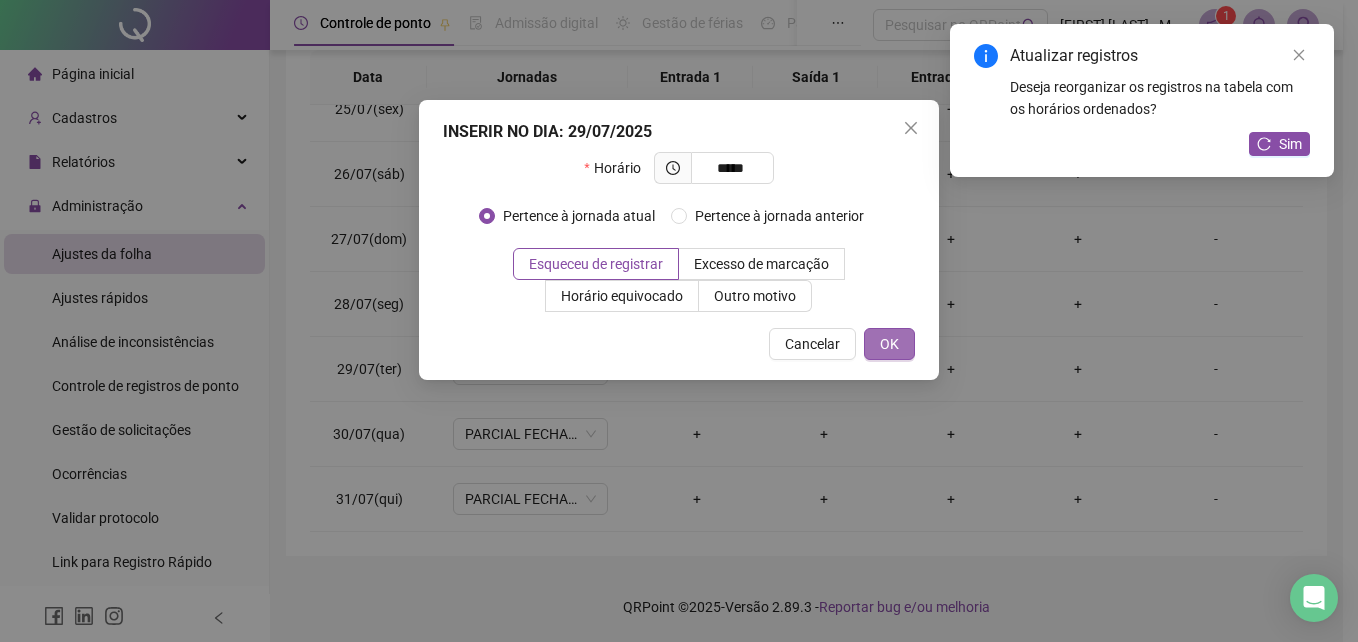 click on "OK" at bounding box center (889, 344) 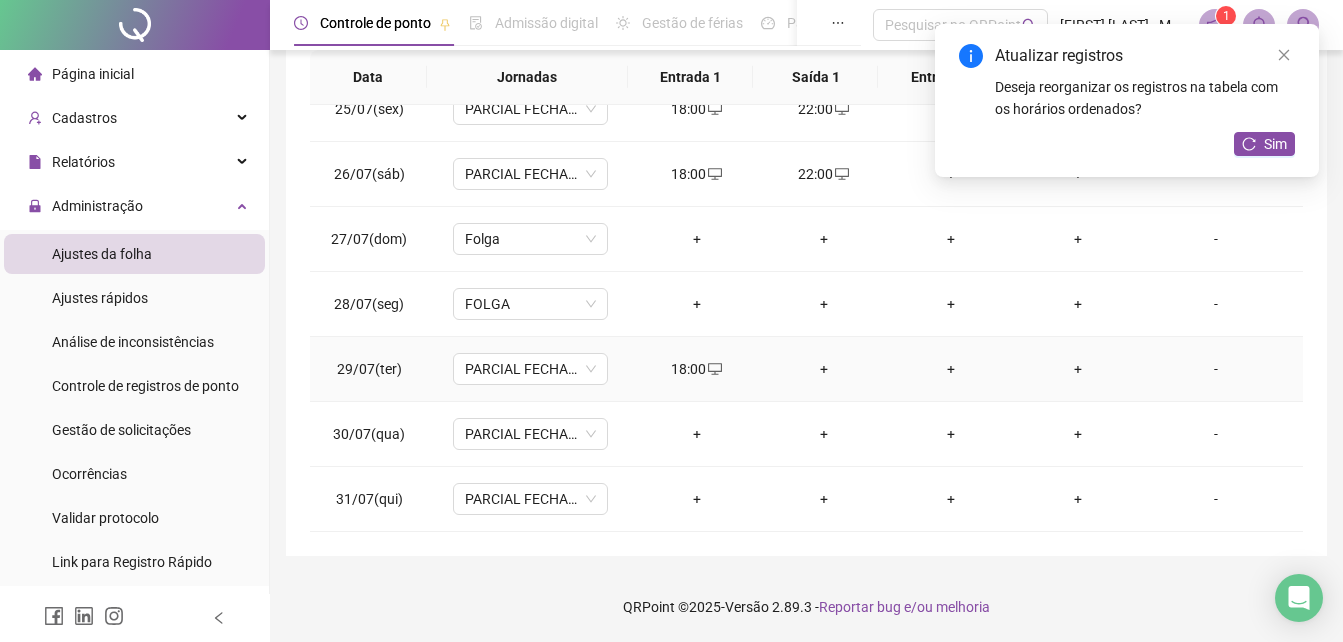 click on "+" at bounding box center [823, 369] 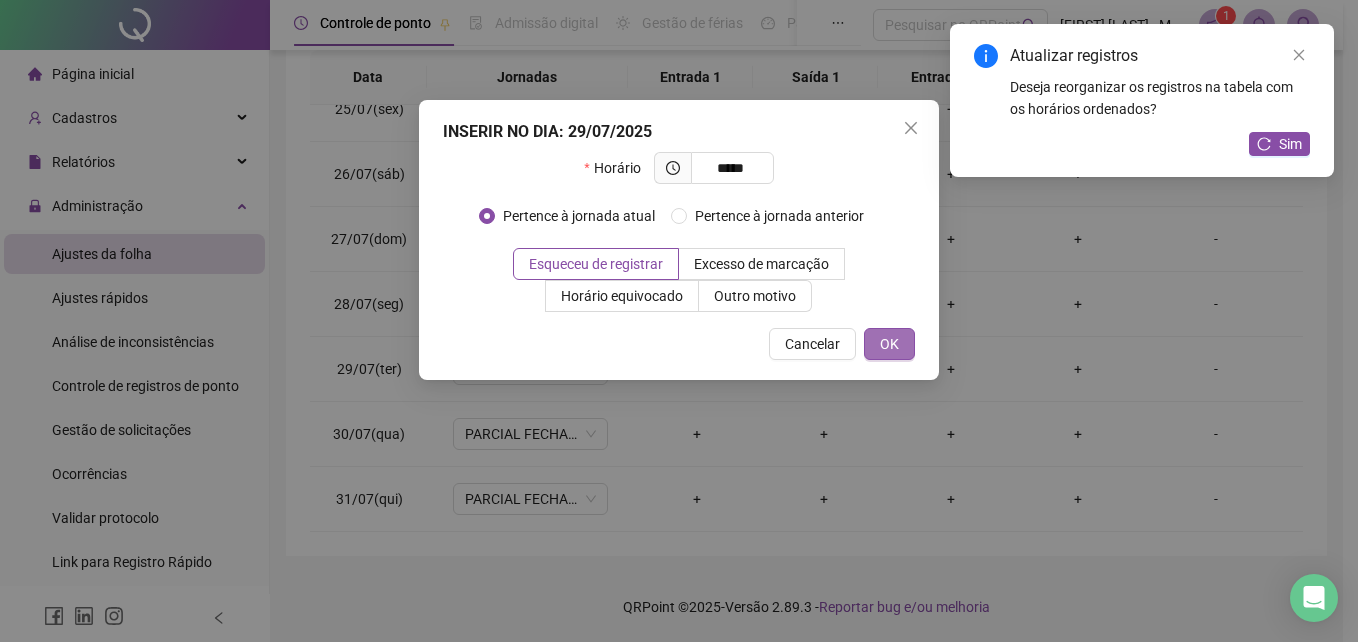 type on "*****" 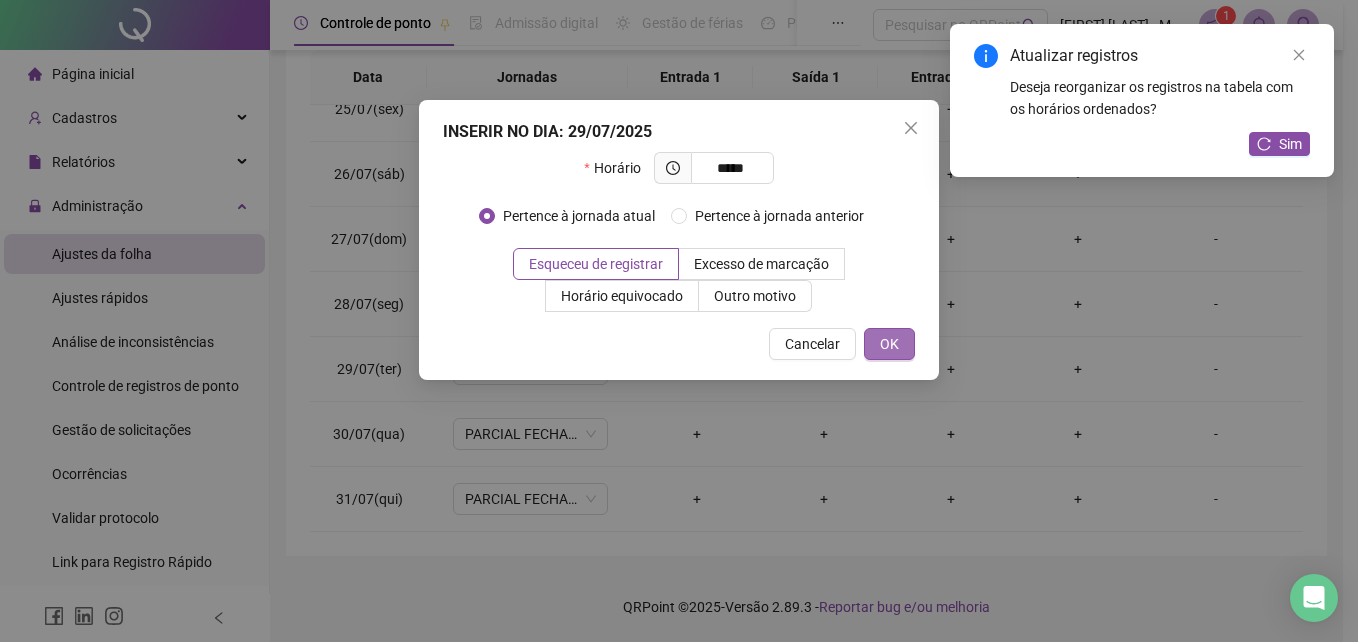 click on "OK" at bounding box center (889, 344) 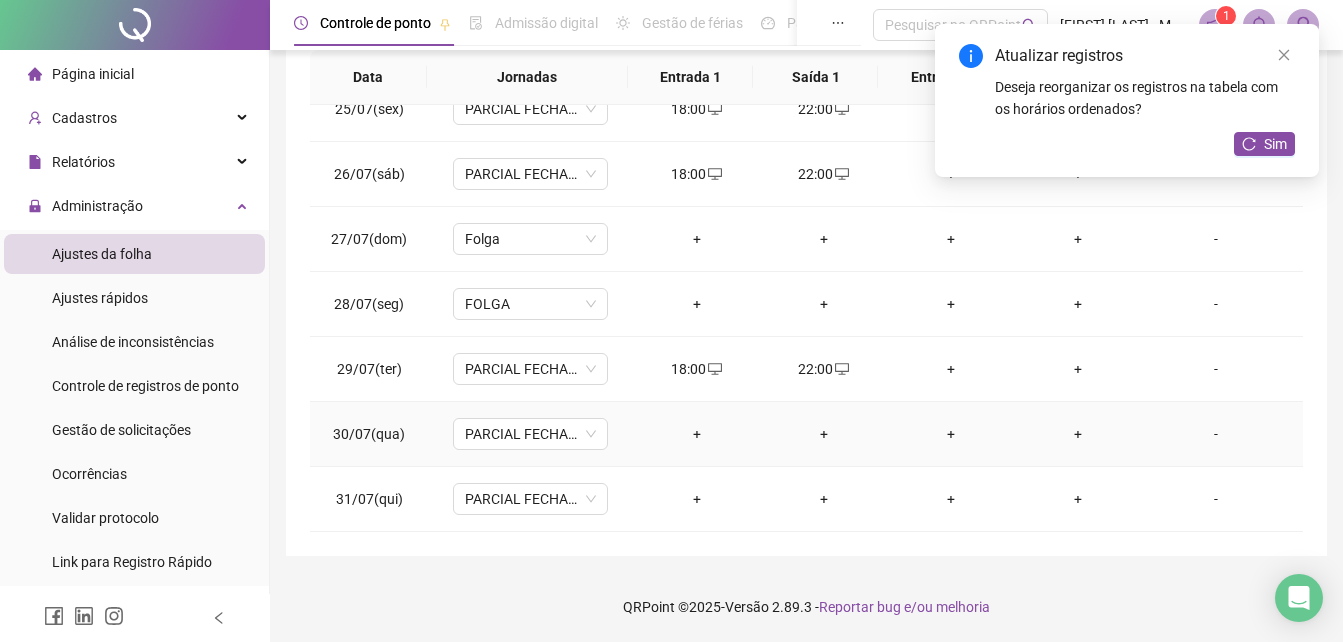 click on "+" at bounding box center [696, 434] 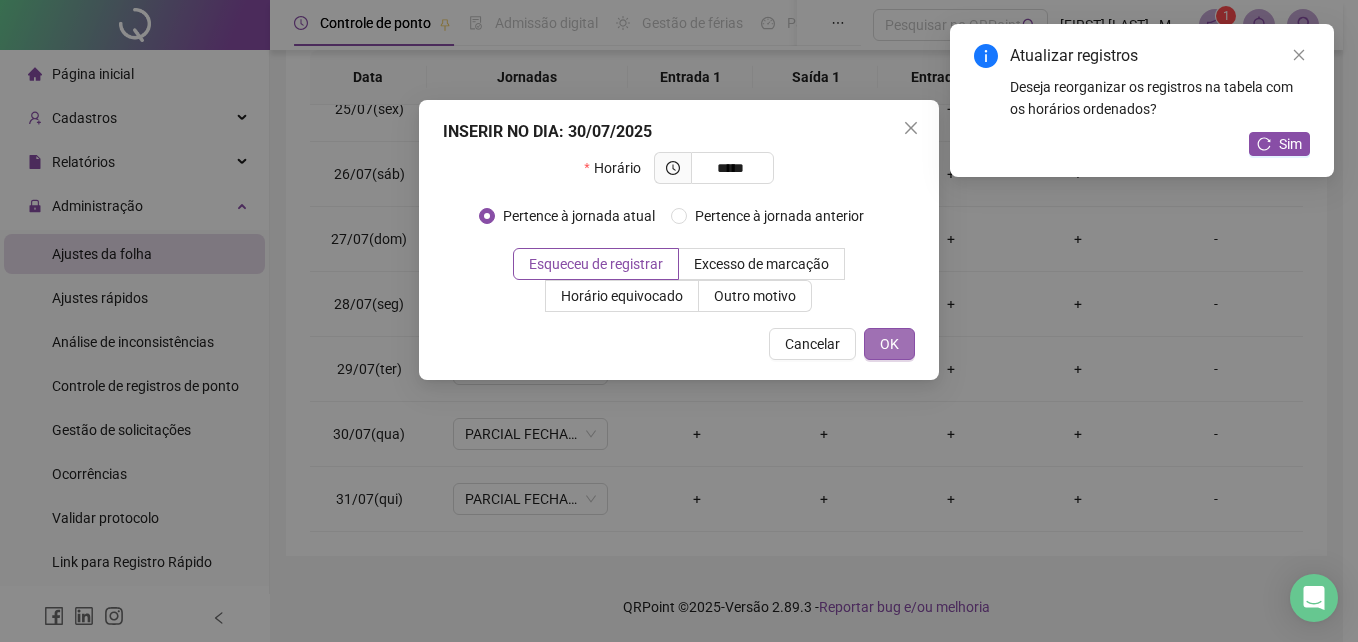 type on "*****" 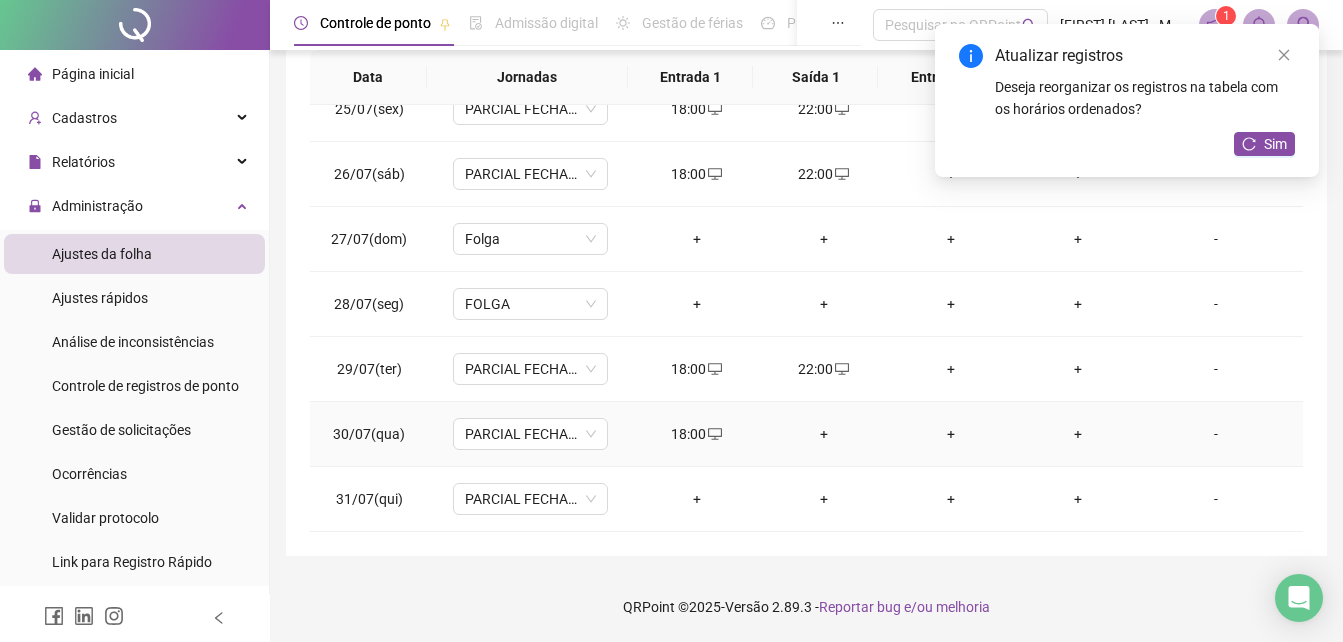 click on "+" at bounding box center (823, 434) 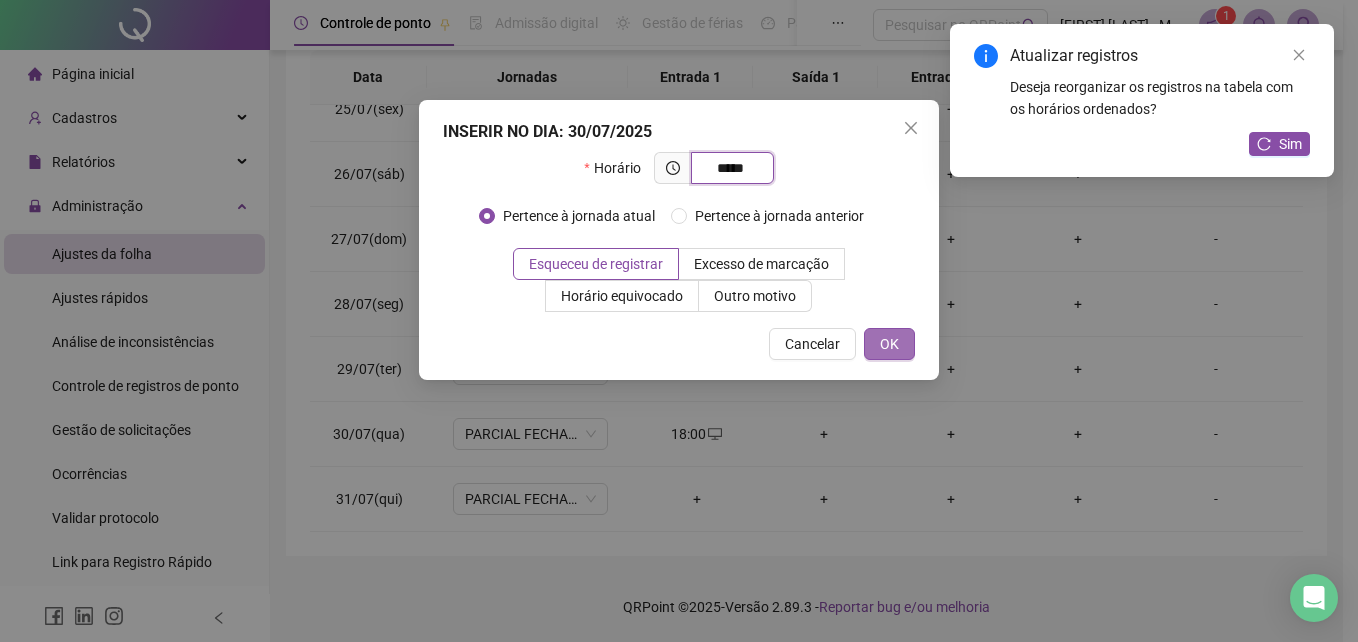 type on "*****" 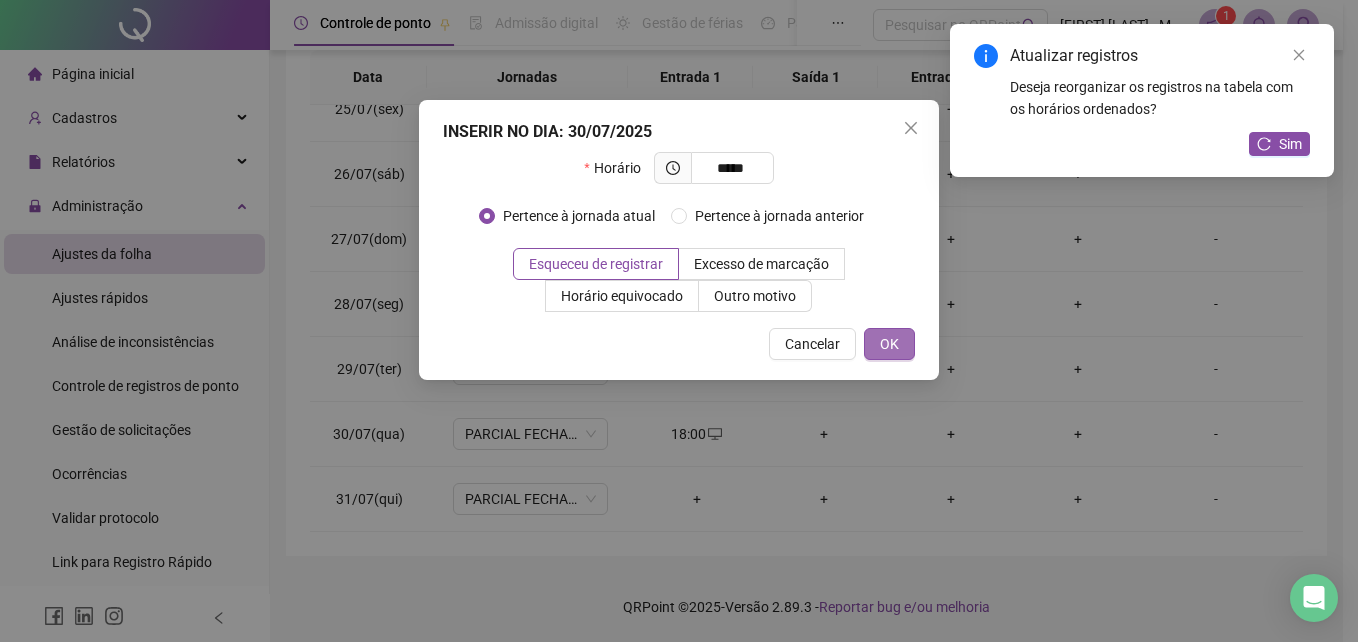 click on "OK" at bounding box center [889, 344] 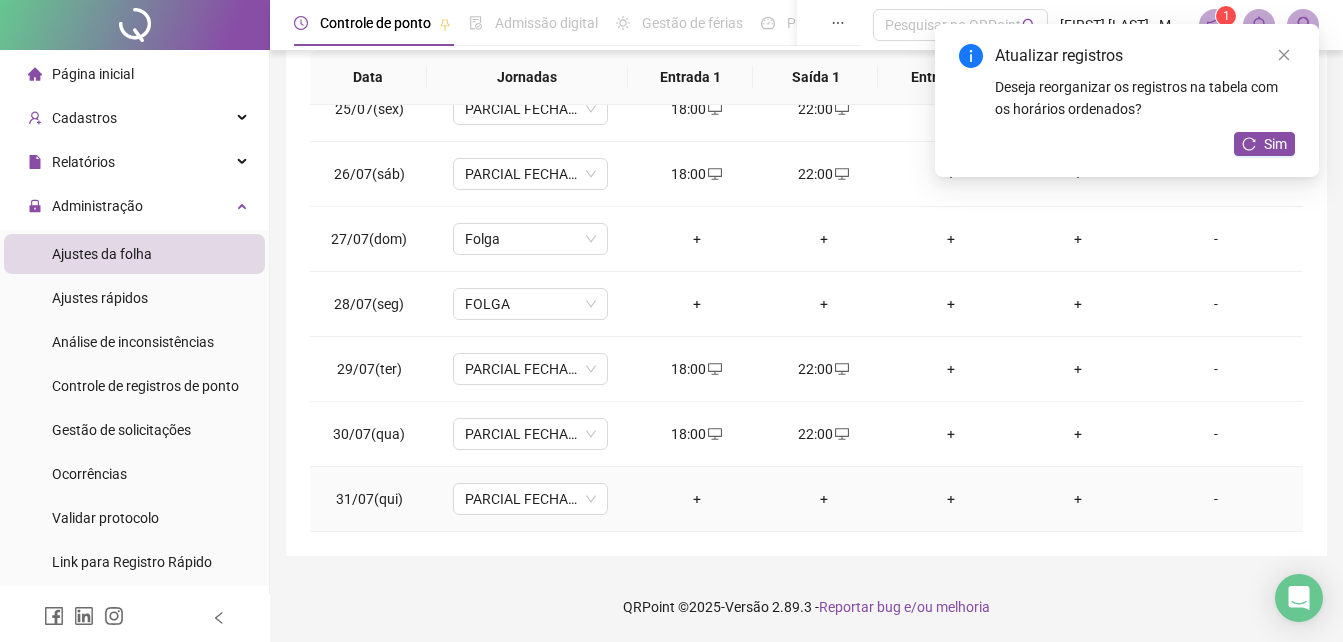 click on "+" at bounding box center [696, 499] 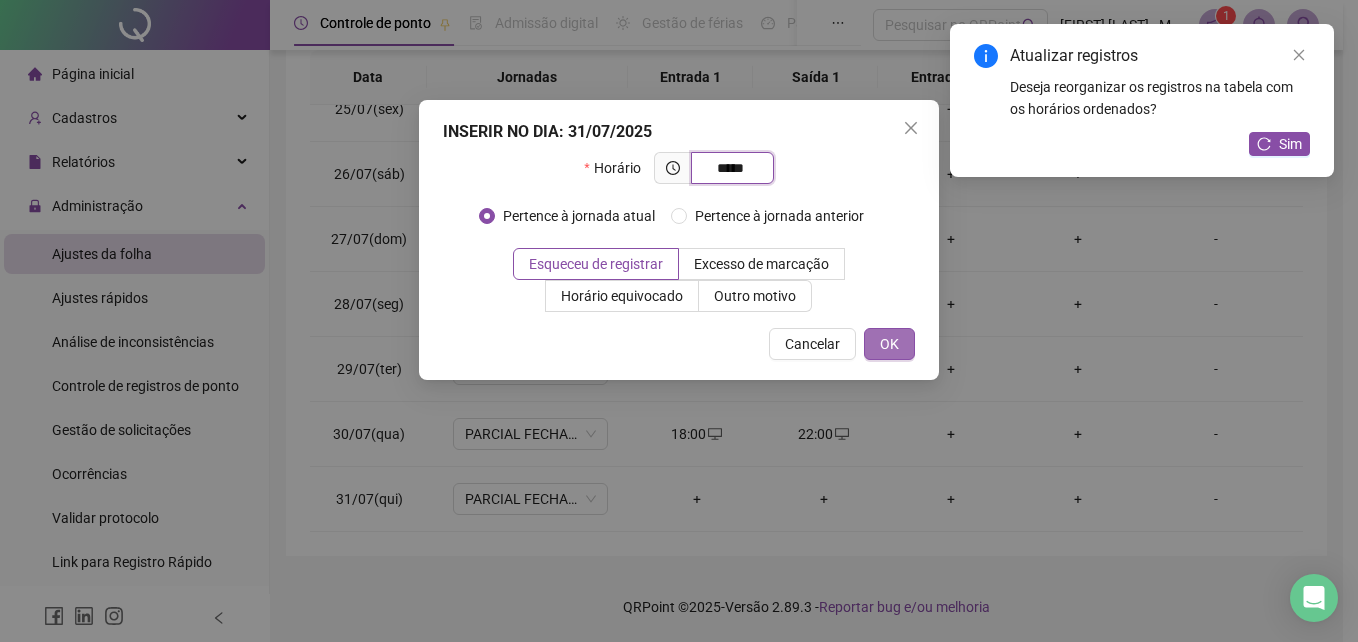 type on "*****" 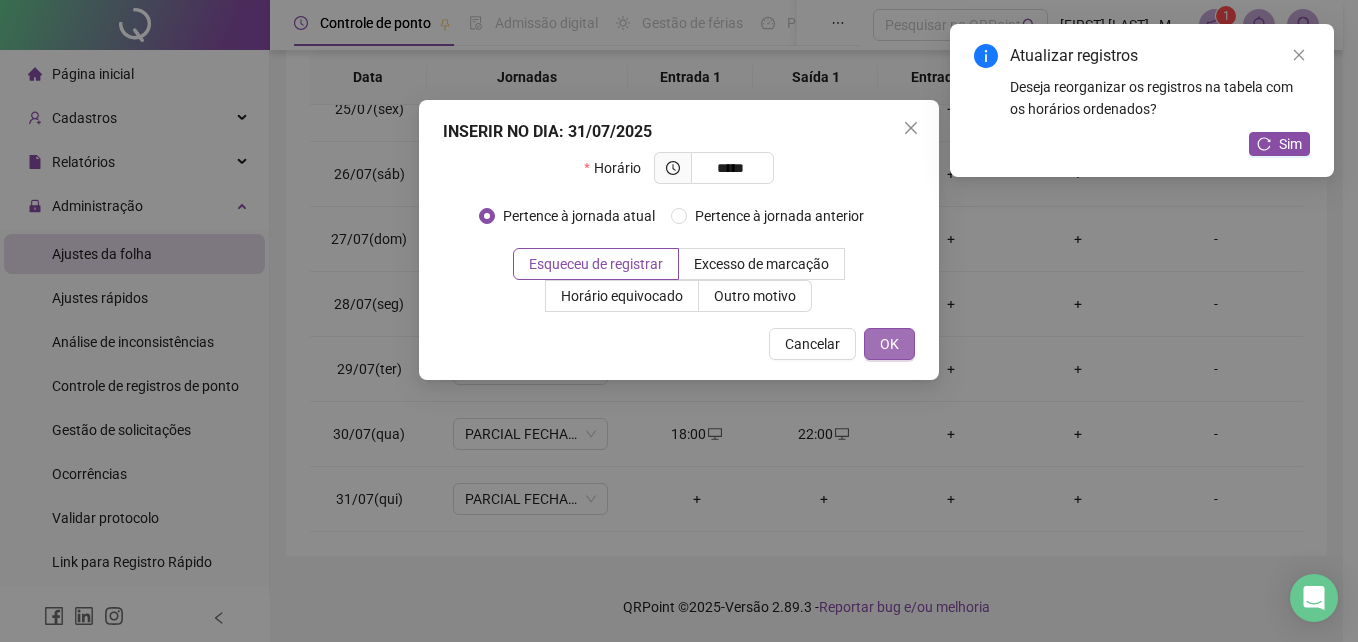 click on "OK" at bounding box center [889, 344] 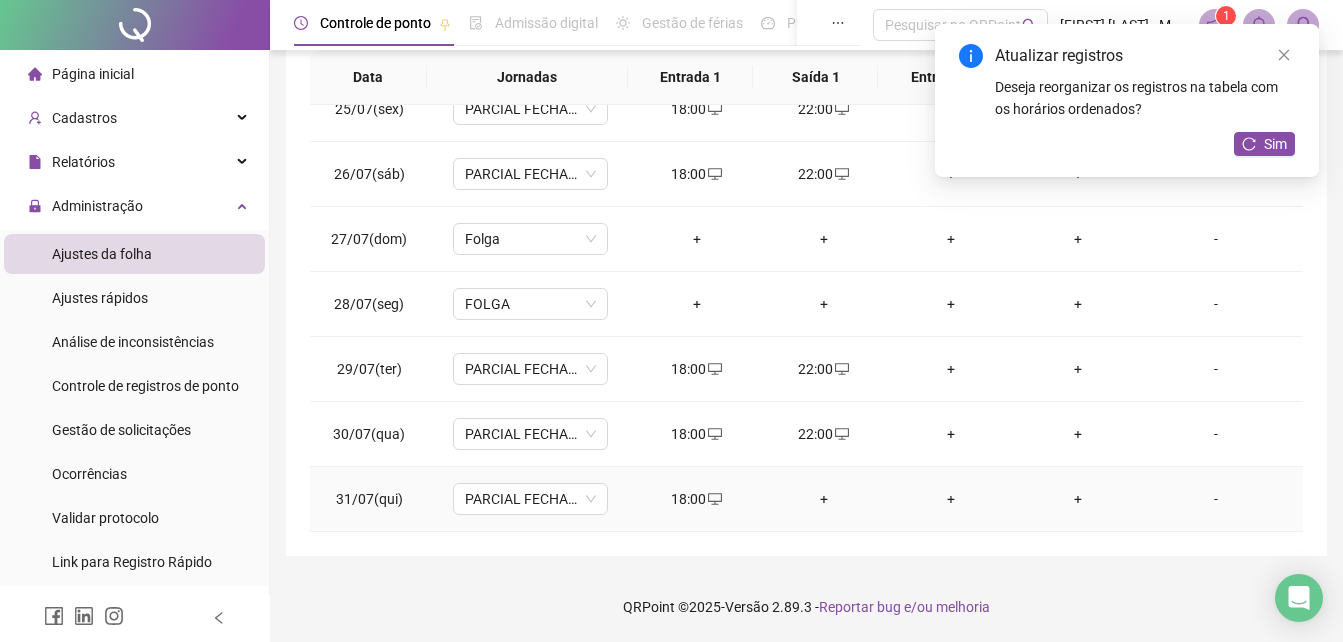 click on "+" at bounding box center (823, 499) 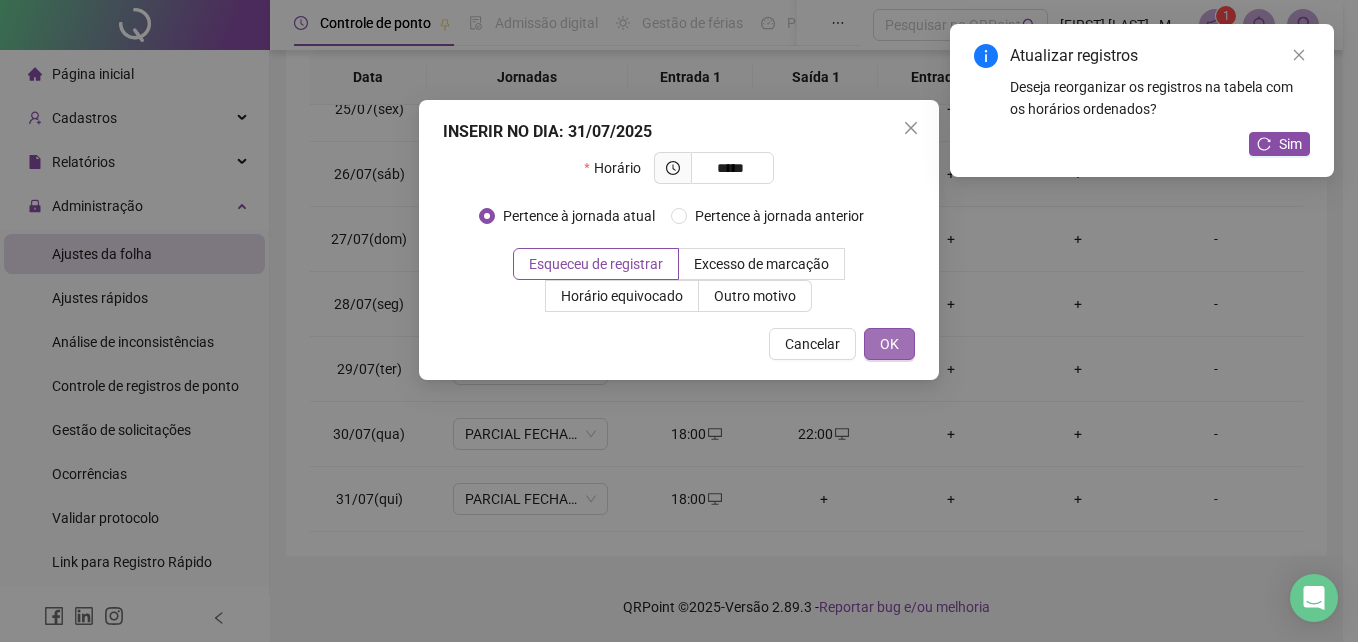 type on "*****" 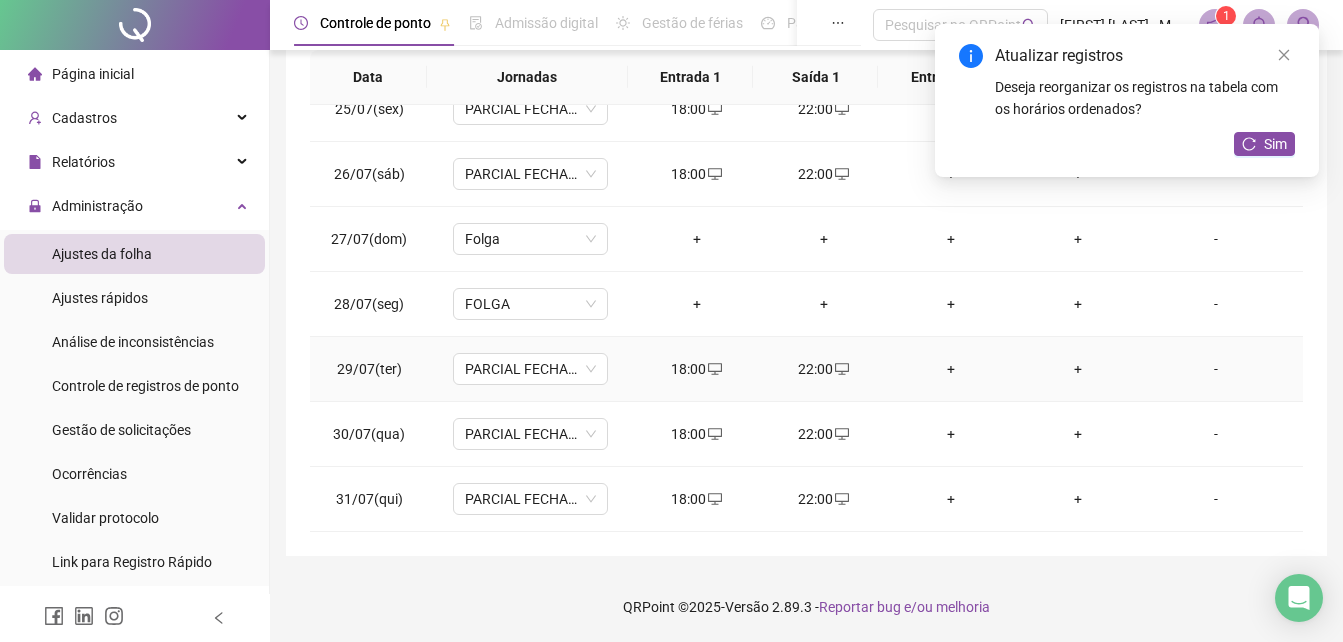 click on "18:00" at bounding box center [696, 369] 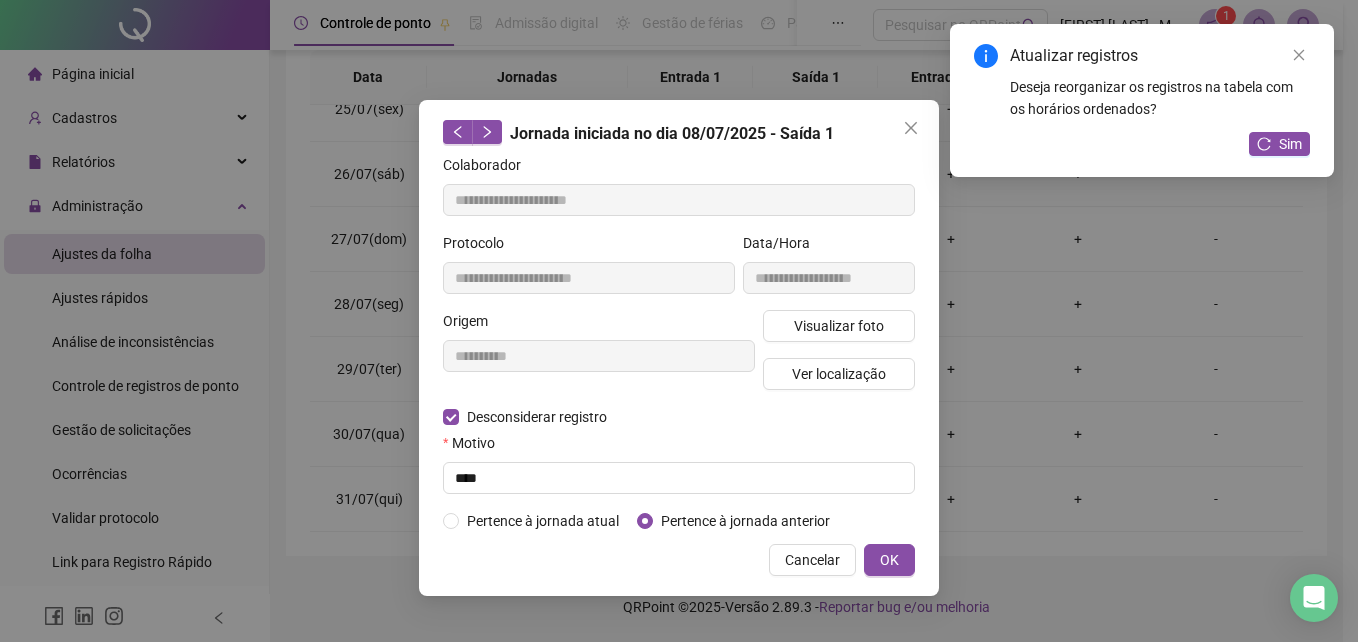 type on "**********" 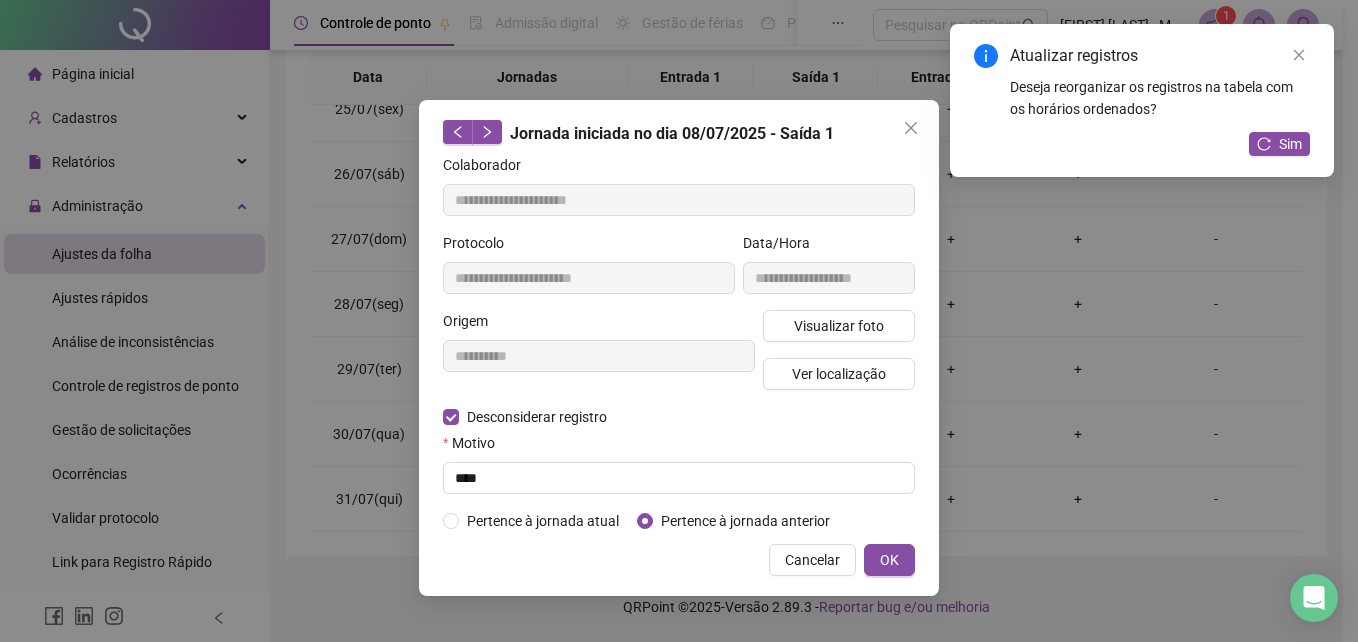 type on "**********" 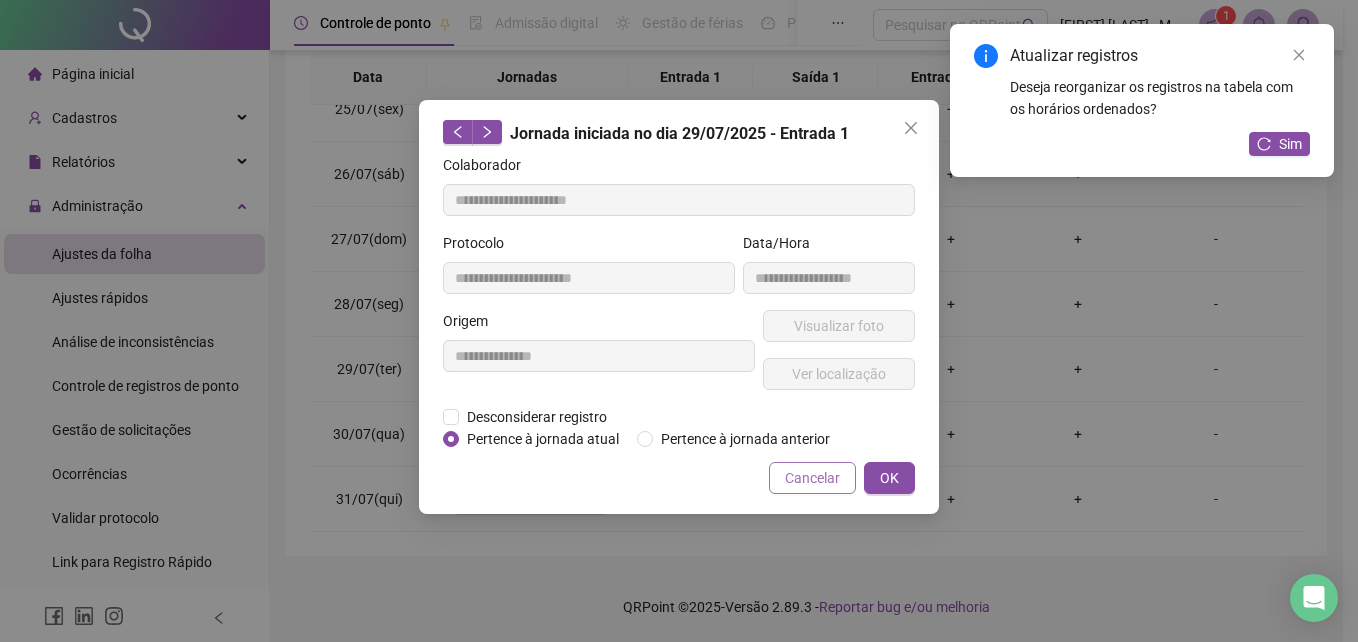 click on "Cancelar" at bounding box center [812, 478] 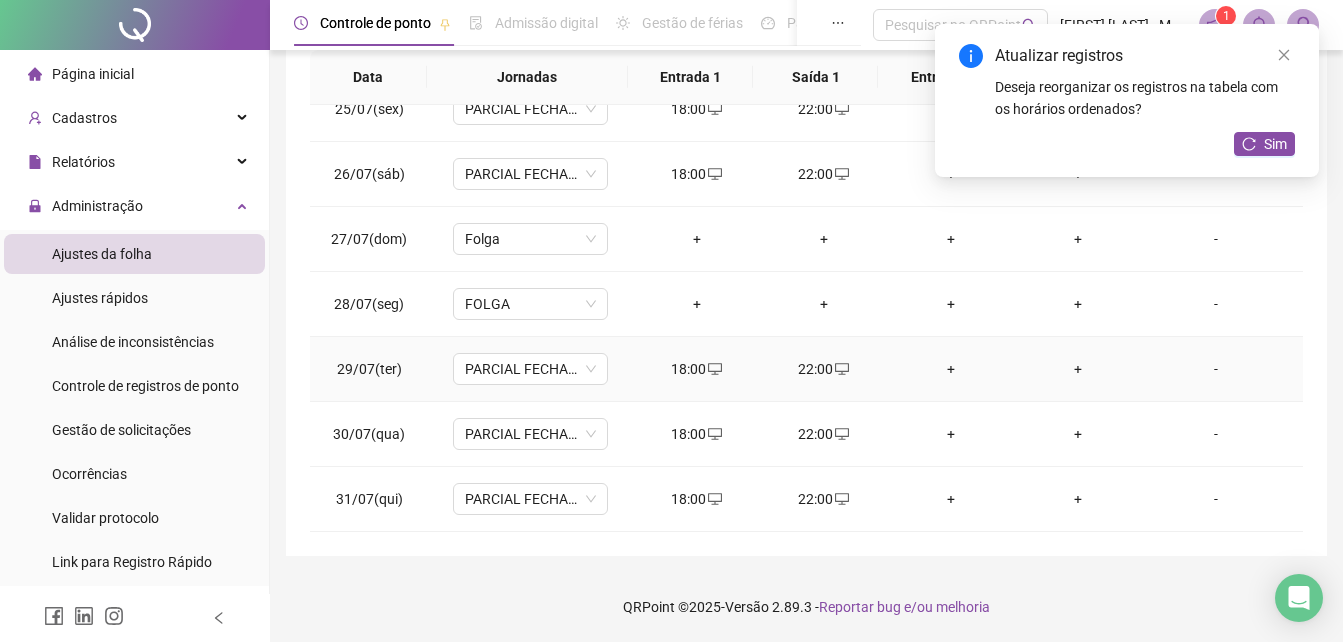 click on "22:00" at bounding box center (823, 369) 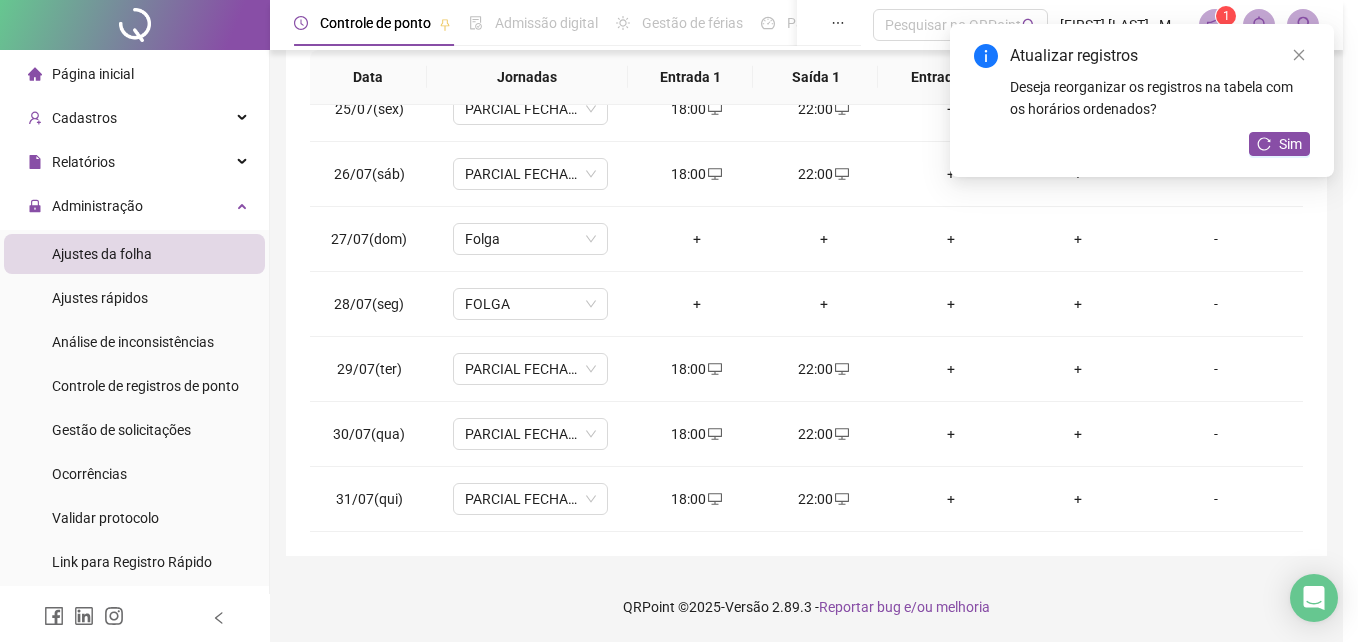 type on "**********" 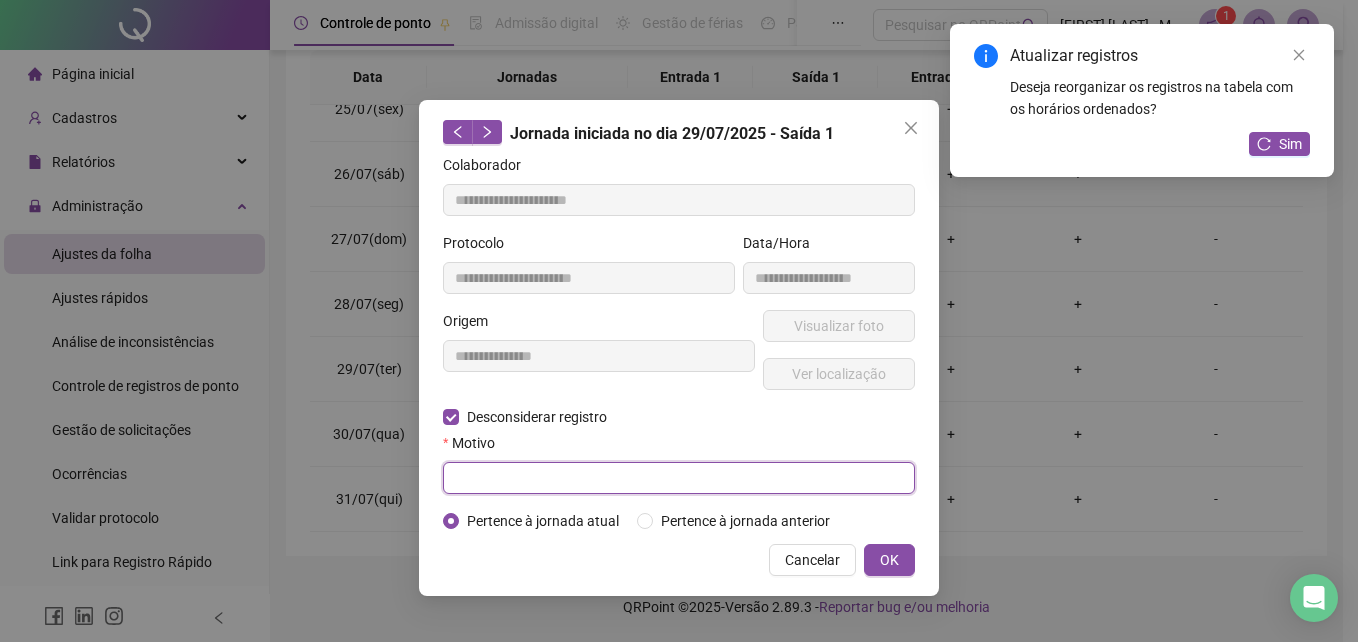 click at bounding box center (679, 478) 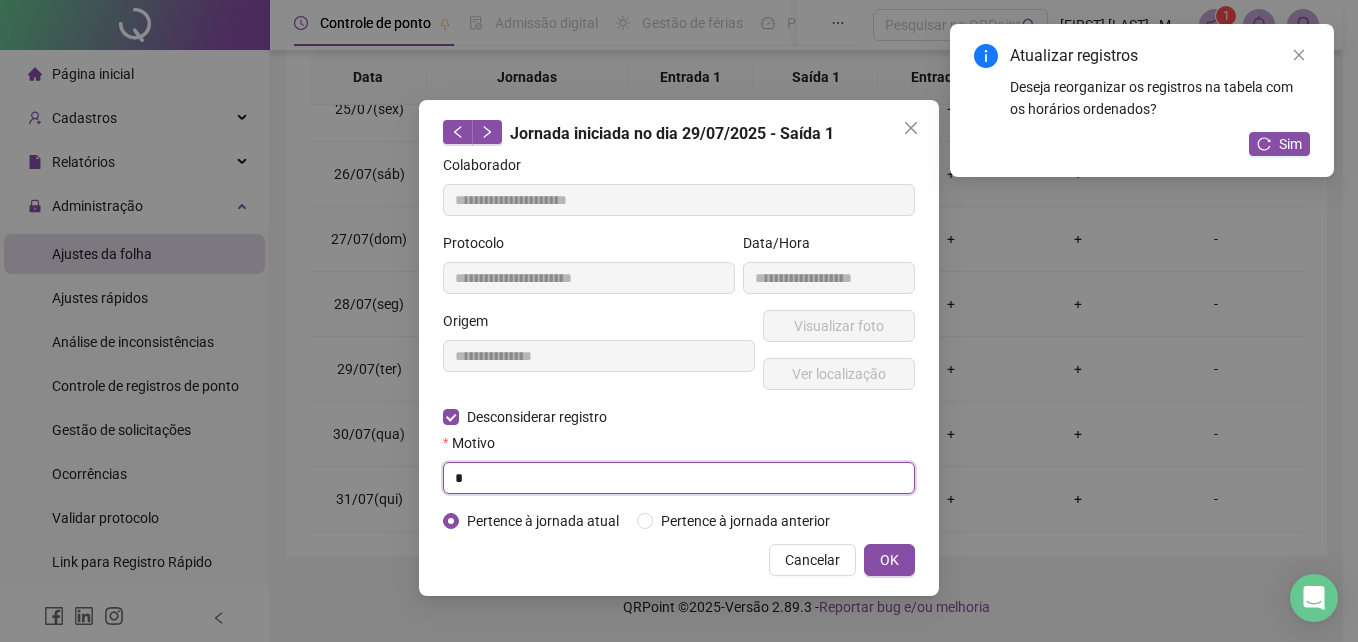 click on "*" at bounding box center (679, 478) 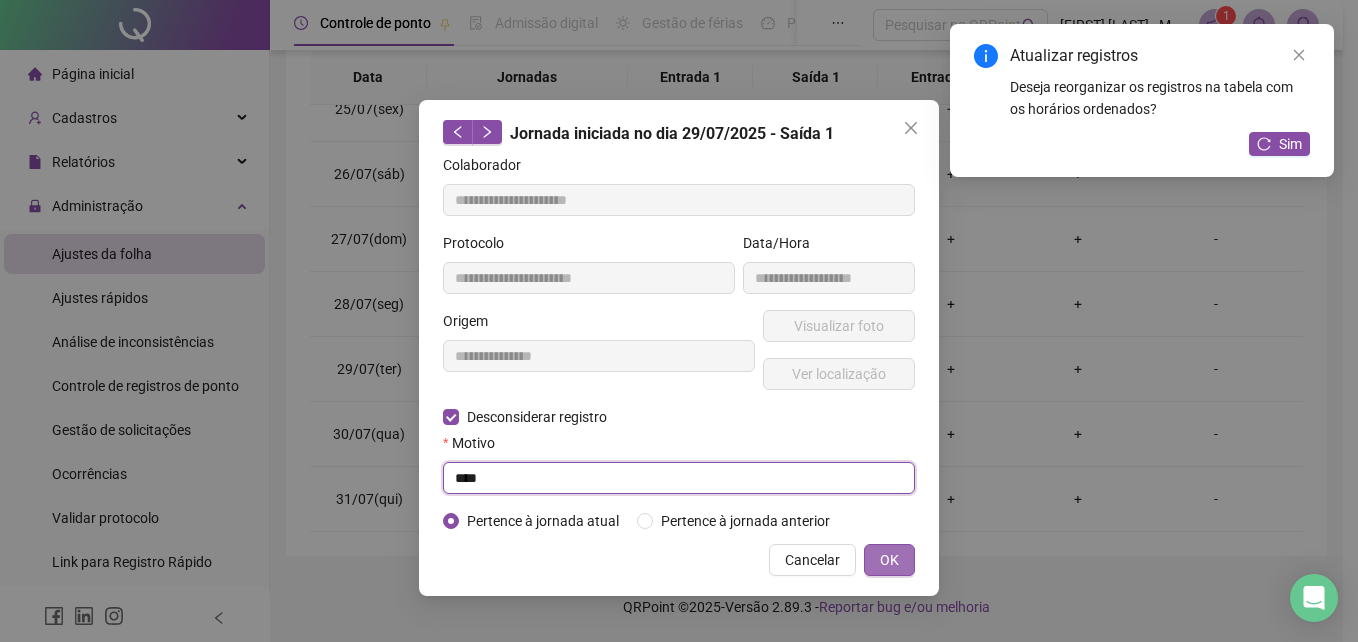 type on "****" 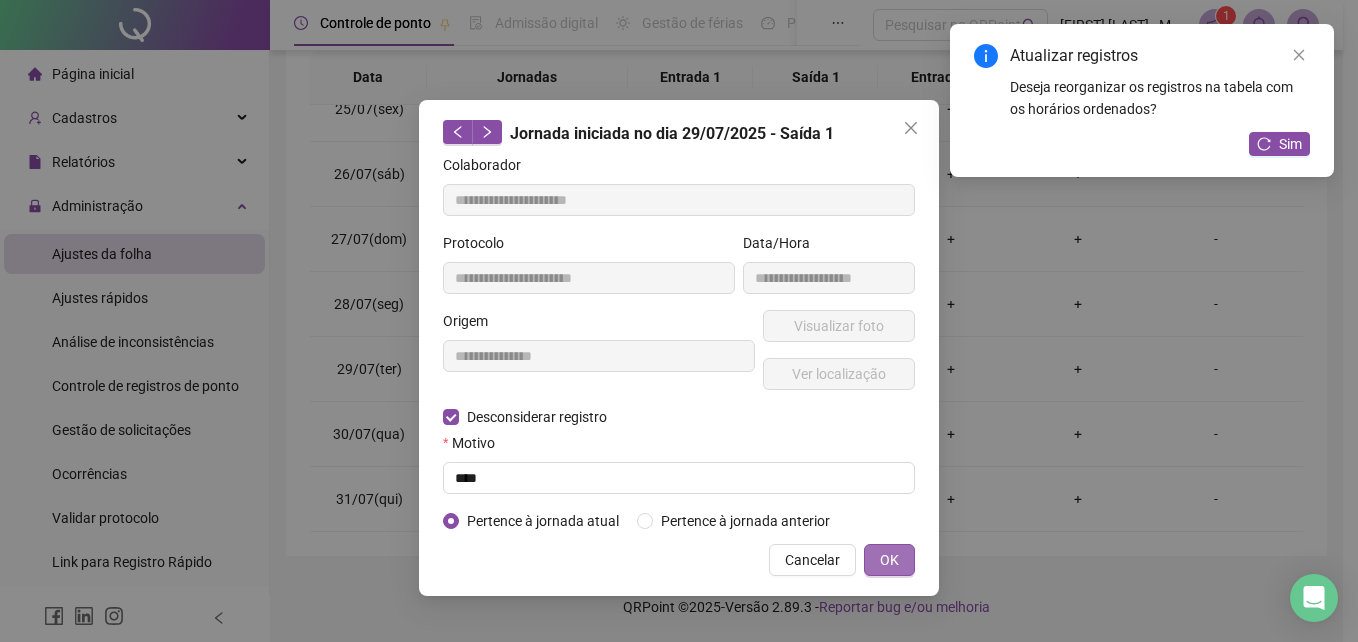 click on "OK" at bounding box center (889, 560) 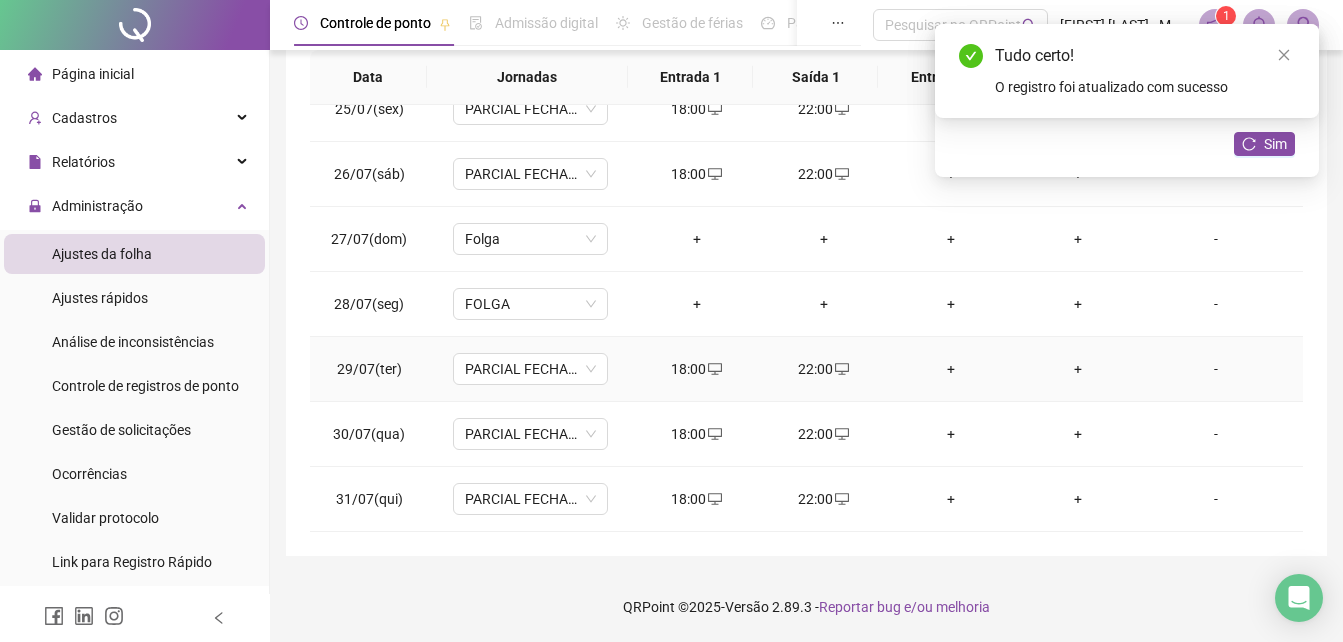 click on "18:00" at bounding box center [696, 369] 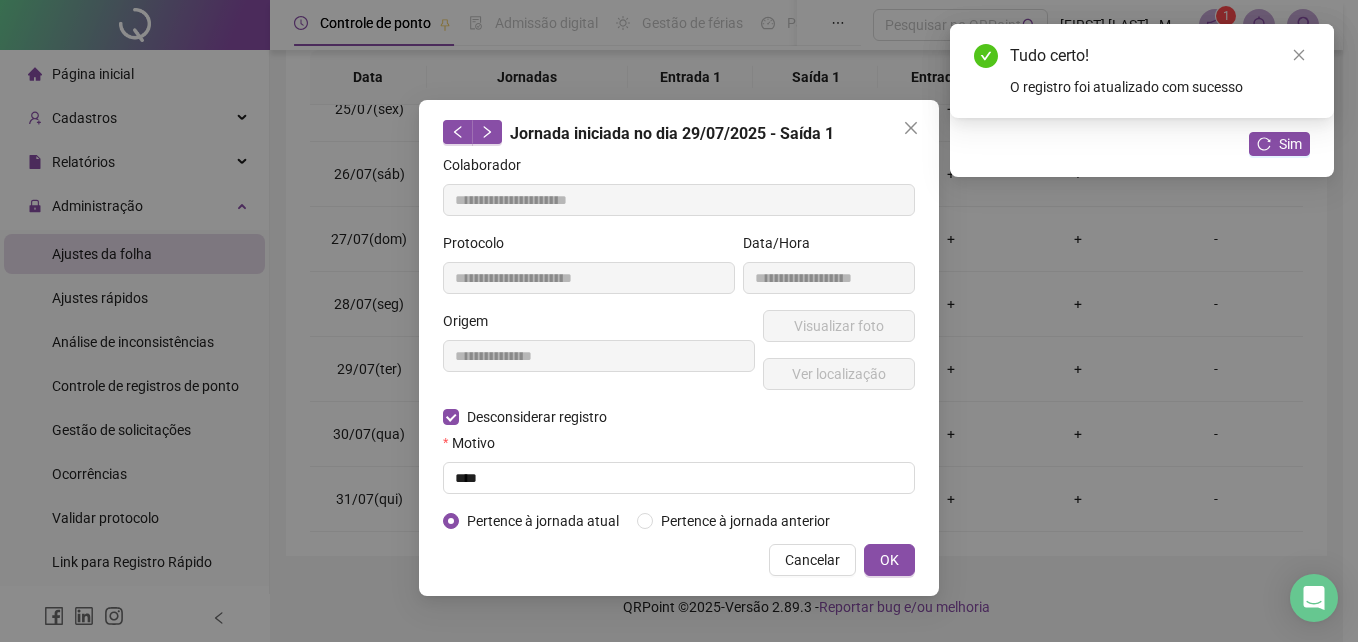 type on "**********" 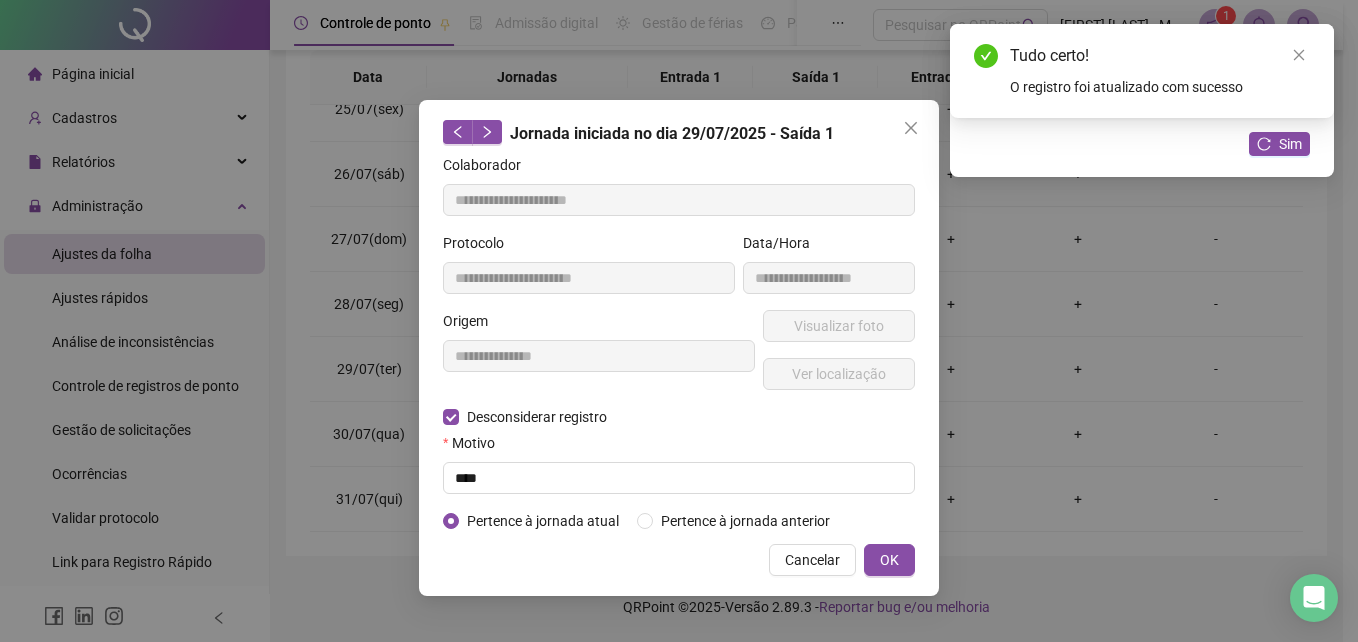 type on "**********" 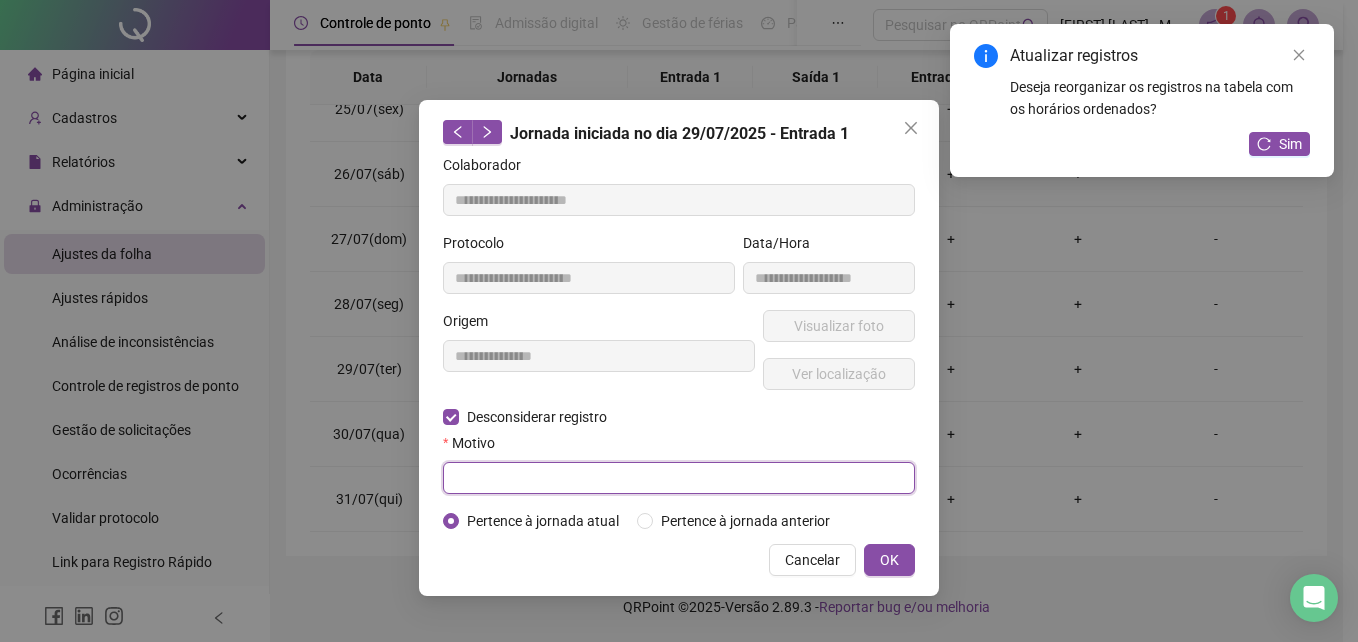 click at bounding box center [679, 478] 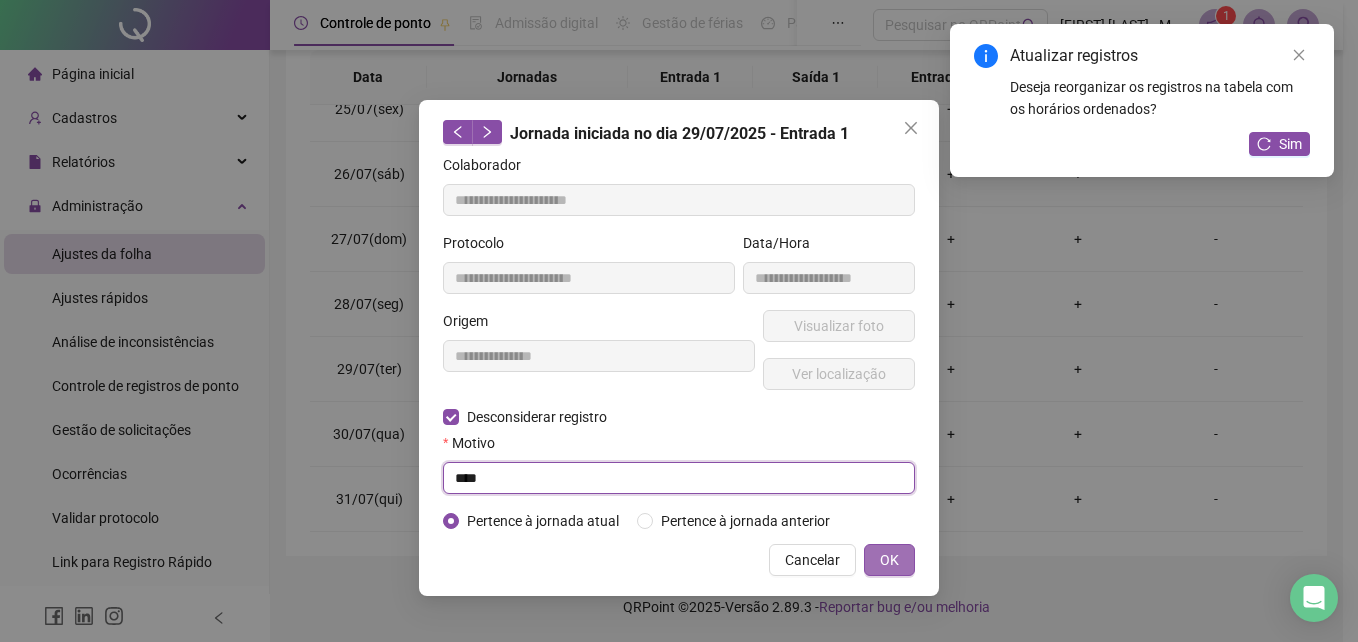 type on "****" 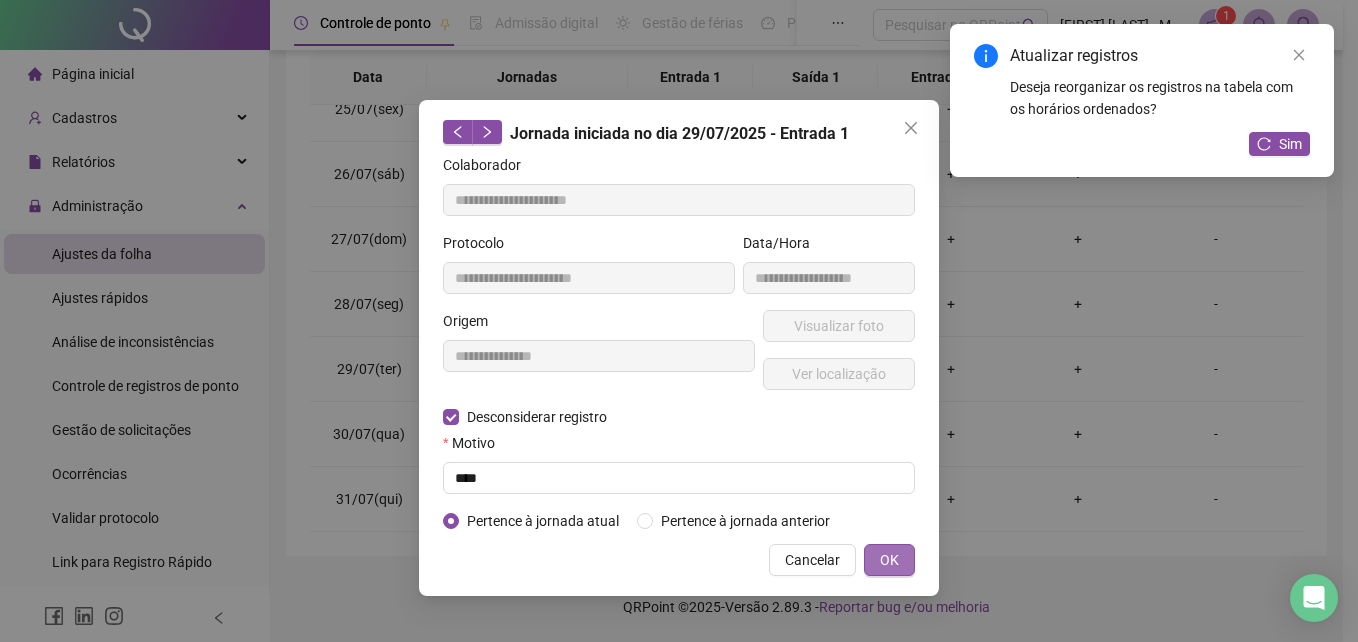 click on "OK" at bounding box center (889, 560) 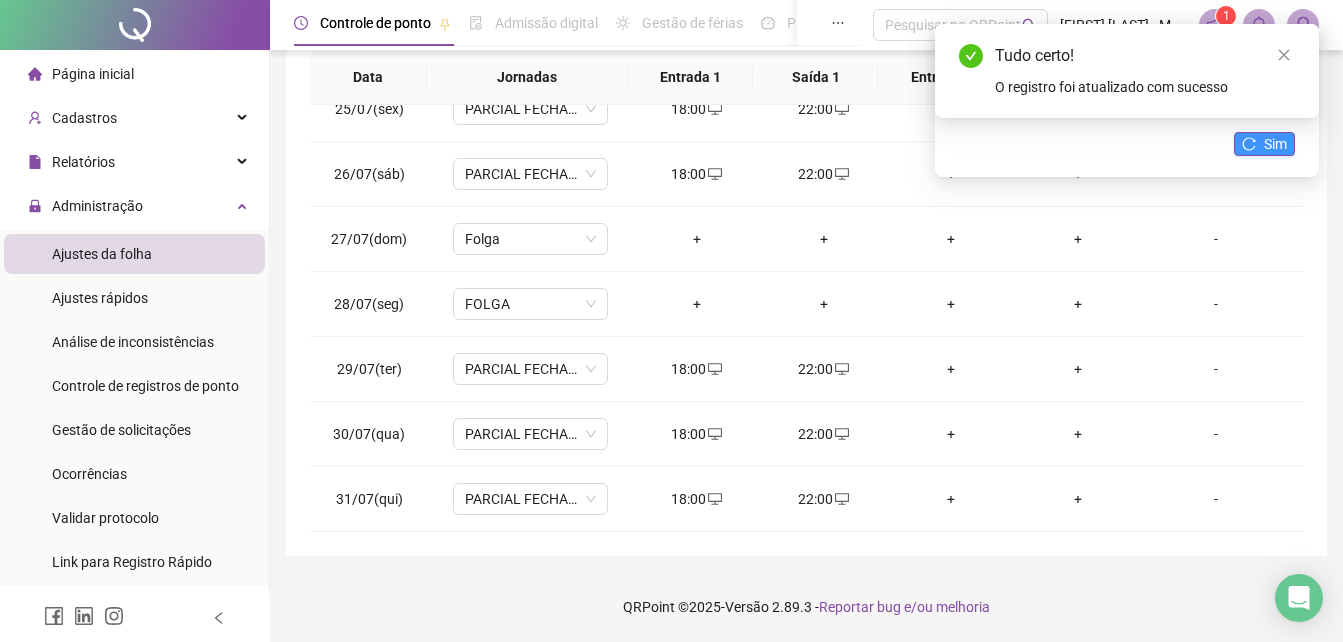 click on "Sim" at bounding box center [1264, 144] 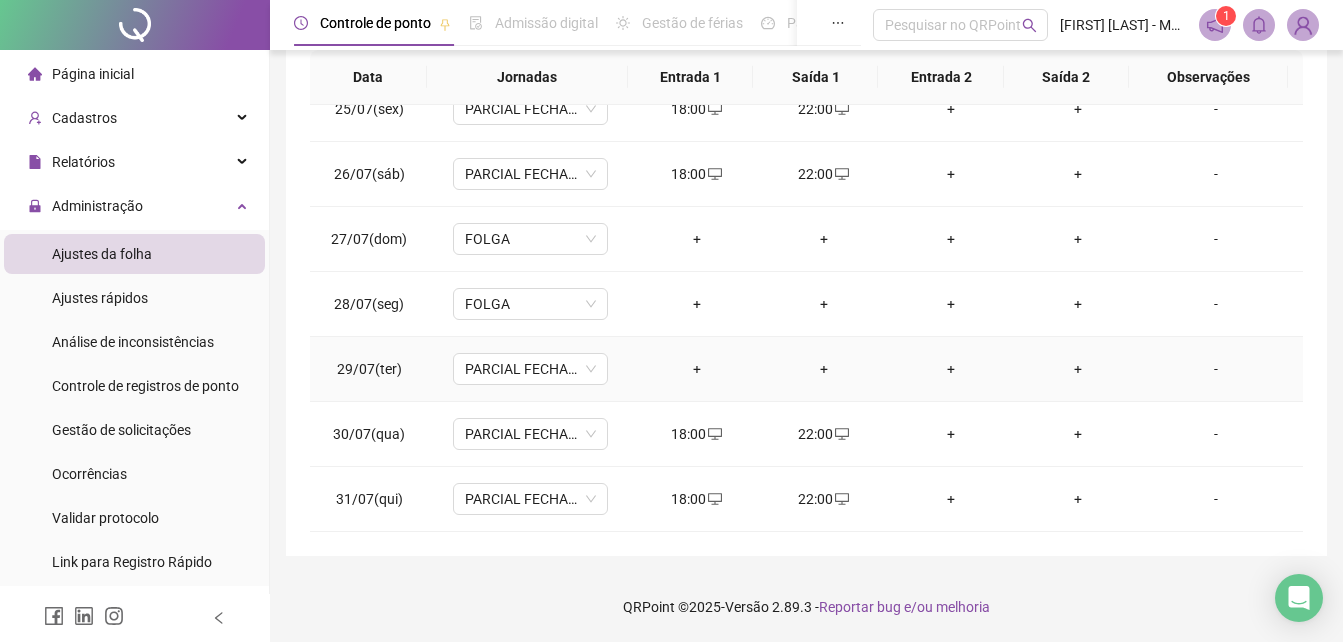 click on "+" at bounding box center (696, 369) 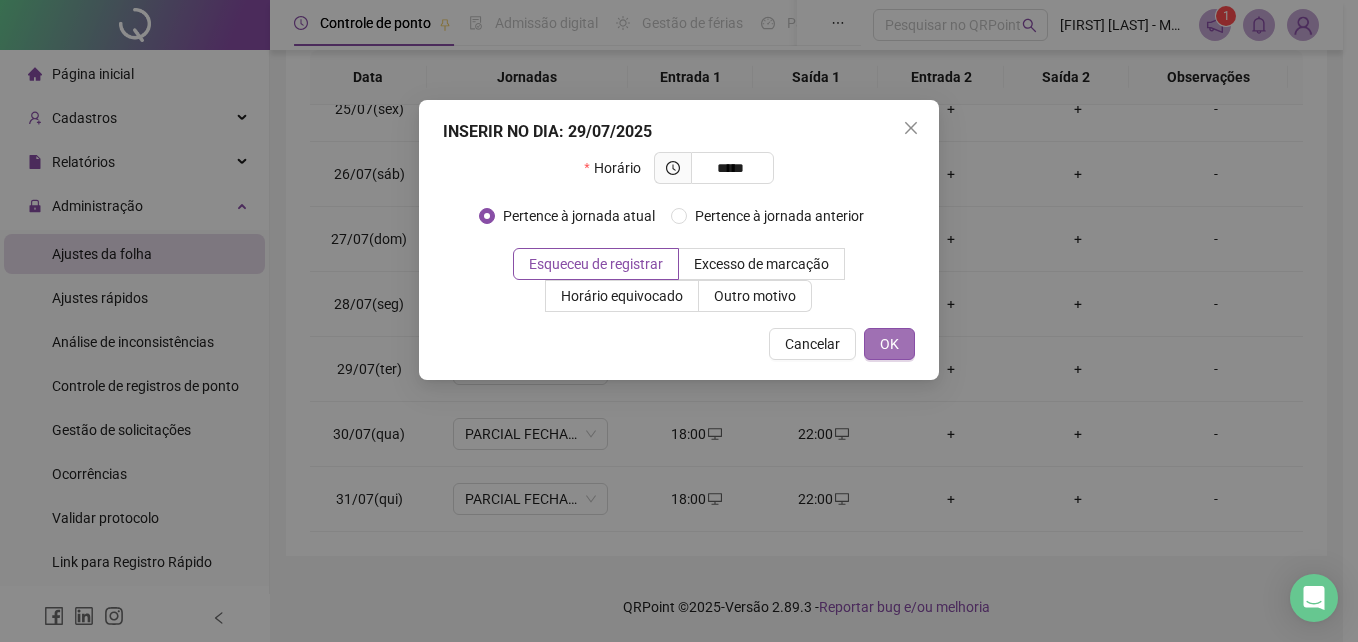 type on "*****" 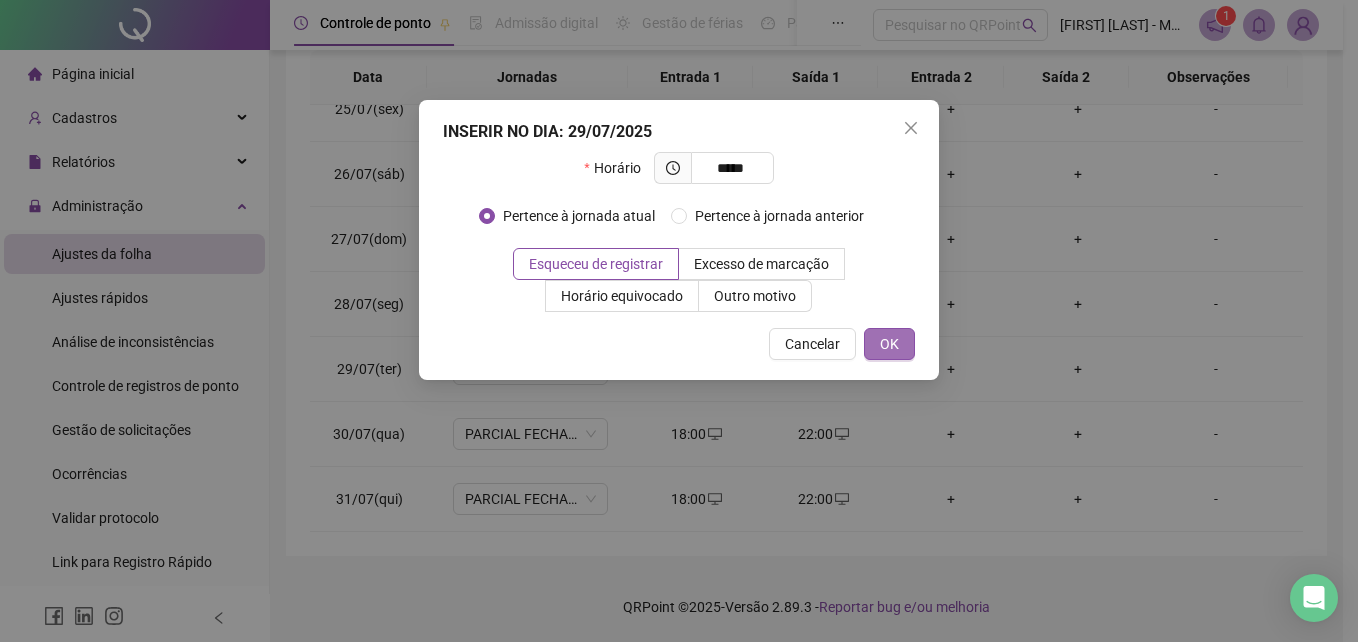 click on "OK" at bounding box center (889, 344) 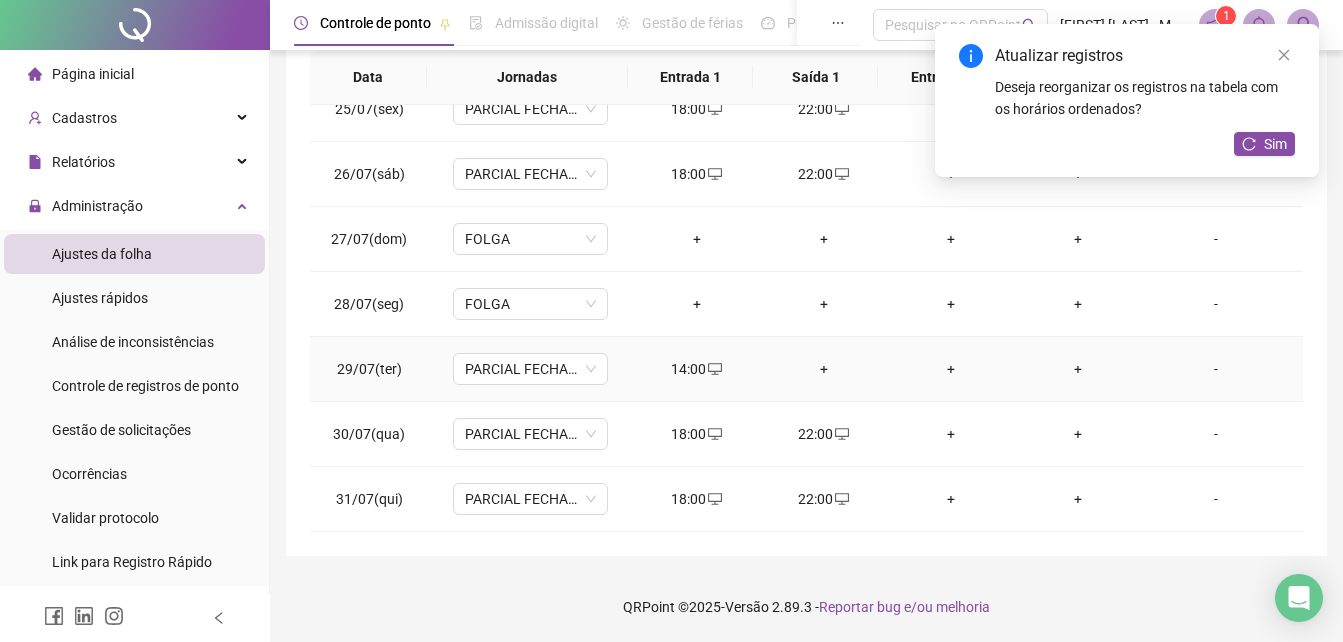 click on "+" at bounding box center [823, 369] 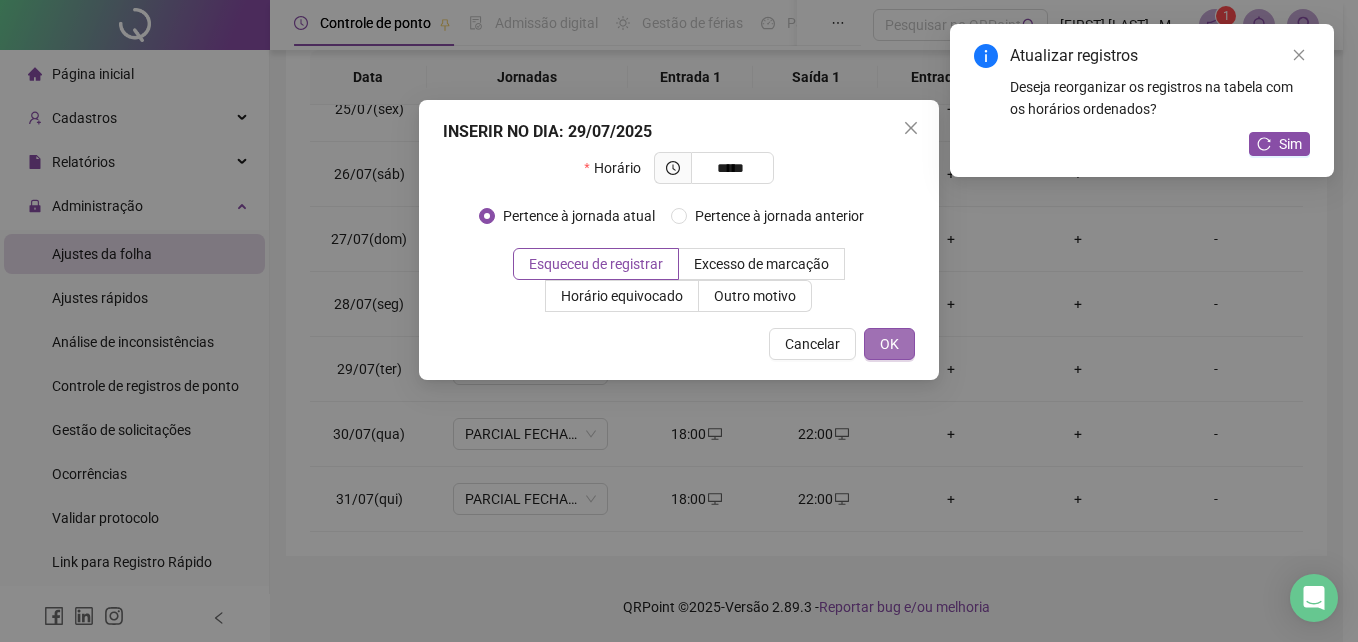 type on "*****" 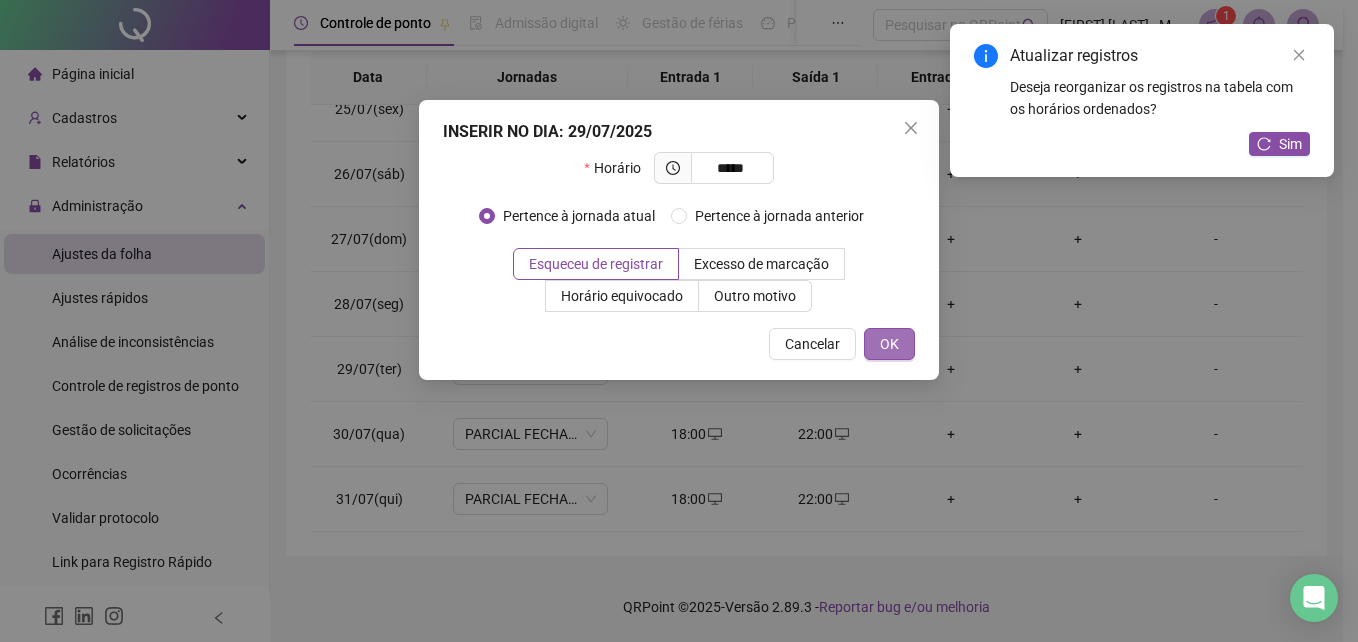 click on "OK" at bounding box center (889, 344) 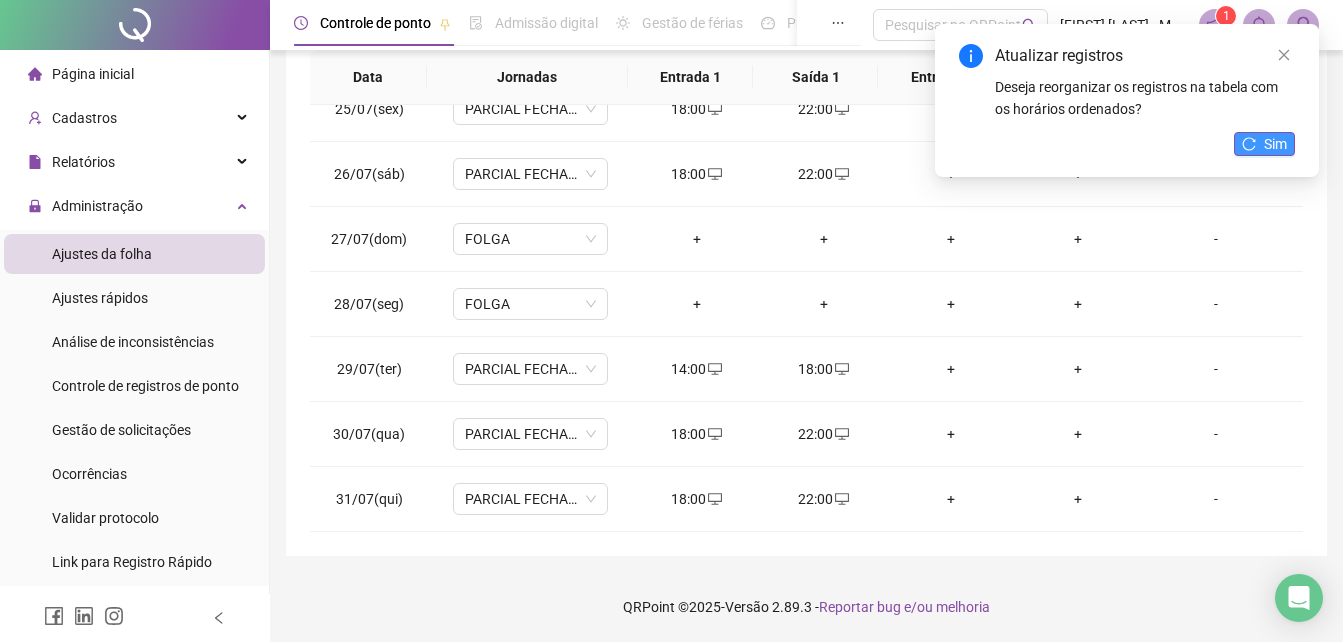 click 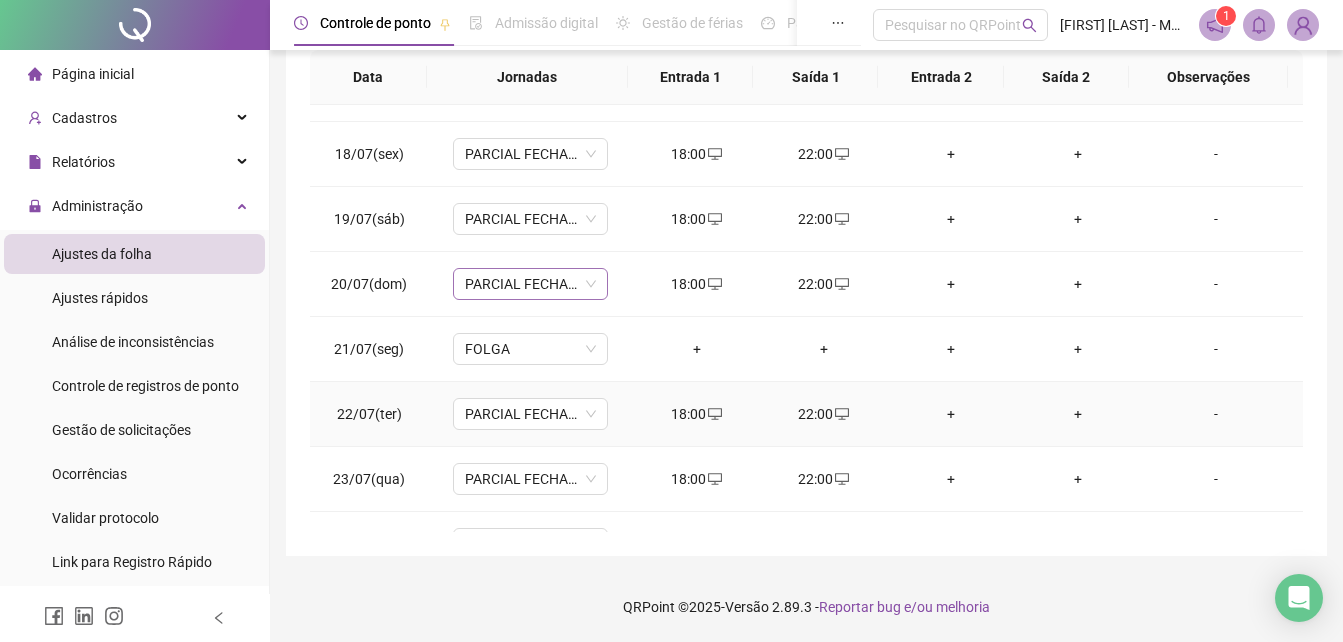 scroll, scrollTop: 1188, scrollLeft: 0, axis: vertical 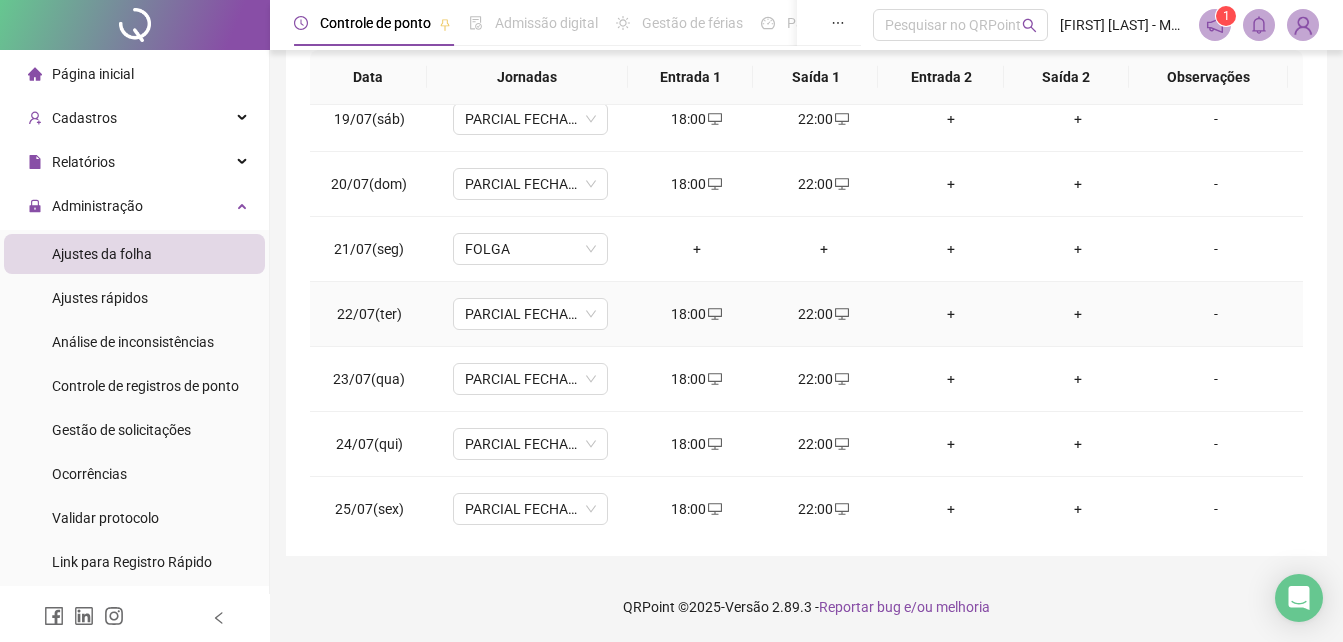 click on "22:00" at bounding box center [823, 314] 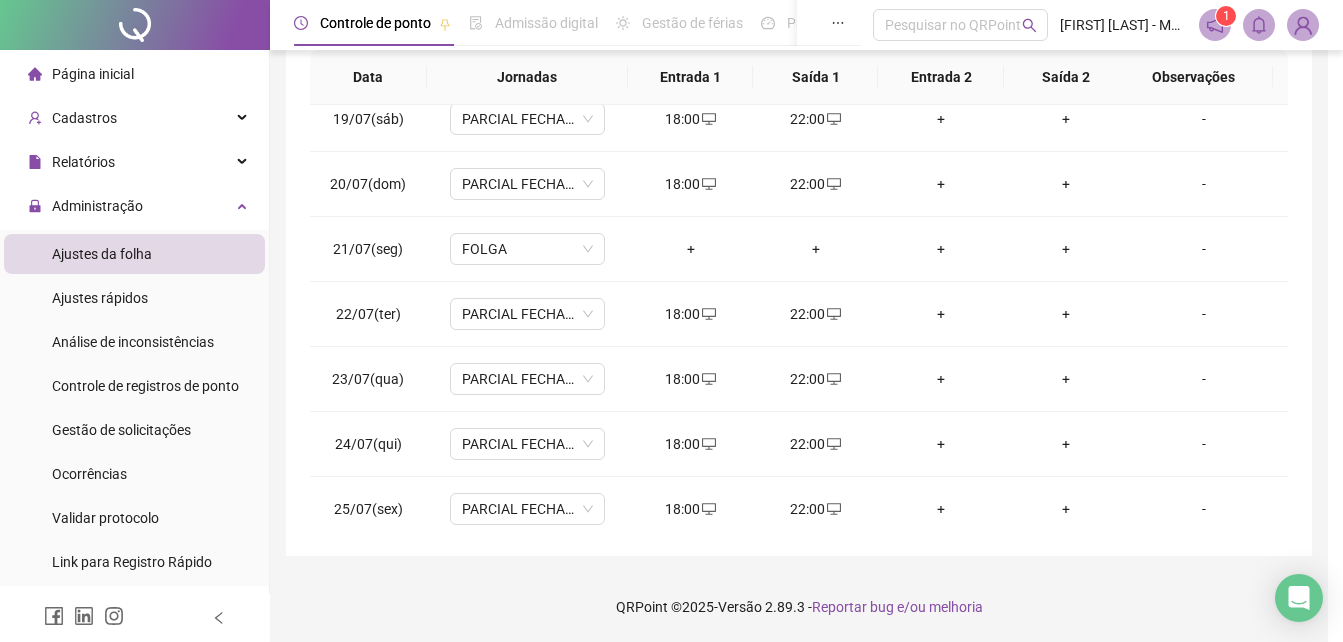 type on "**********" 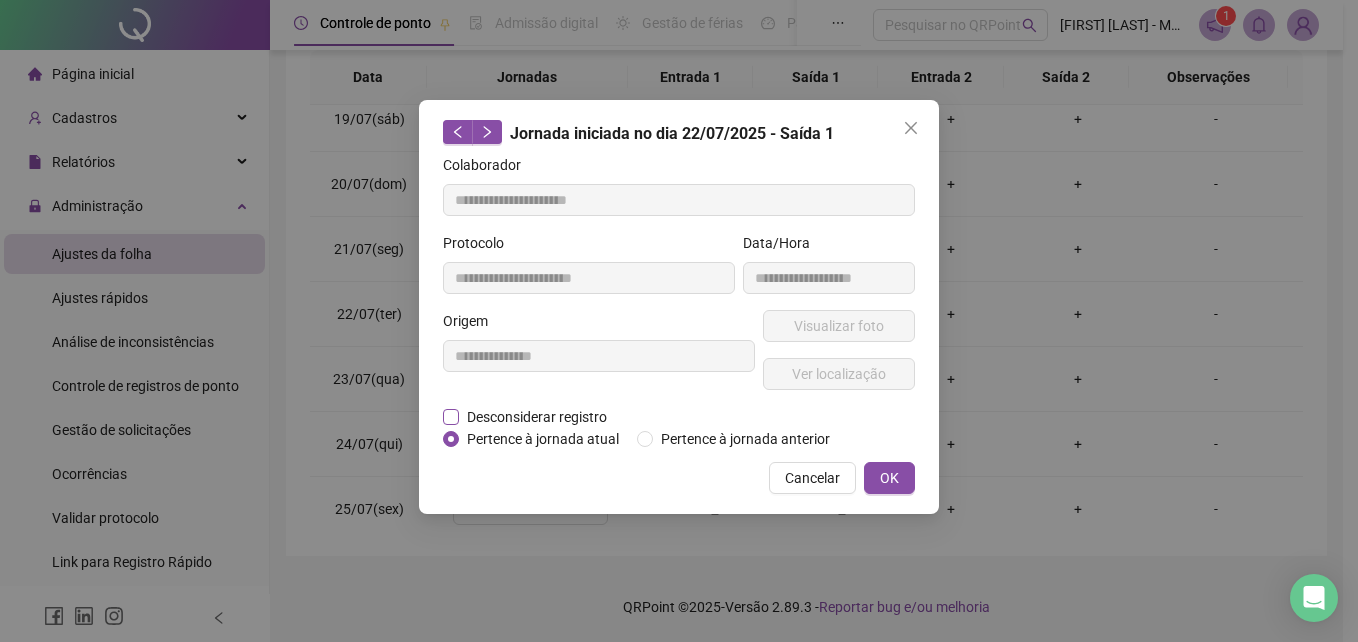 click on "Desconsiderar registro" at bounding box center (537, 417) 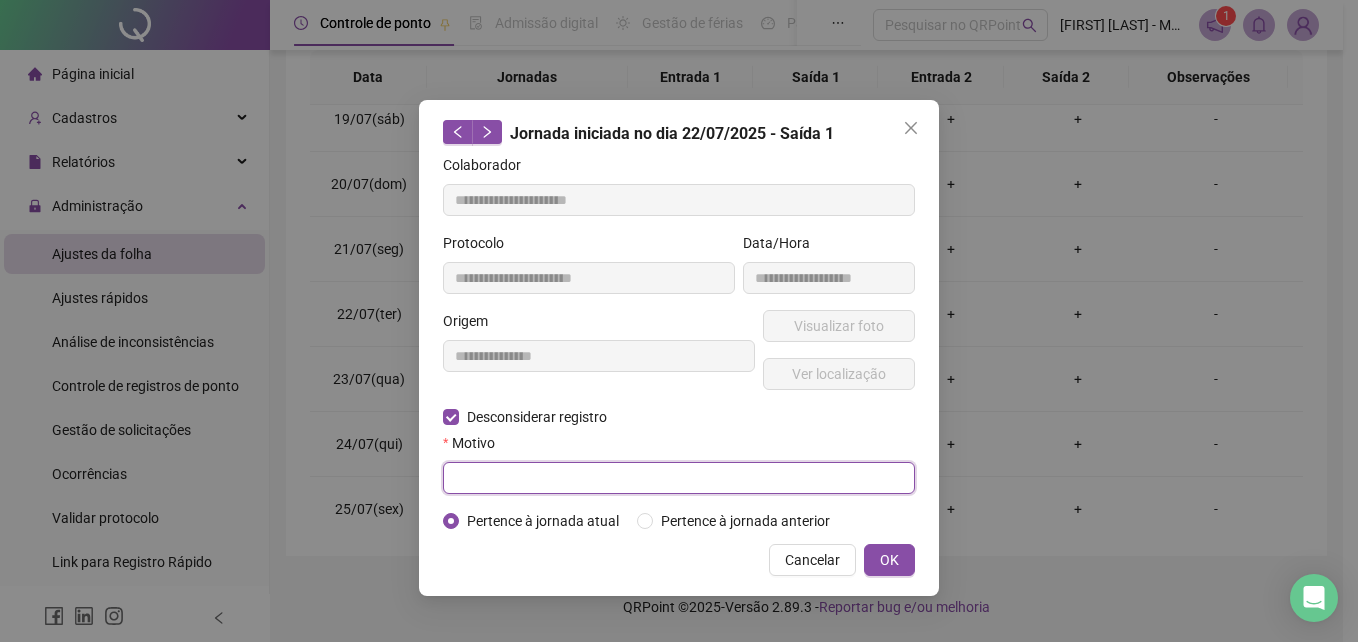 click at bounding box center [679, 478] 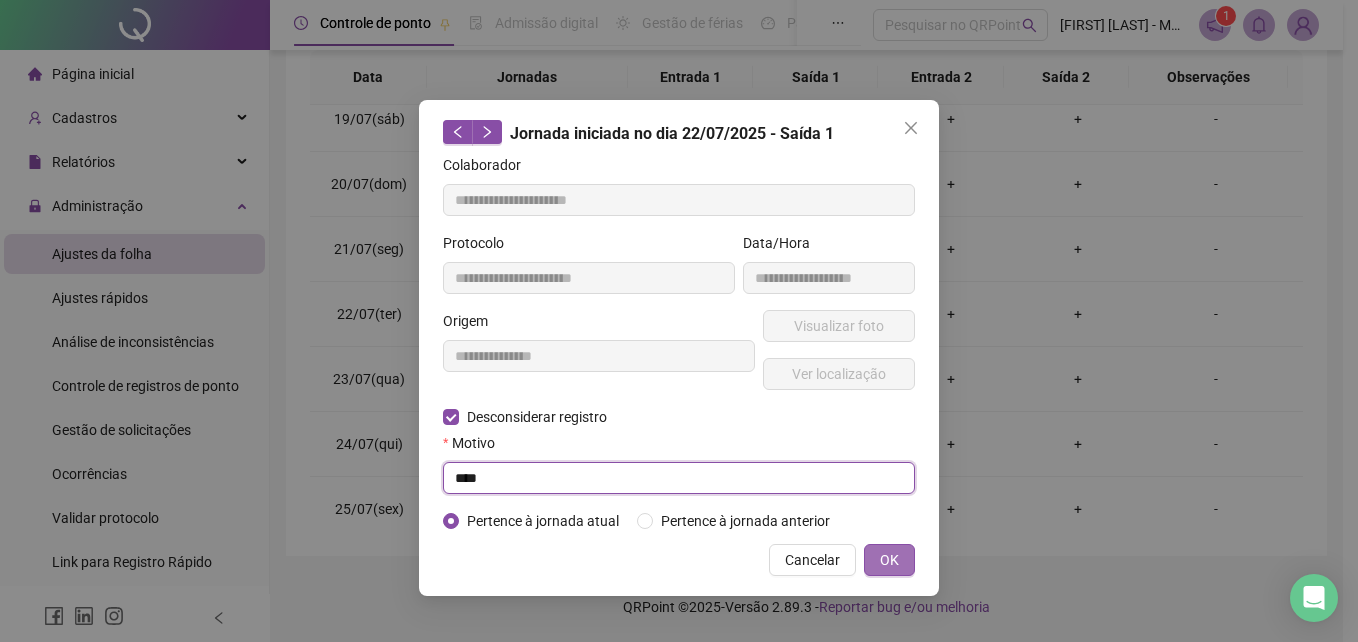 type on "****" 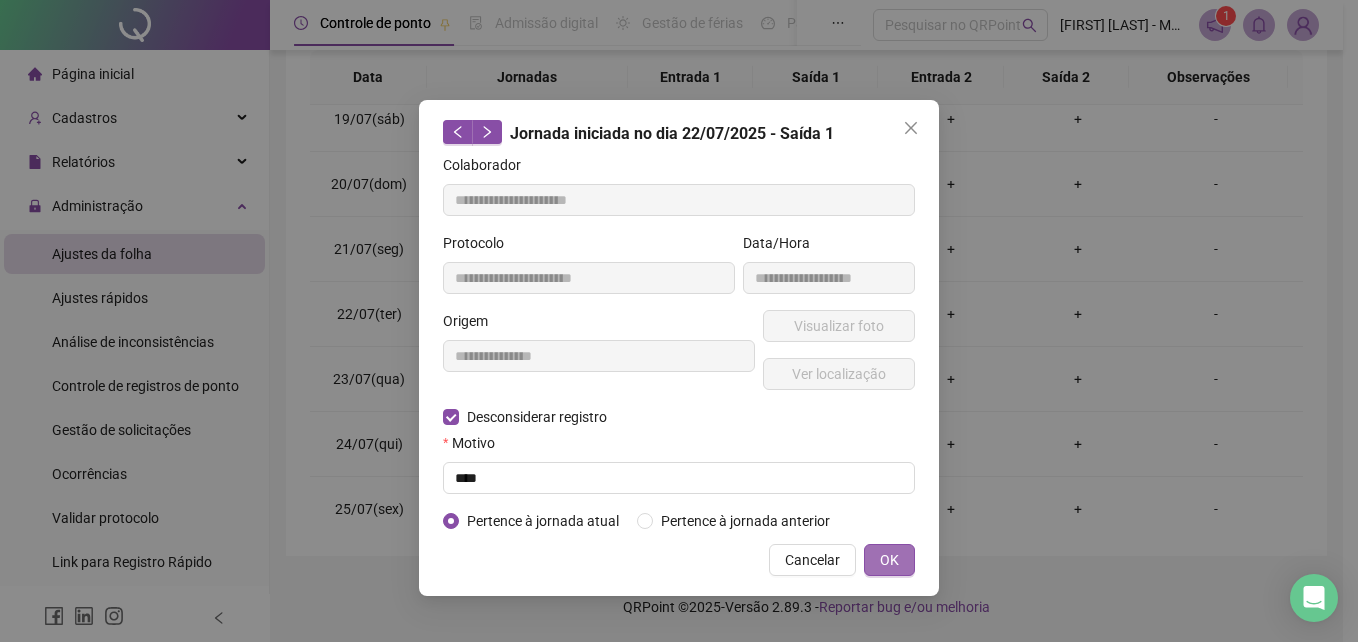 click on "OK" at bounding box center (889, 560) 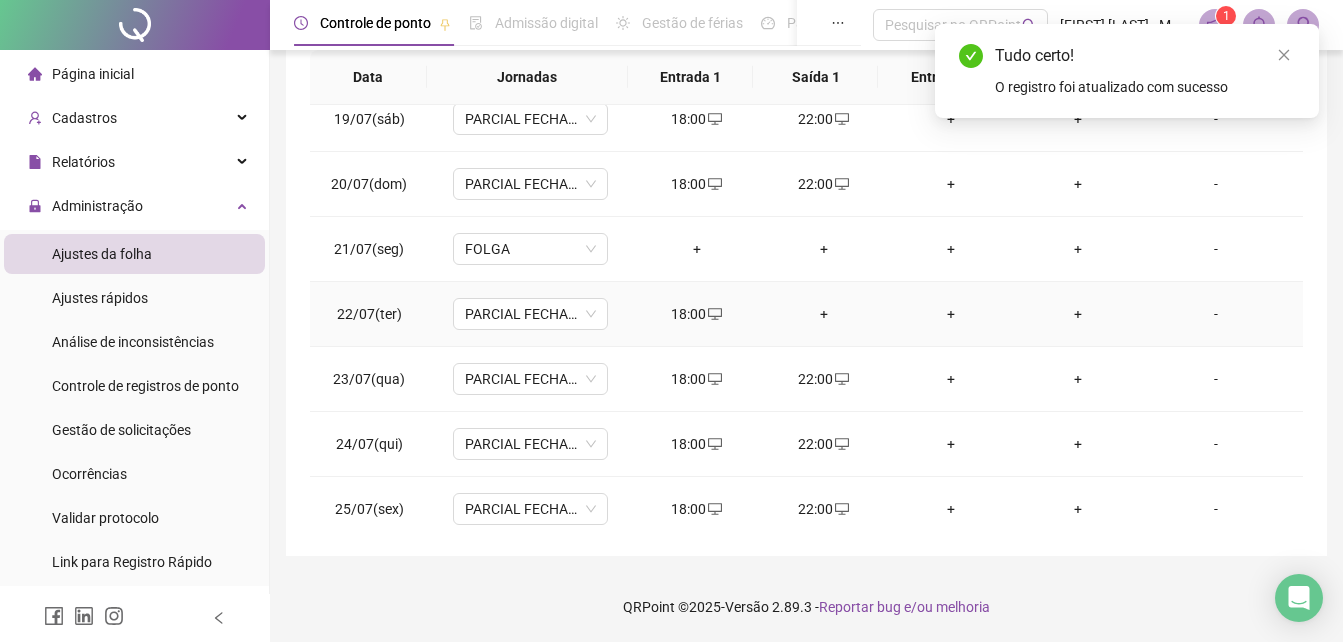 click on "18:00" at bounding box center (696, 314) 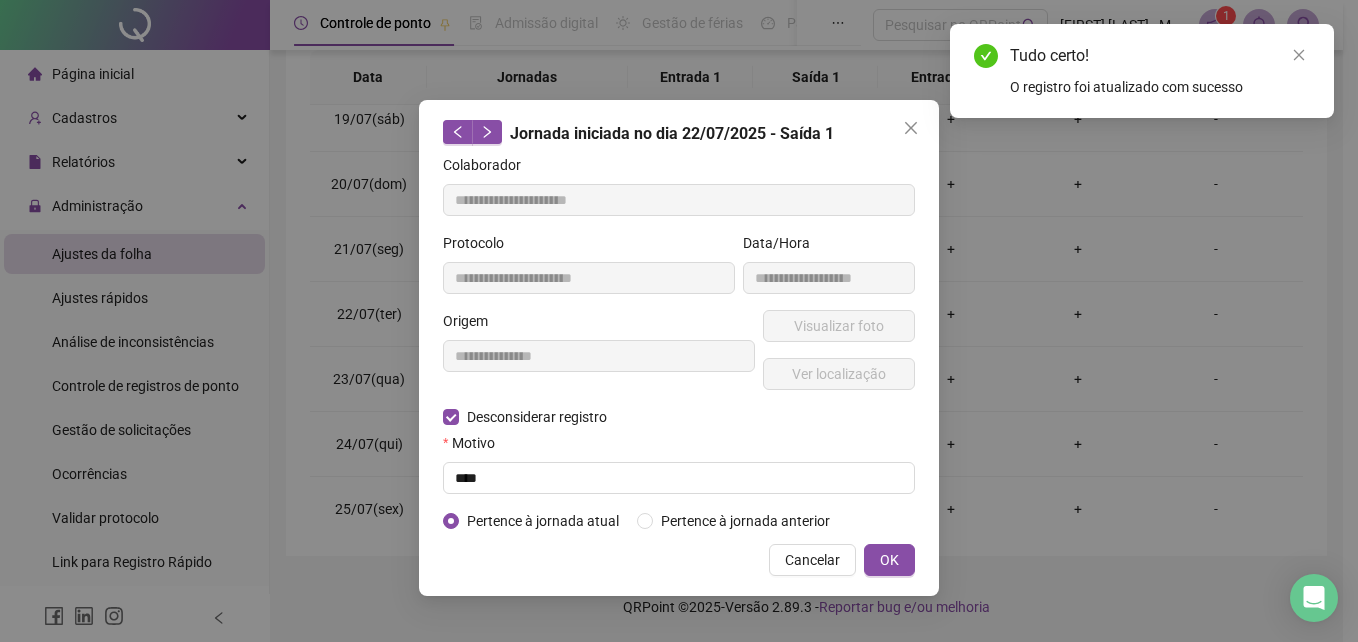 type on "**********" 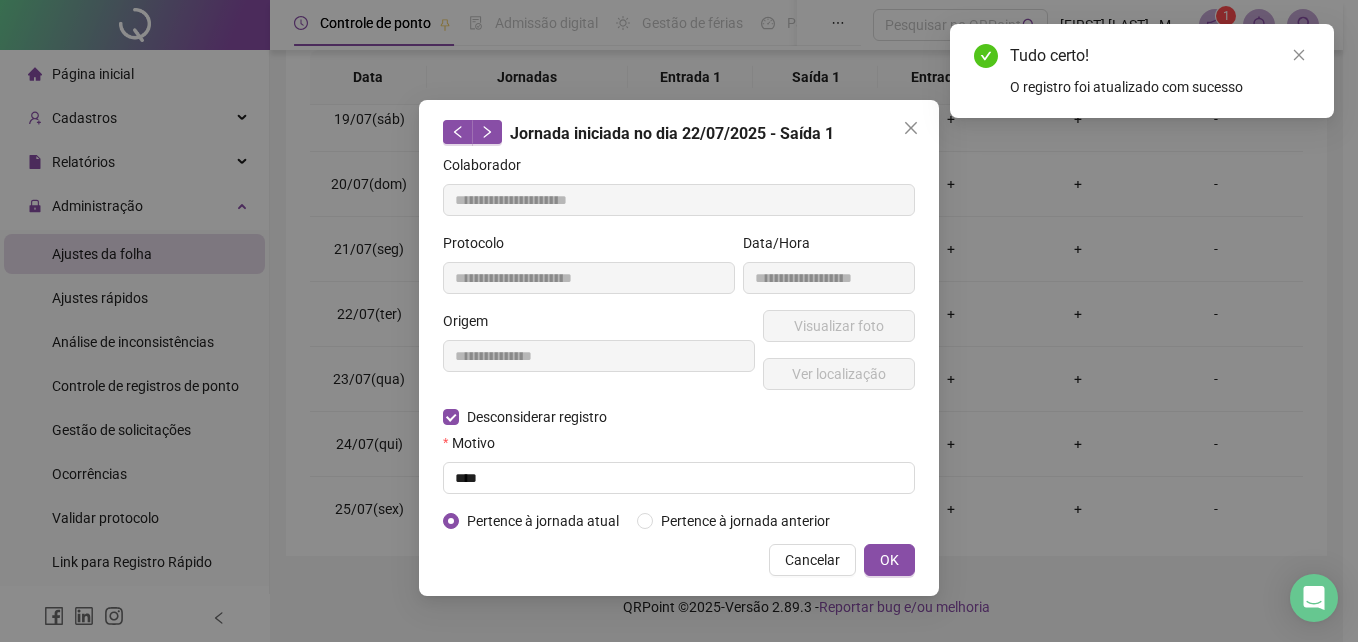 type on "**********" 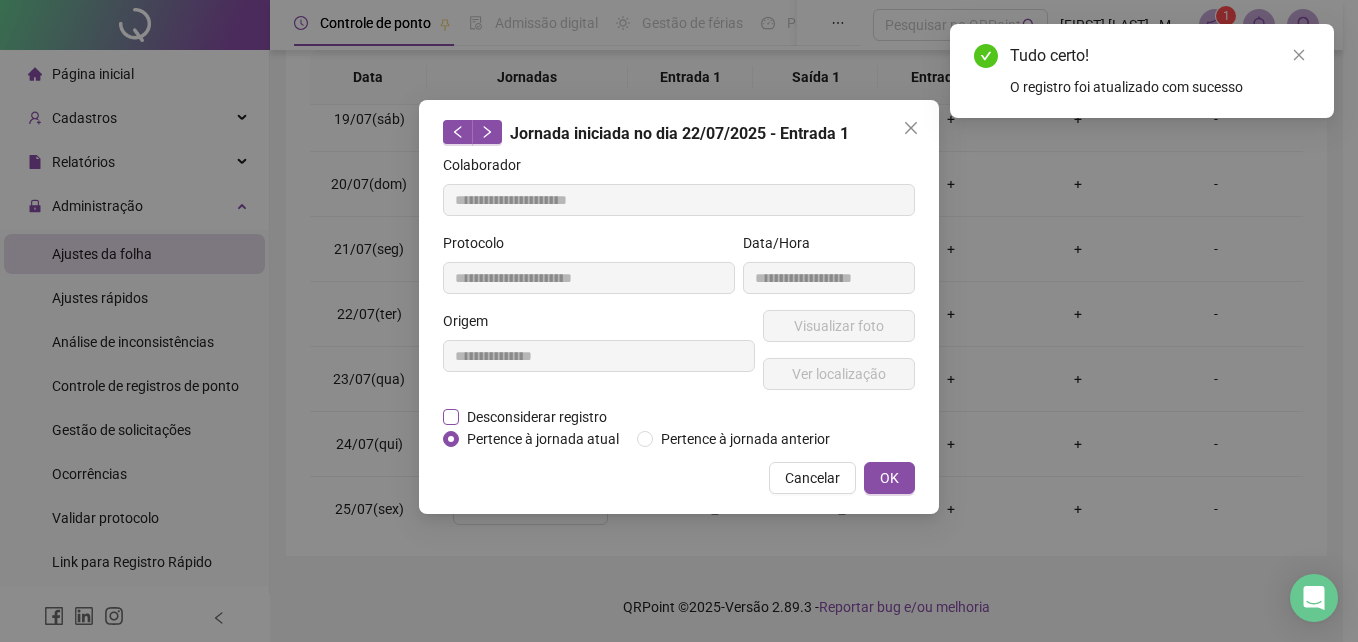 click on "Desconsiderar registro" at bounding box center [537, 417] 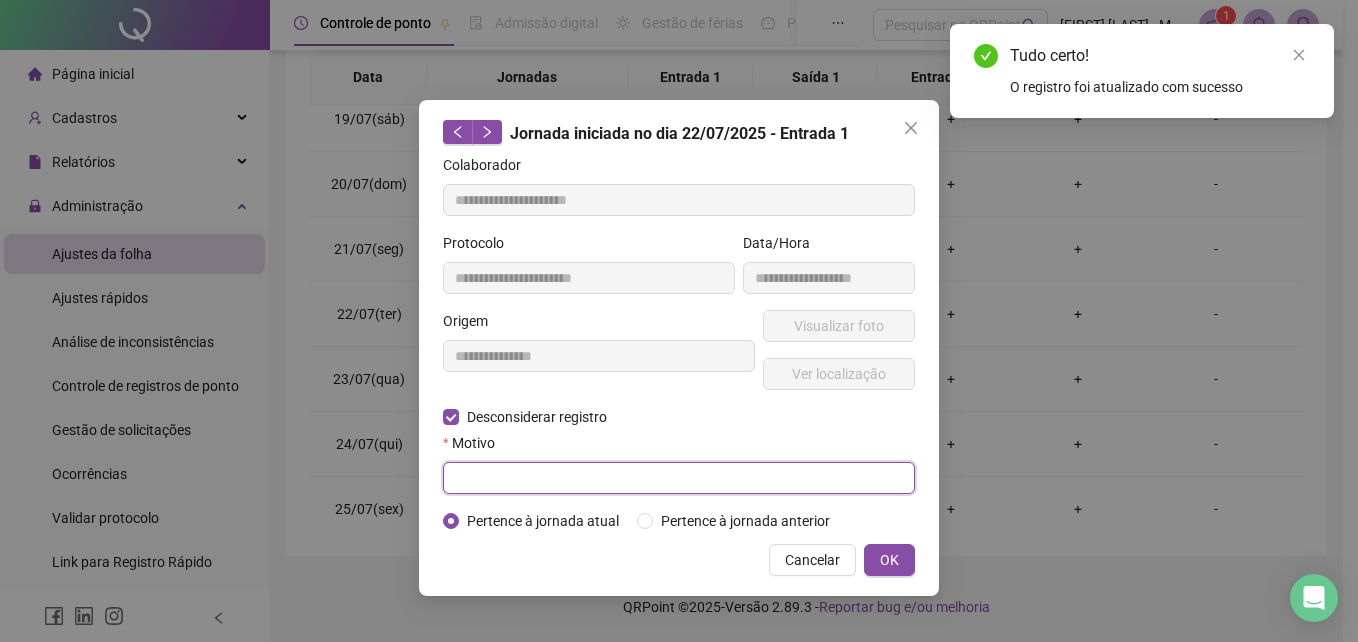 click at bounding box center (679, 478) 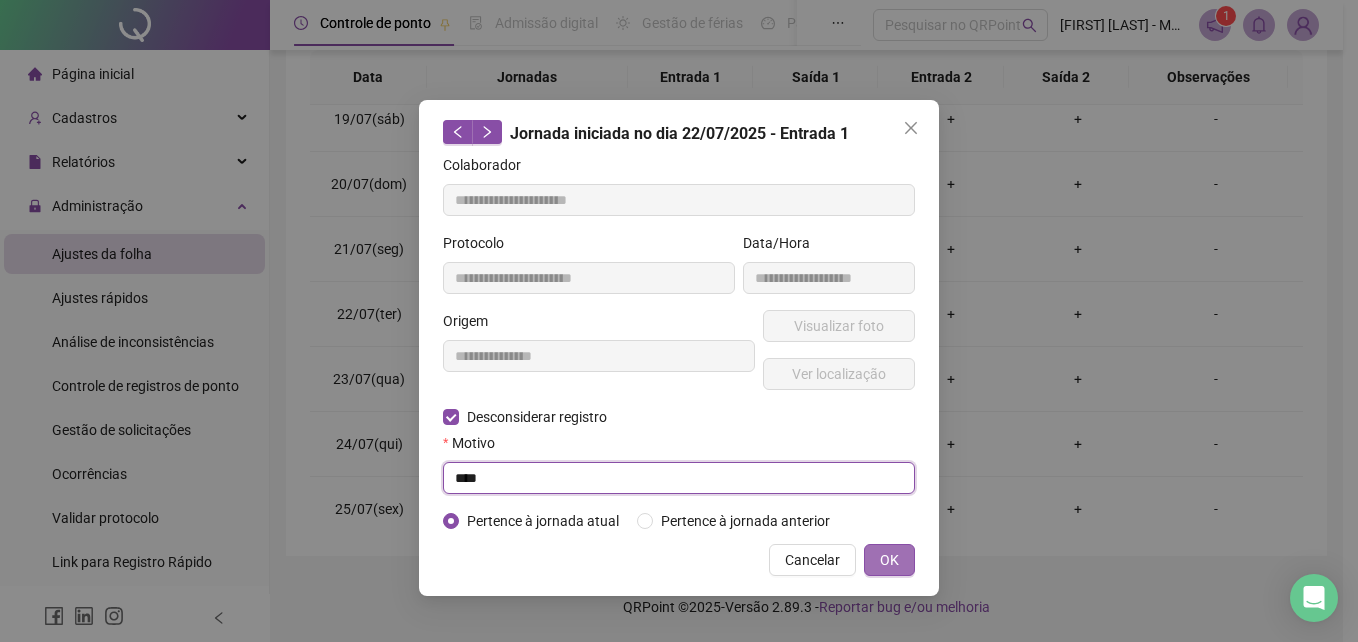 type on "****" 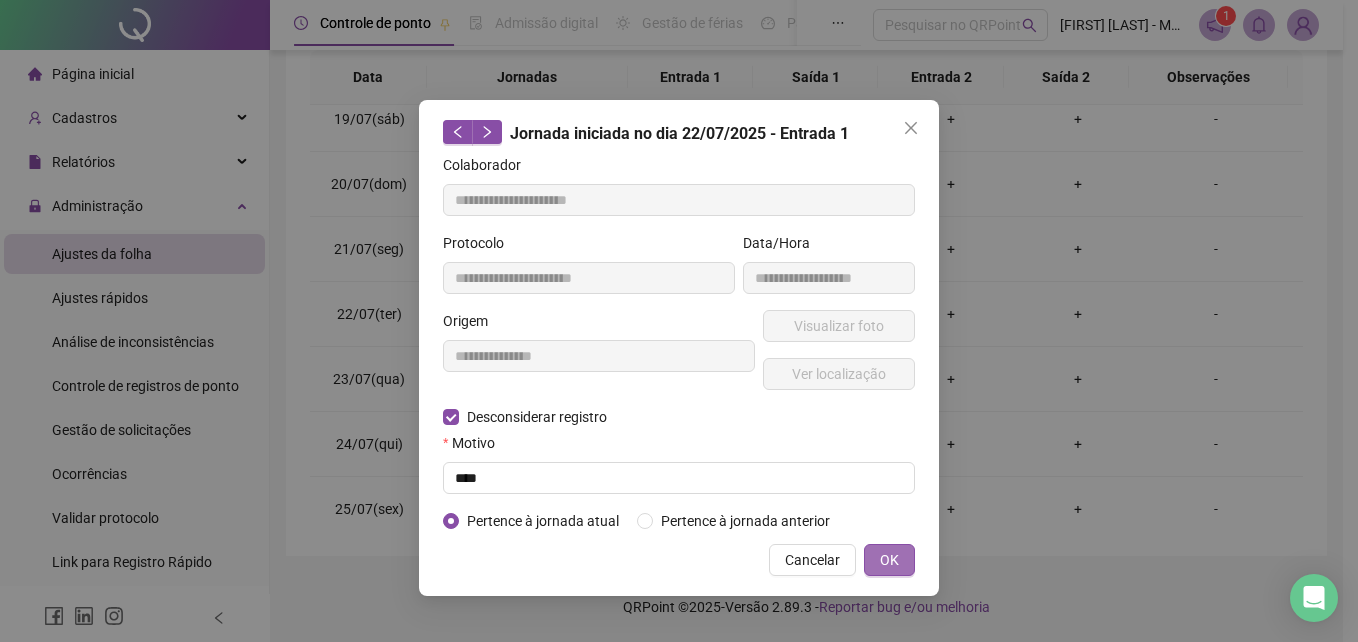 click on "OK" at bounding box center [889, 560] 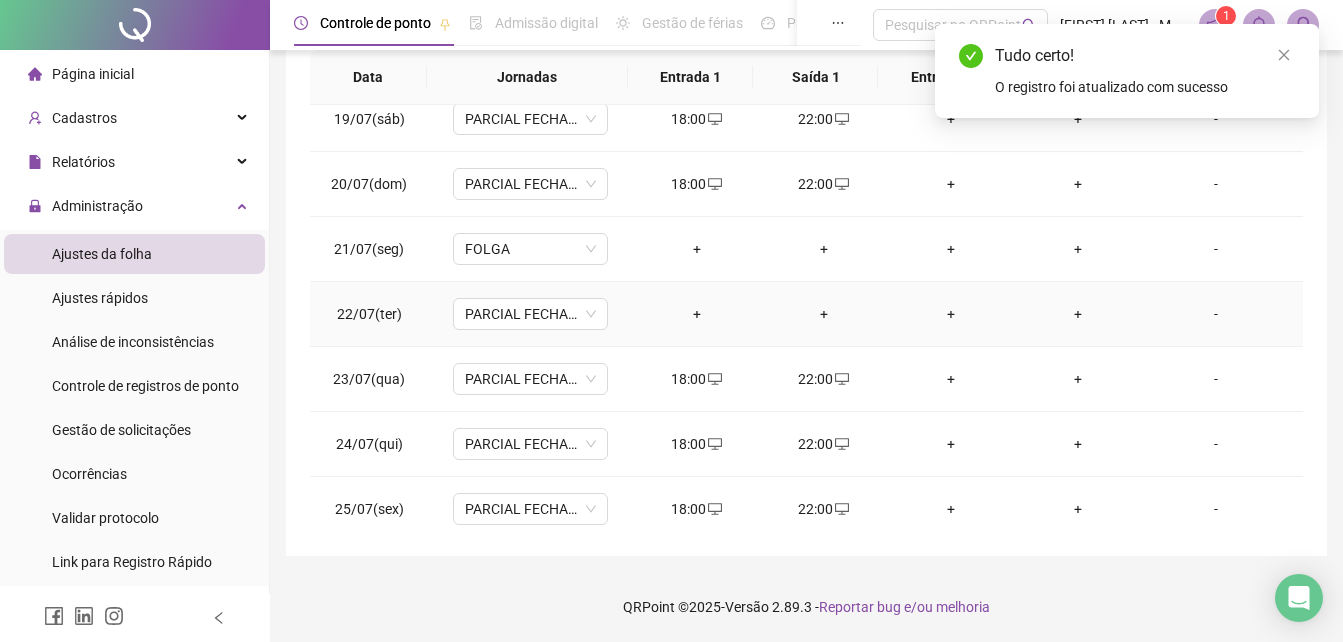click on "+" at bounding box center [696, 314] 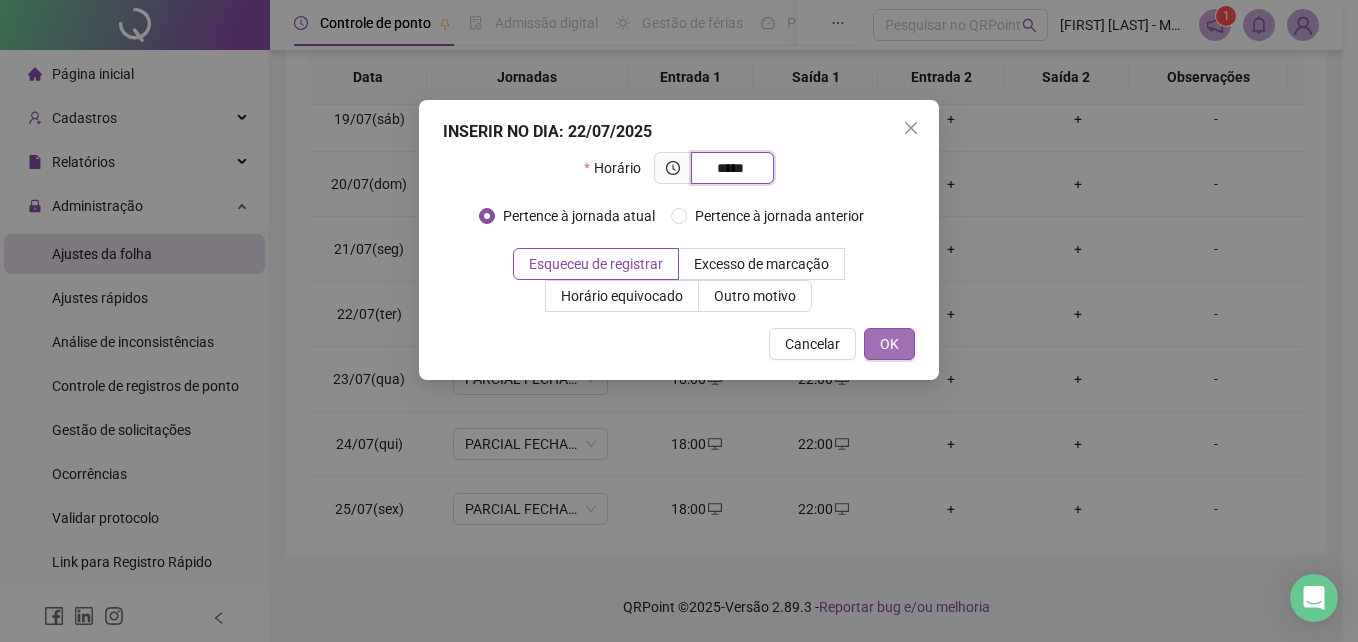 type on "*****" 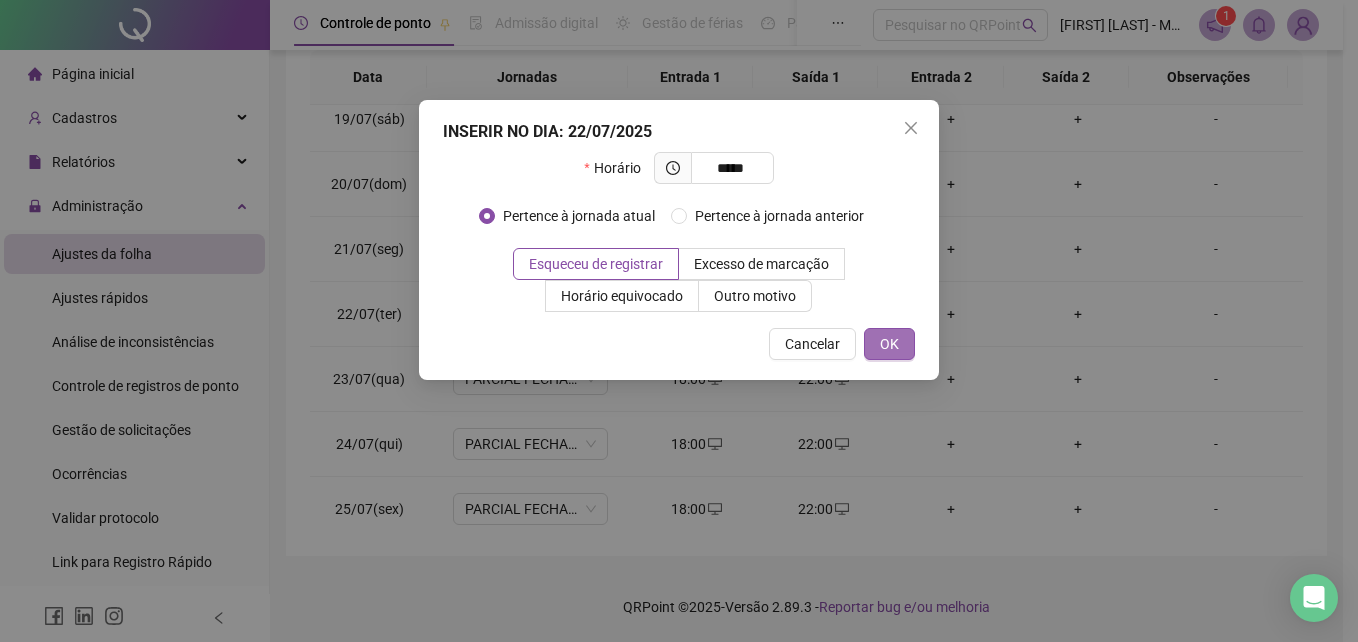 click on "OK" at bounding box center (889, 344) 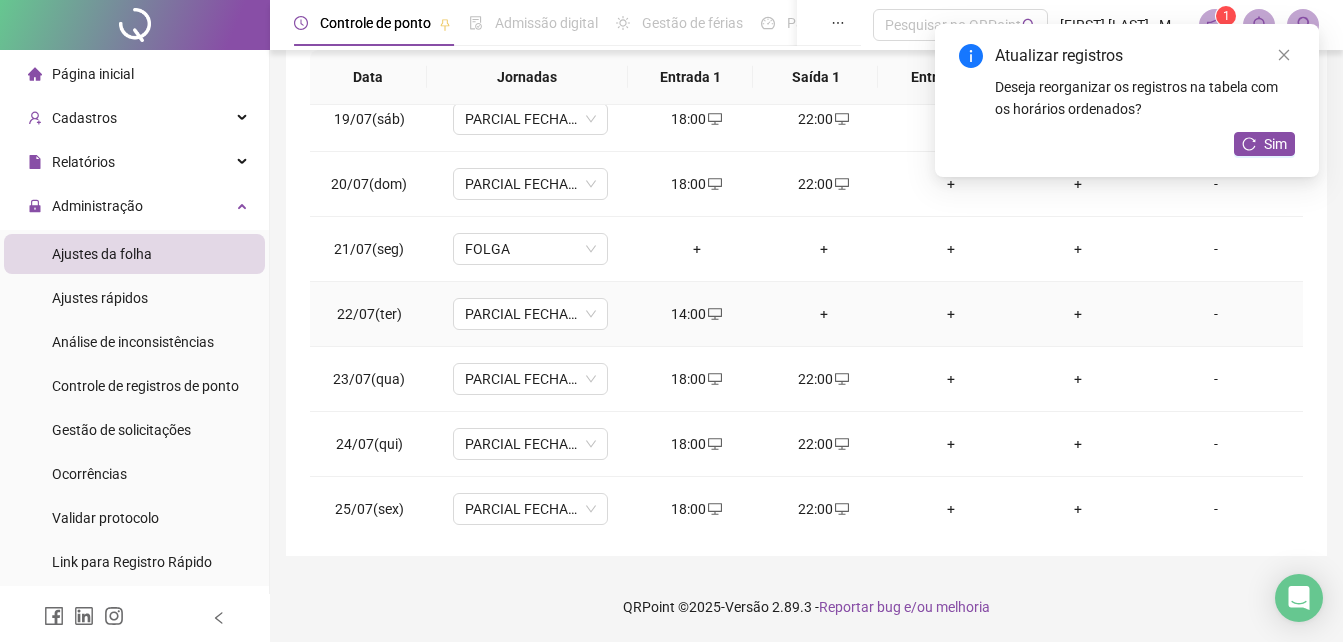 click on "+" at bounding box center [823, 314] 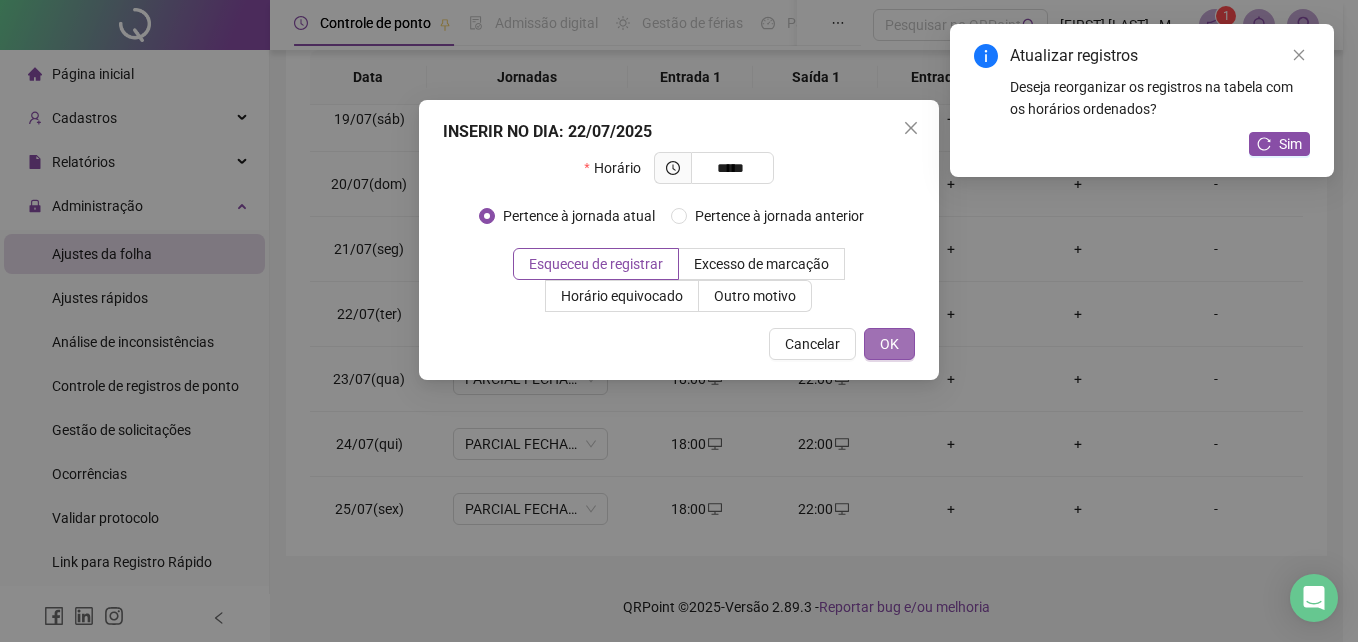 type on "*****" 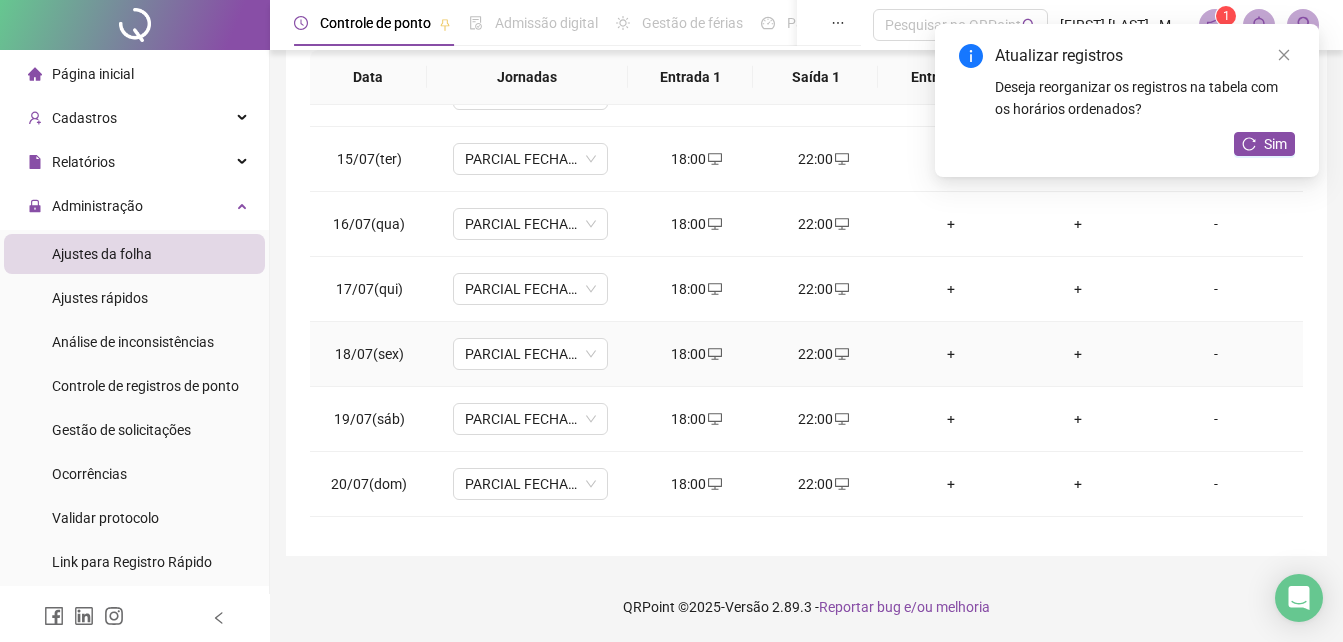 scroll, scrollTop: 788, scrollLeft: 0, axis: vertical 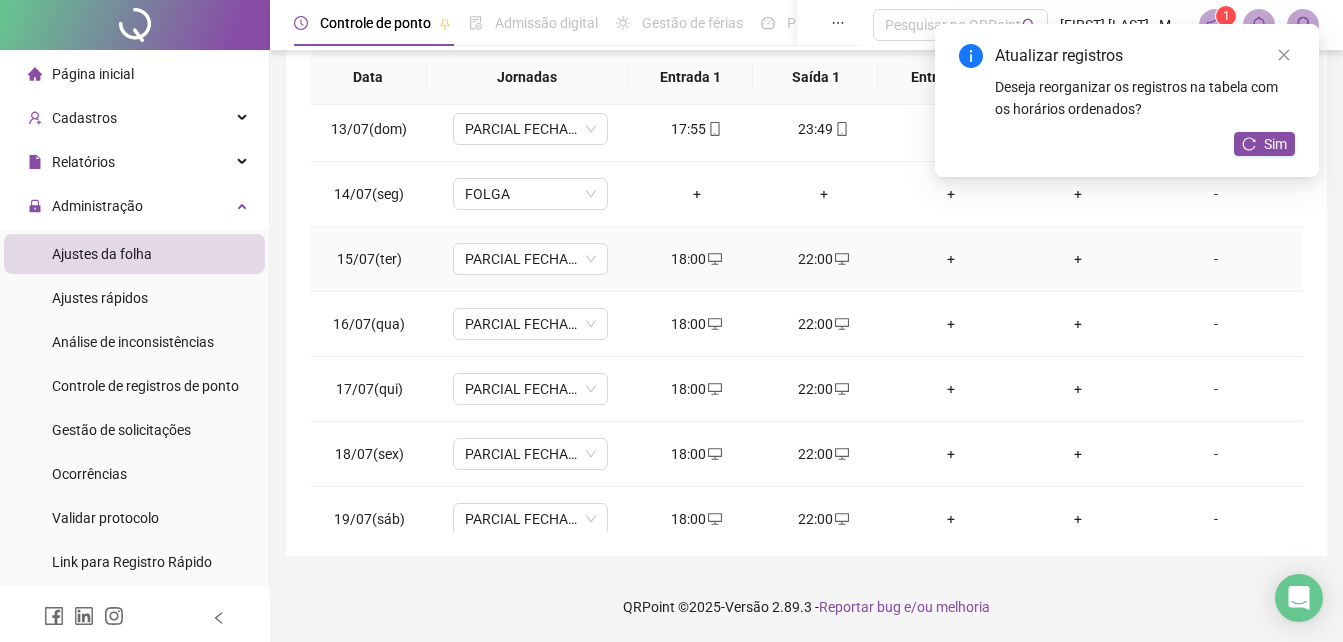 click on "22:00" at bounding box center [823, 259] 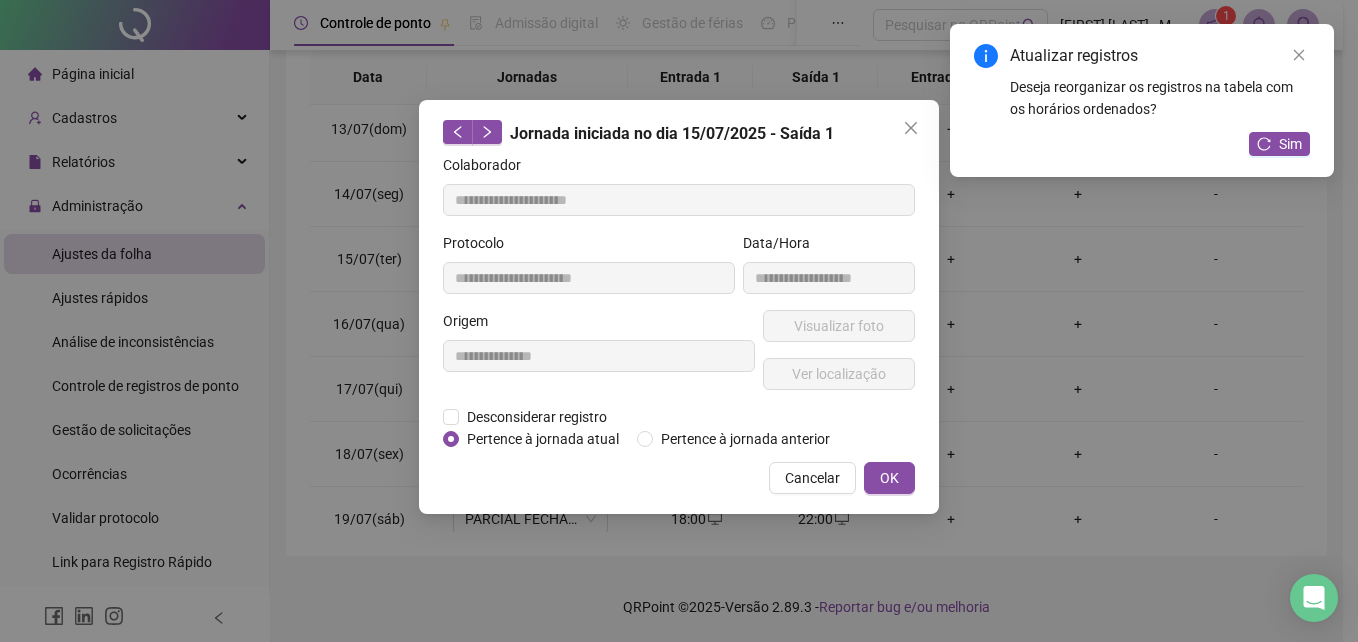 type on "**********" 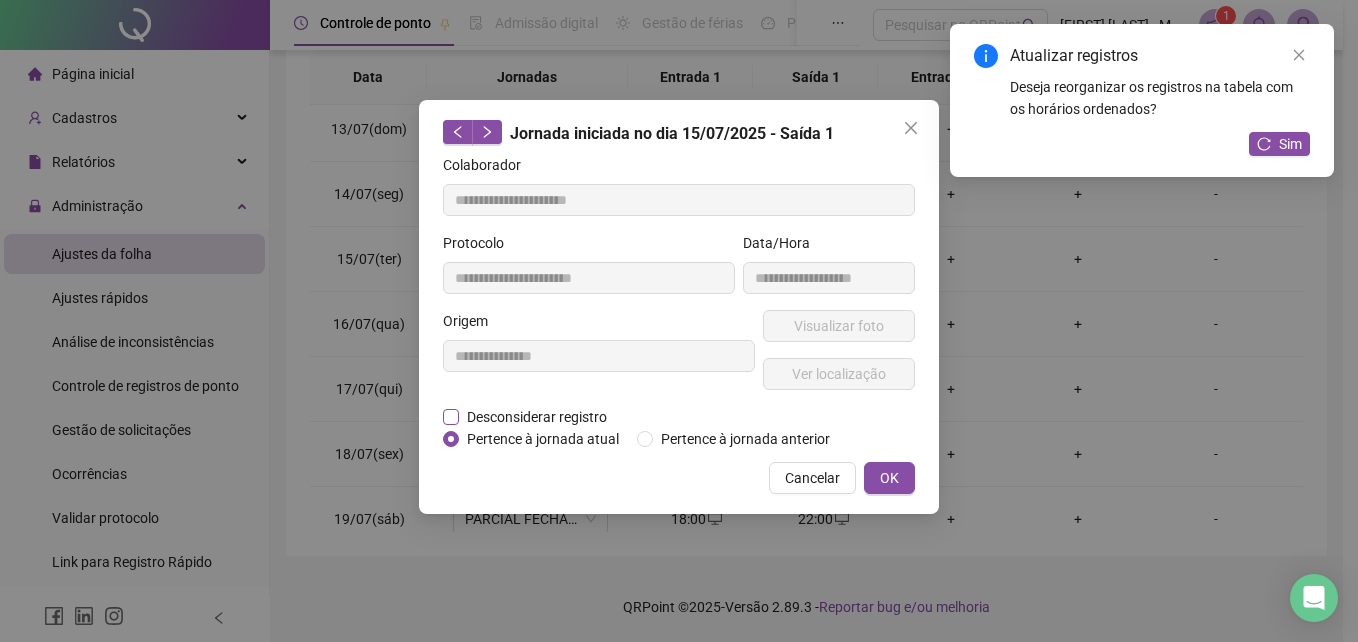 click on "Desconsiderar registro" at bounding box center [537, 417] 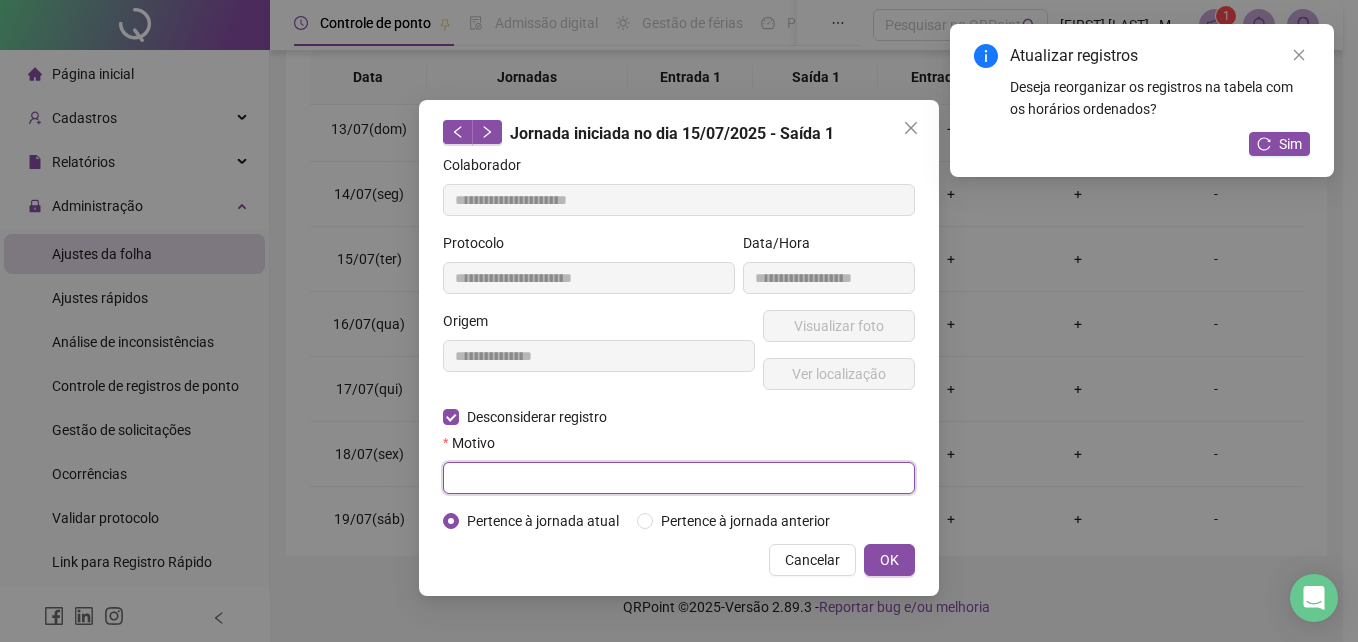 click at bounding box center [679, 478] 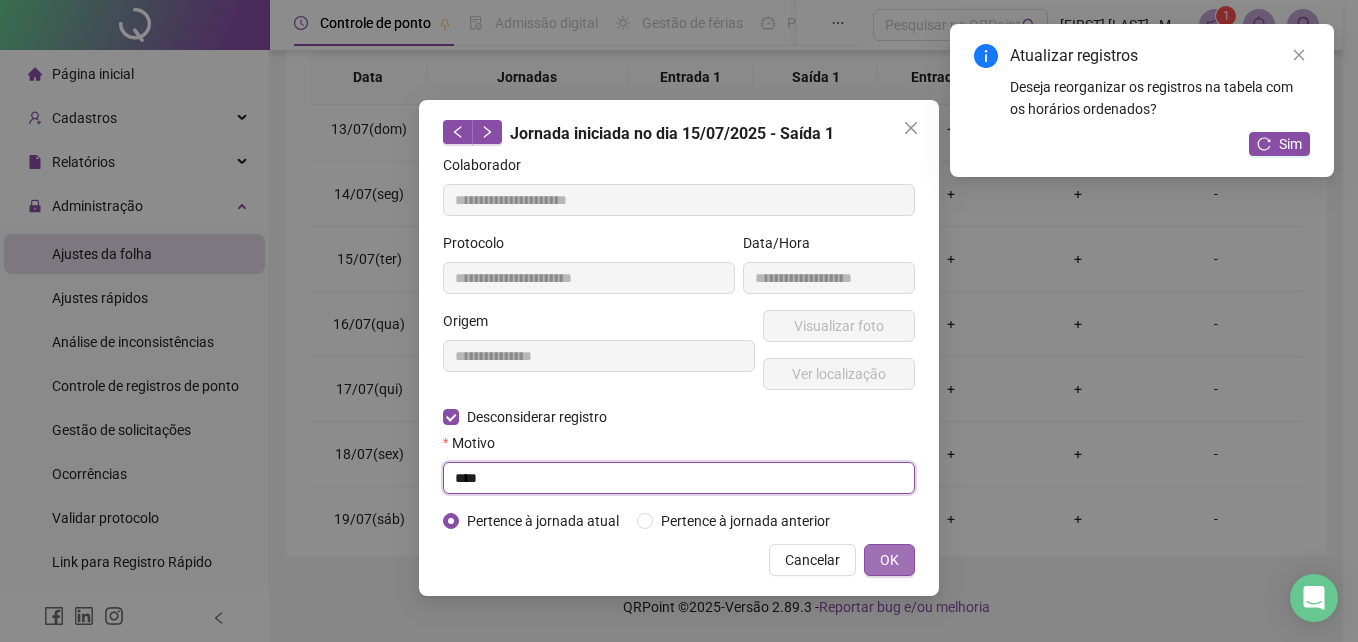 type on "****" 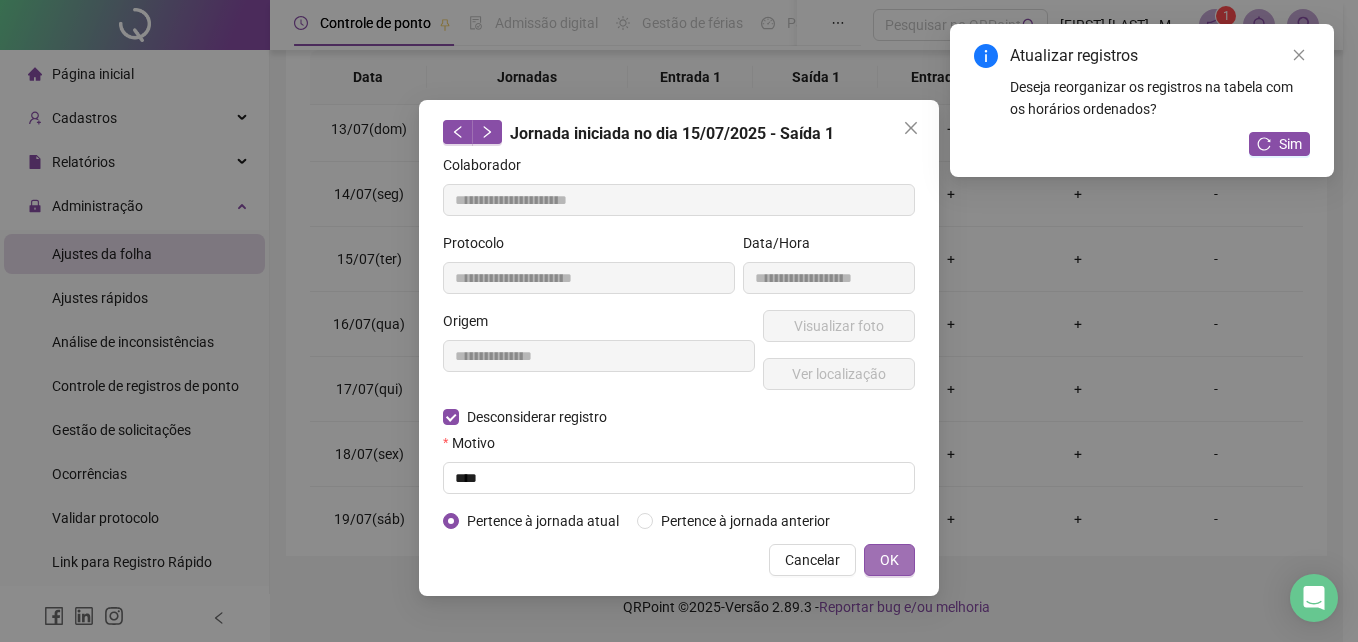 click on "OK" at bounding box center (889, 560) 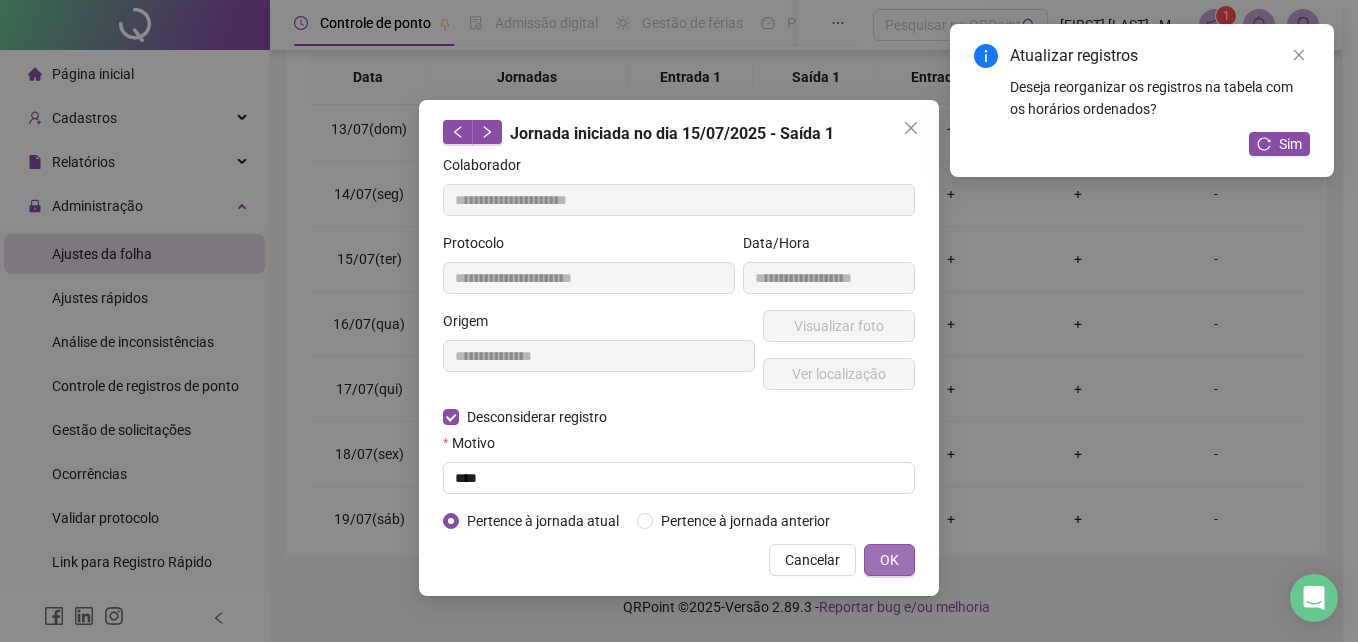click on "OK" at bounding box center [889, 560] 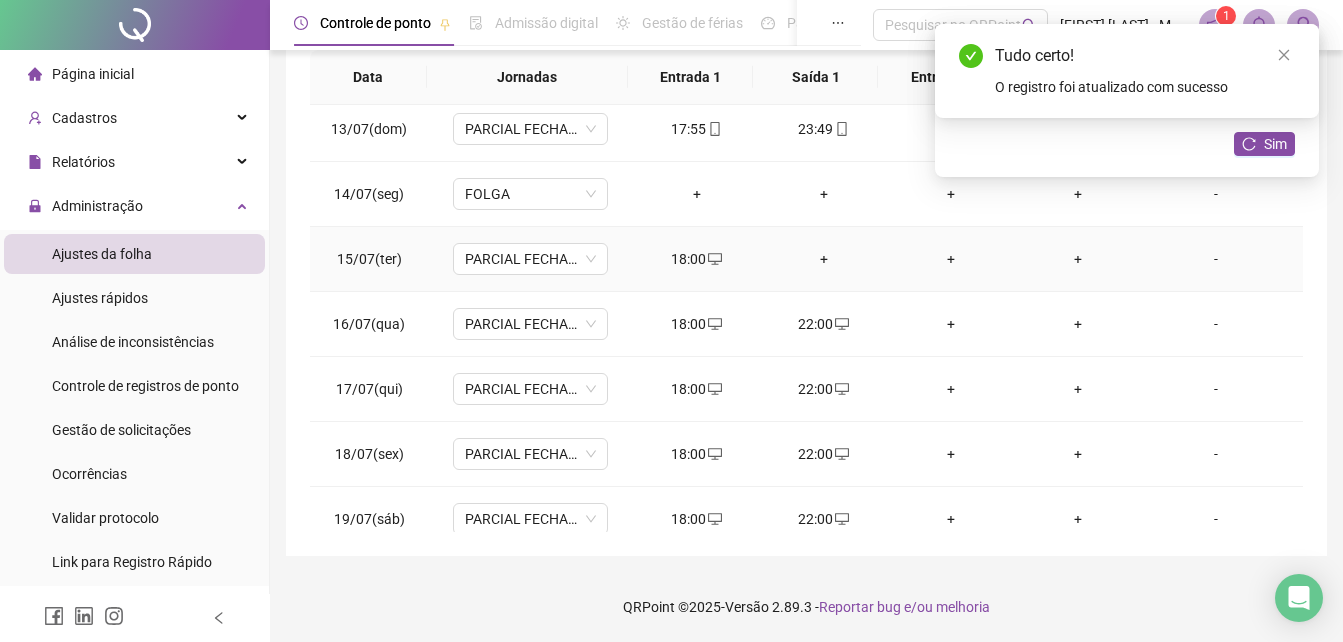 click on "18:00" at bounding box center [696, 259] 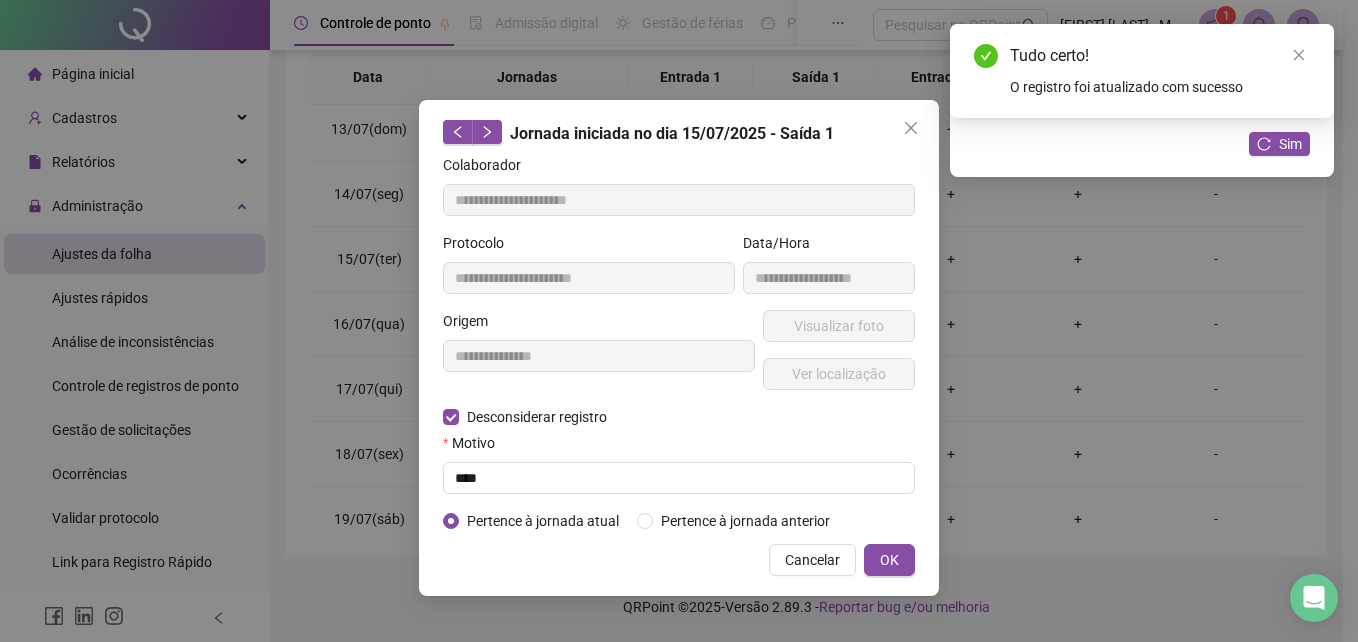 type on "**********" 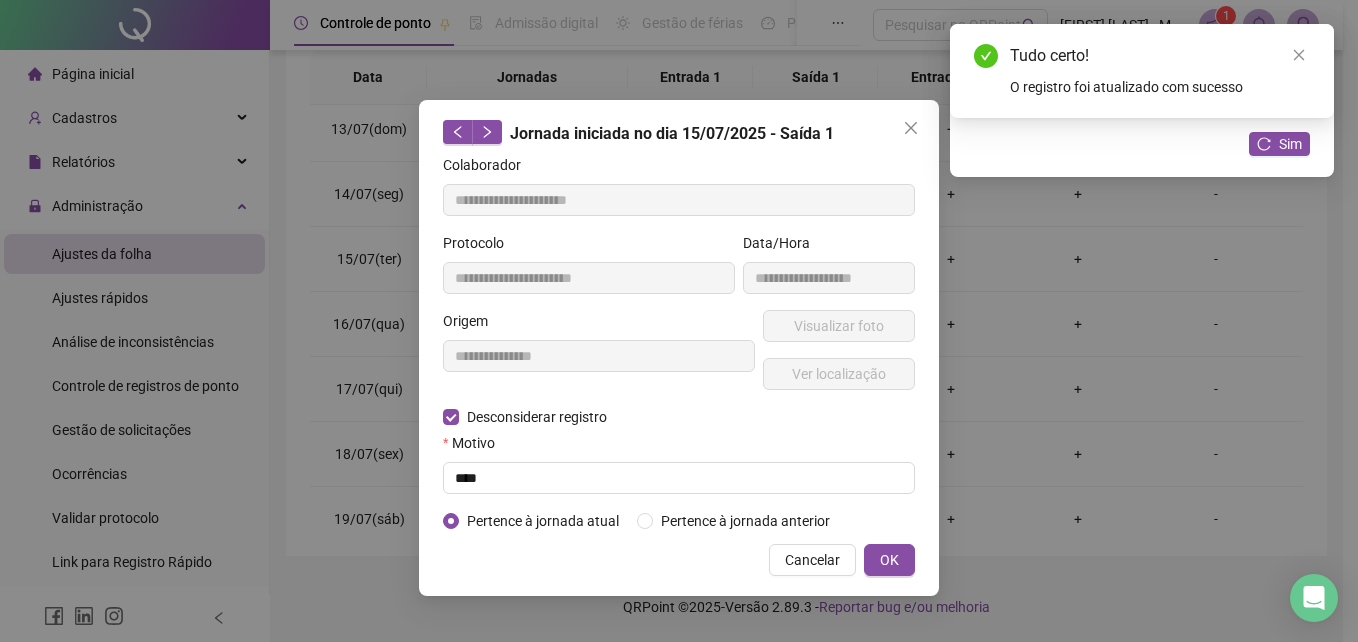 type on "**********" 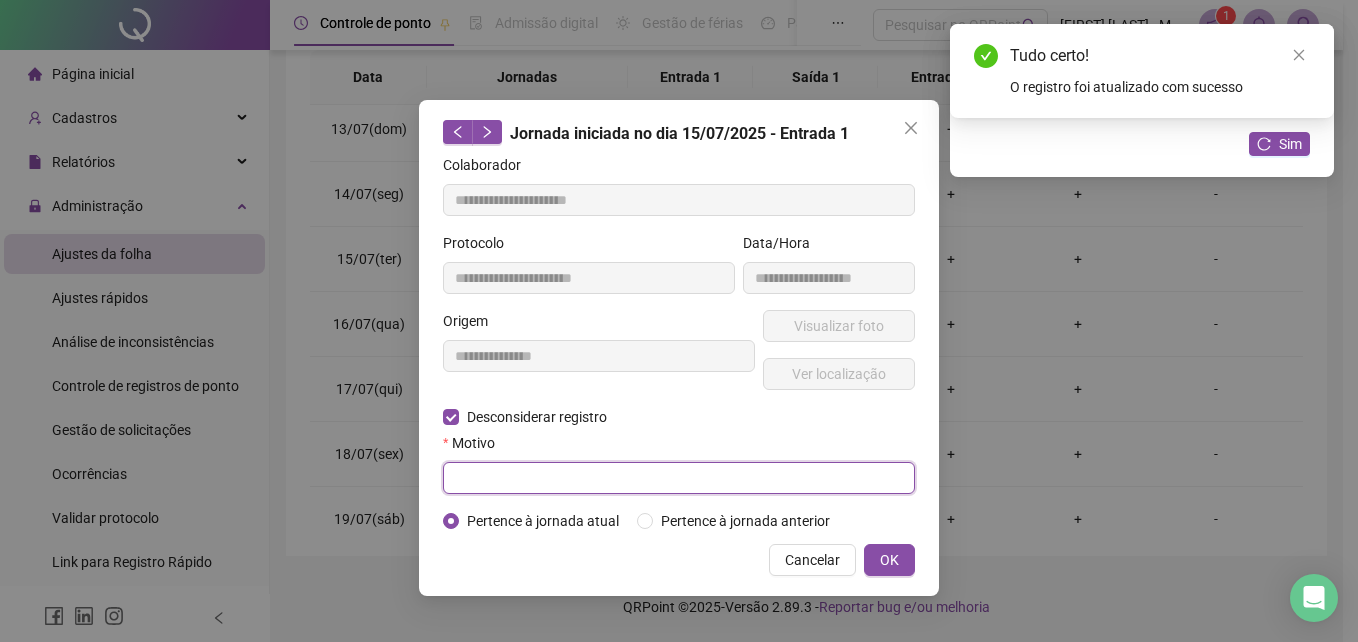 click at bounding box center [679, 478] 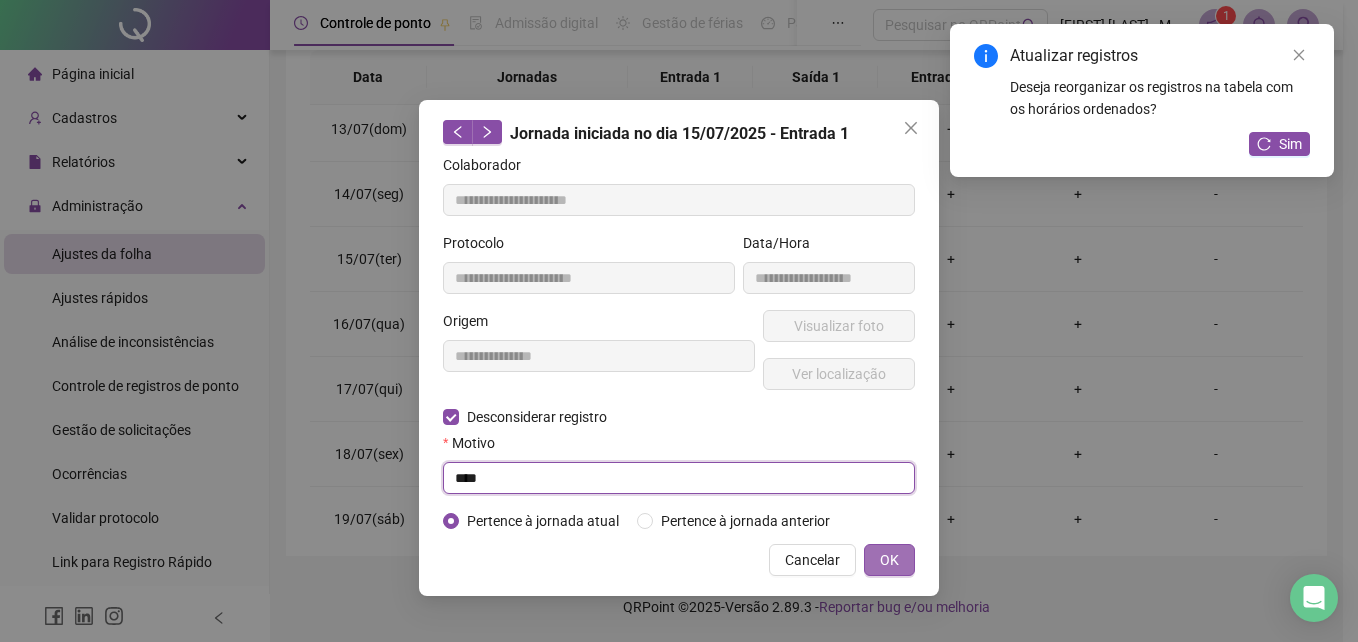 type on "****" 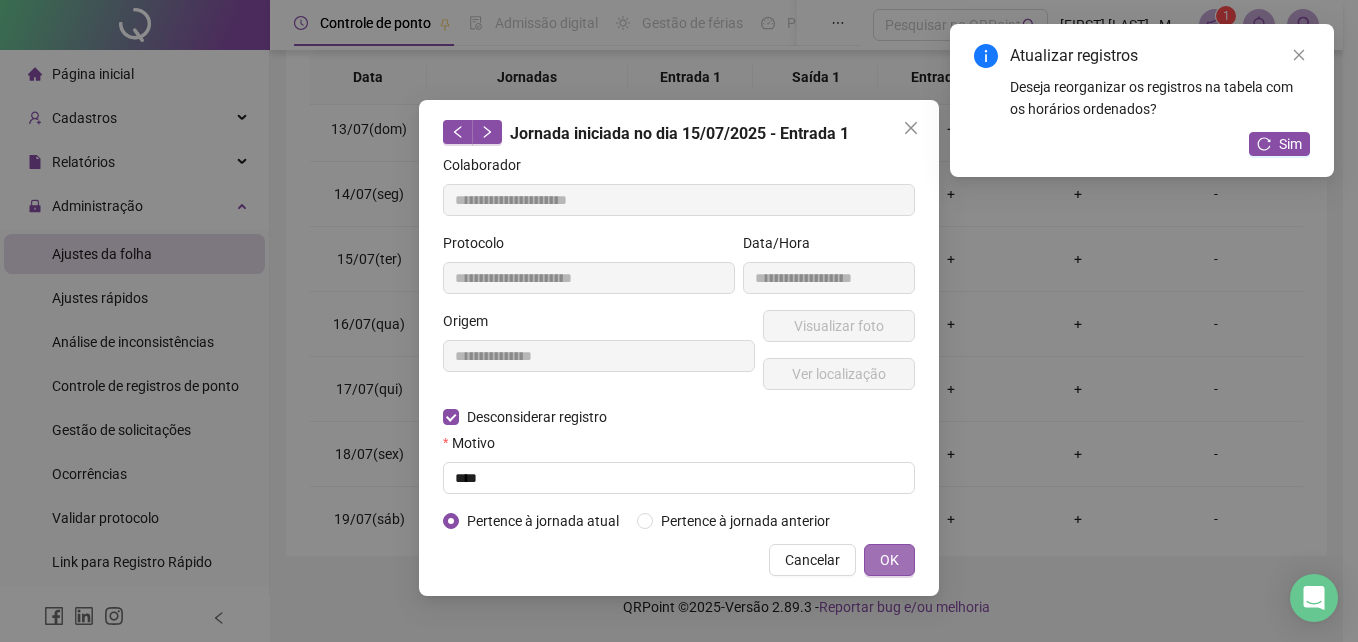 click on "OK" at bounding box center (889, 560) 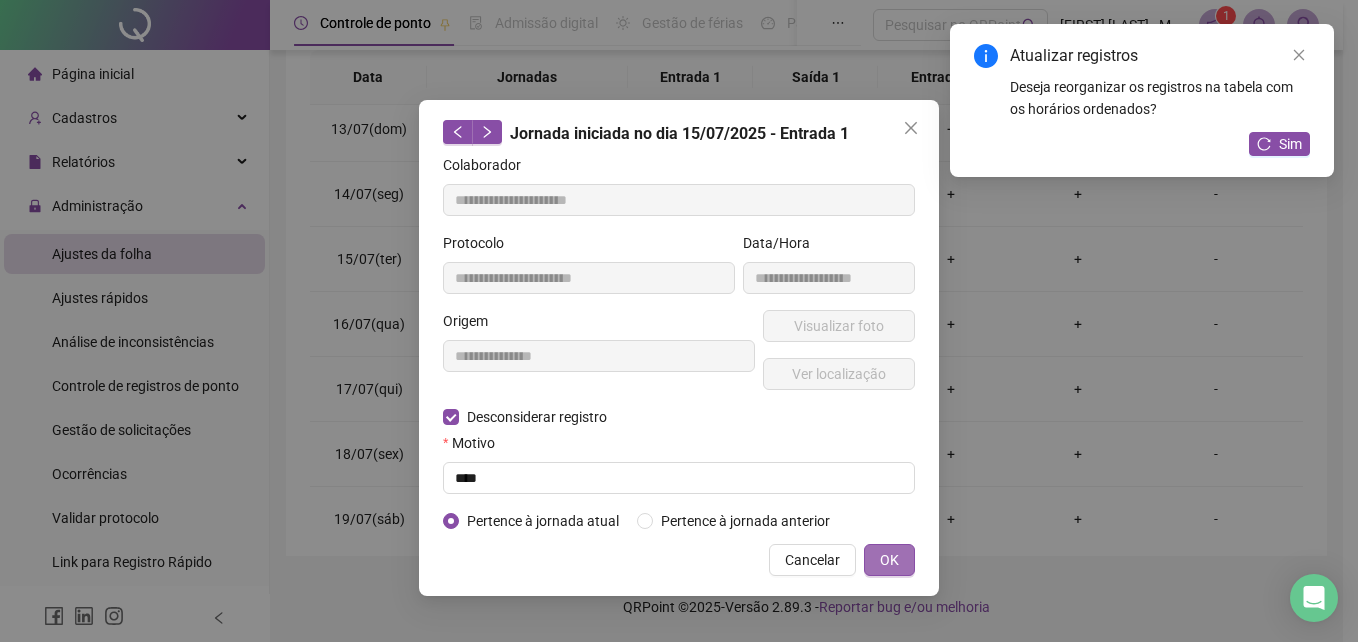 click on "OK" at bounding box center [889, 560] 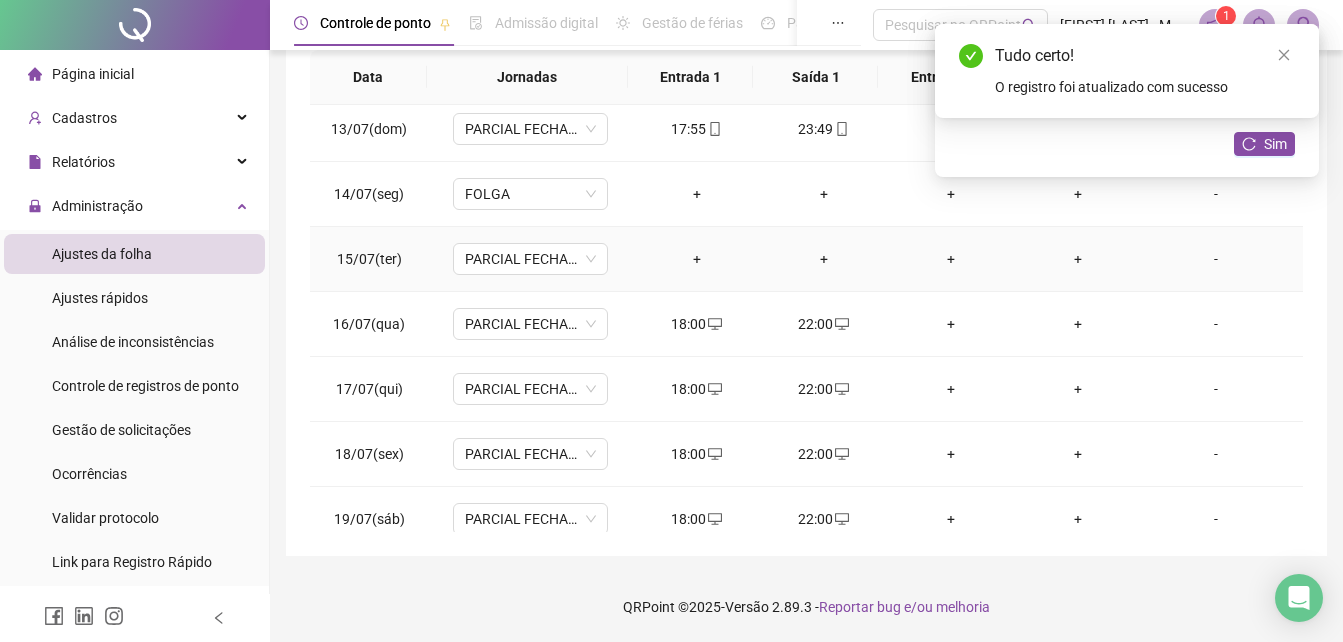 click on "+" at bounding box center [696, 259] 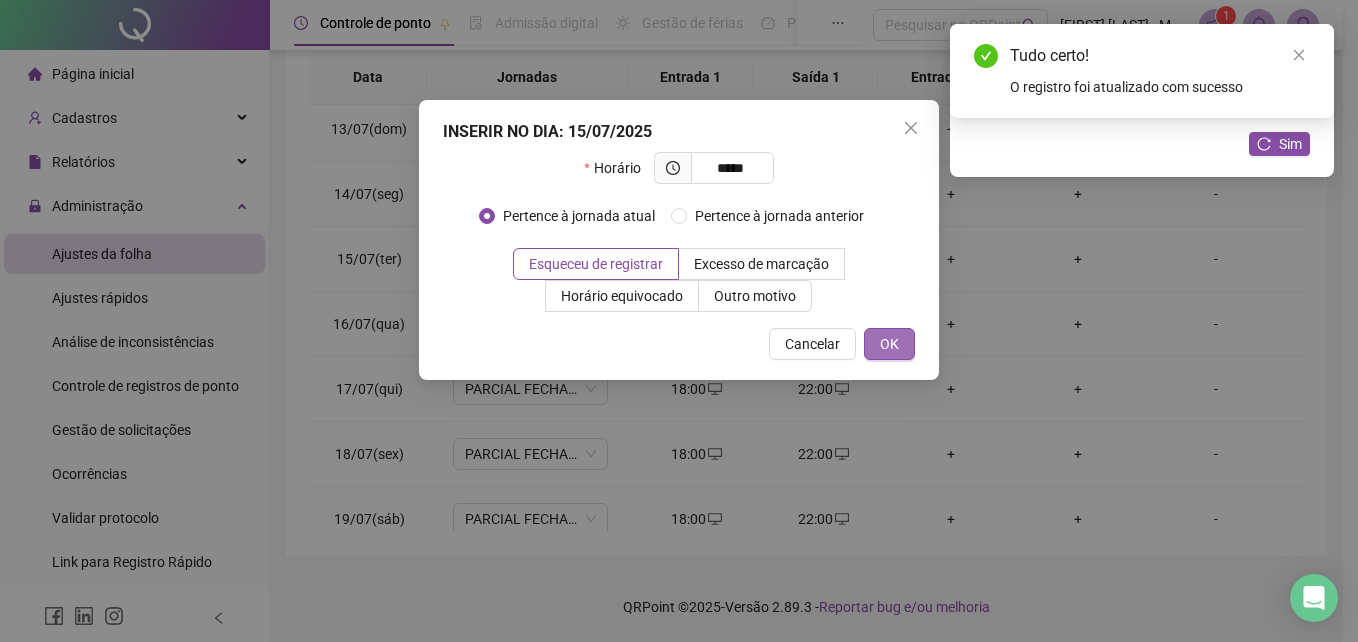 type on "*****" 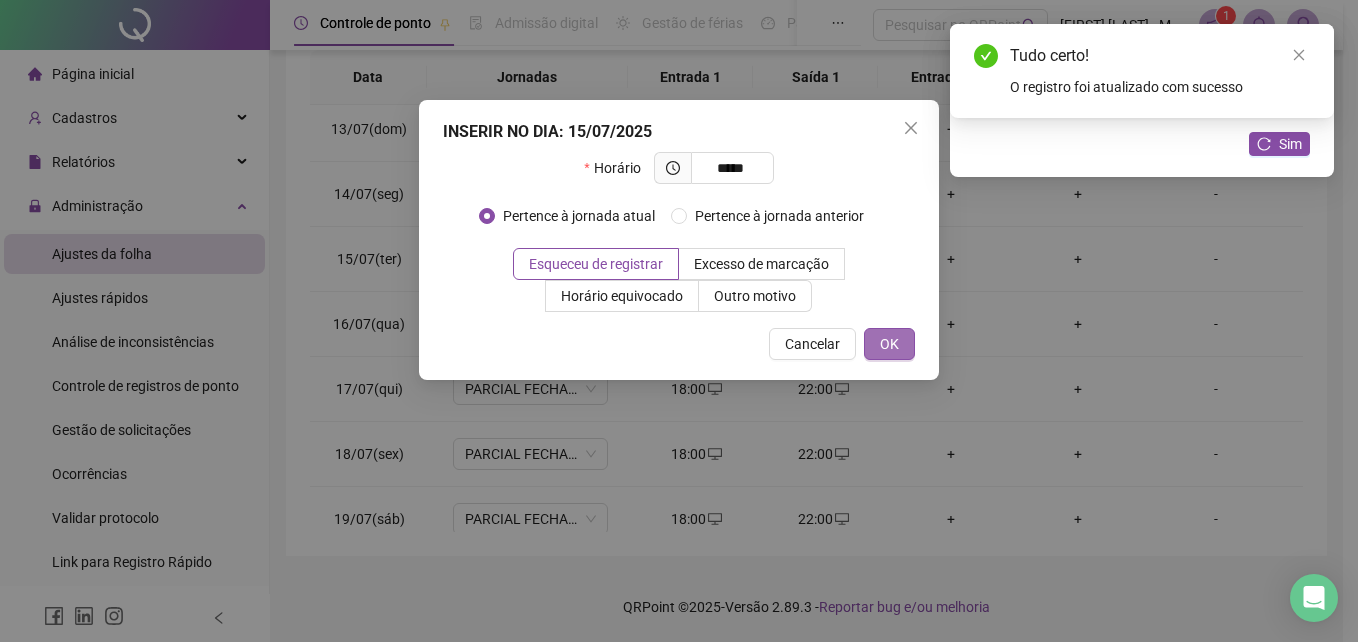 click on "OK" at bounding box center [889, 344] 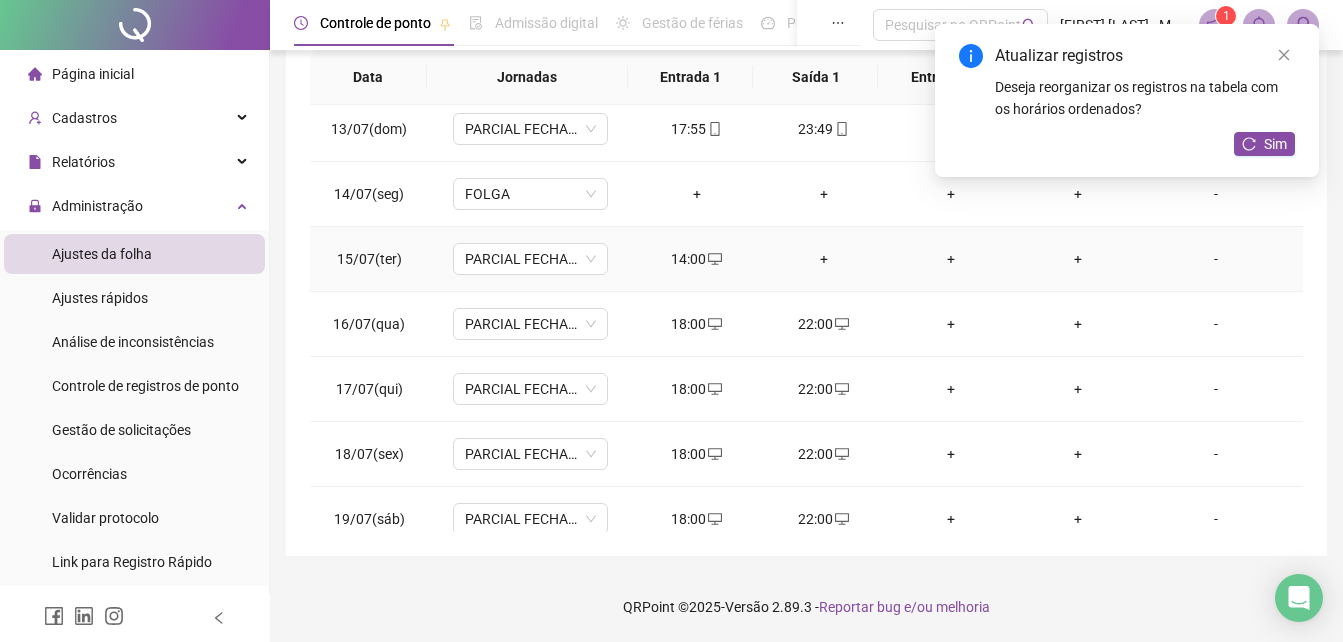 click on "+" at bounding box center [823, 259] 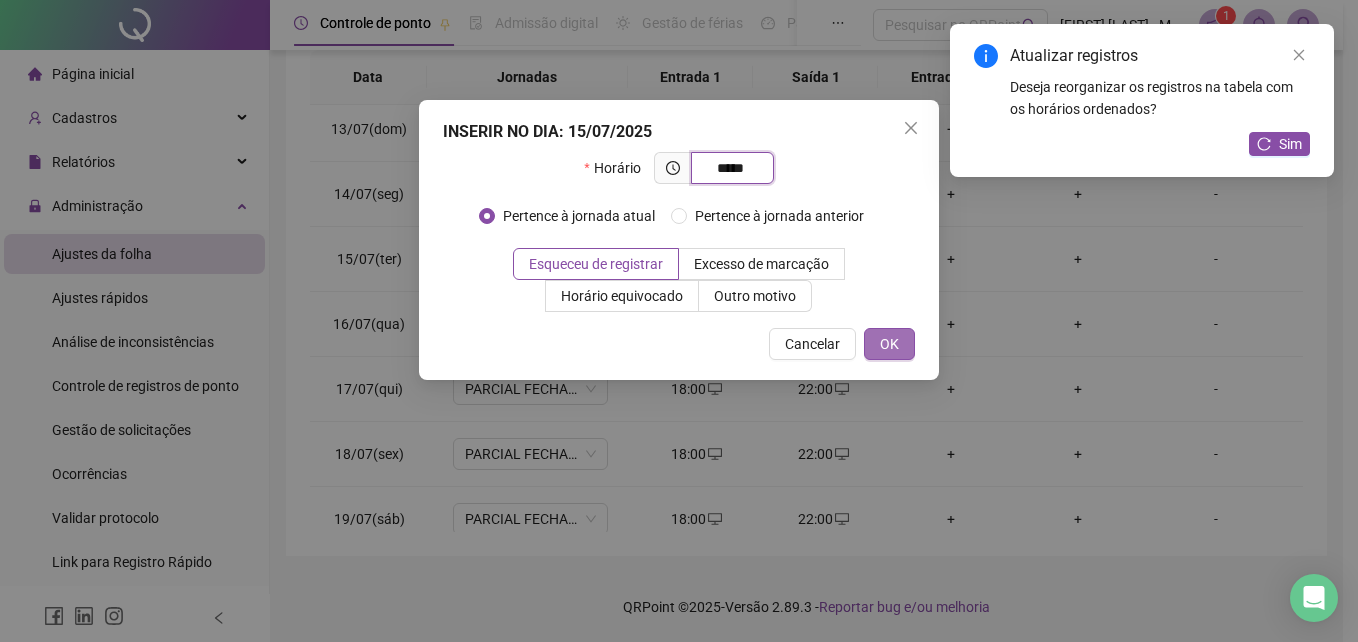 type on "*****" 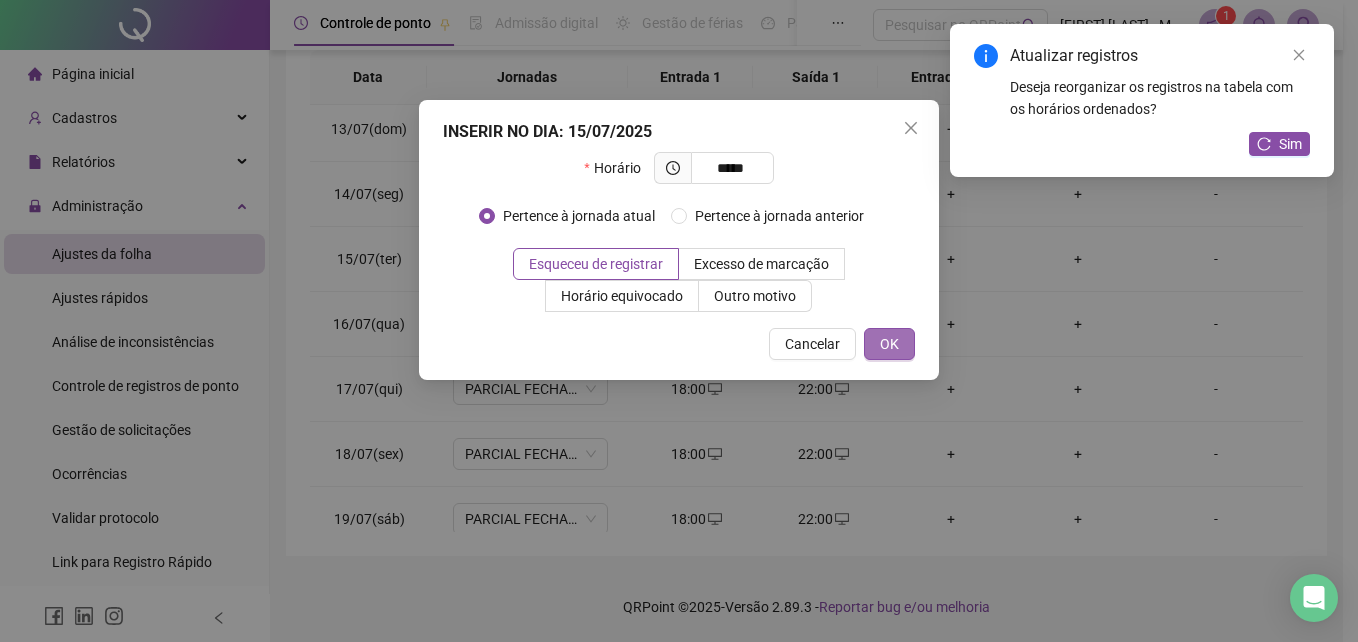 click on "OK" at bounding box center [889, 344] 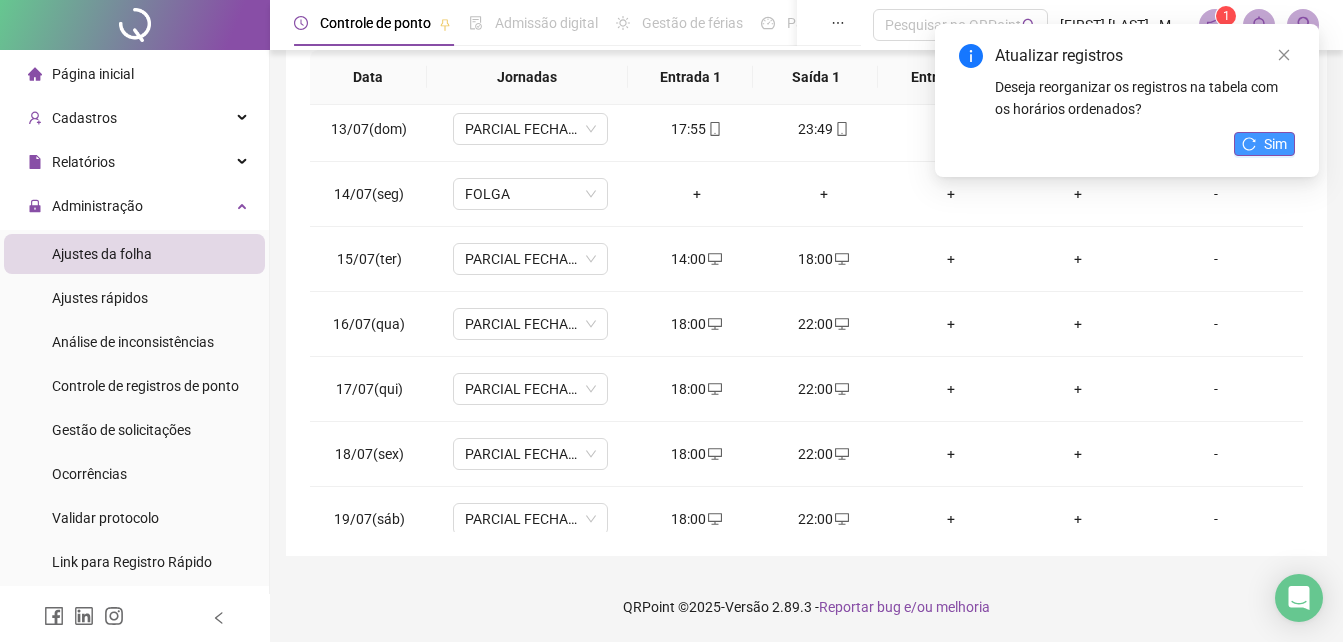click on "Sim" at bounding box center [1264, 144] 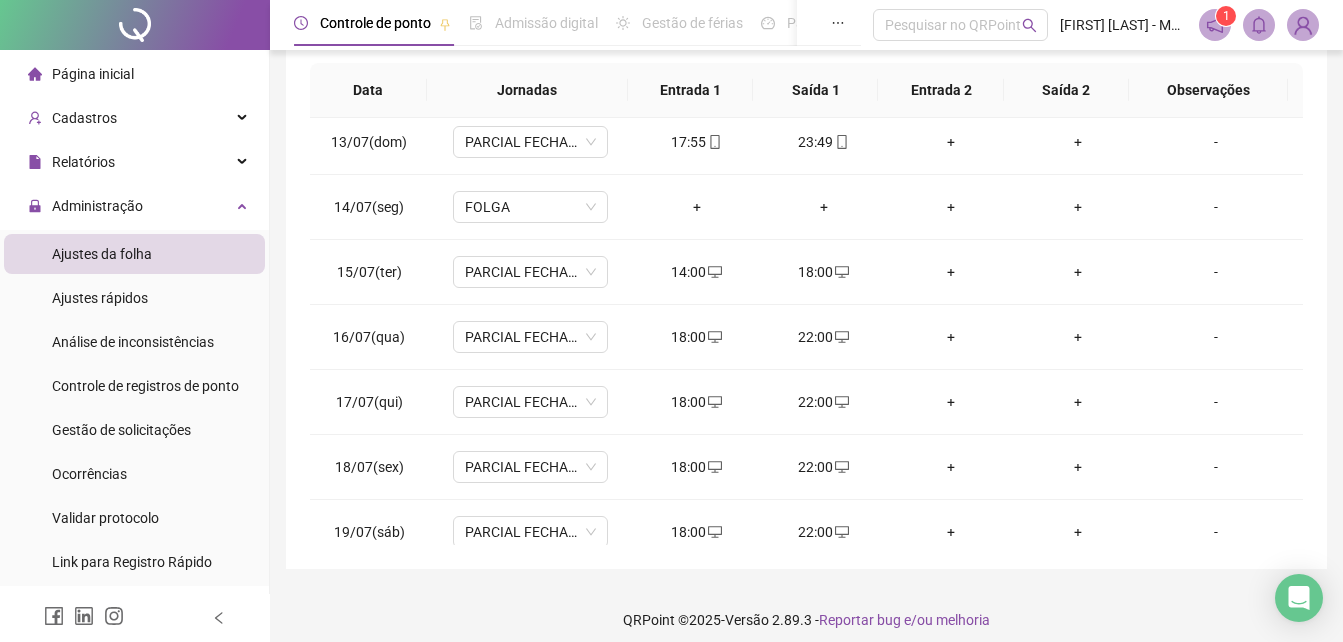 scroll, scrollTop: 0, scrollLeft: 0, axis: both 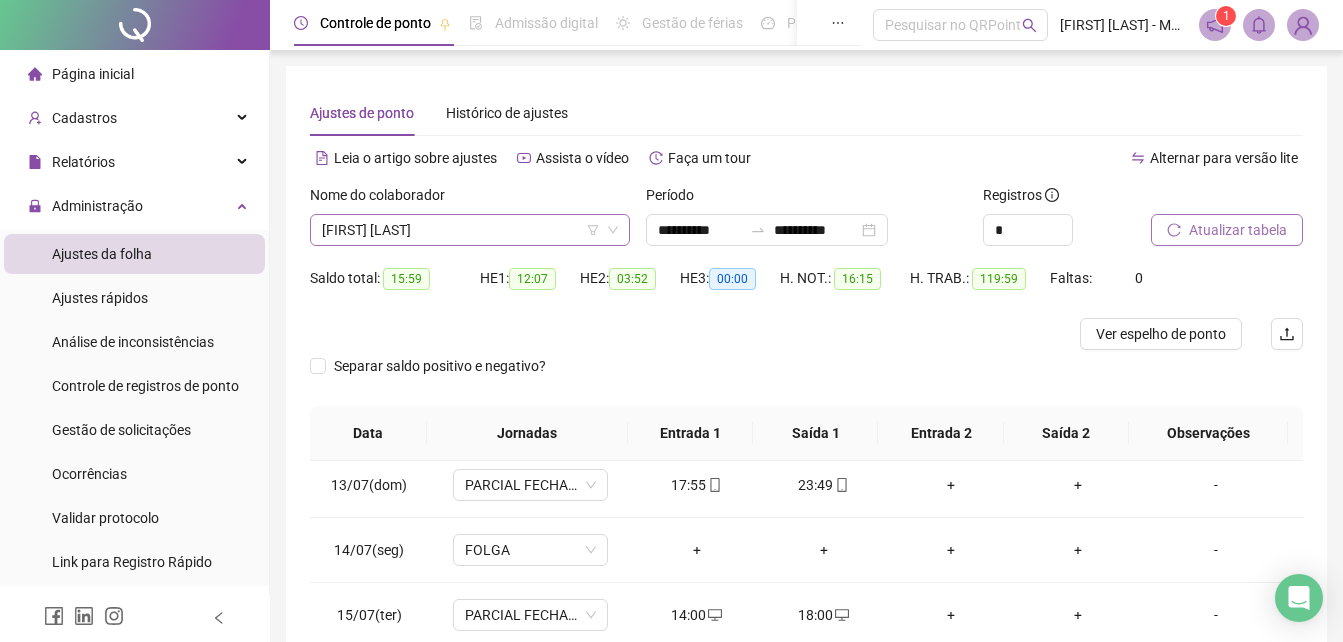 click on "[FIRST] [LAST]" at bounding box center (470, 230) 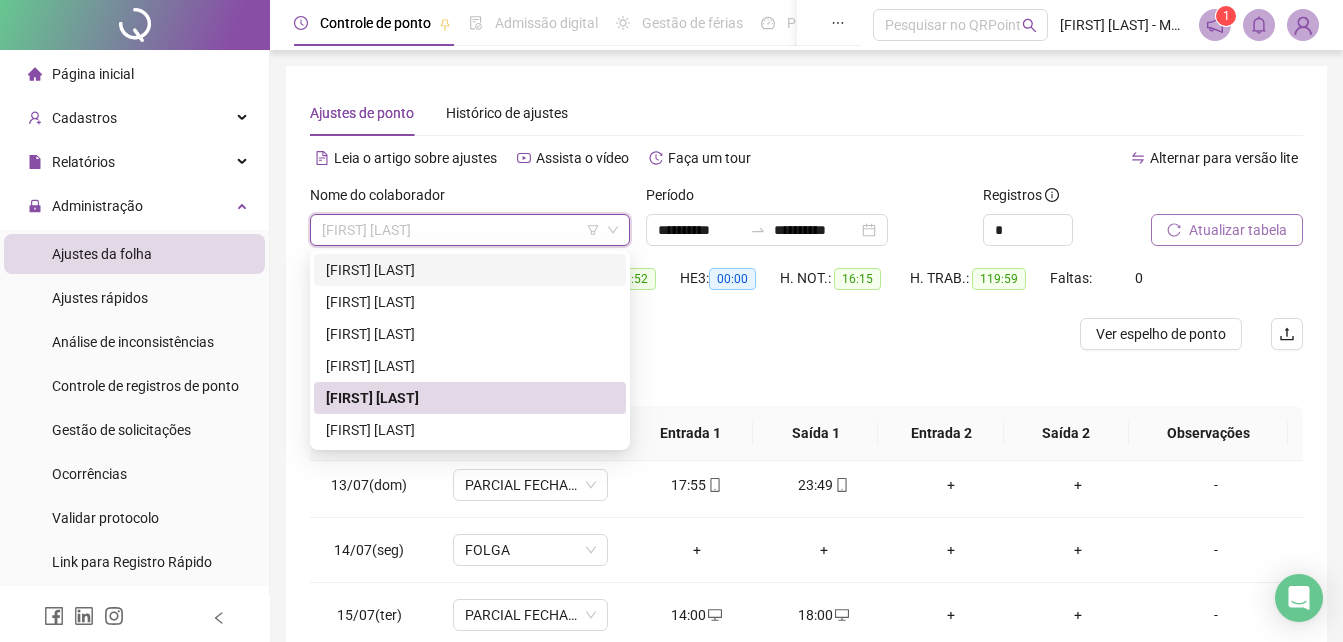 click on "[FIRST] [LAST]" at bounding box center (470, 270) 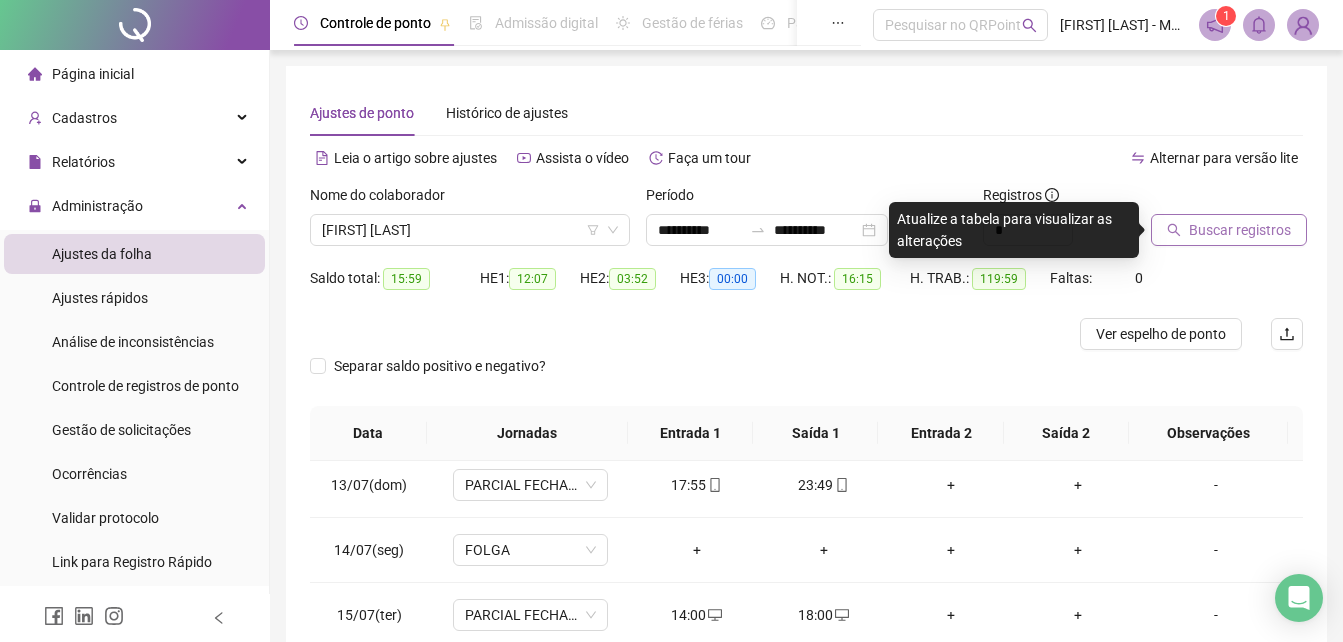 click on "Buscar registros" at bounding box center (1240, 230) 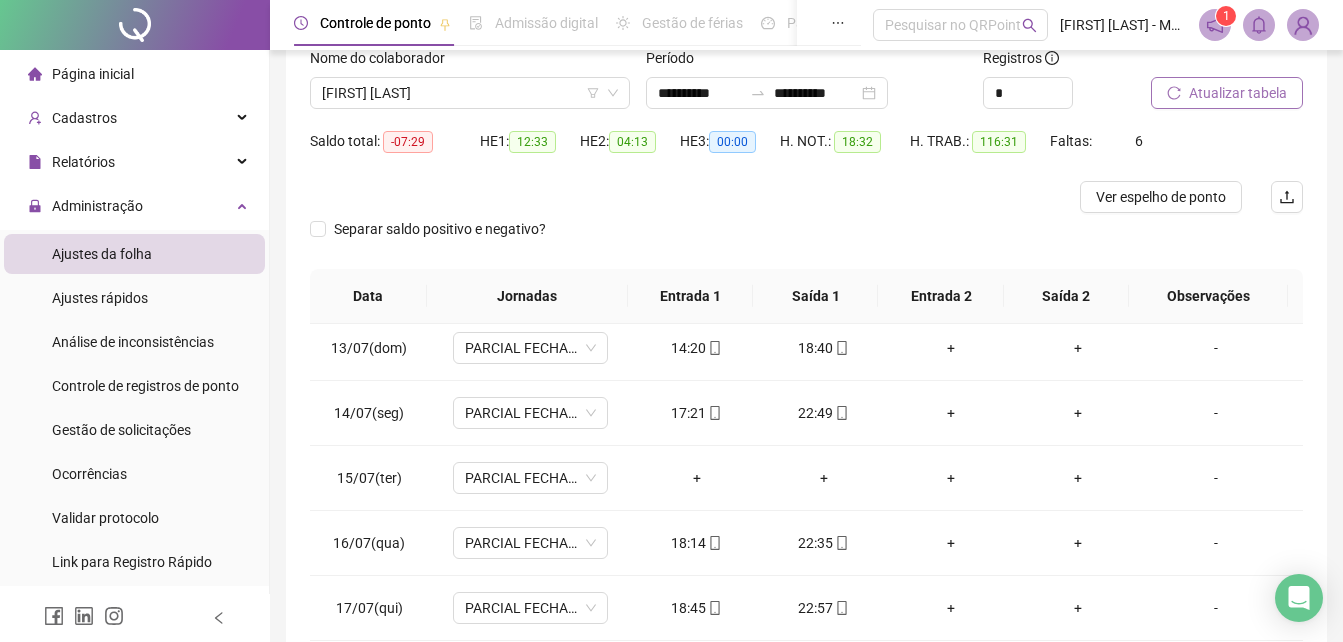 scroll, scrollTop: 200, scrollLeft: 0, axis: vertical 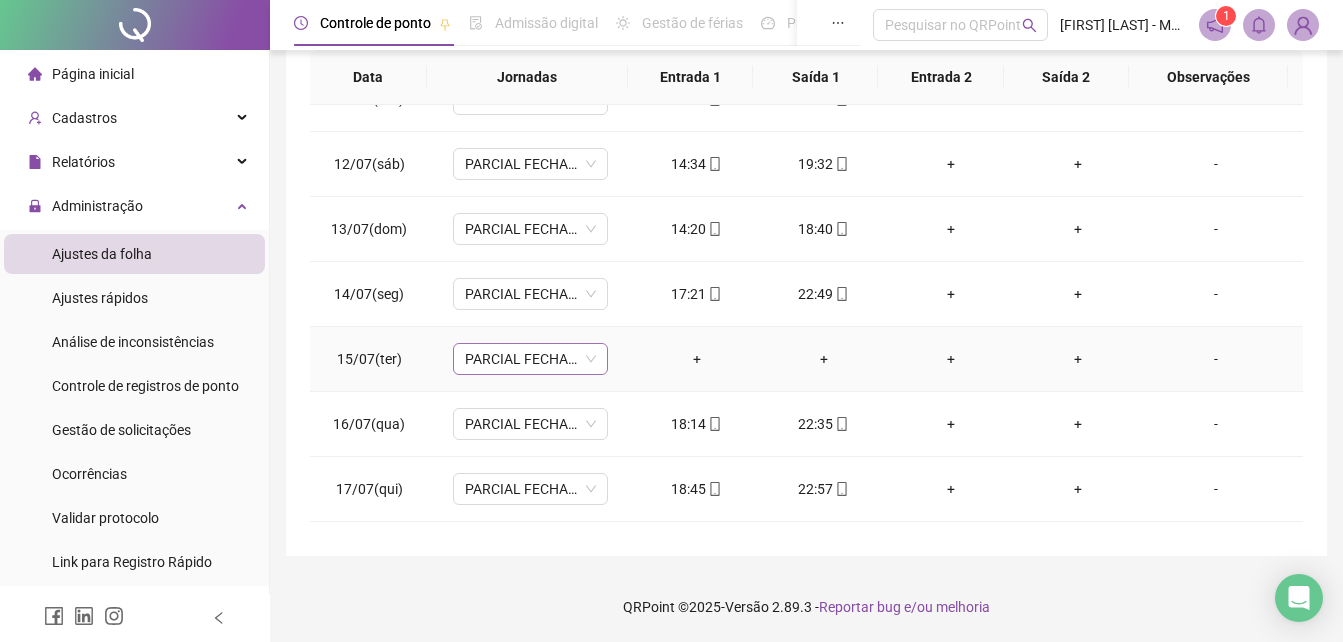 click on "PARCIAL FECHAMENTO 18H-22H" at bounding box center (530, 359) 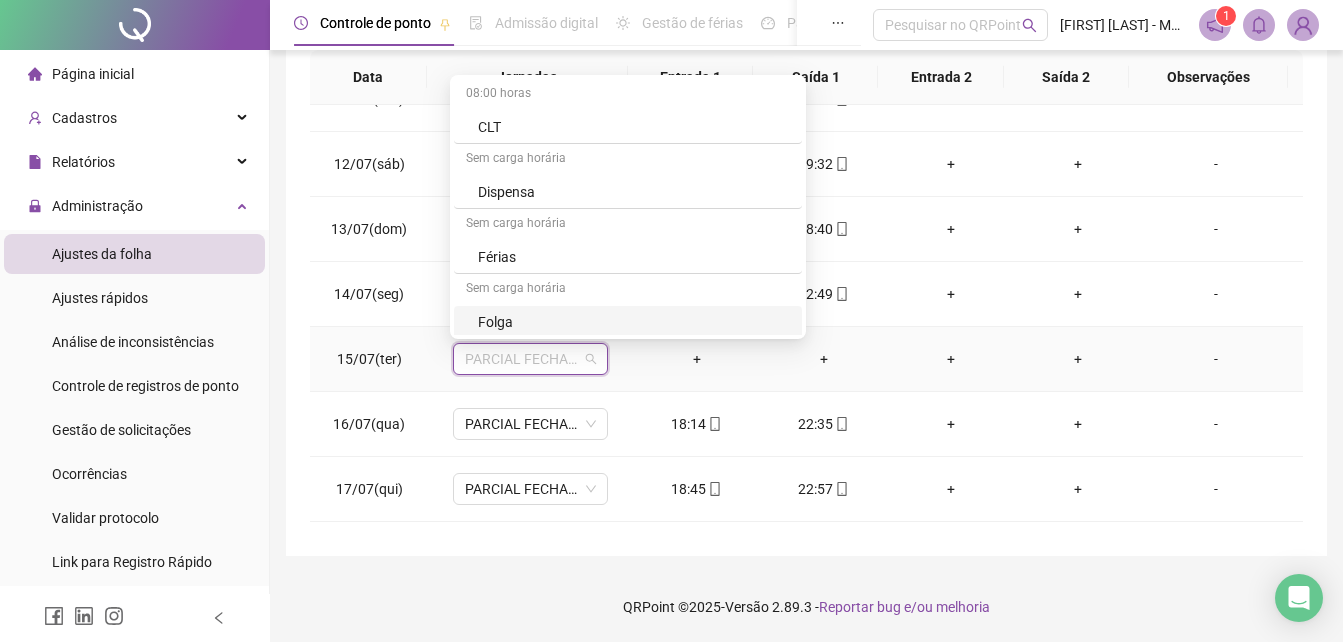click on "Folga" at bounding box center (634, 322) 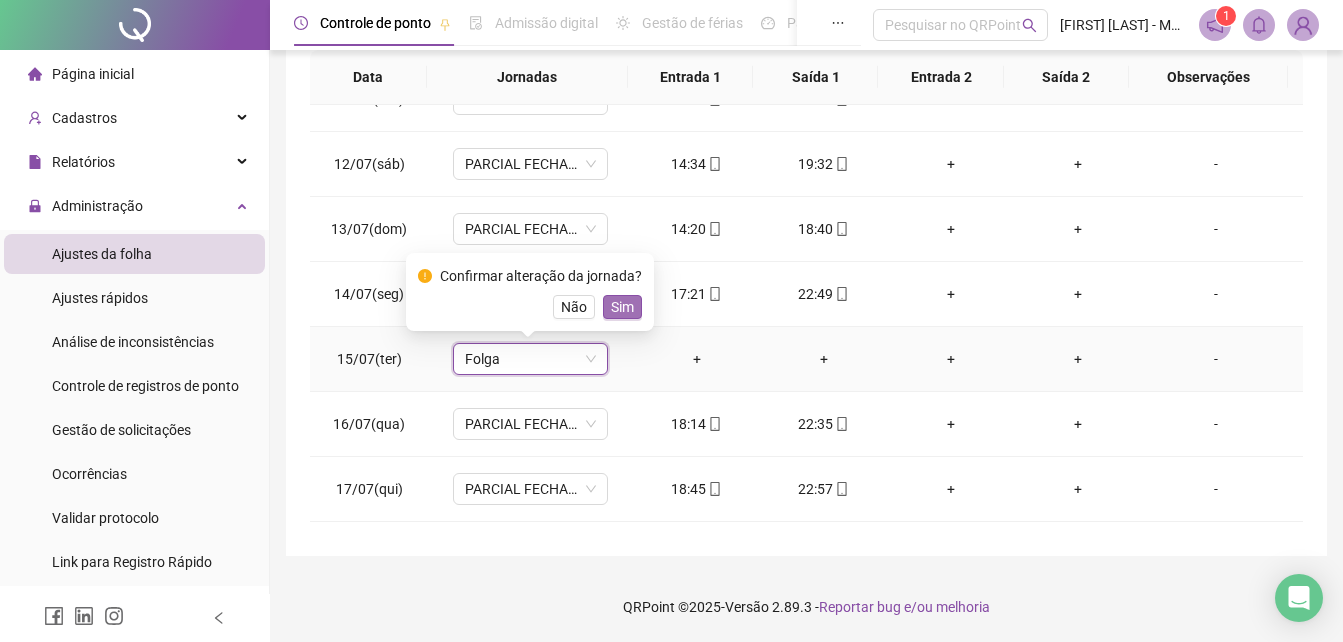 click on "Sim" at bounding box center (622, 307) 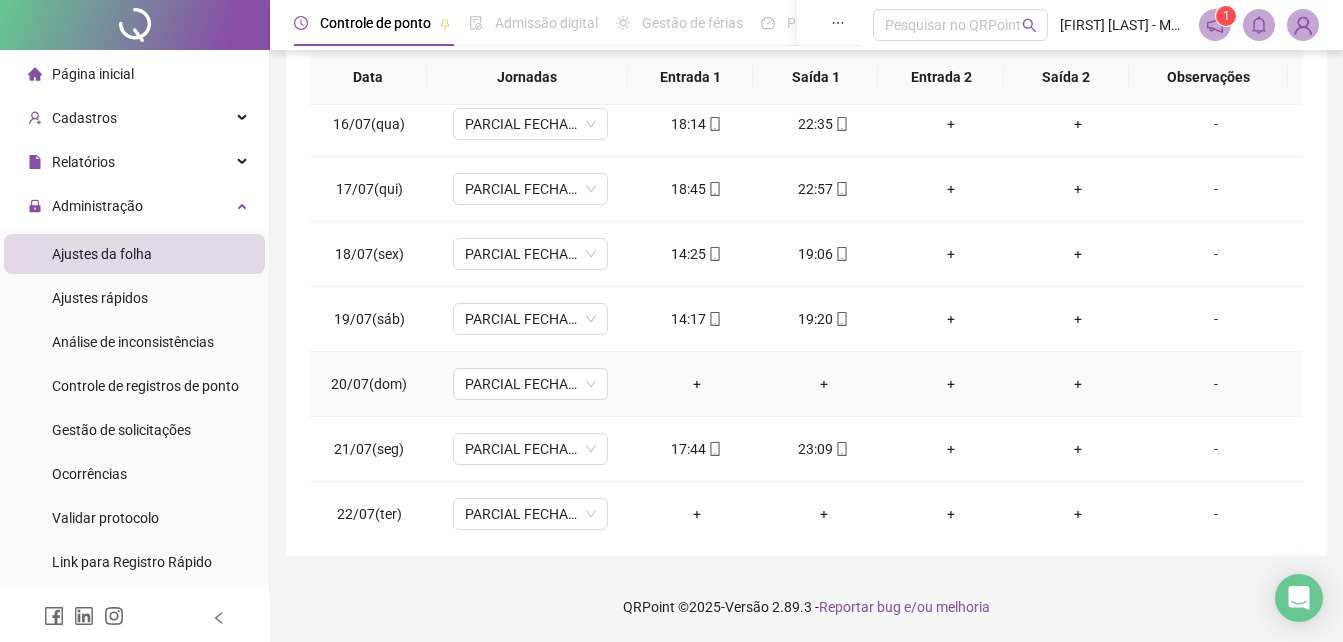 scroll, scrollTop: 1088, scrollLeft: 0, axis: vertical 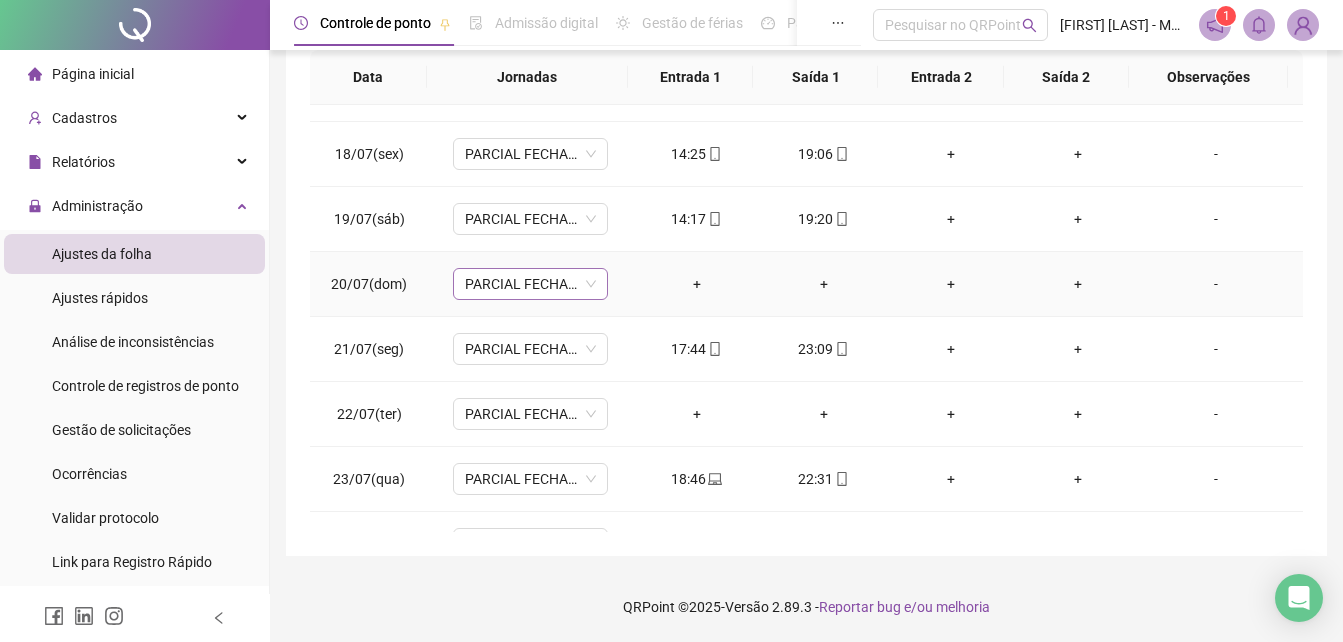 click on "PARCIAL FECHAMENTO 18H-22H" at bounding box center [530, 284] 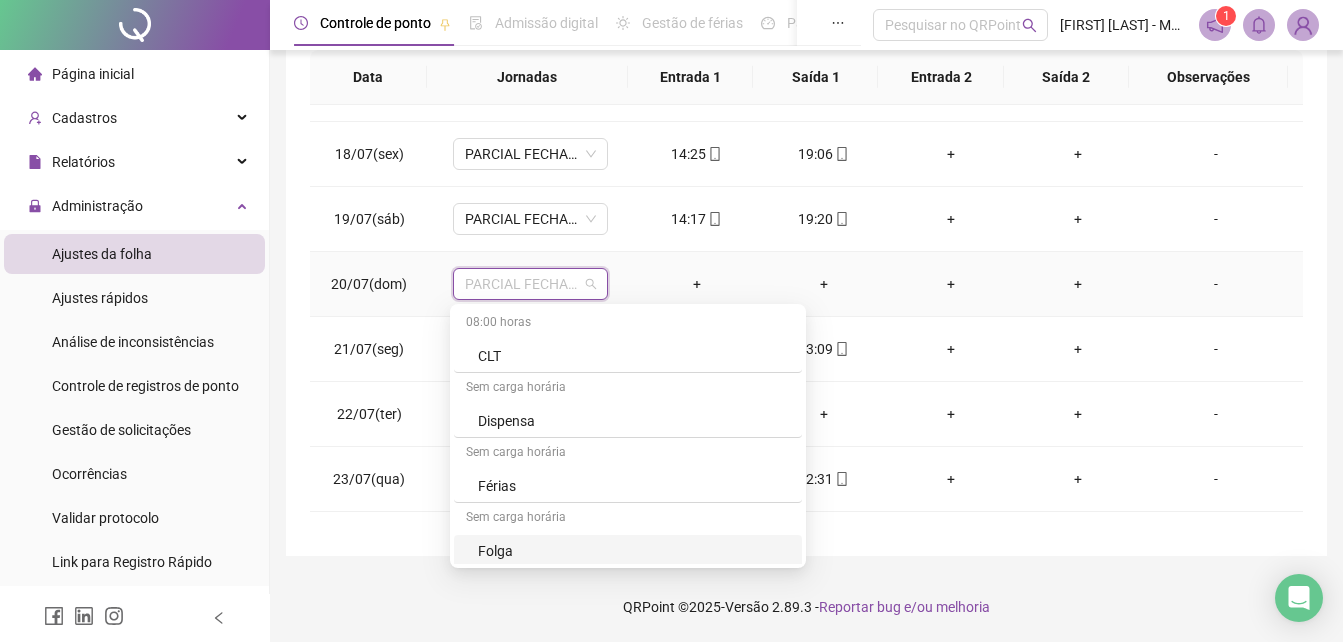click on "Folga" at bounding box center [634, 551] 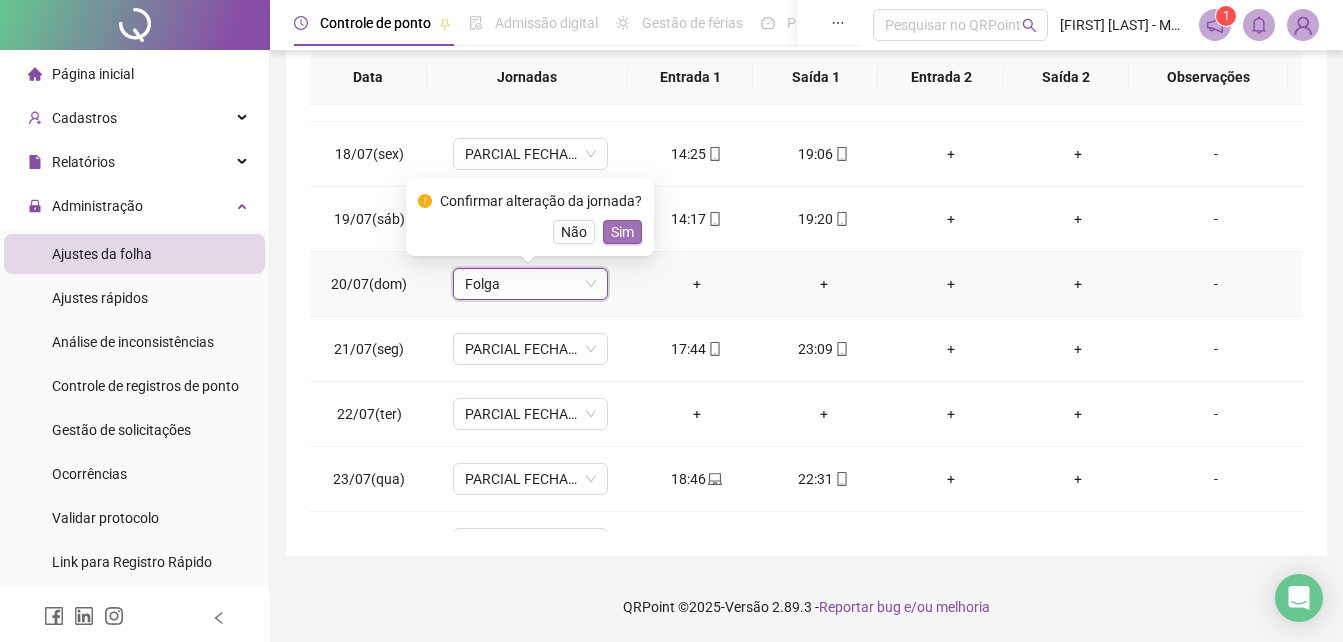 click on "Sim" at bounding box center (622, 232) 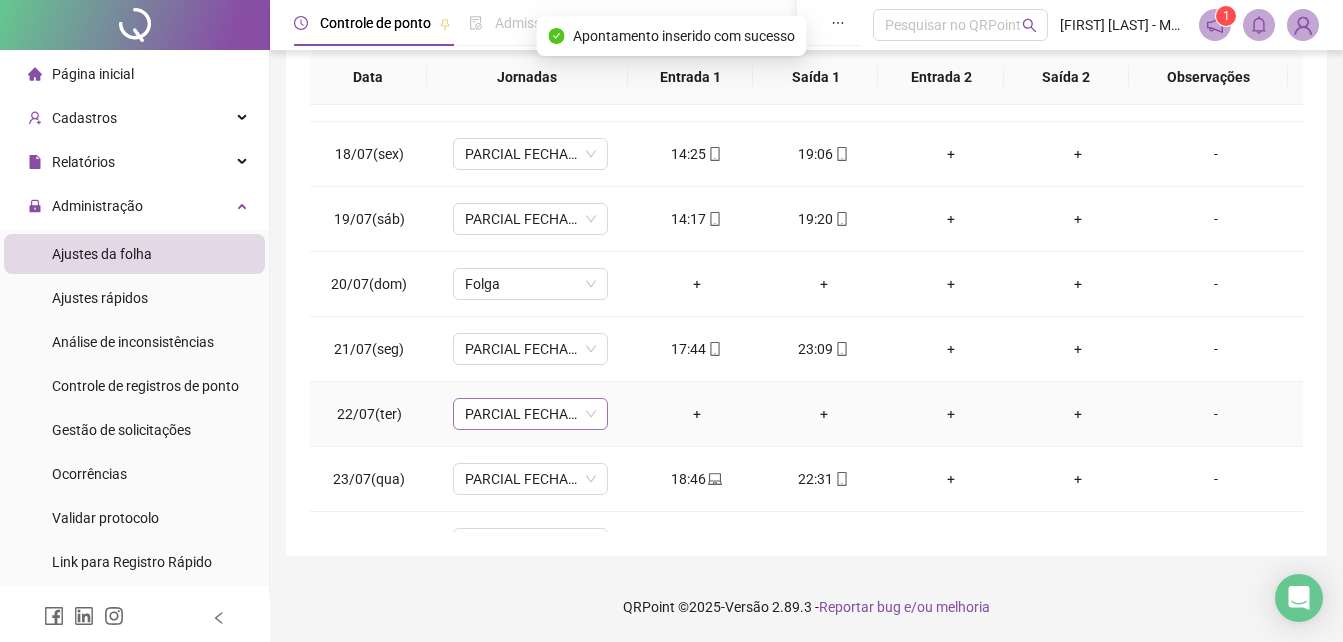 click on "PARCIAL FECHAMENTO 18H-22H" at bounding box center (530, 414) 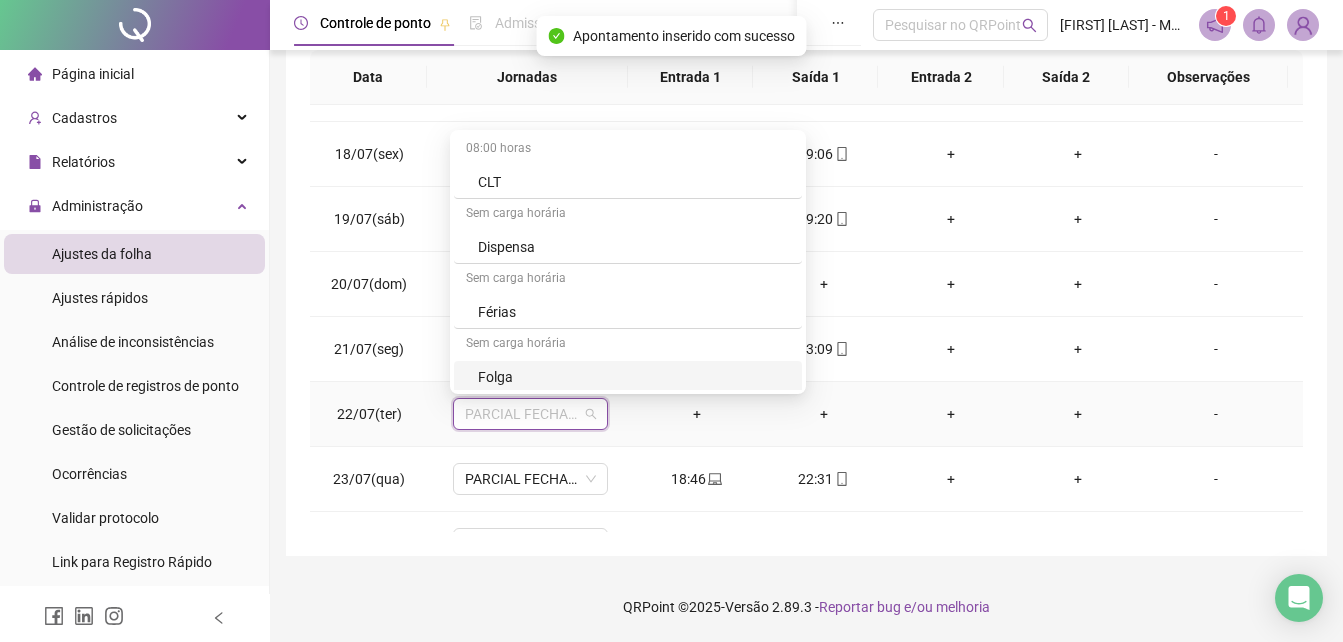 click on "Folga" at bounding box center [634, 377] 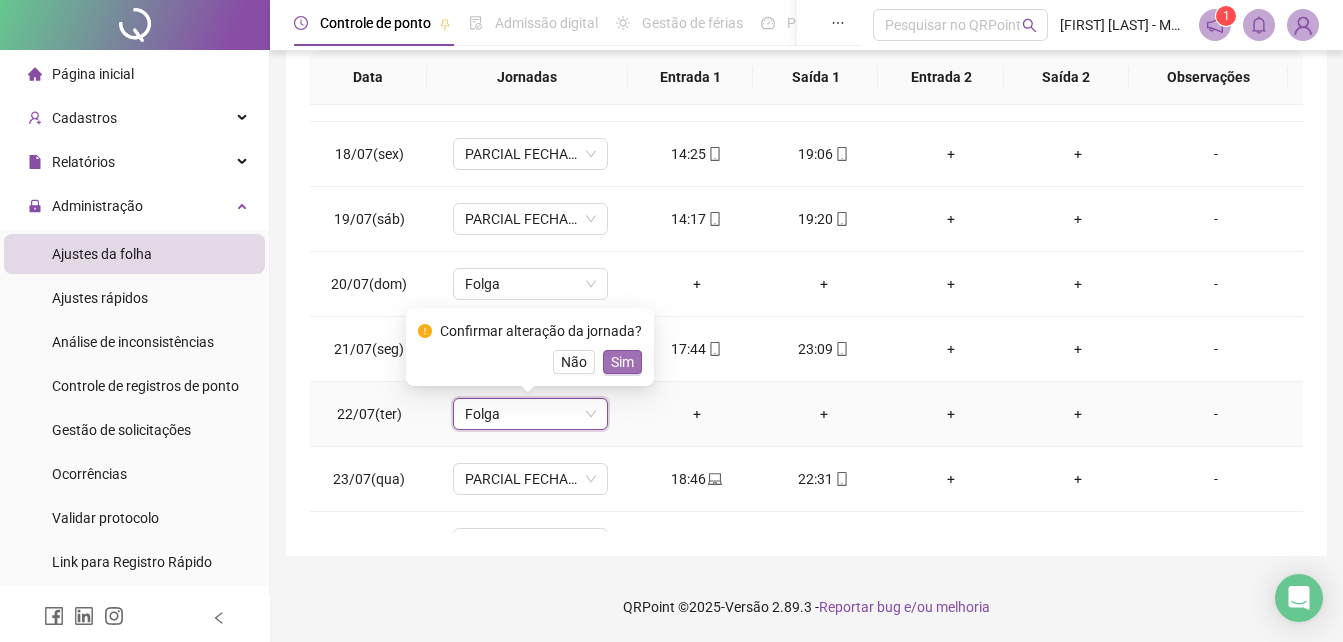 click on "Sim" at bounding box center [622, 362] 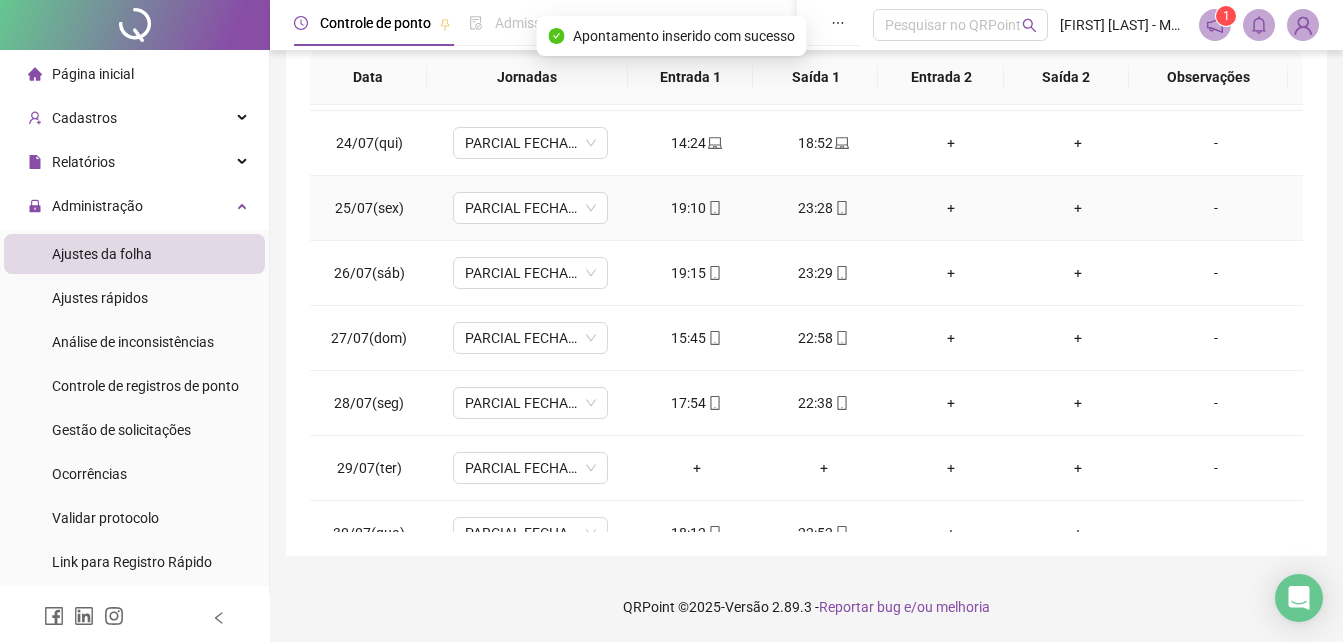 scroll, scrollTop: 1588, scrollLeft: 0, axis: vertical 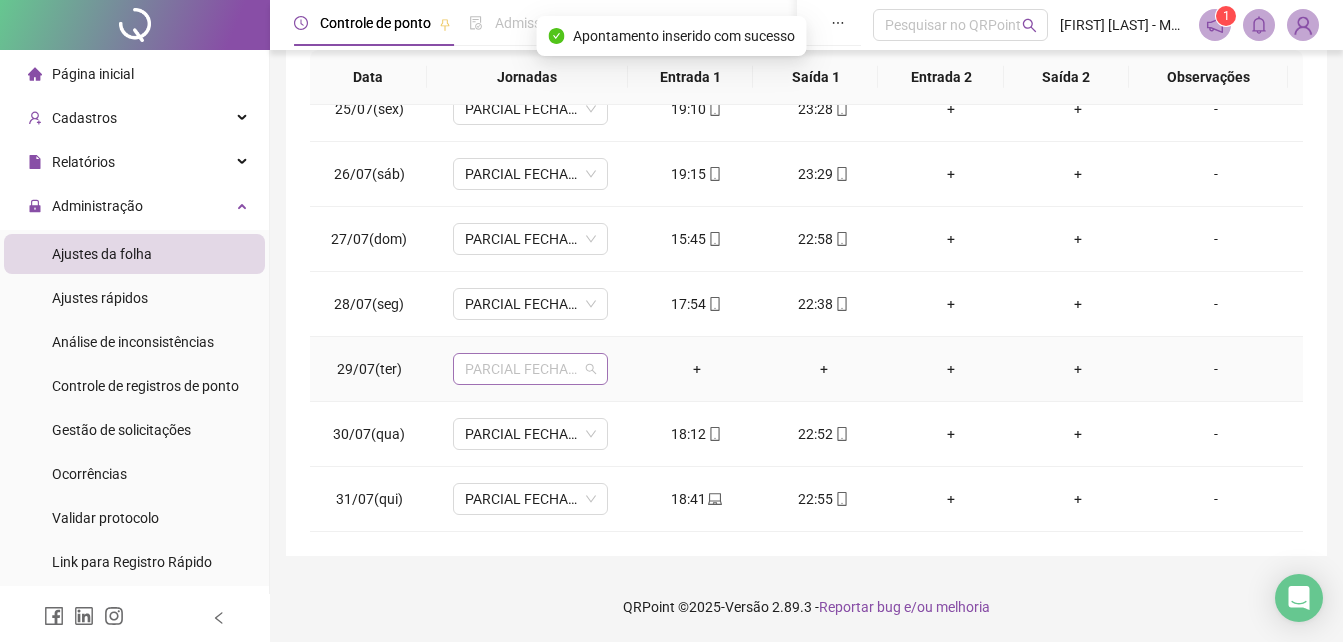 click on "PARCIAL FECHAMENTO 18H-22H" at bounding box center (530, 369) 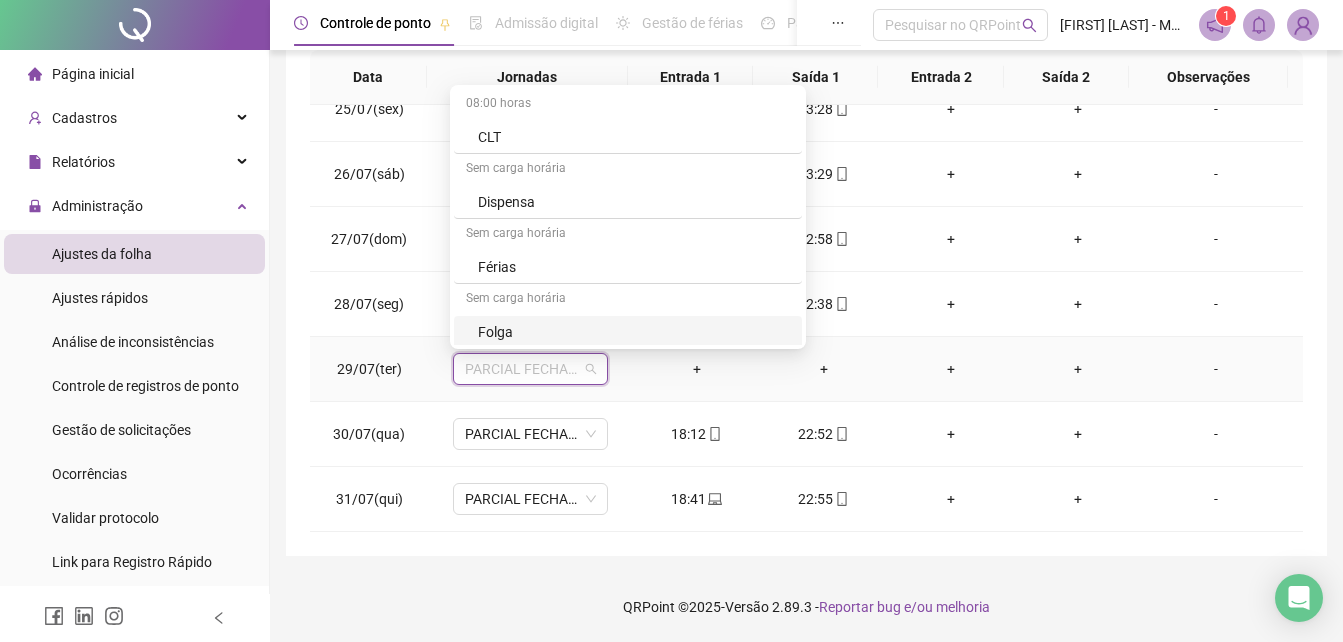 click on "Folga" at bounding box center [634, 332] 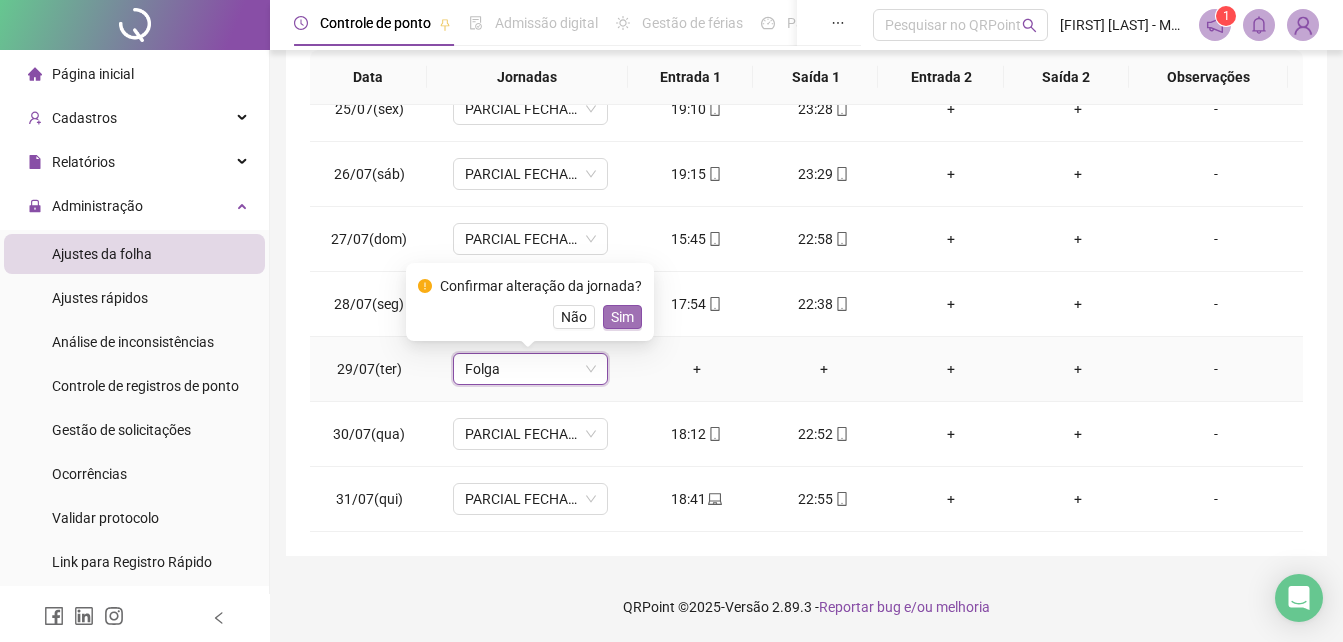 click on "Sim" at bounding box center [622, 317] 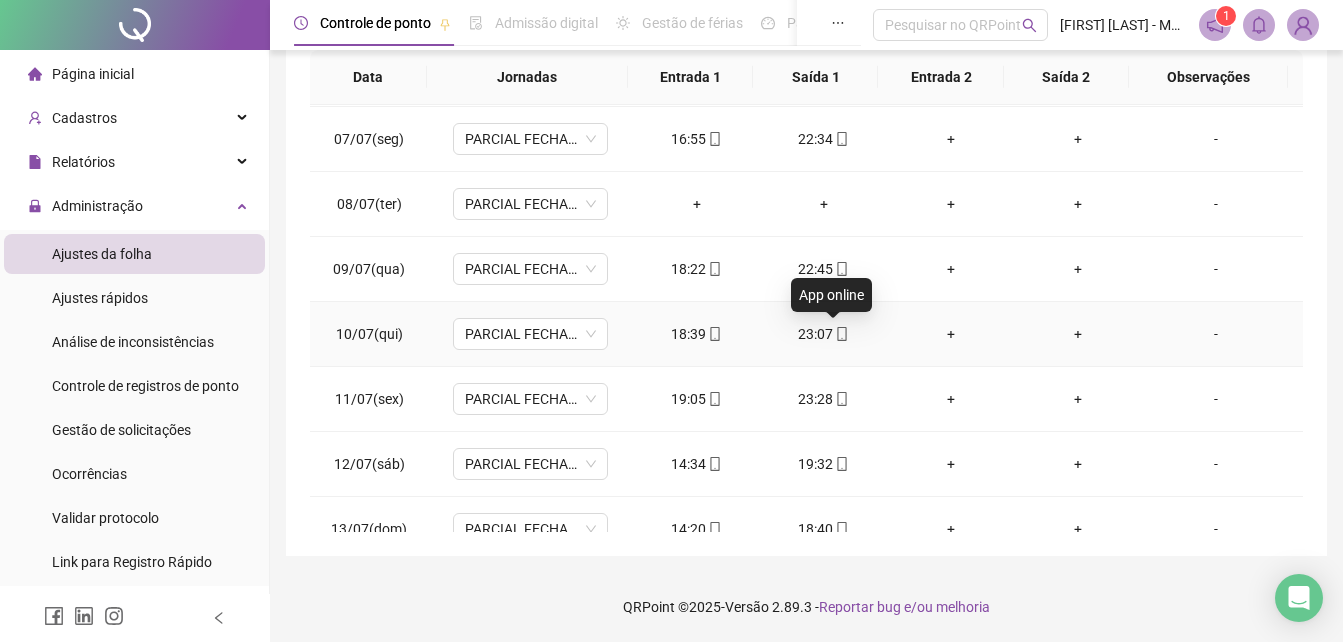 scroll, scrollTop: 288, scrollLeft: 0, axis: vertical 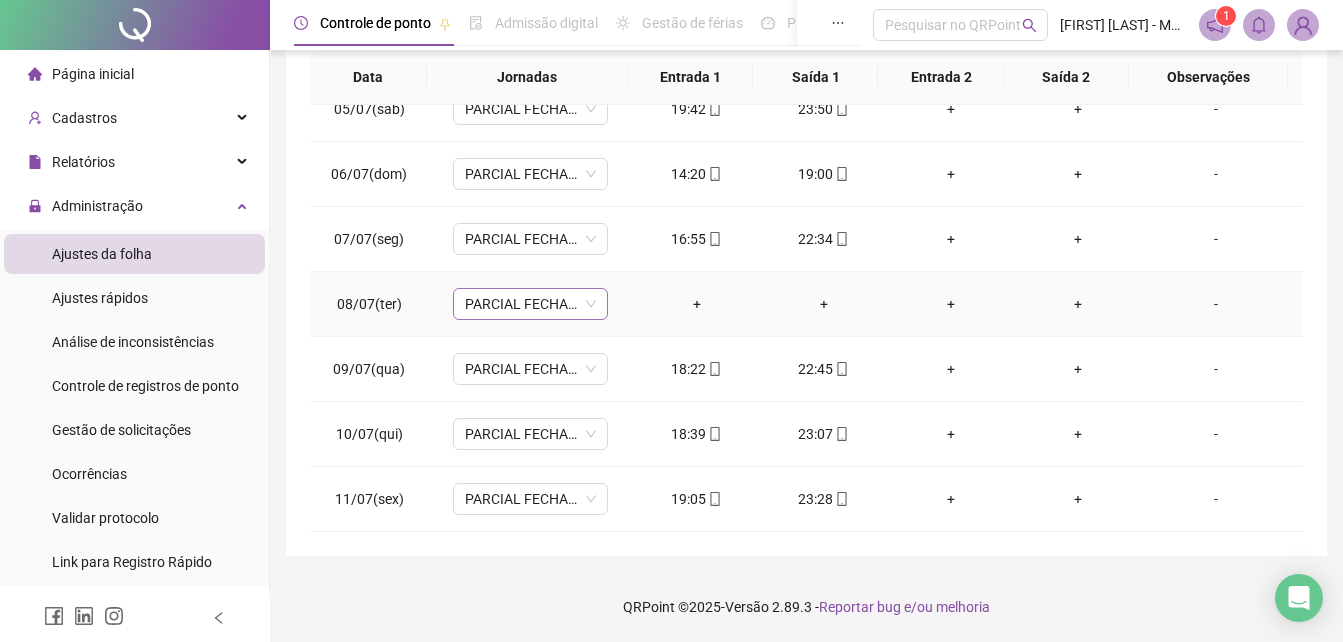 click on "PARCIAL FECHAMENTO 18H-22H" at bounding box center (530, 304) 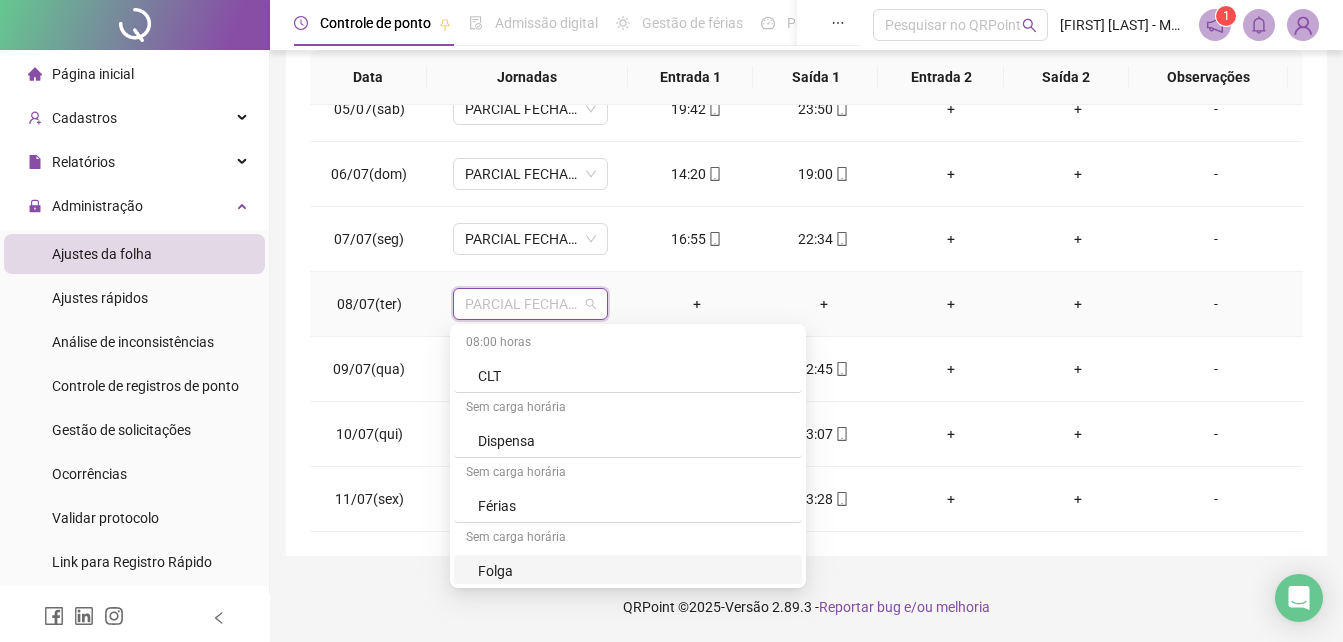 click on "Folga" at bounding box center (634, 571) 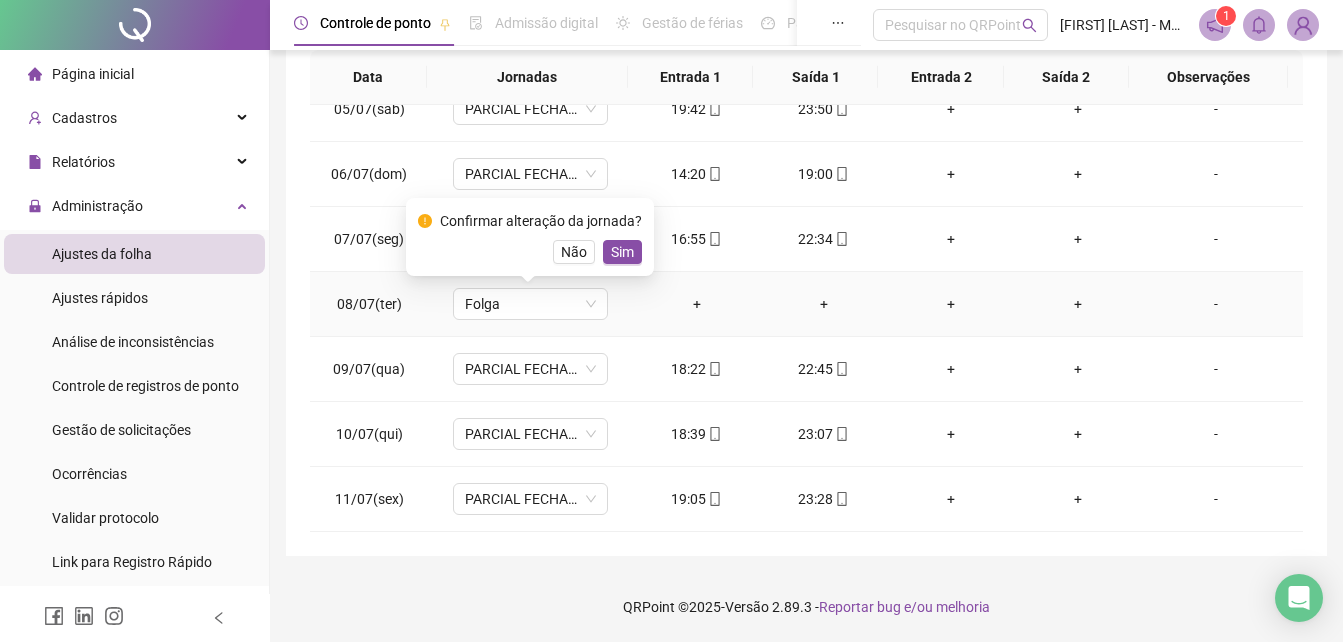 click on "Sim" at bounding box center (622, 252) 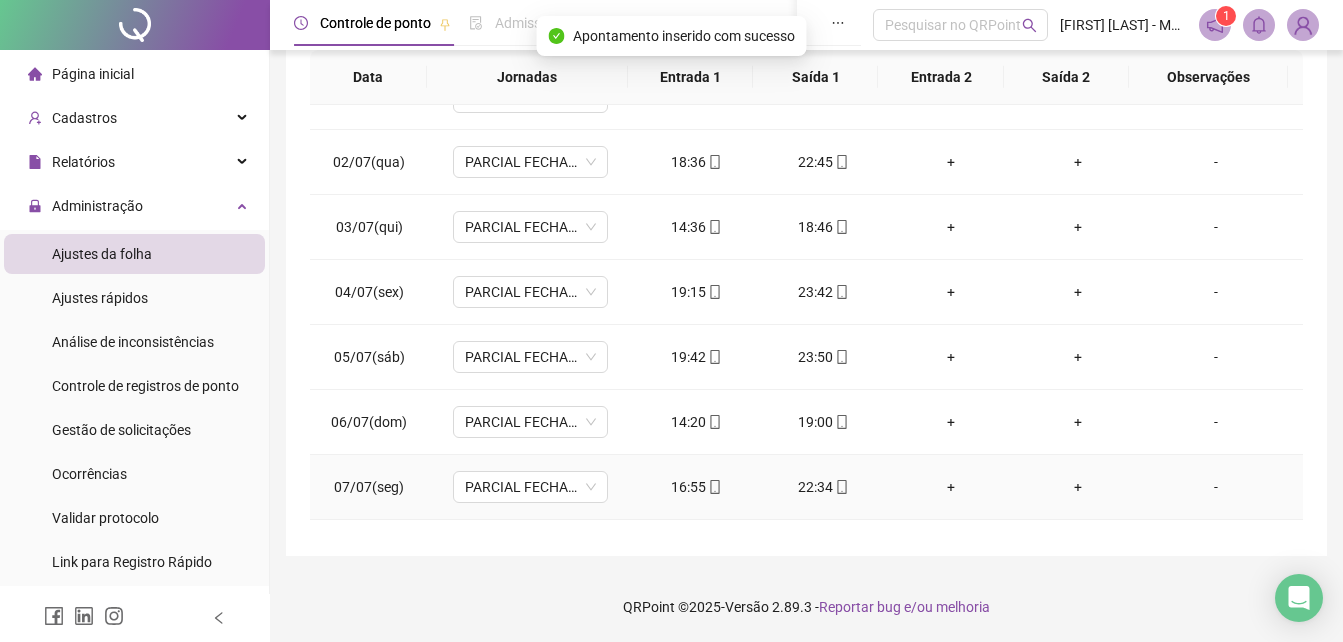 scroll, scrollTop: 0, scrollLeft: 0, axis: both 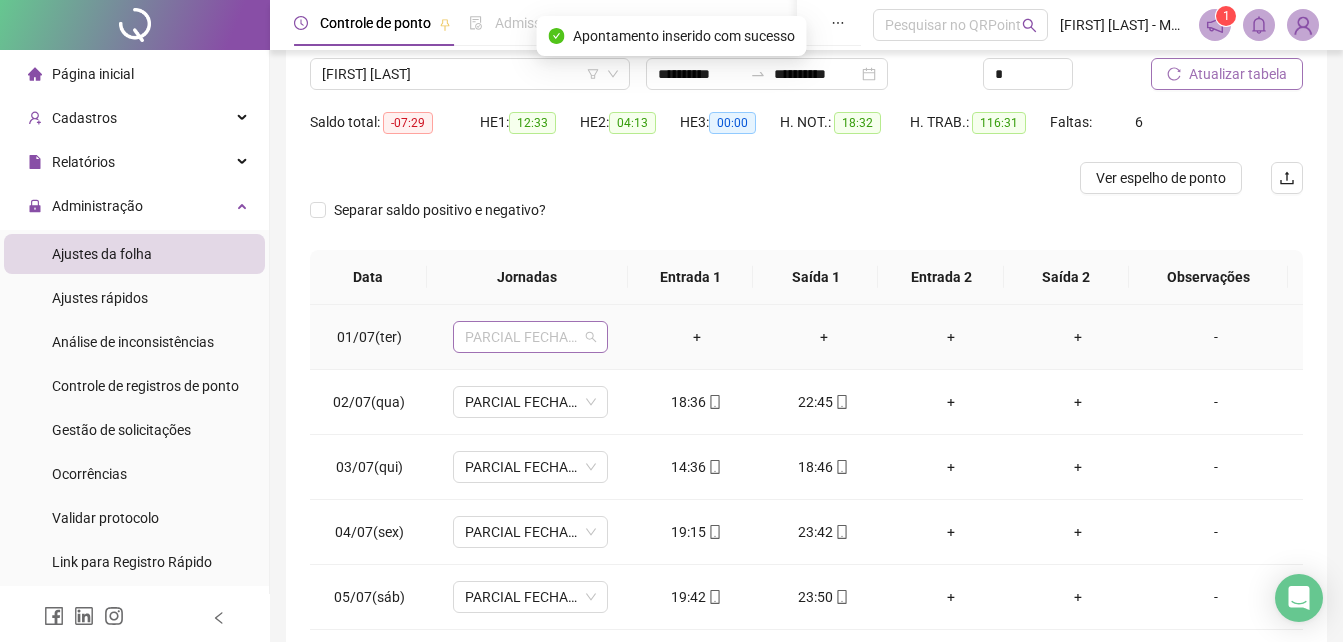 click on "PARCIAL FECHAMENTO 18H-22H" at bounding box center [530, 337] 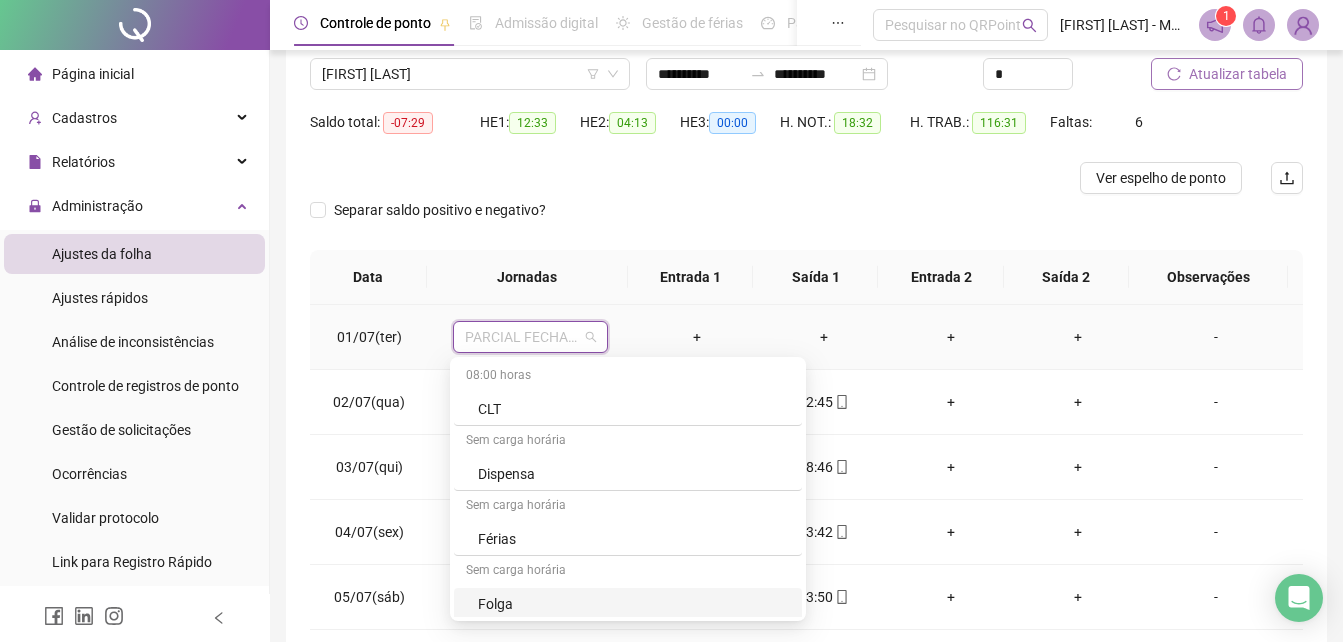 click on "Folga" at bounding box center [634, 604] 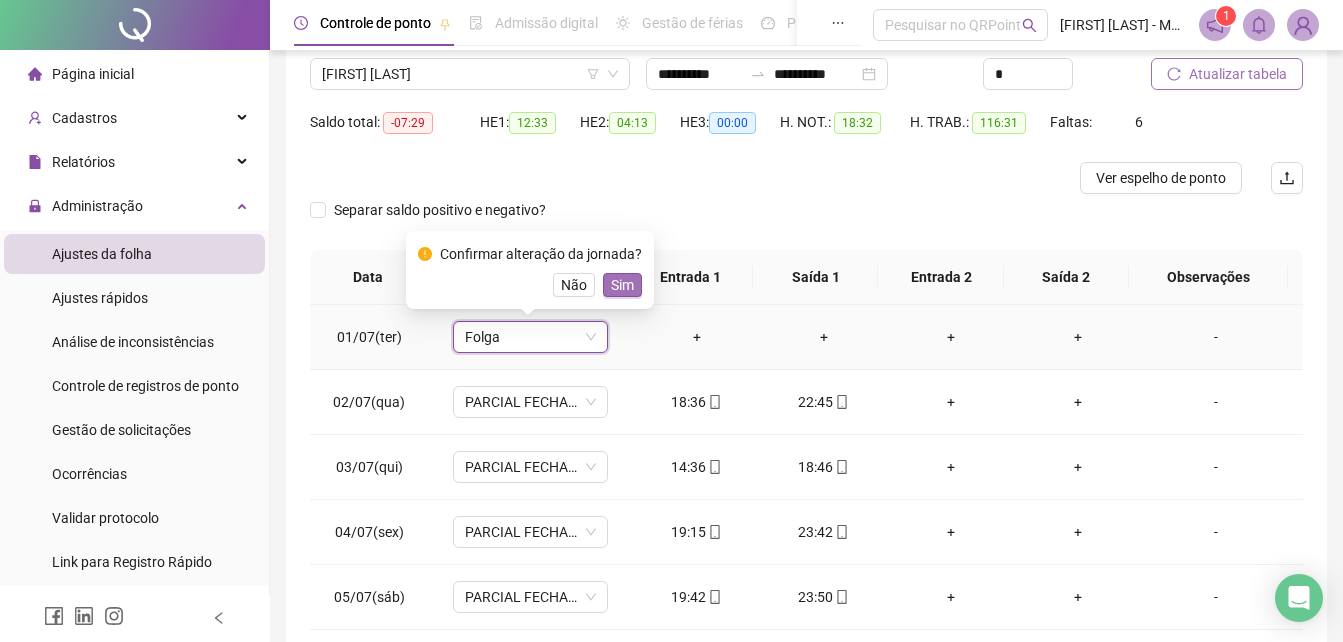 click on "Sim" at bounding box center (622, 285) 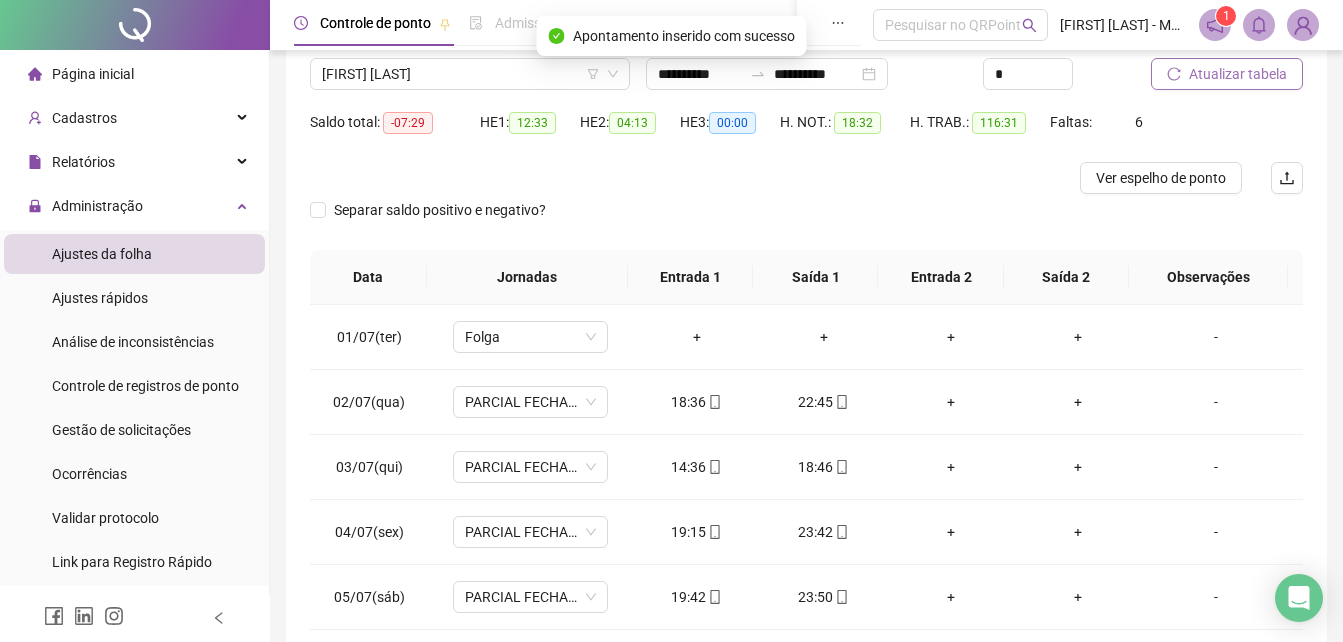 click on "Atualizar tabela" at bounding box center [1238, 74] 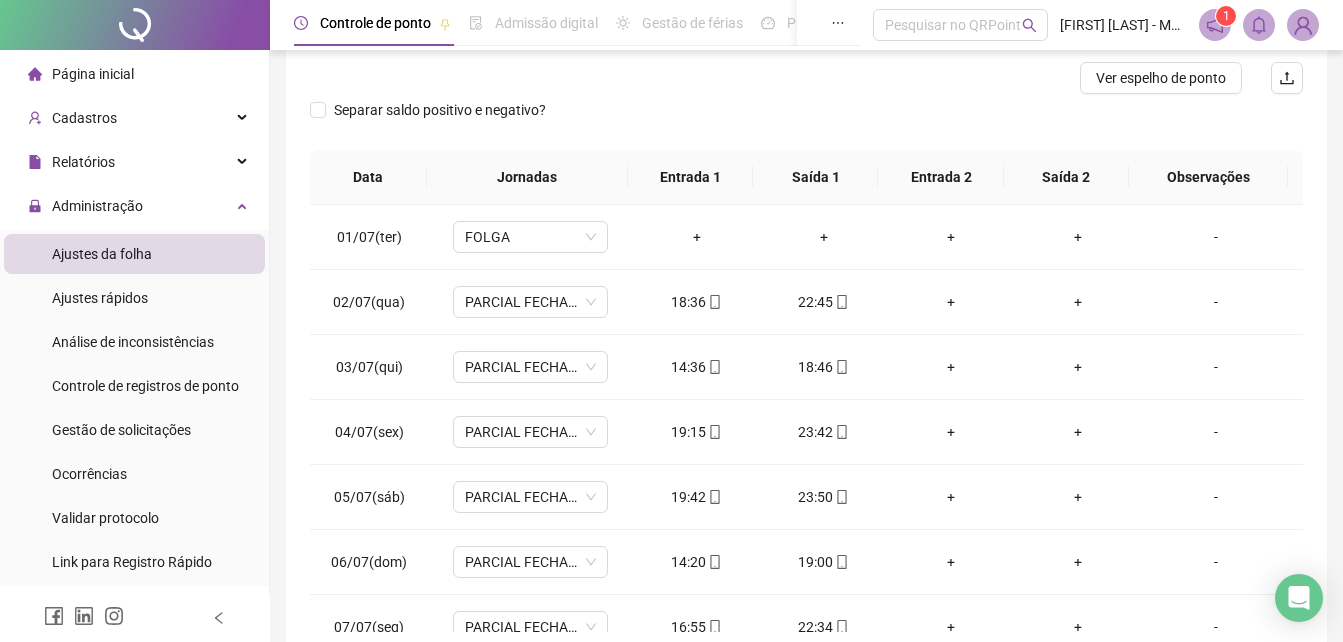 scroll, scrollTop: 356, scrollLeft: 0, axis: vertical 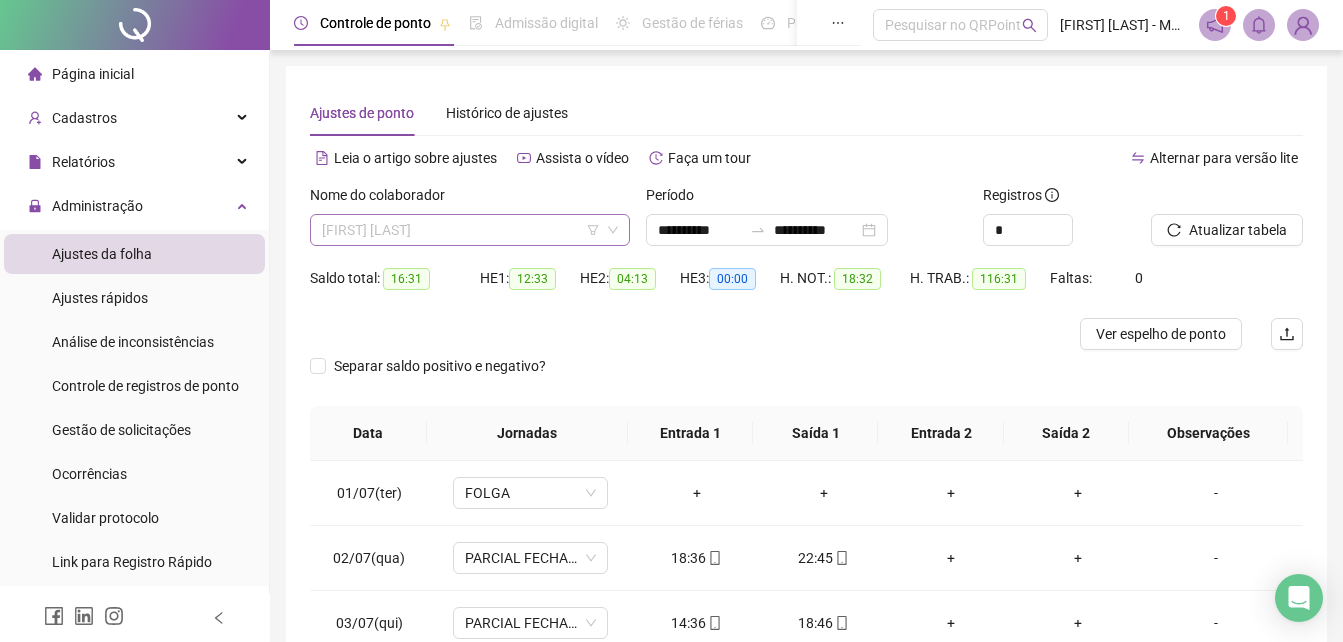 click on "[FIRST] [LAST]" at bounding box center (470, 230) 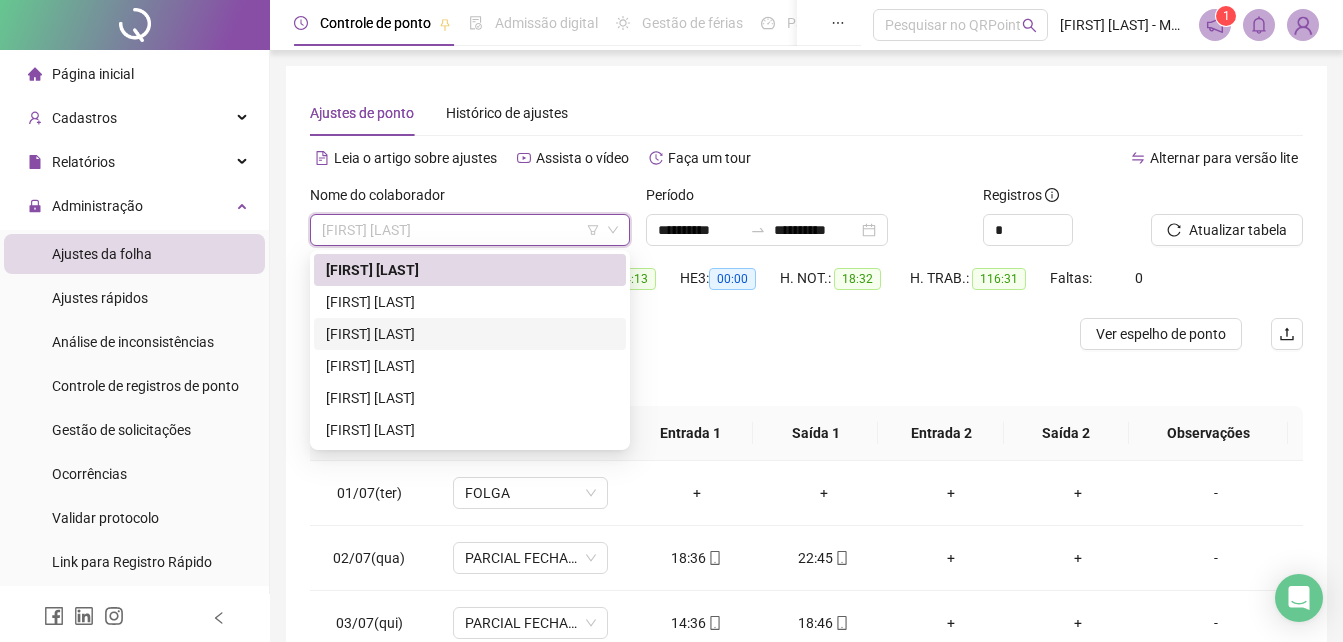 click on "[FIRST] [LAST]" at bounding box center [470, 334] 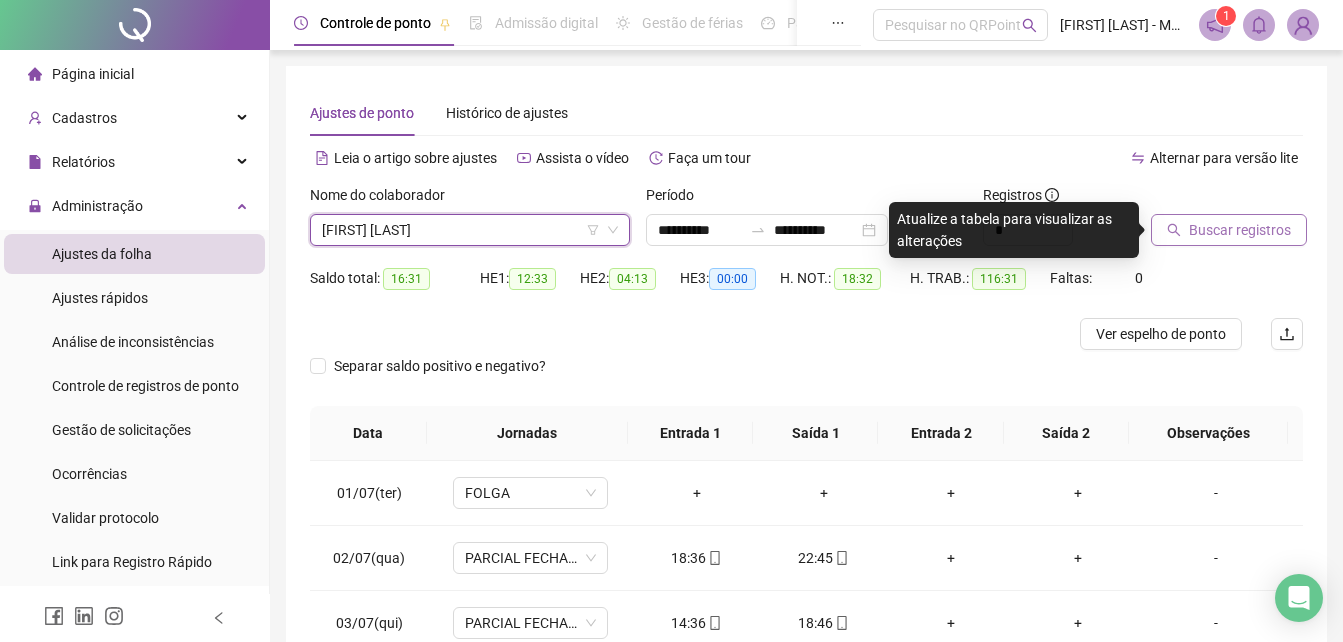 click on "Buscar registros" at bounding box center [1240, 230] 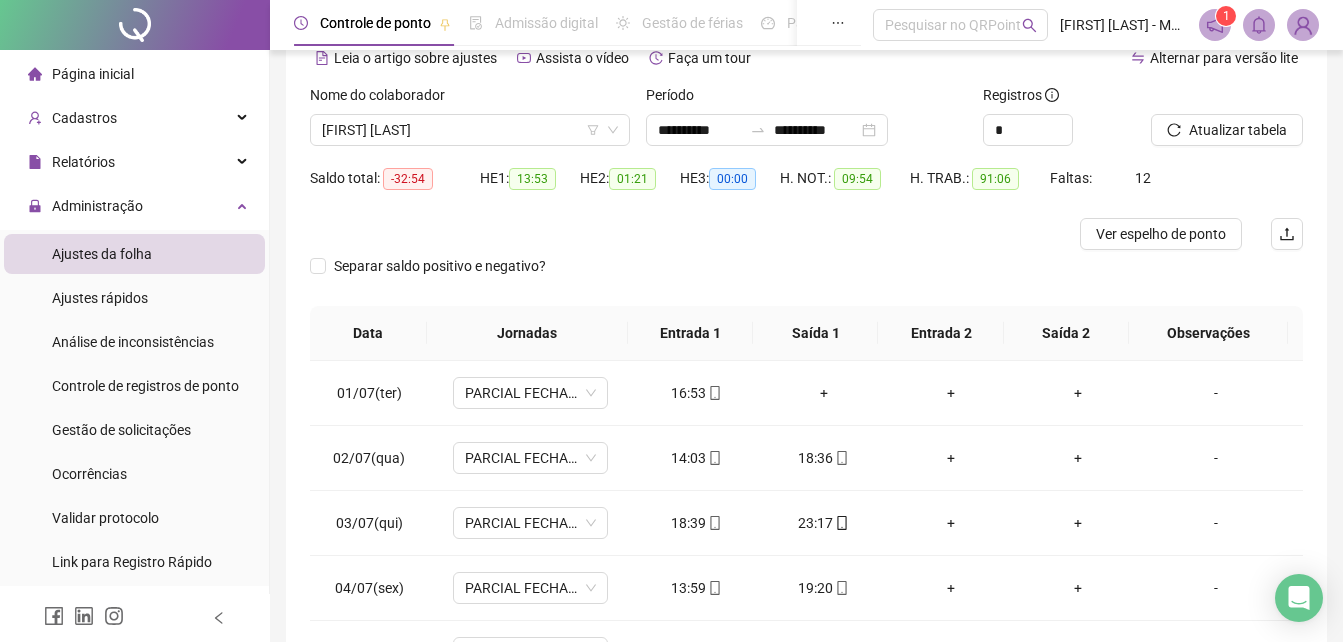 scroll, scrollTop: 200, scrollLeft: 0, axis: vertical 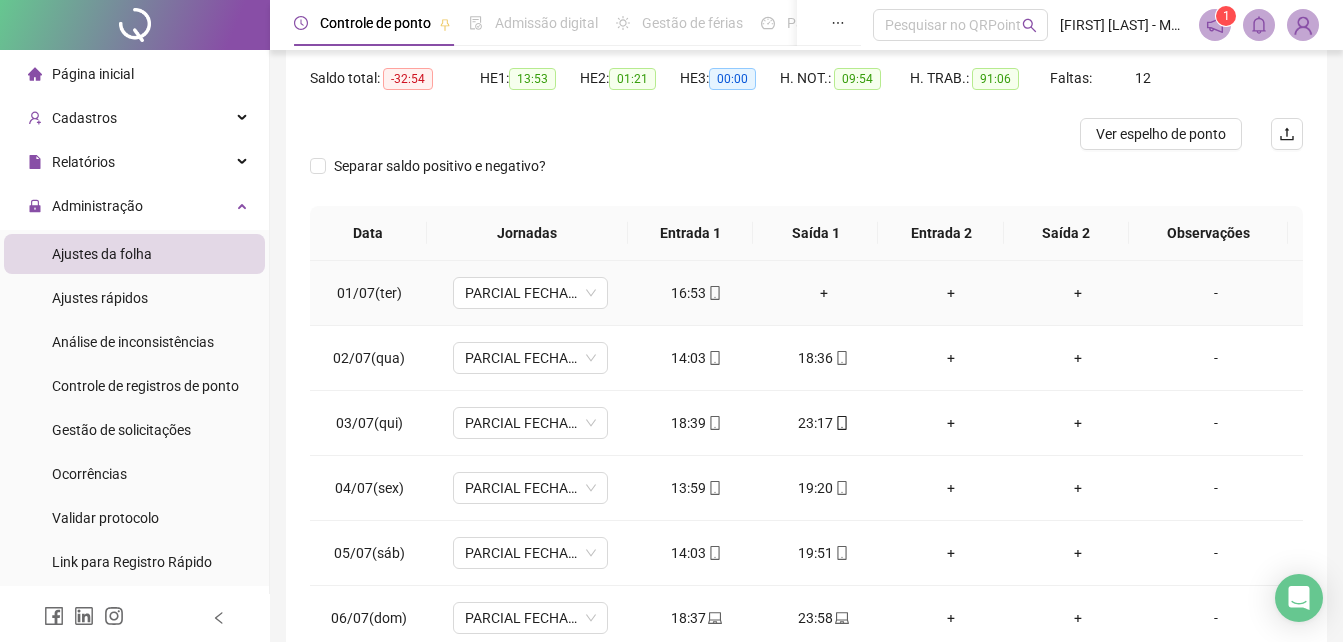 click on "+" at bounding box center [823, 293] 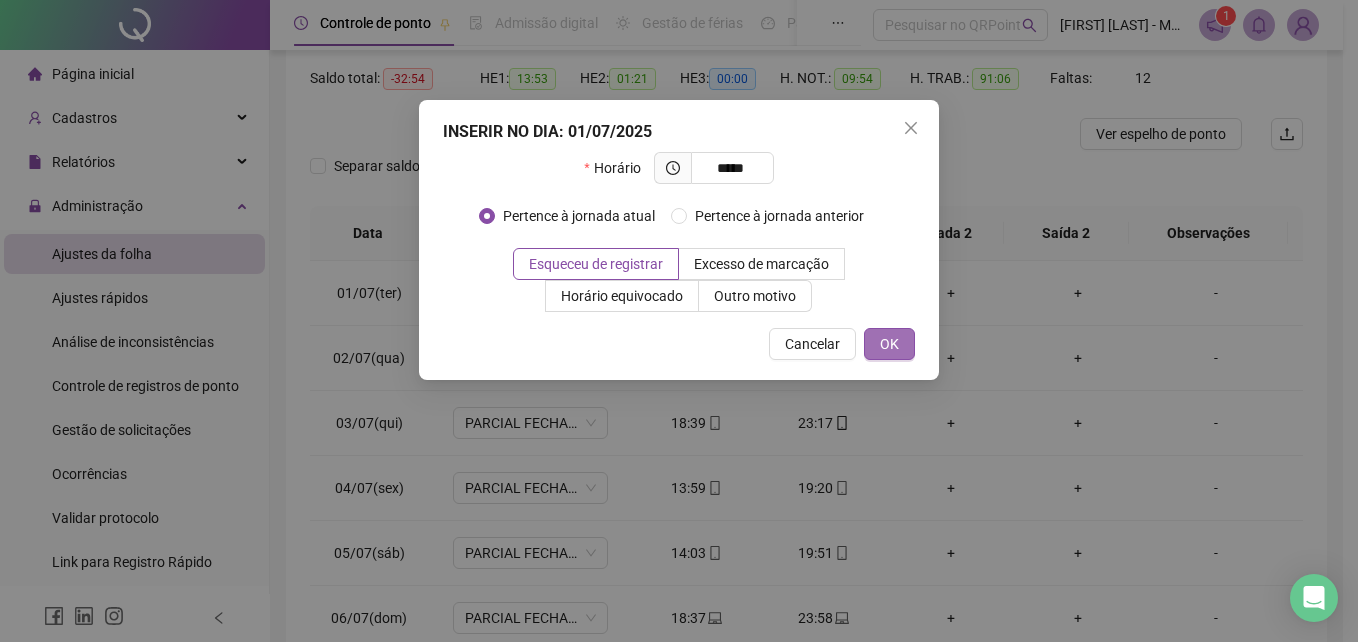 type on "*****" 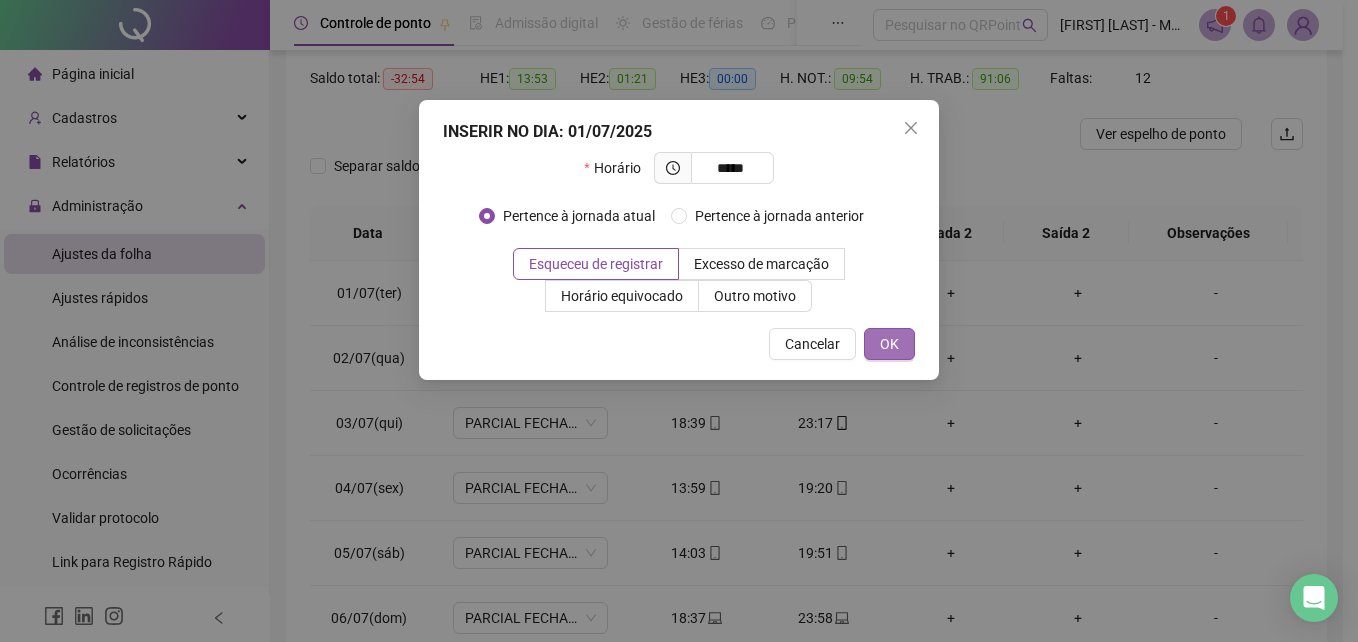 click on "OK" at bounding box center [889, 344] 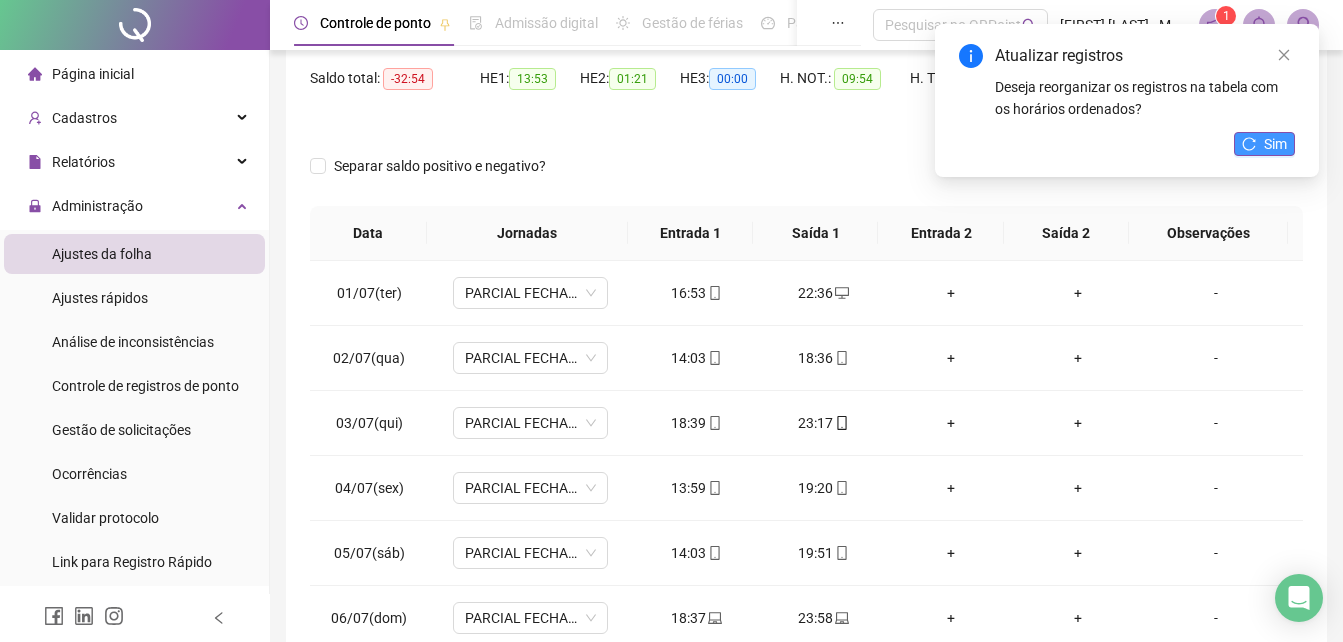 click 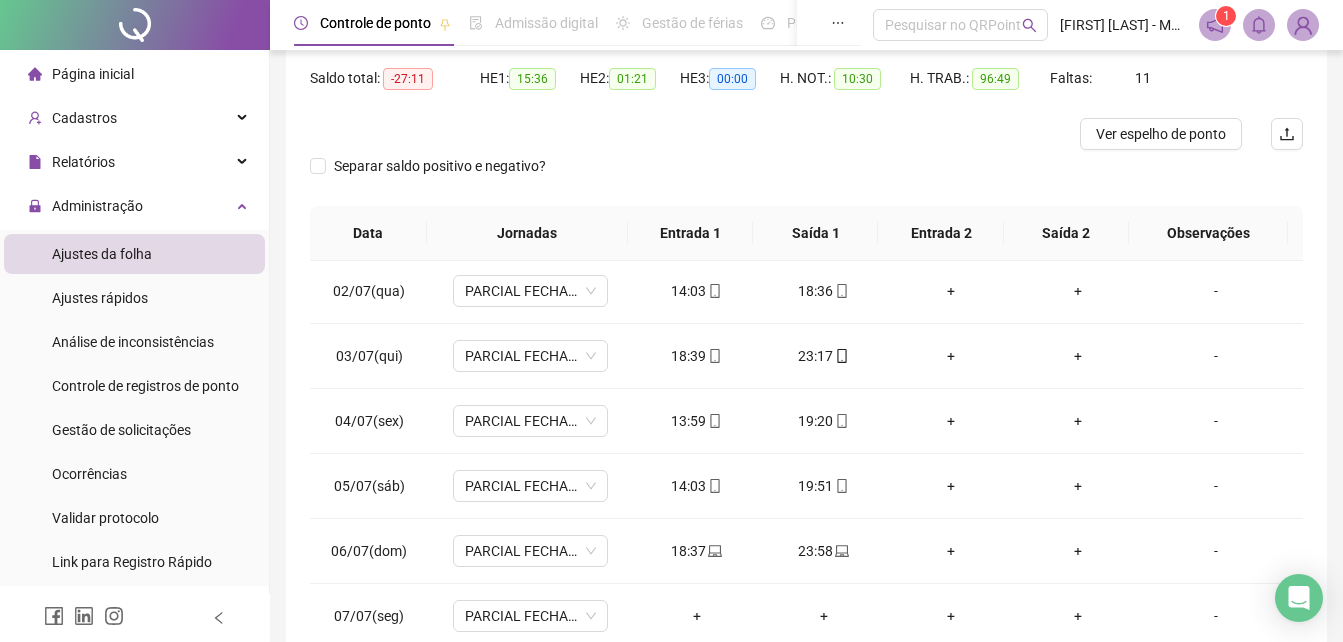 scroll, scrollTop: 100, scrollLeft: 0, axis: vertical 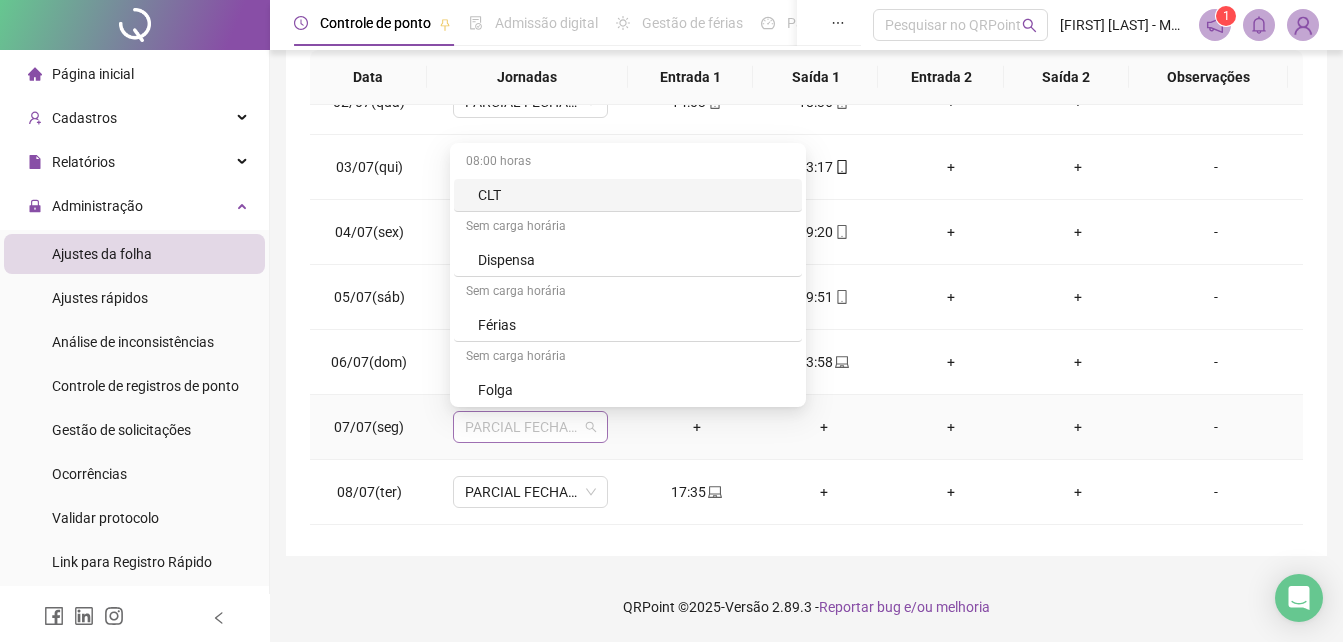 click on "PARCIAL FECHAMENTO 18H-22H" at bounding box center [530, 427] 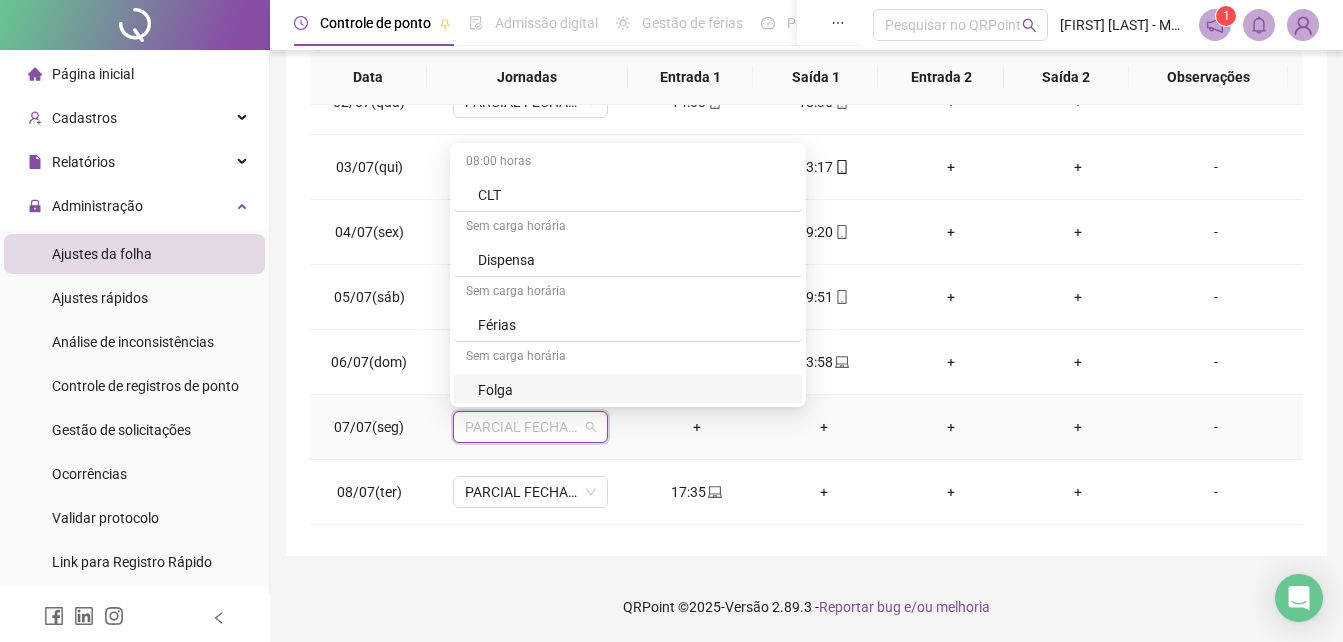 click on "Folga" at bounding box center (634, 390) 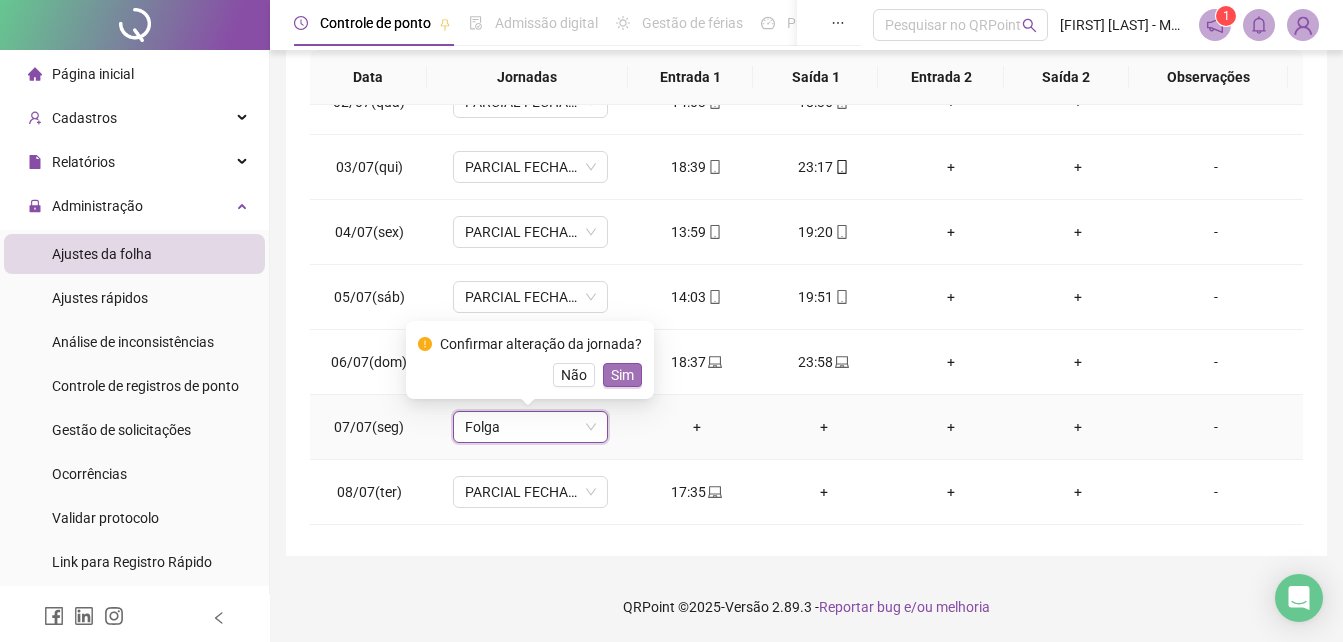 click on "Sim" at bounding box center (622, 375) 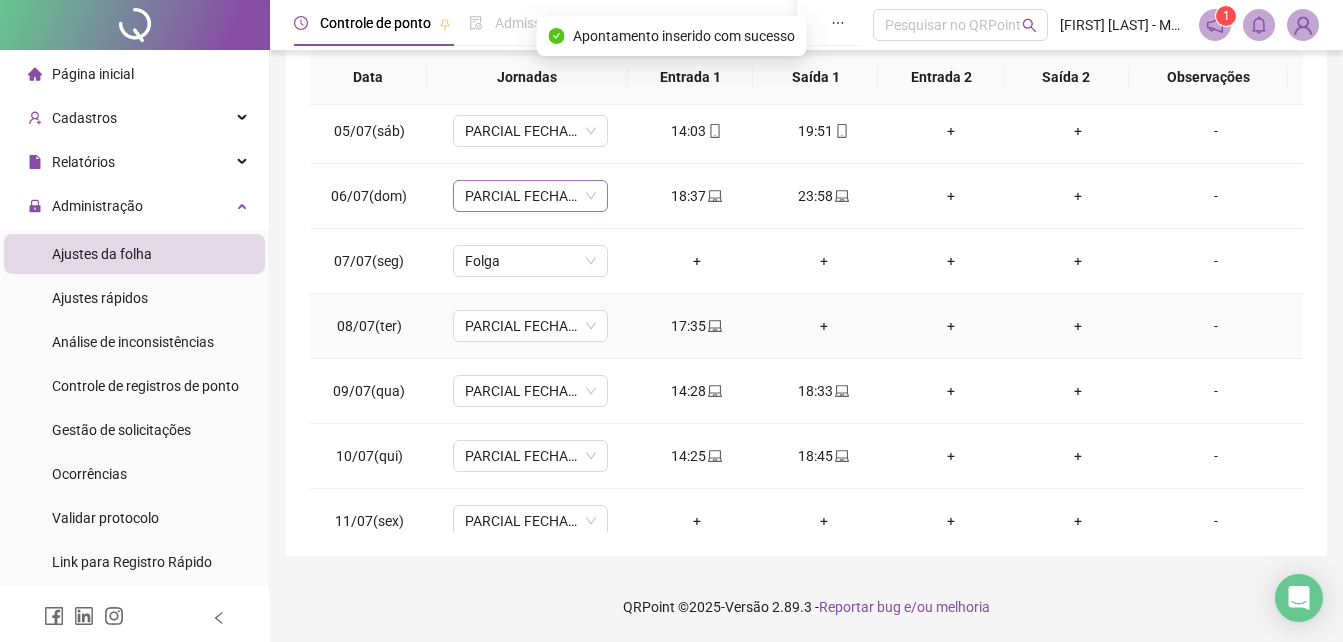 scroll, scrollTop: 300, scrollLeft: 0, axis: vertical 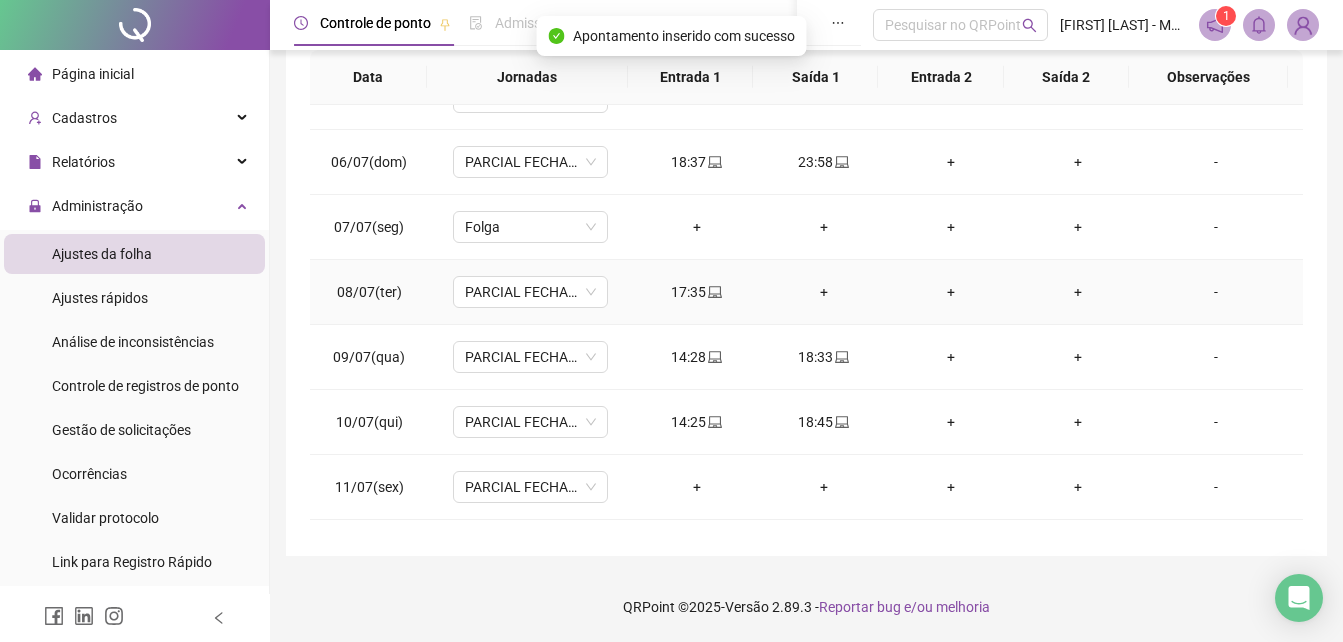 click on "+" at bounding box center (823, 292) 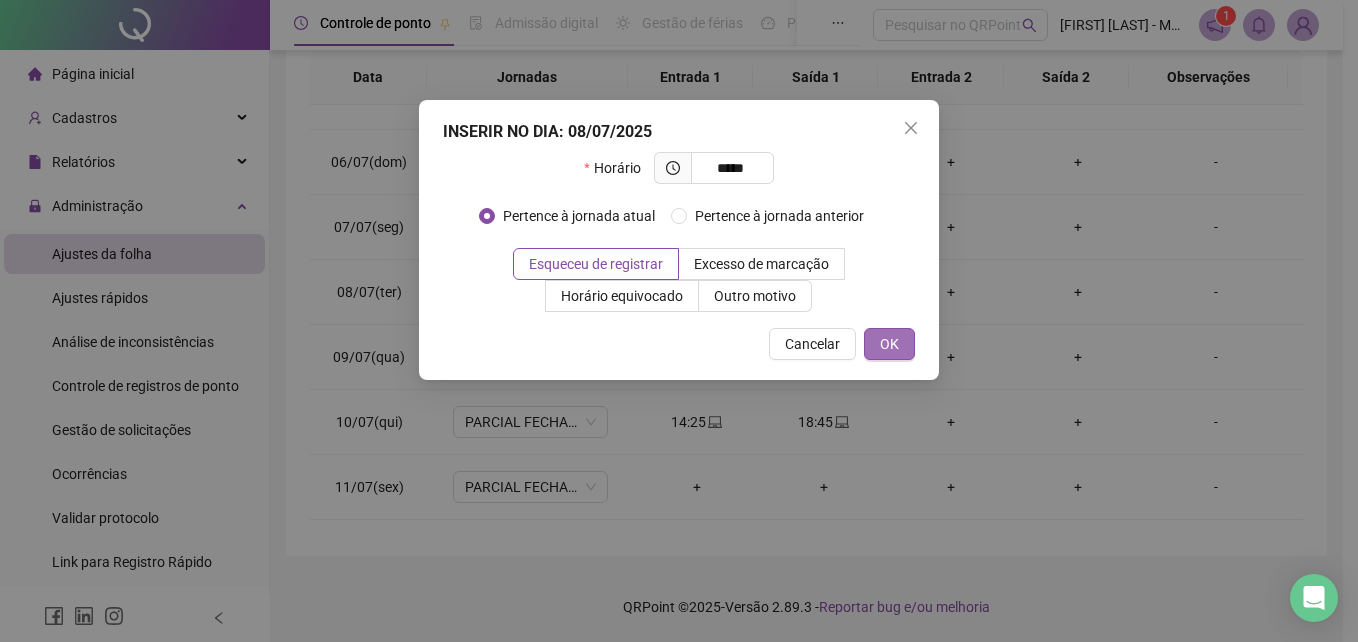 type on "*****" 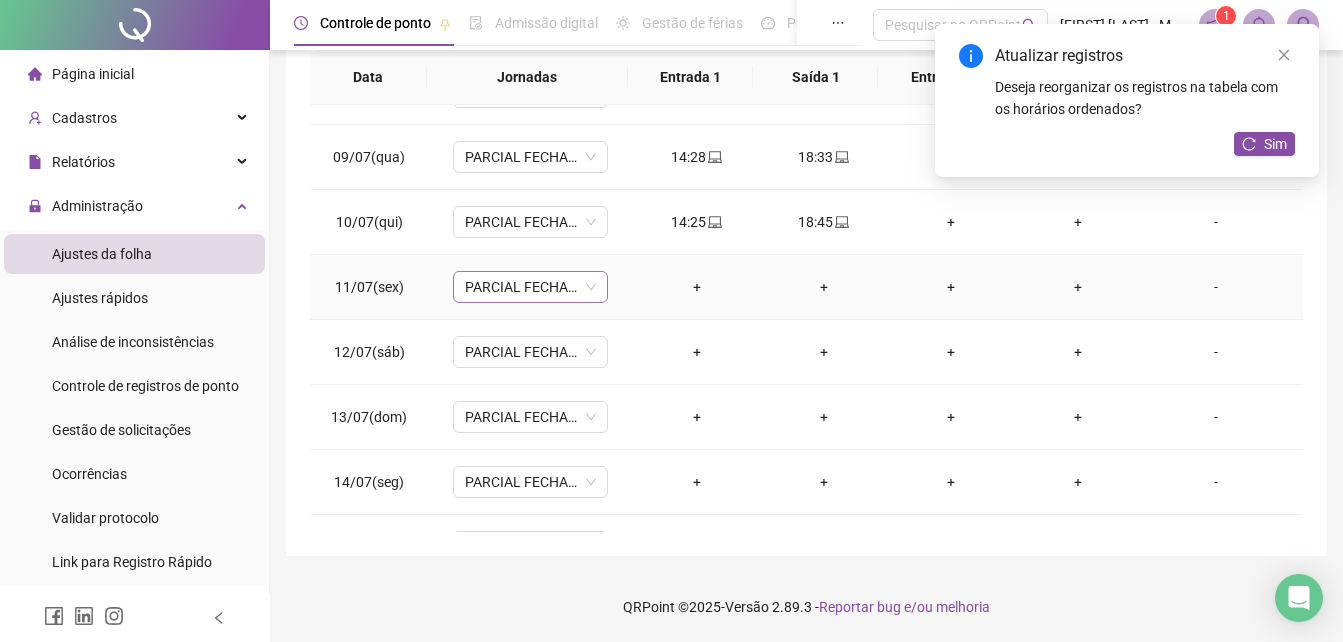 scroll, scrollTop: 600, scrollLeft: 0, axis: vertical 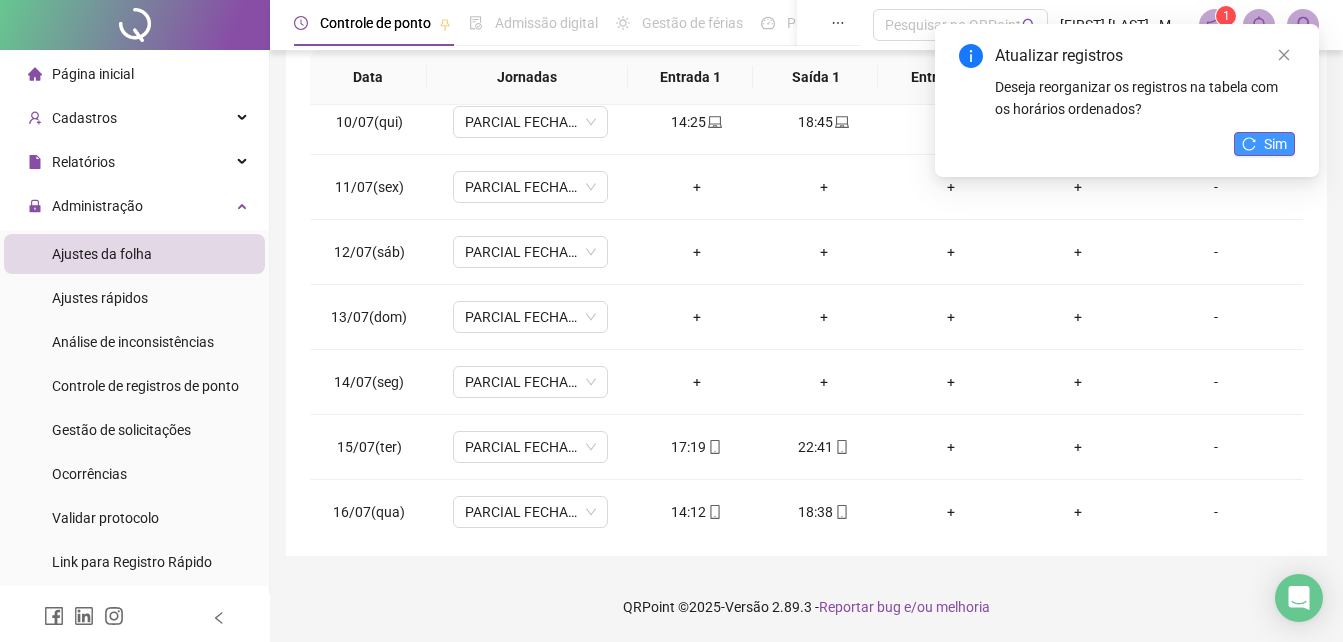 click on "Sim" at bounding box center [1264, 144] 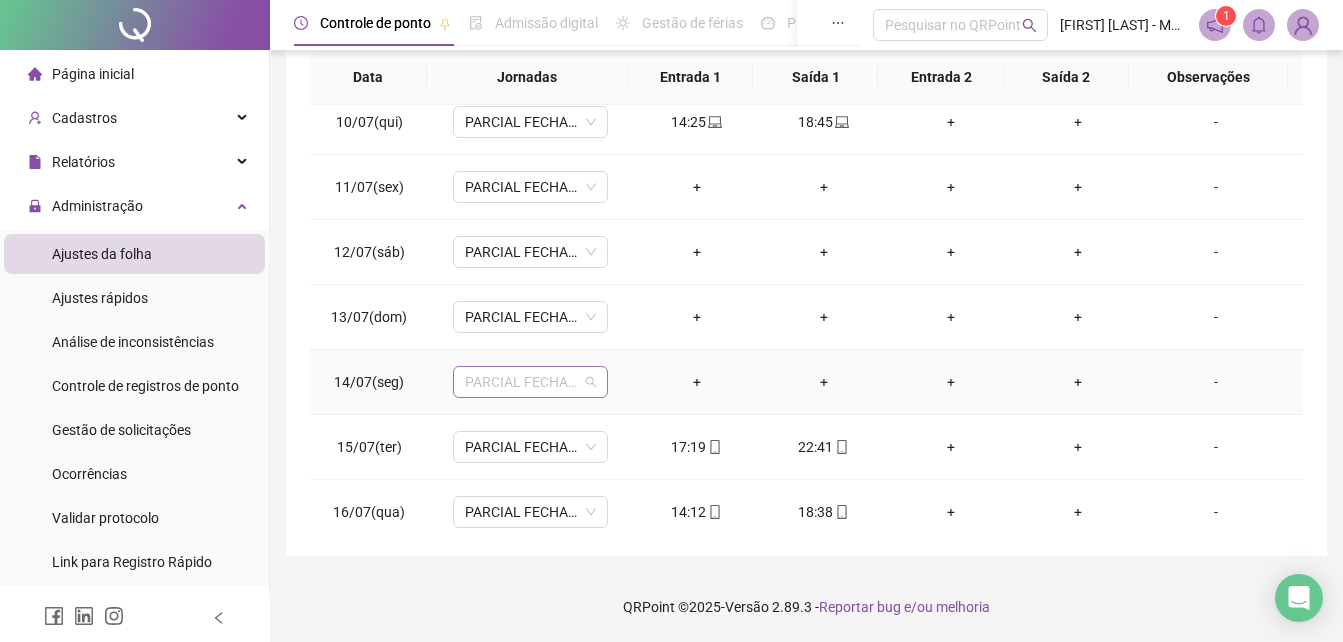 click on "PARCIAL FECHAMENTO 18H-22H" at bounding box center (530, 382) 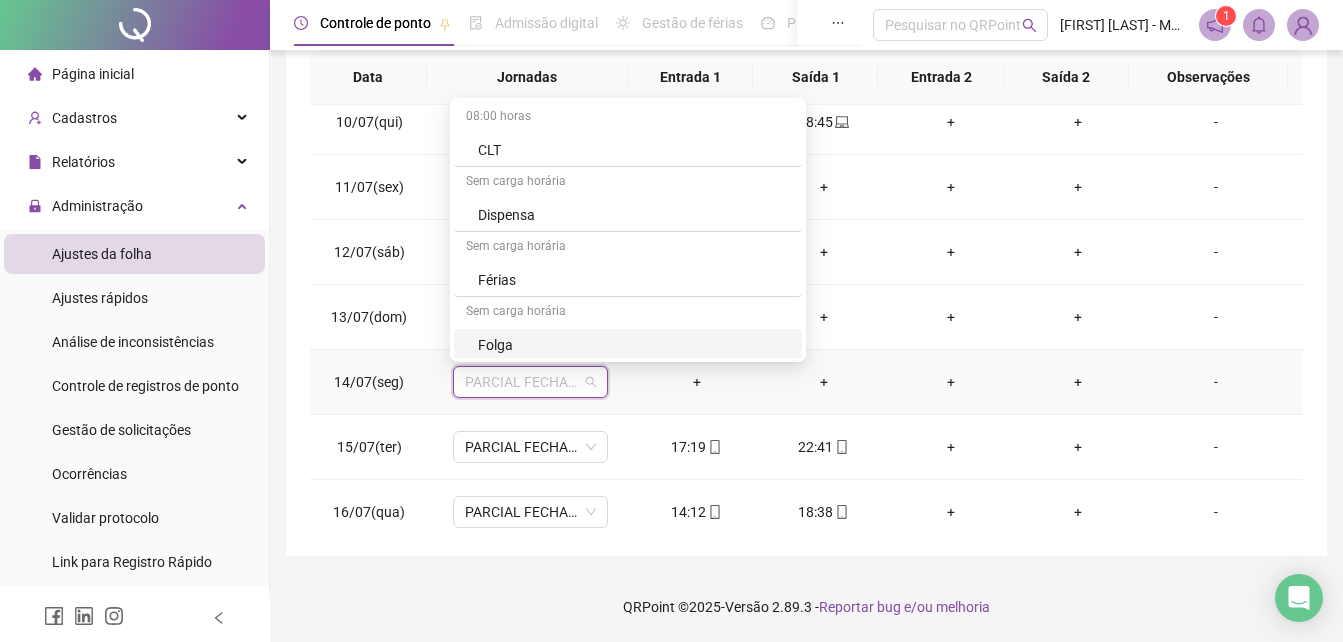 click on "Folga" at bounding box center (634, 345) 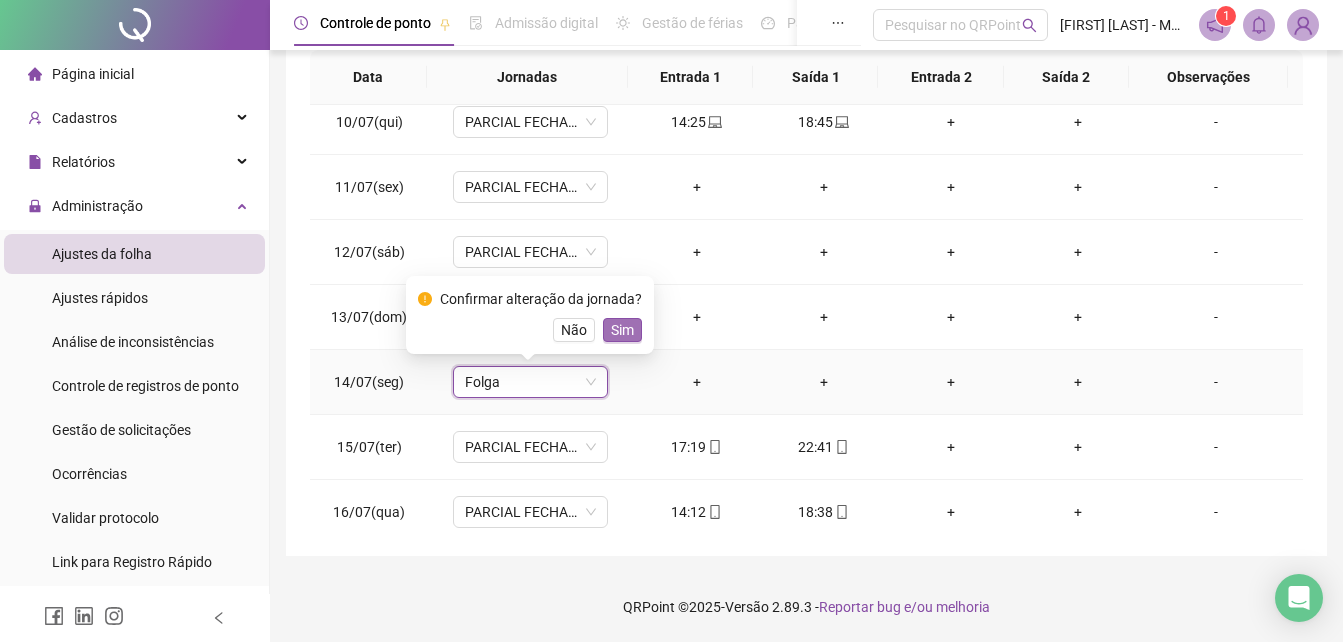 click on "Sim" at bounding box center [622, 330] 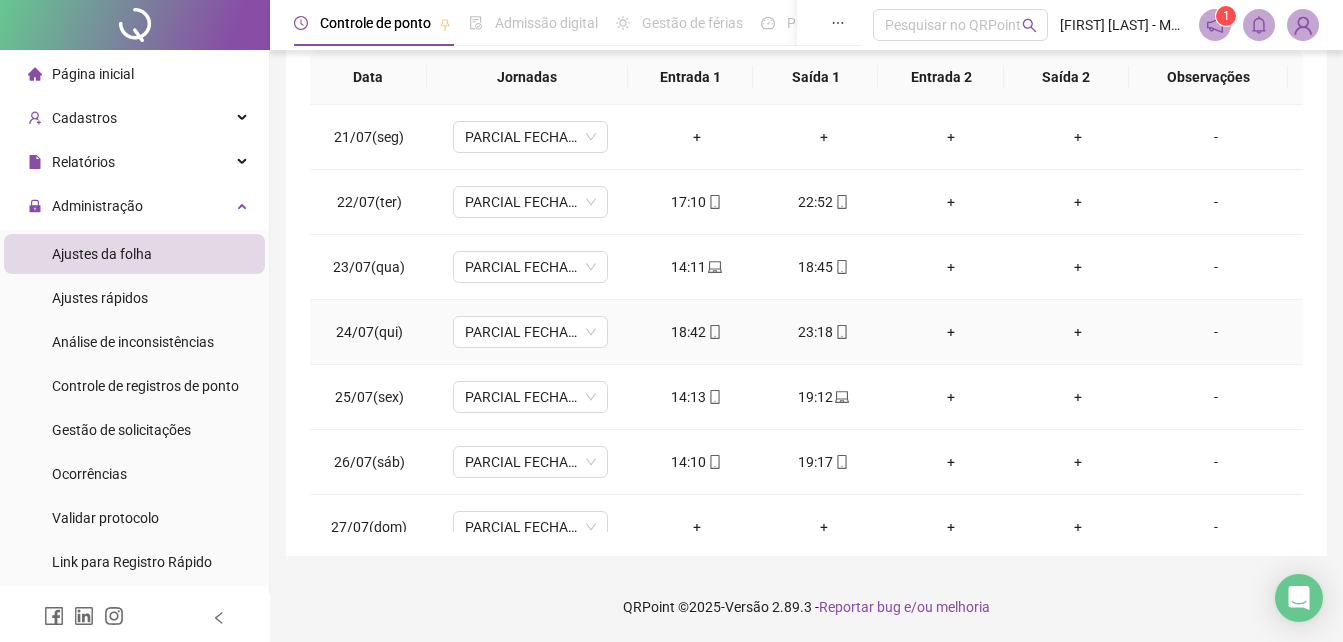 scroll, scrollTop: 1400, scrollLeft: 0, axis: vertical 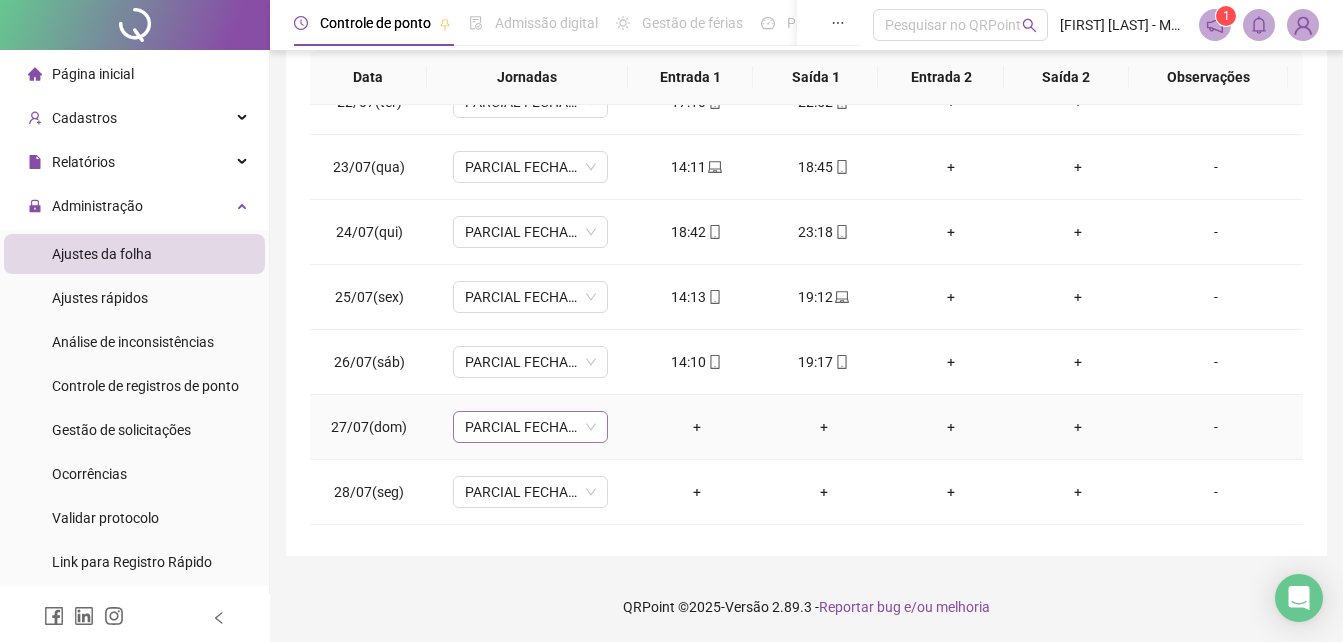 click on "PARCIAL FECHAMENTO 18H-22H" at bounding box center (530, 427) 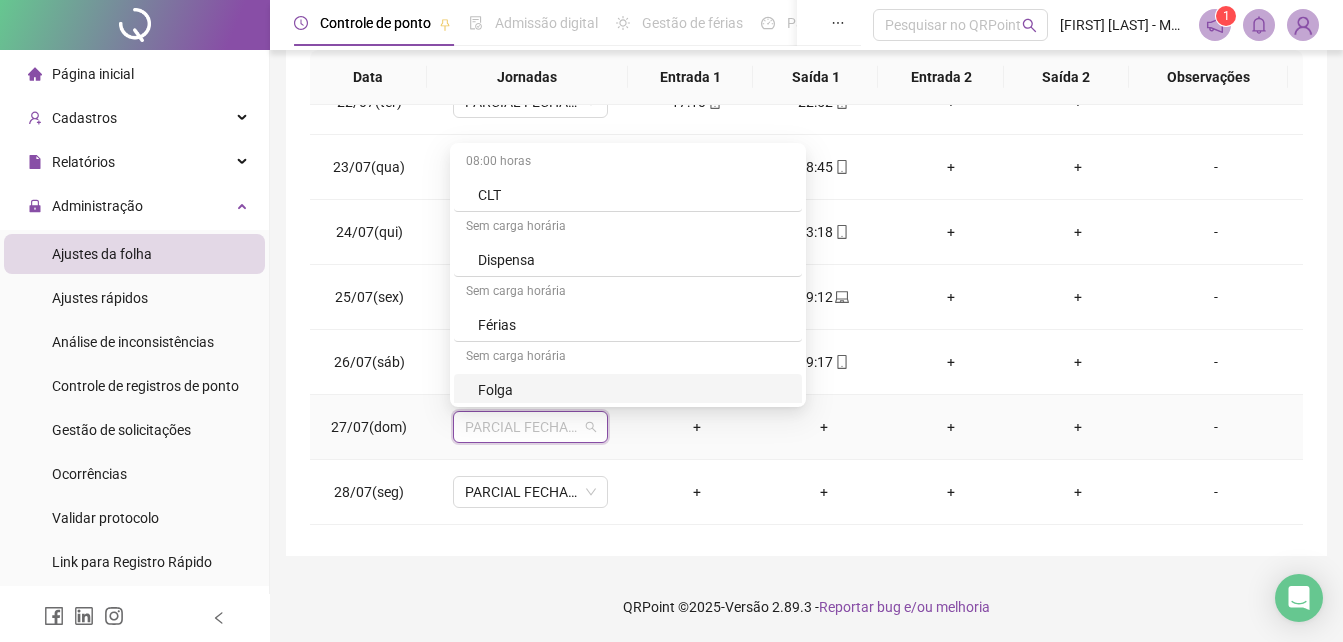 click on "Folga" at bounding box center (634, 390) 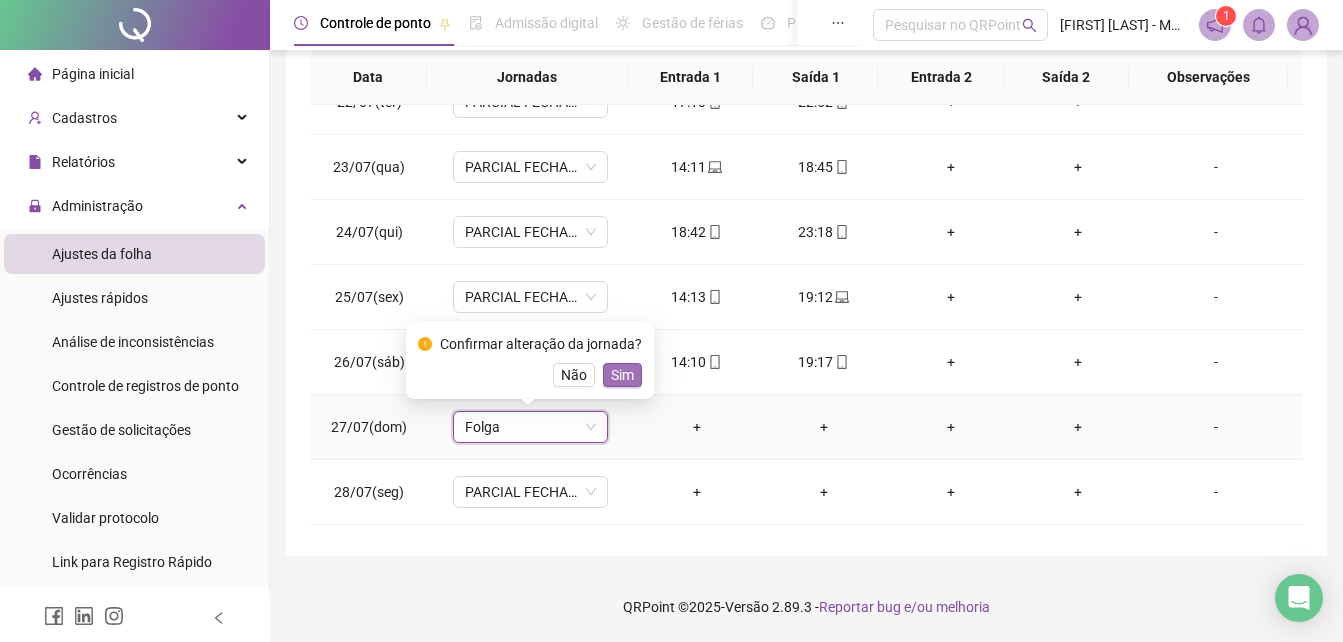 click on "Sim" at bounding box center [622, 375] 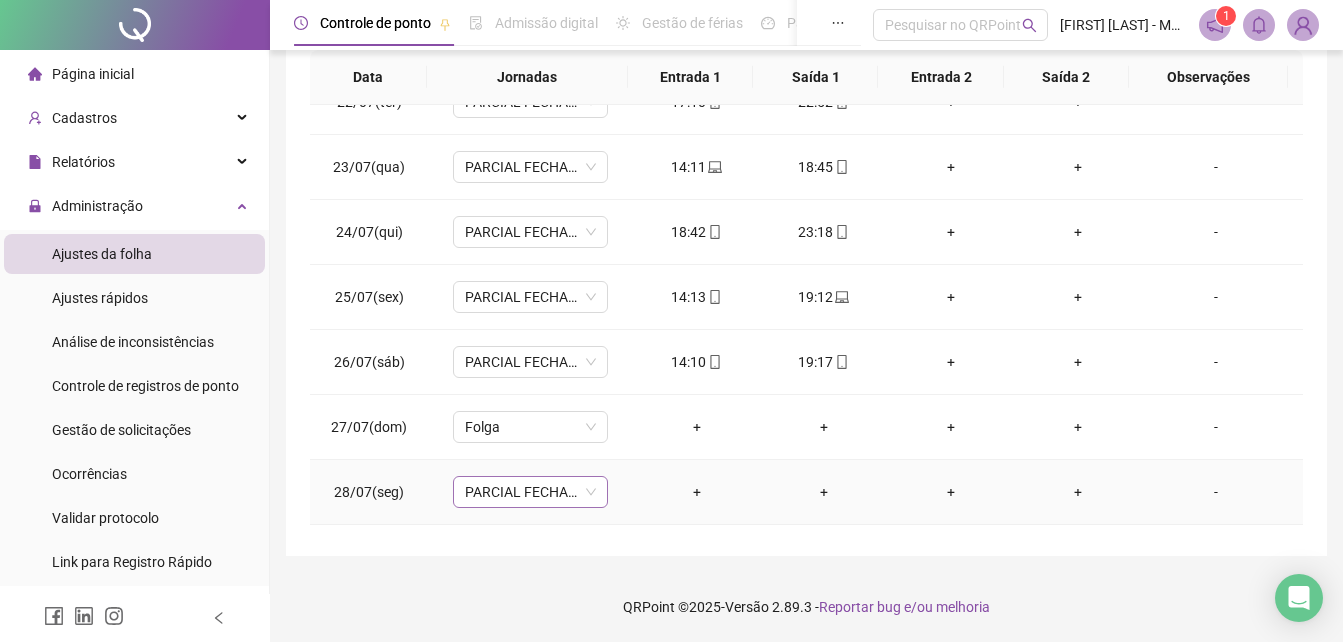 click on "PARCIAL FECHAMENTO 18H-22H" at bounding box center (530, 492) 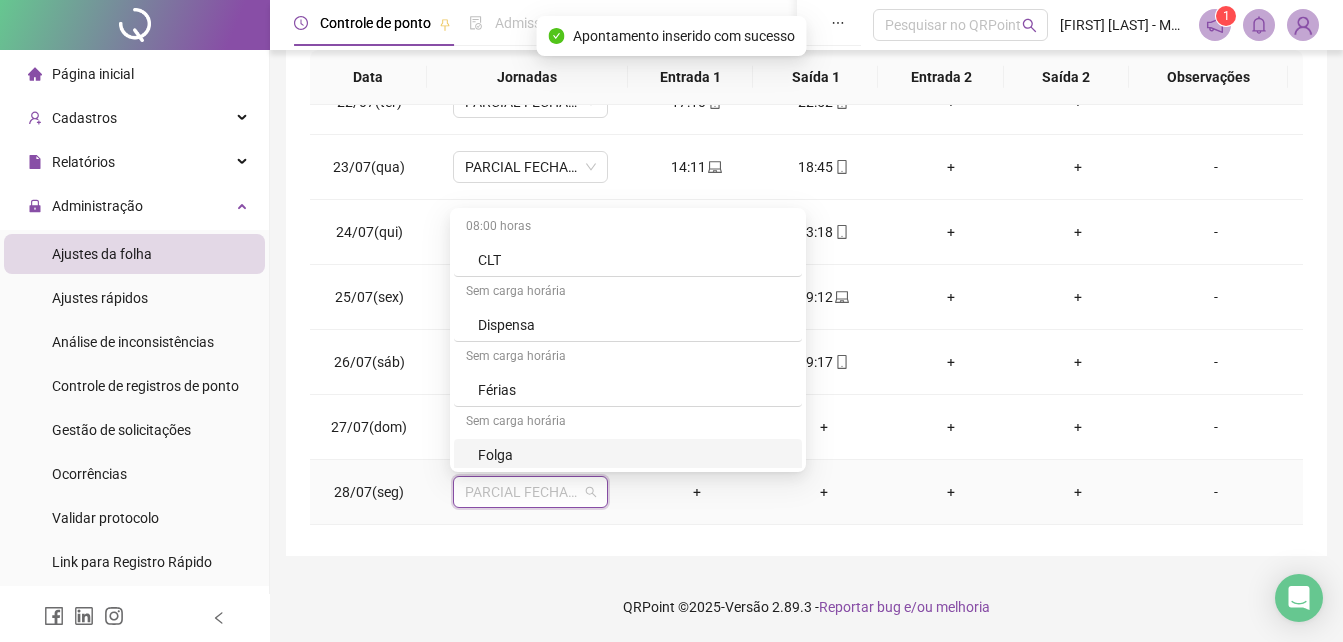click on "Folga" at bounding box center (634, 455) 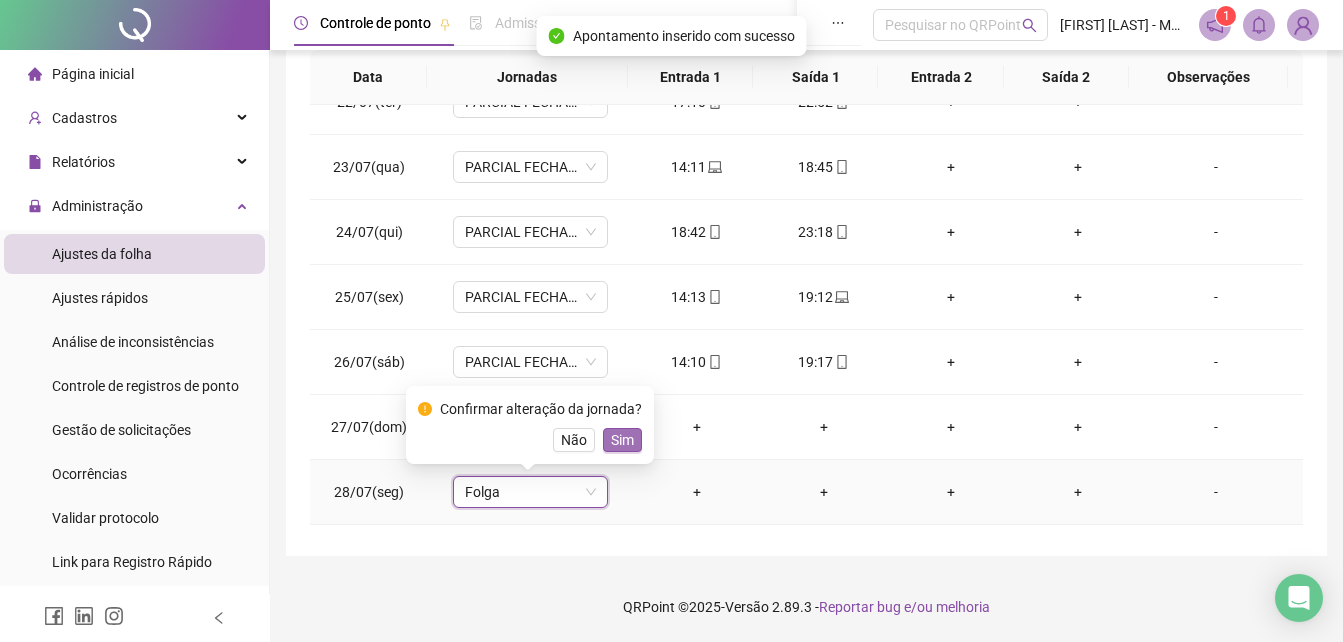 click on "Sim" at bounding box center [622, 440] 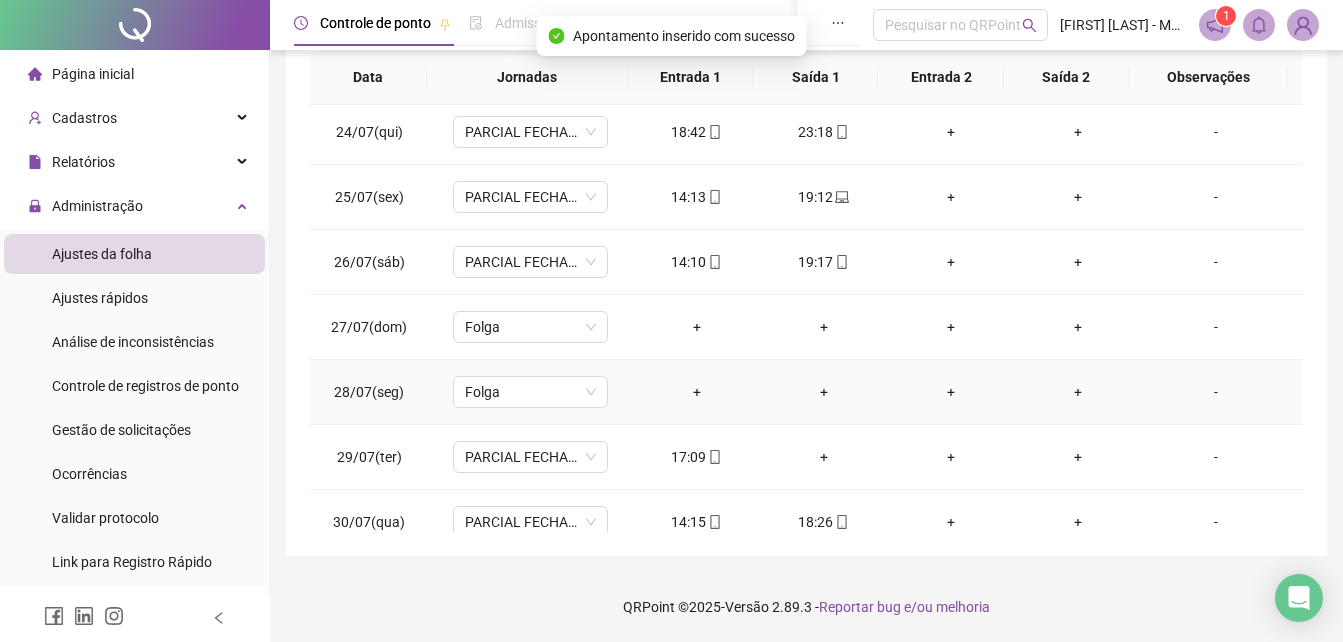scroll, scrollTop: 1588, scrollLeft: 0, axis: vertical 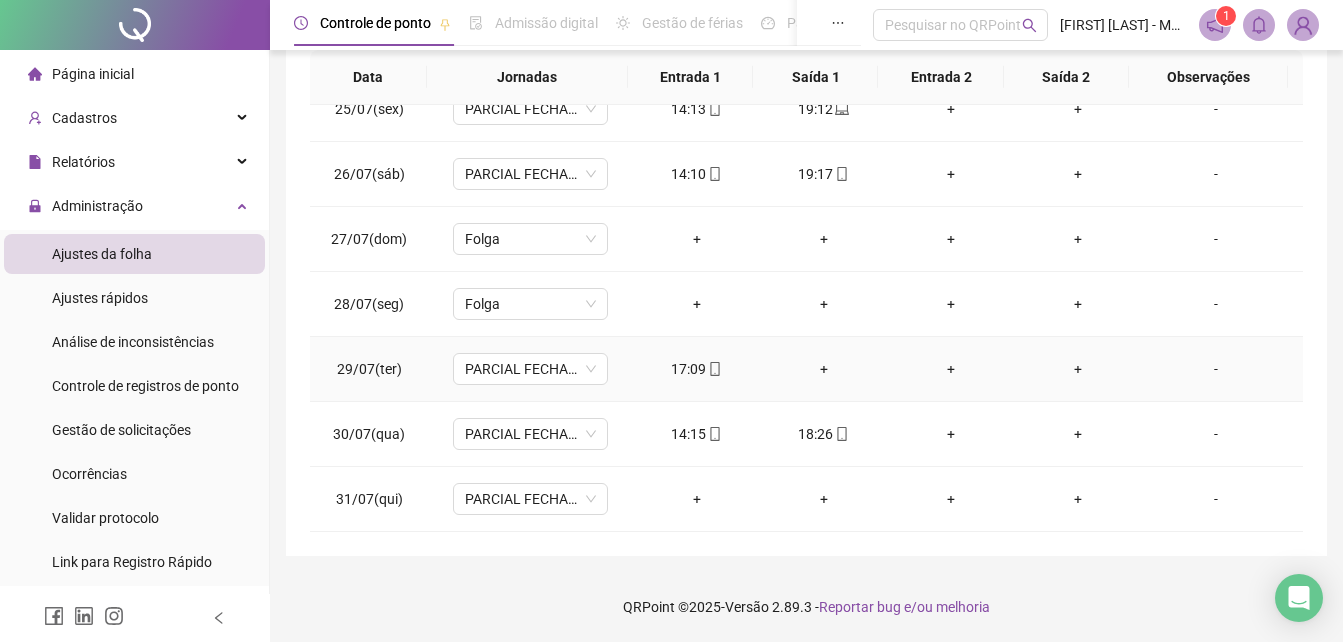 click on "+" at bounding box center (823, 369) 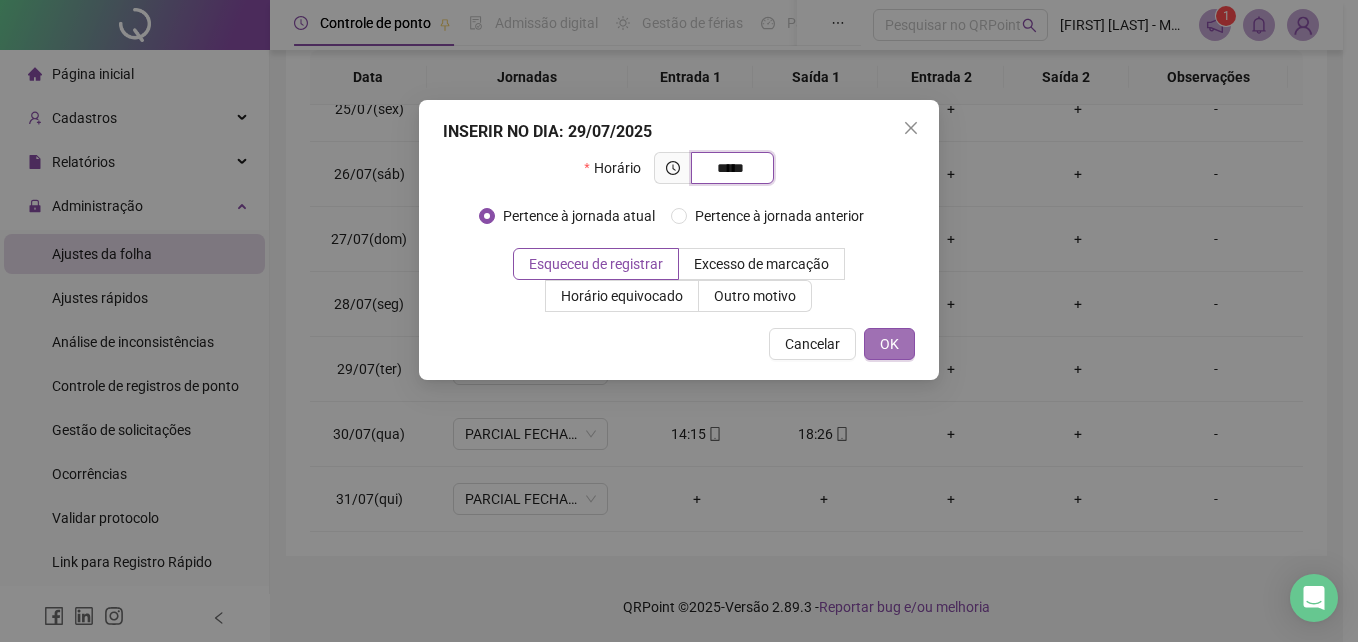 type on "*****" 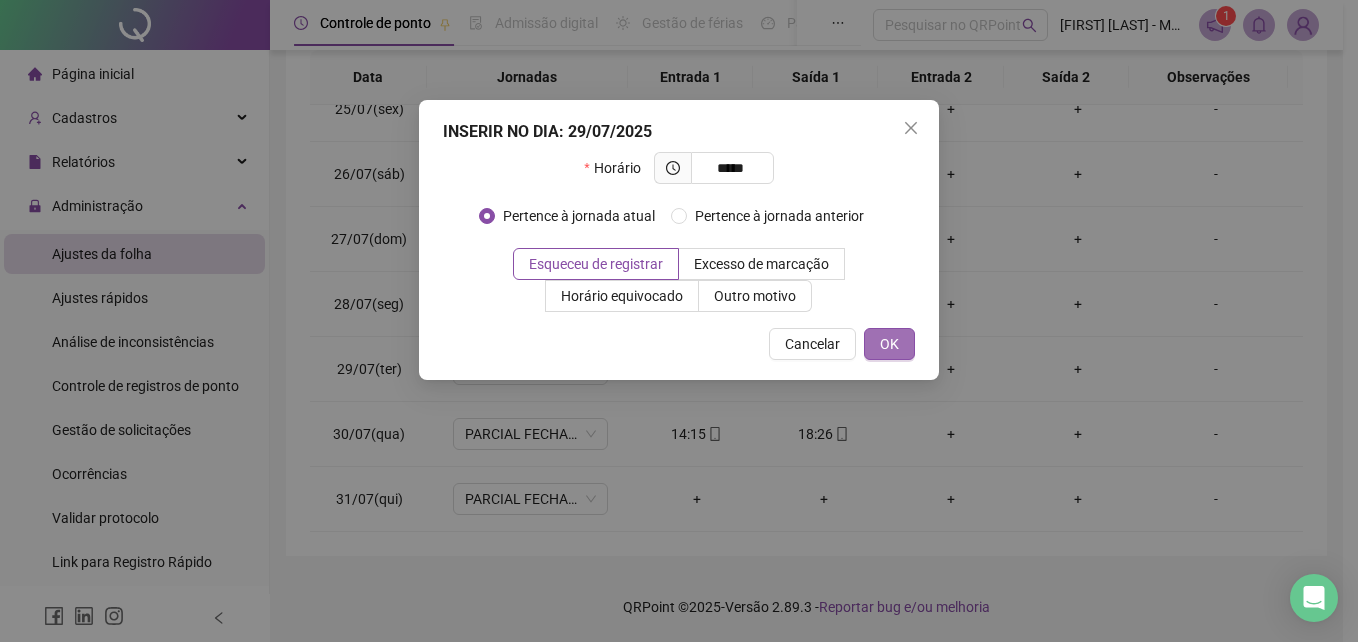 click on "OK" at bounding box center (889, 344) 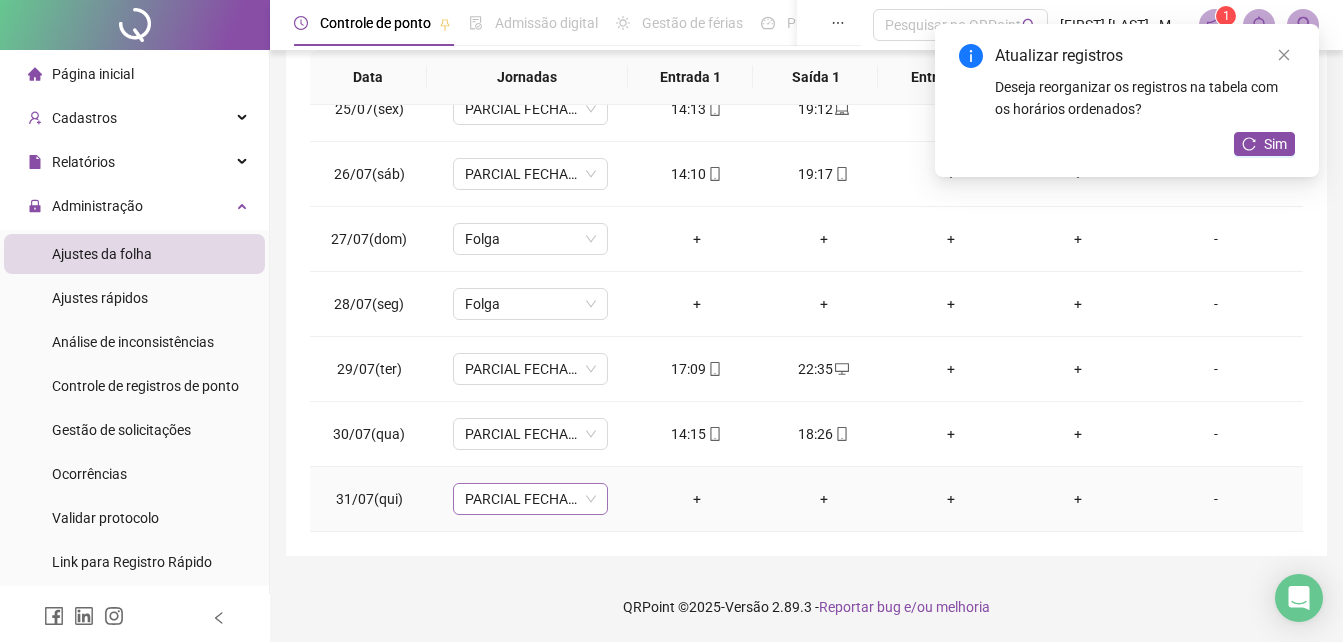 click on "PARCIAL FECHAMENTO 18H-22H" at bounding box center (530, 499) 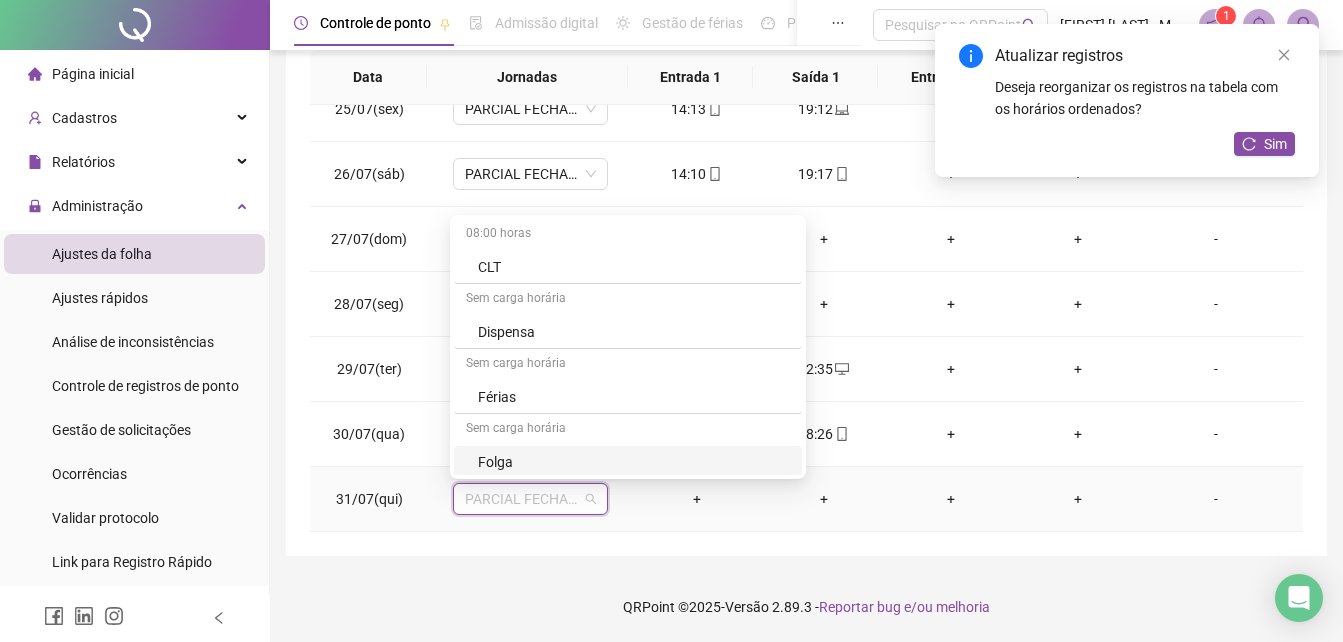 click on "Folga" at bounding box center [634, 462] 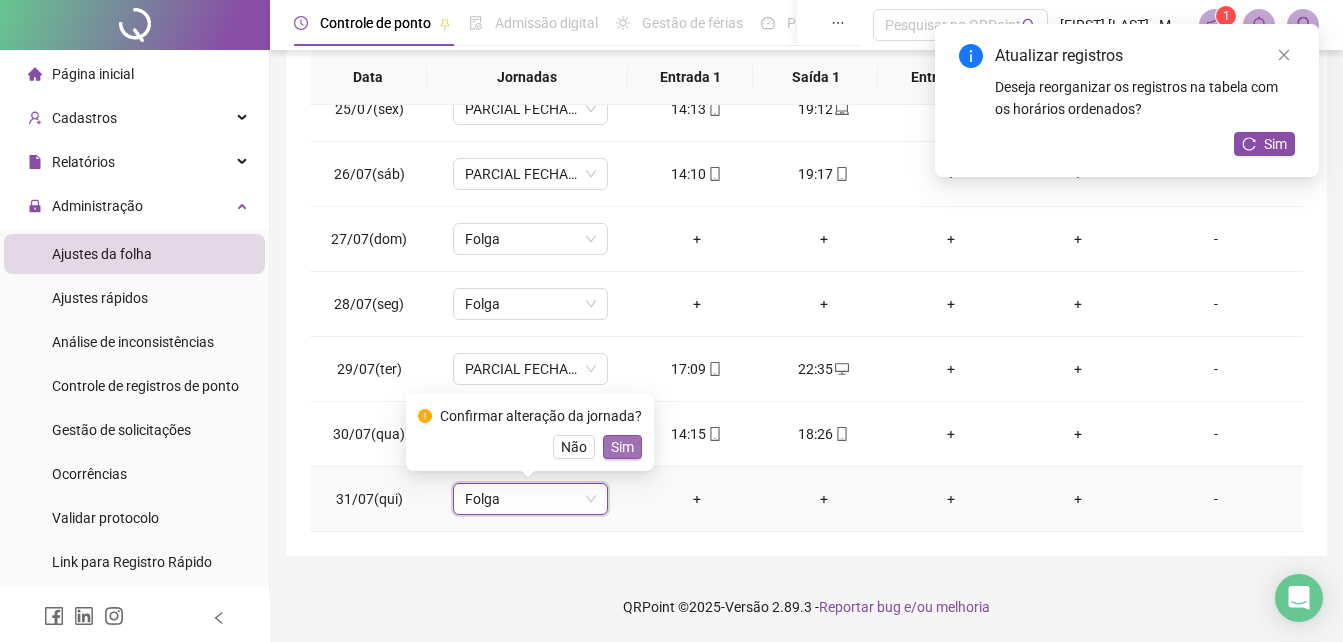 click on "Sim" at bounding box center [622, 447] 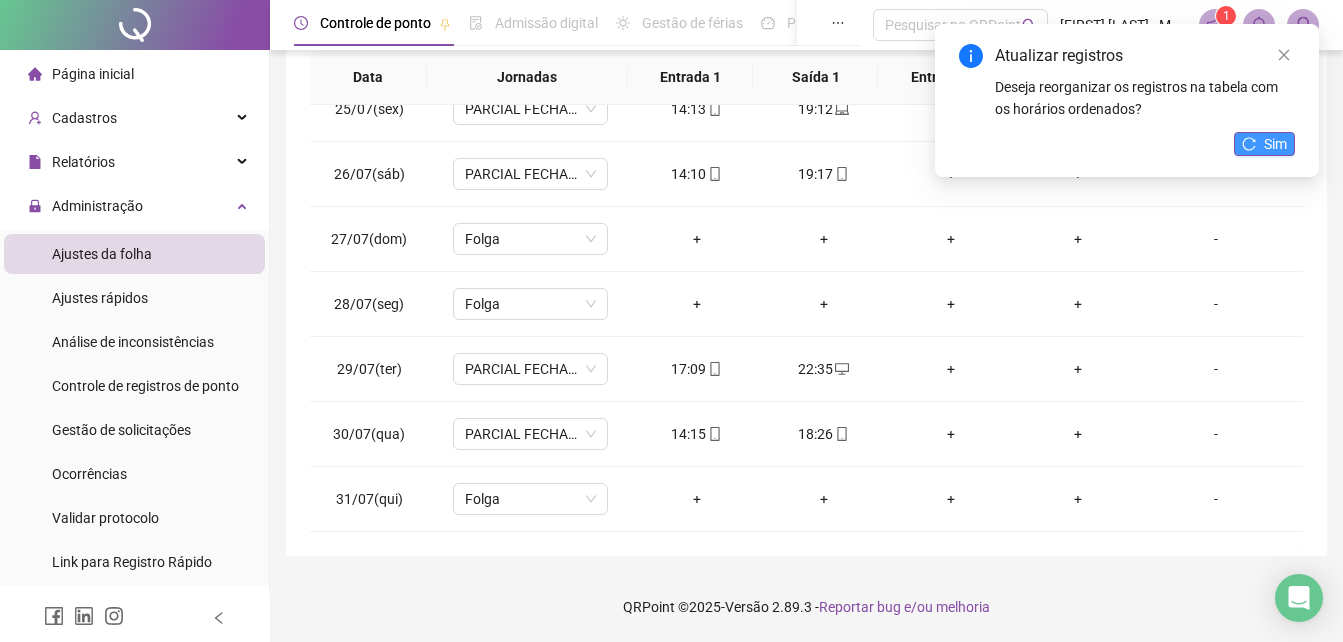 click on "Sim" at bounding box center (1275, 144) 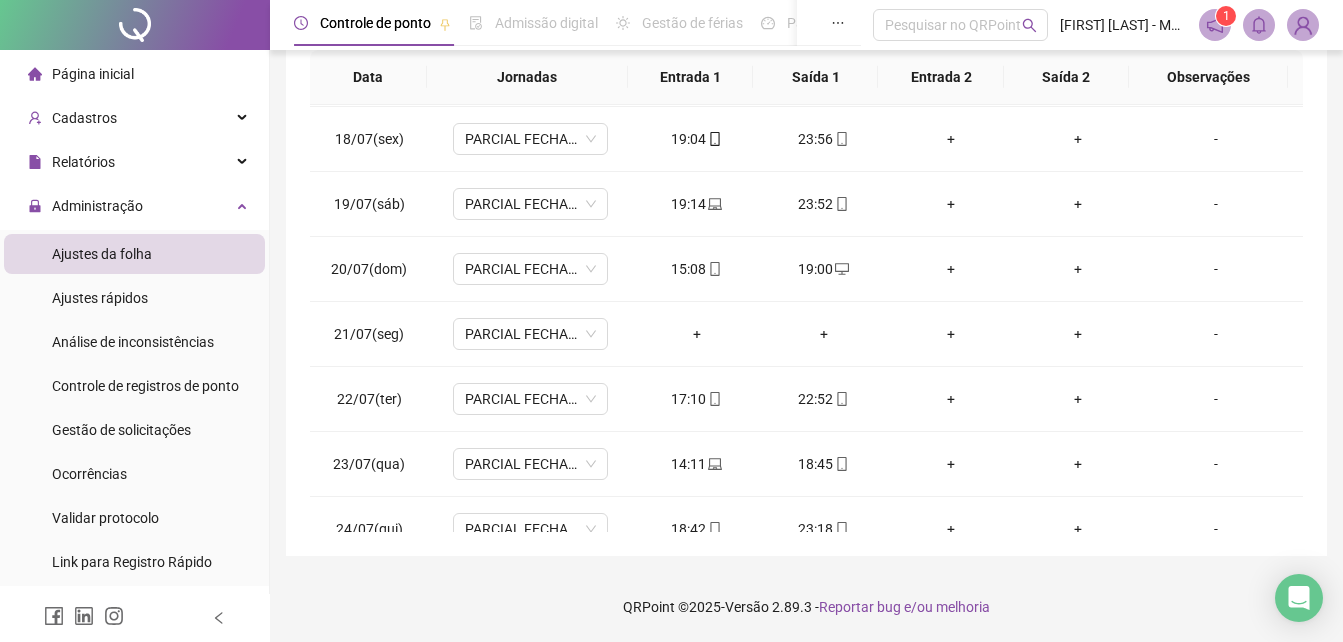 scroll, scrollTop: 1088, scrollLeft: 0, axis: vertical 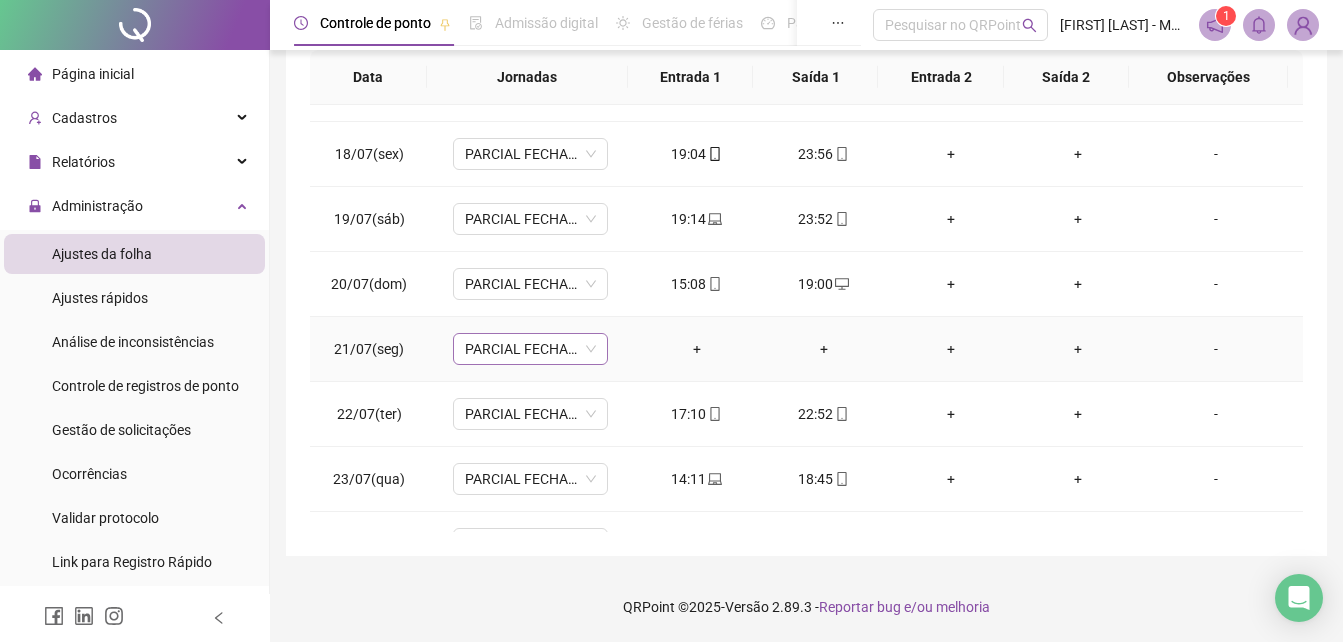 click on "PARCIAL FECHAMENTO 18H-22H" at bounding box center [530, 349] 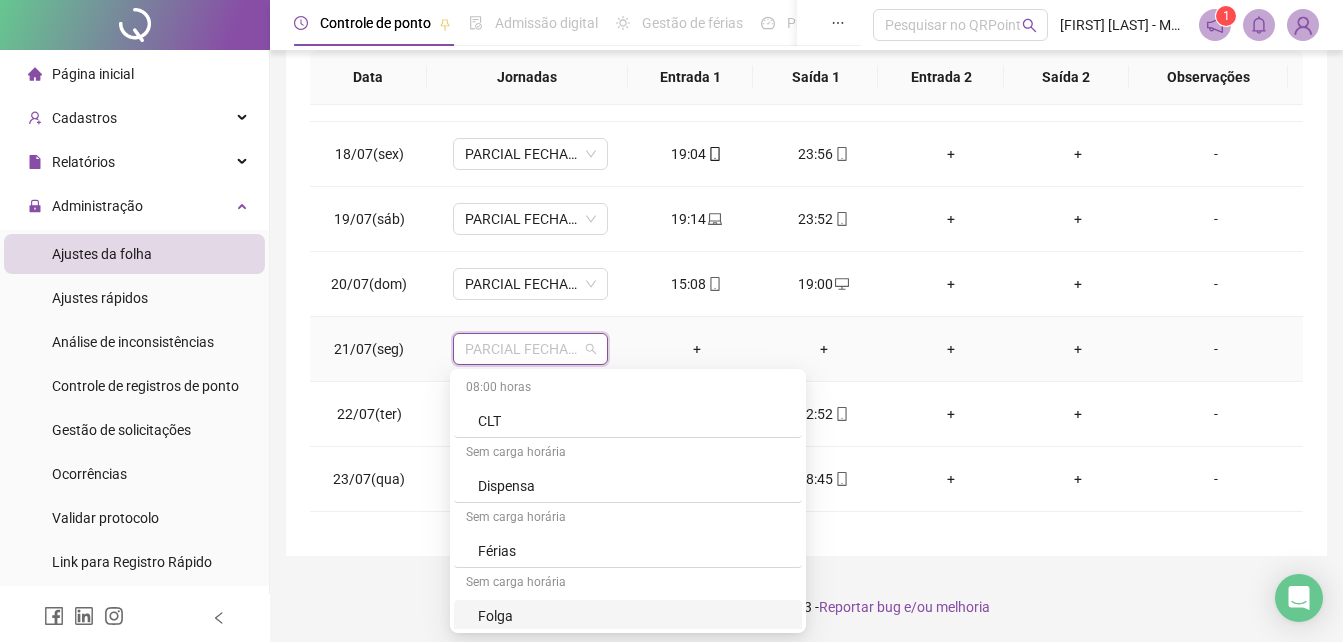 click on "Folga" at bounding box center (634, 616) 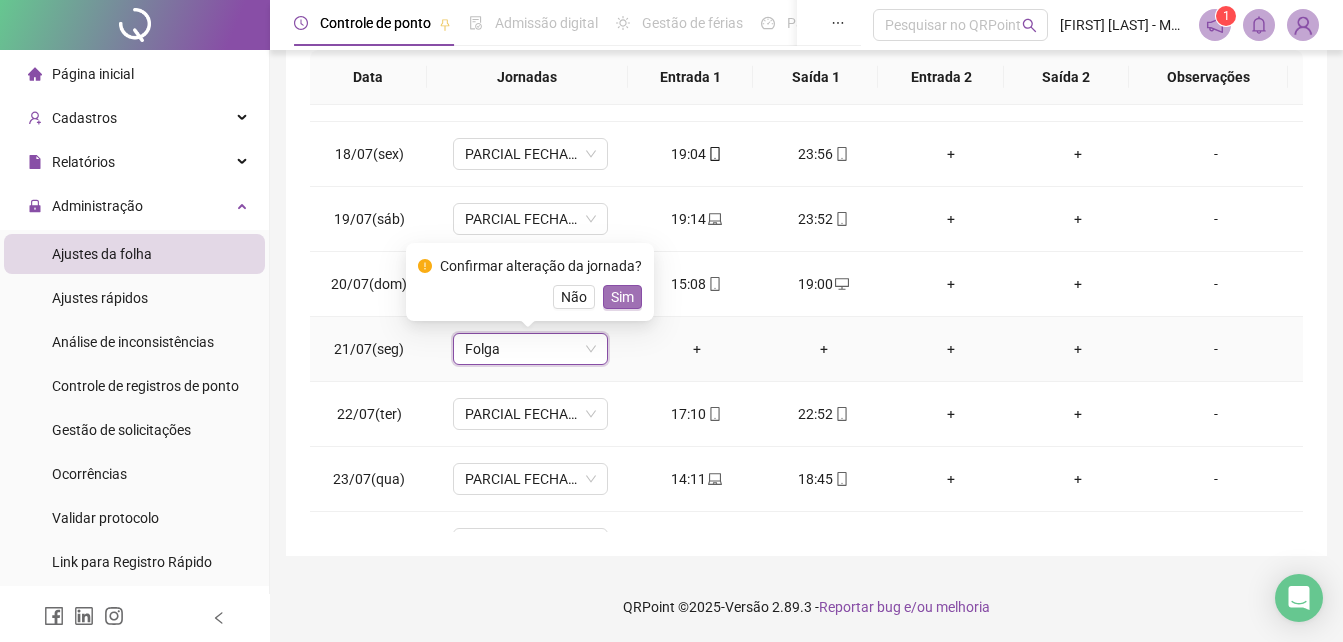 click on "Sim" at bounding box center (622, 297) 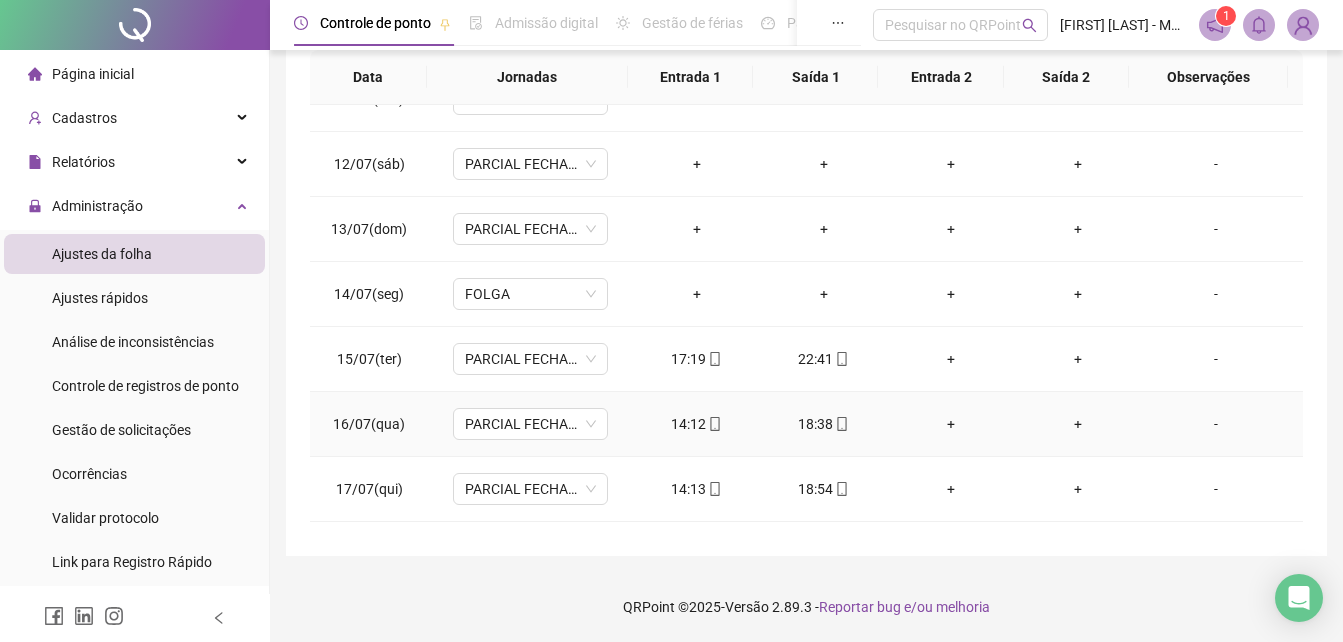 scroll, scrollTop: 588, scrollLeft: 0, axis: vertical 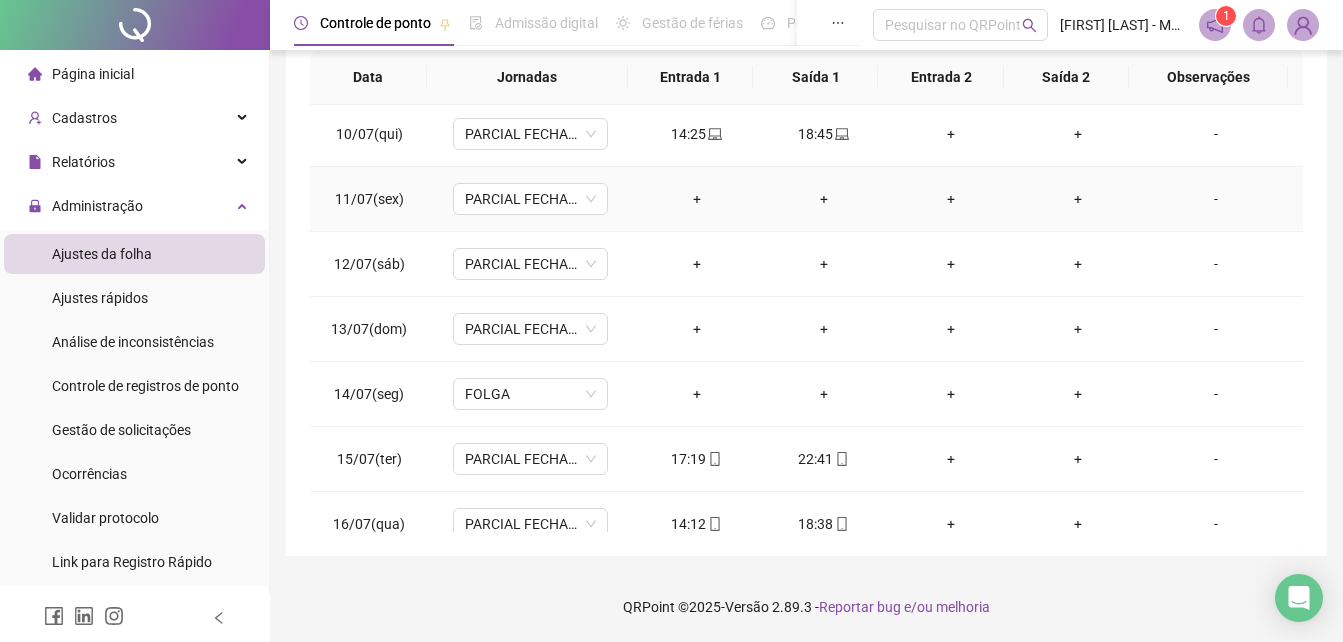 click on "+" at bounding box center (696, 199) 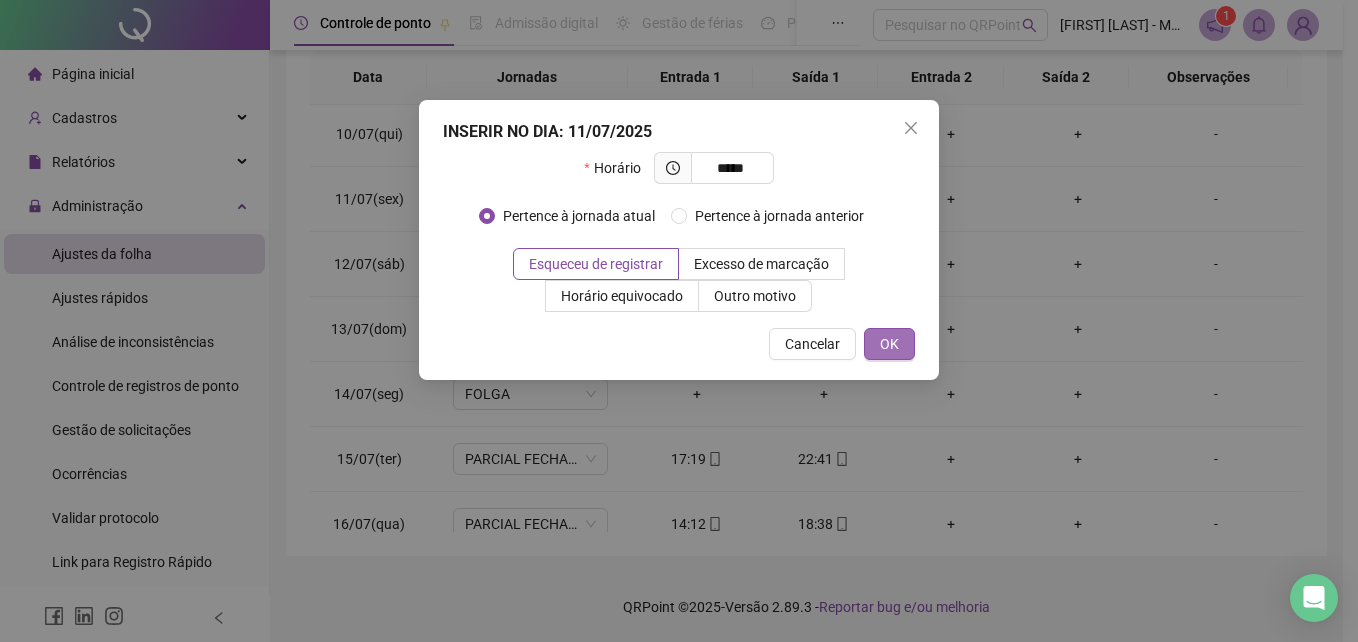 type on "*****" 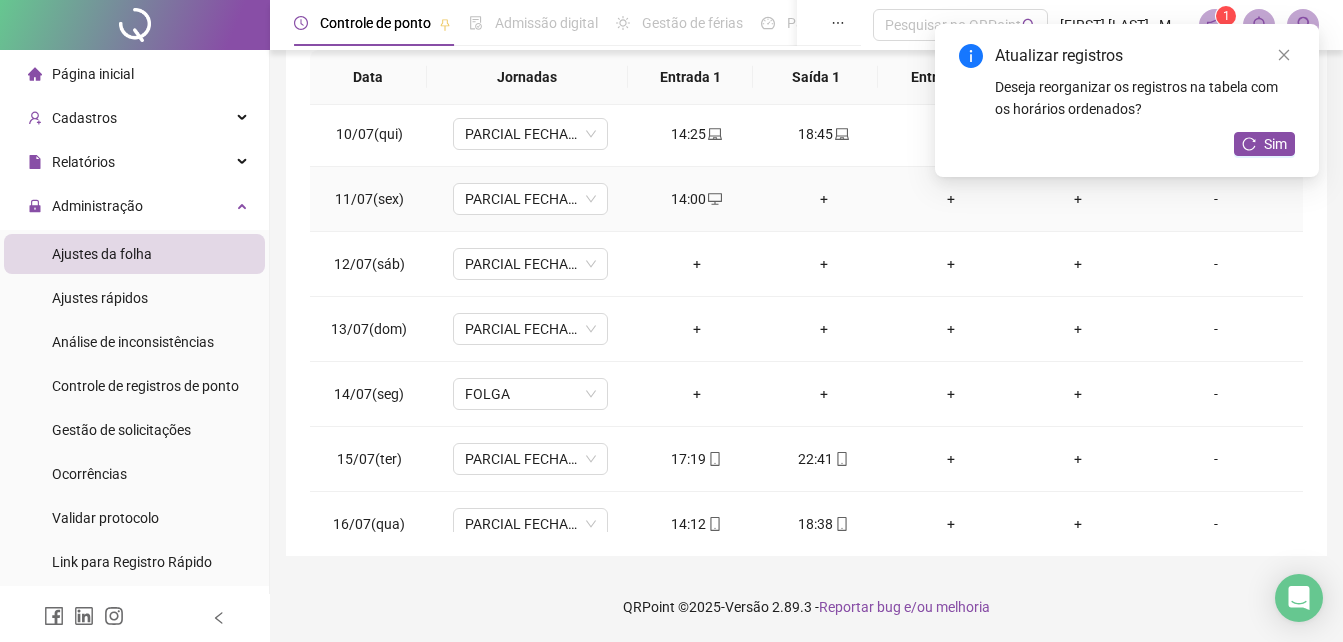 click on "+" at bounding box center (823, 199) 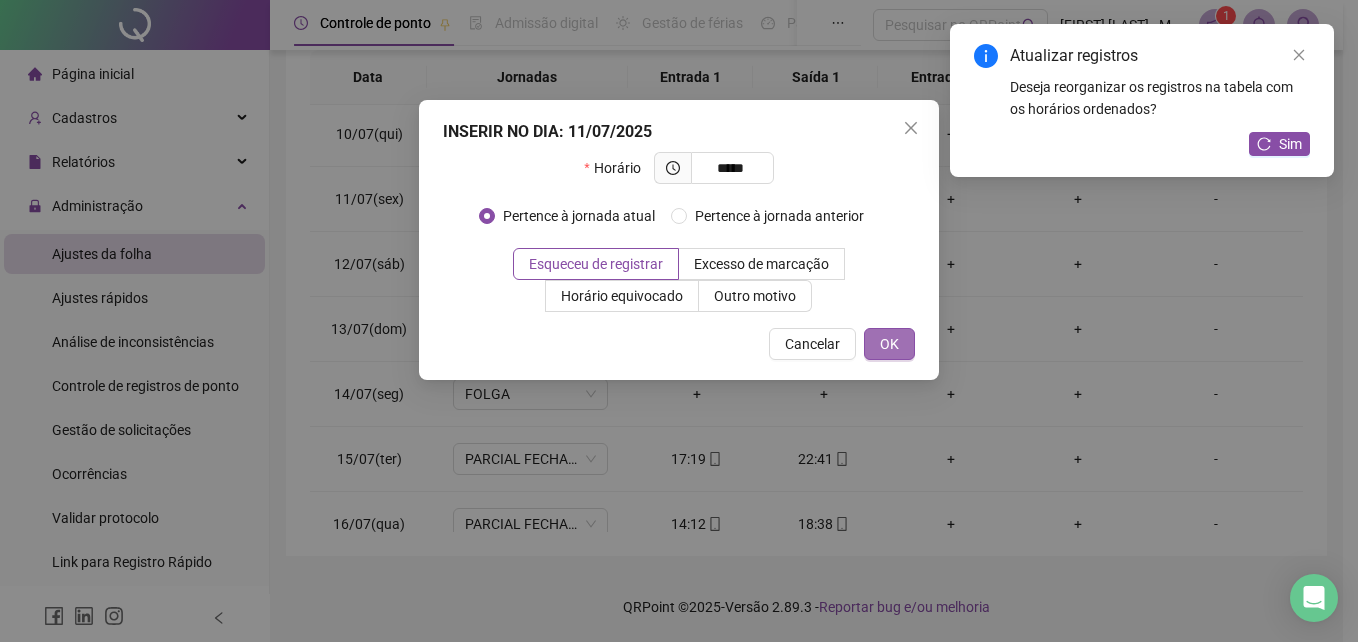 type on "*****" 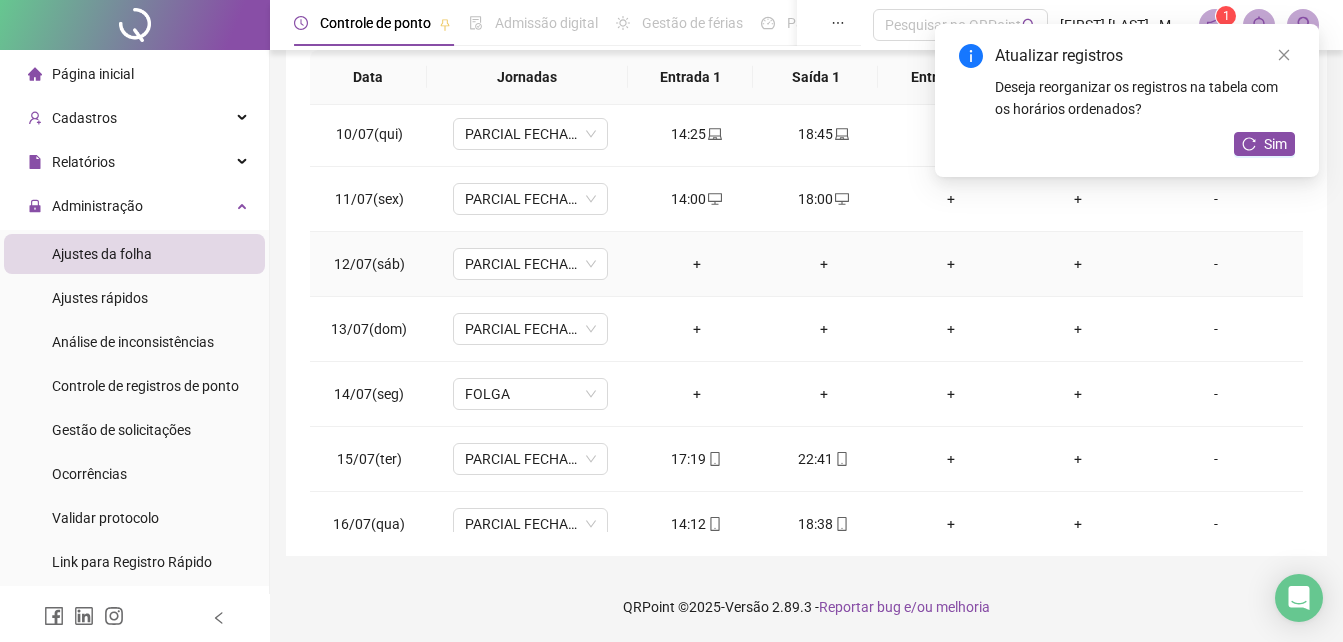 click on "+" at bounding box center (696, 264) 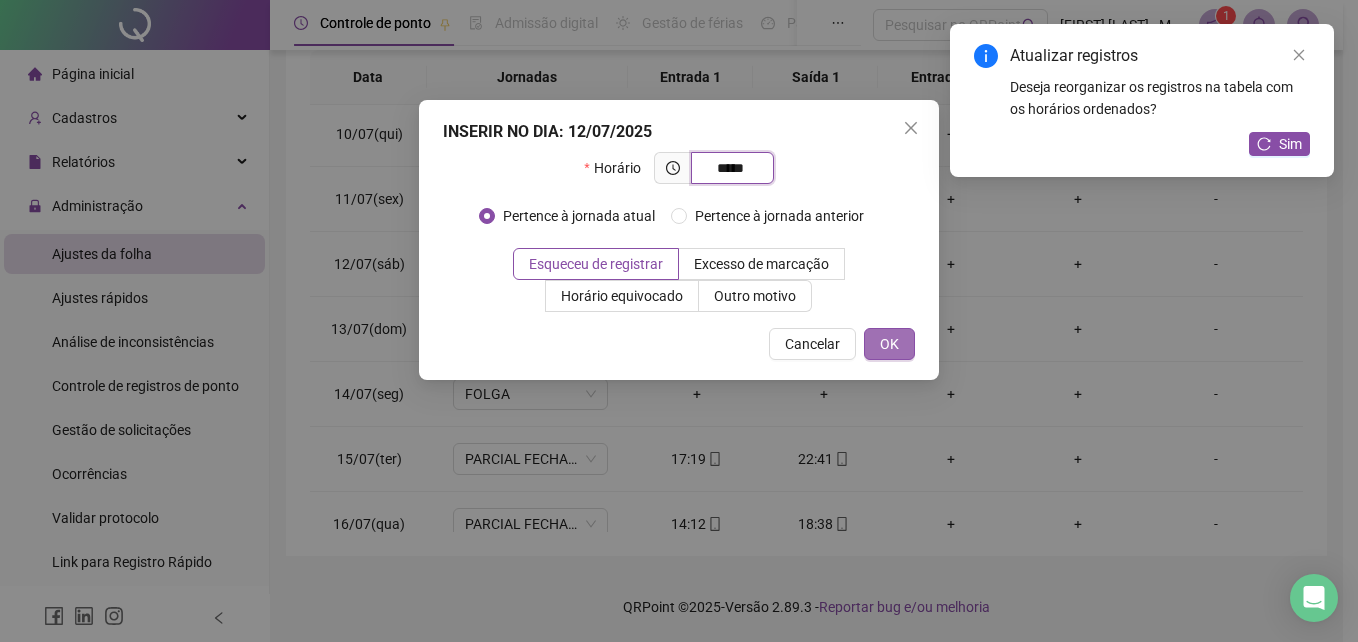 type on "*****" 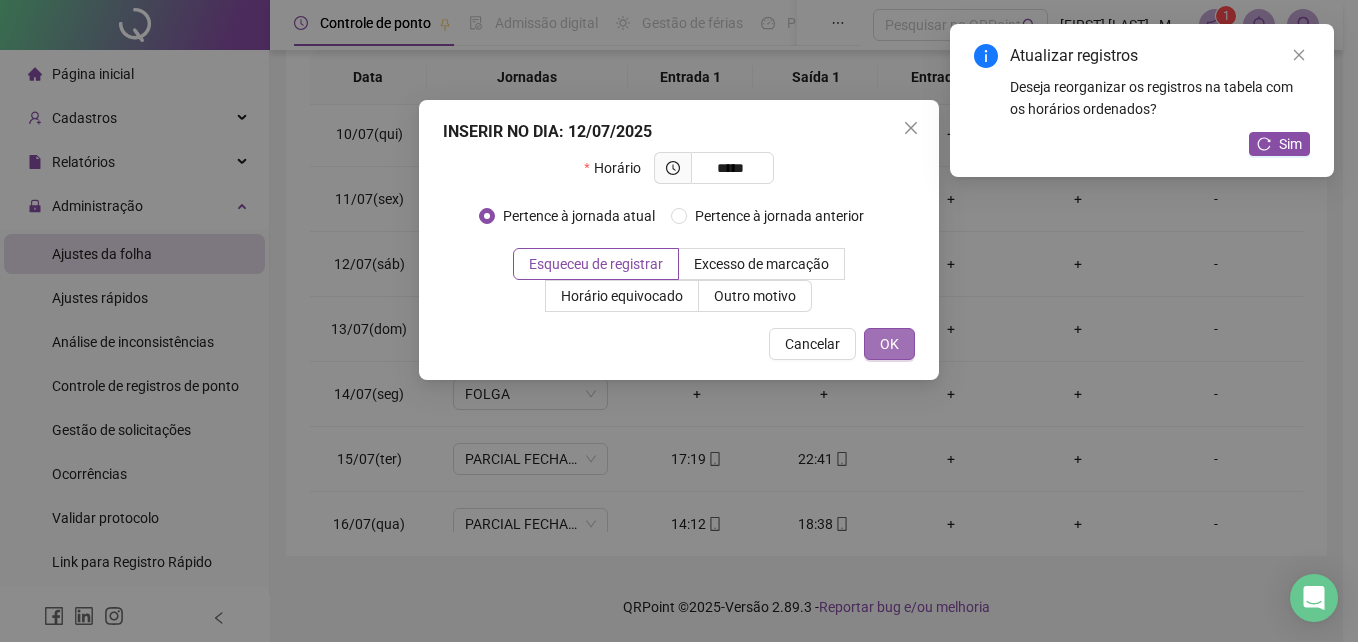 click on "OK" at bounding box center (889, 344) 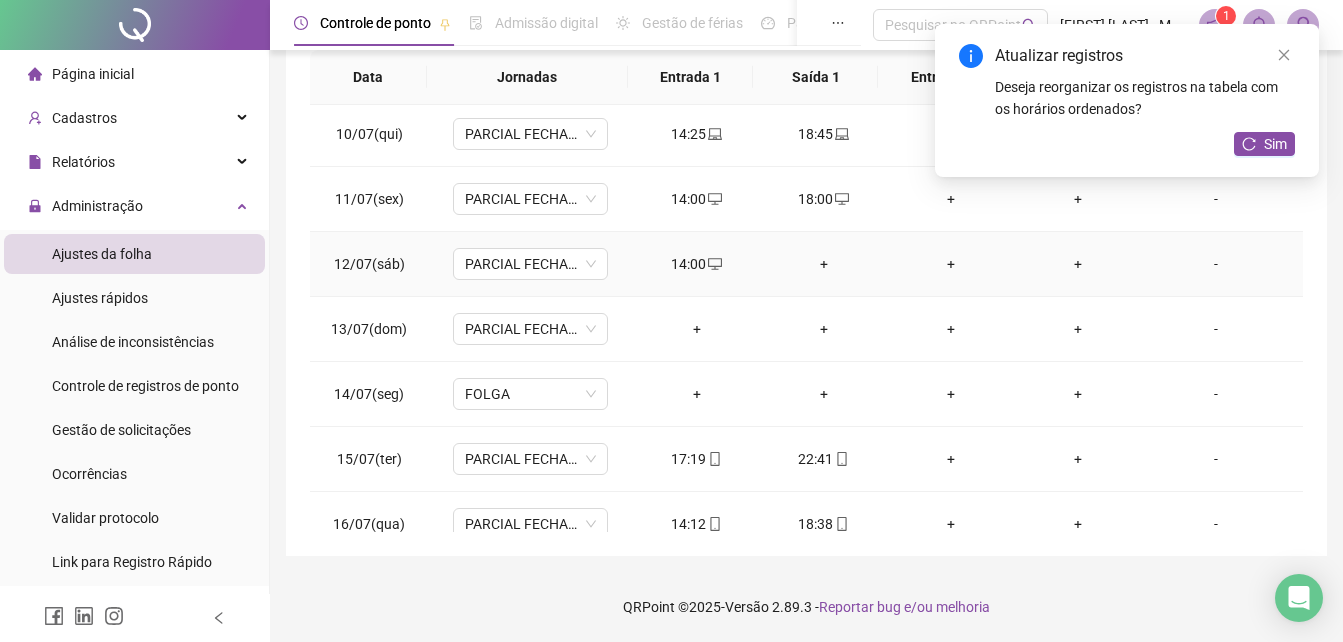 click on "+" at bounding box center (823, 264) 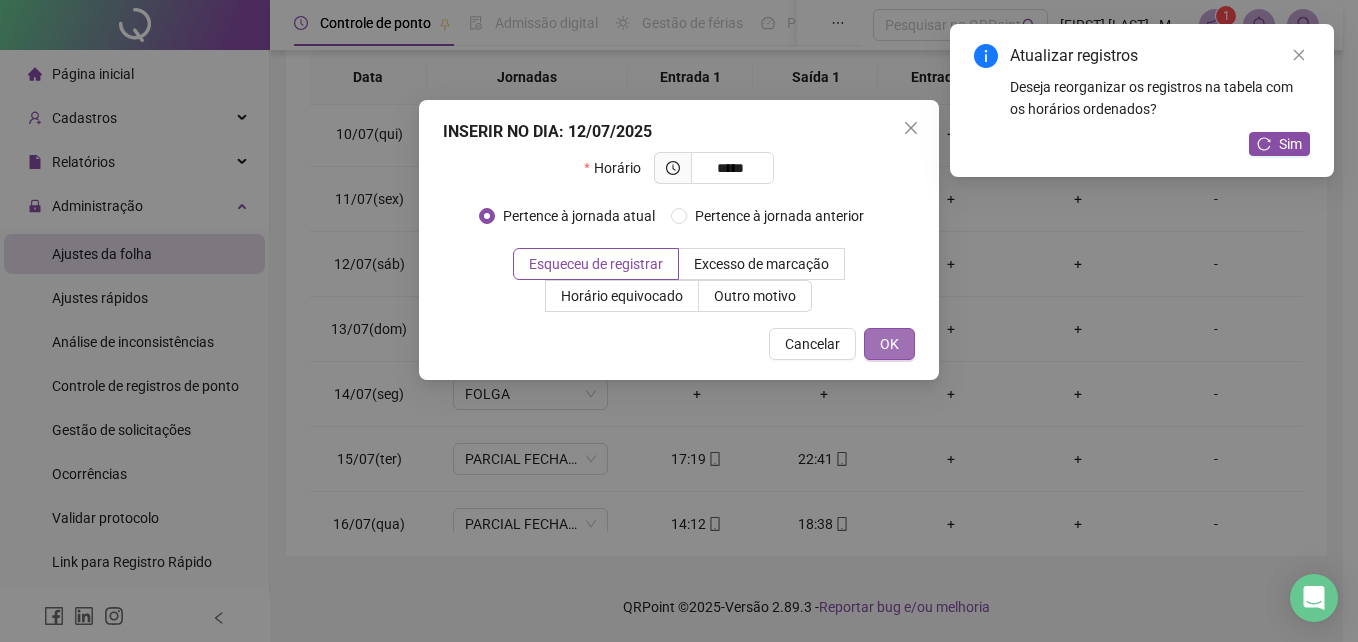 type on "*****" 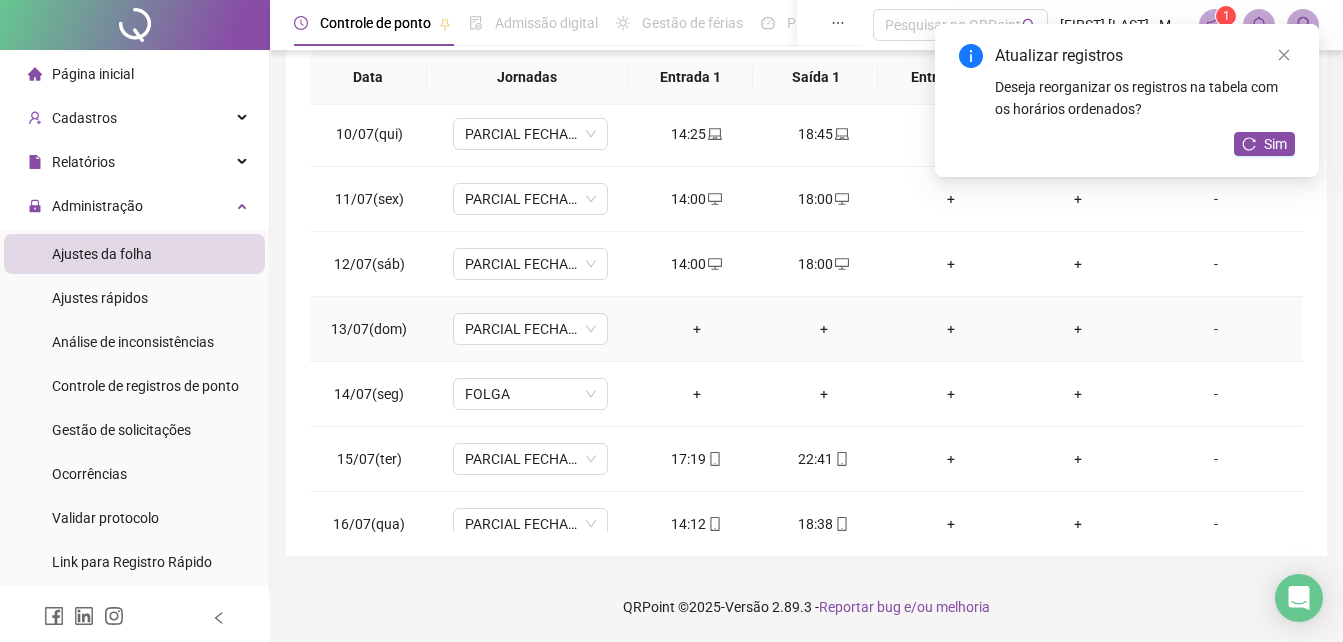 click on "+" at bounding box center [696, 329] 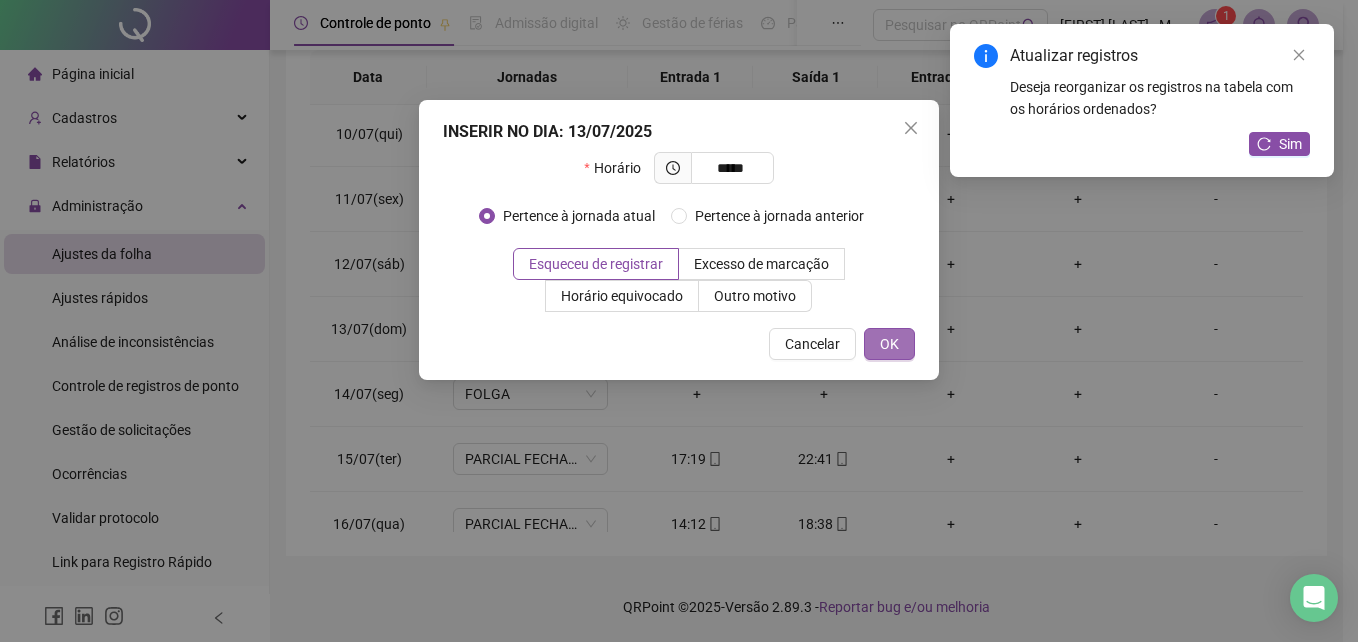 type on "*****" 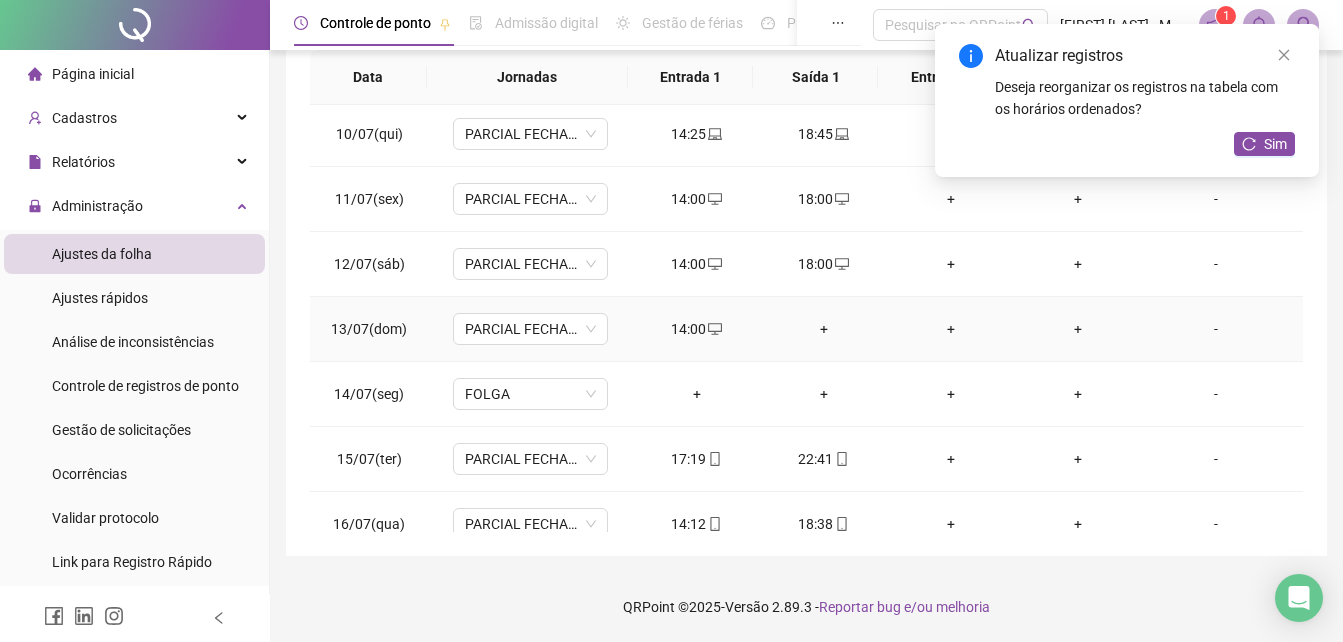 click on "+" at bounding box center [823, 329] 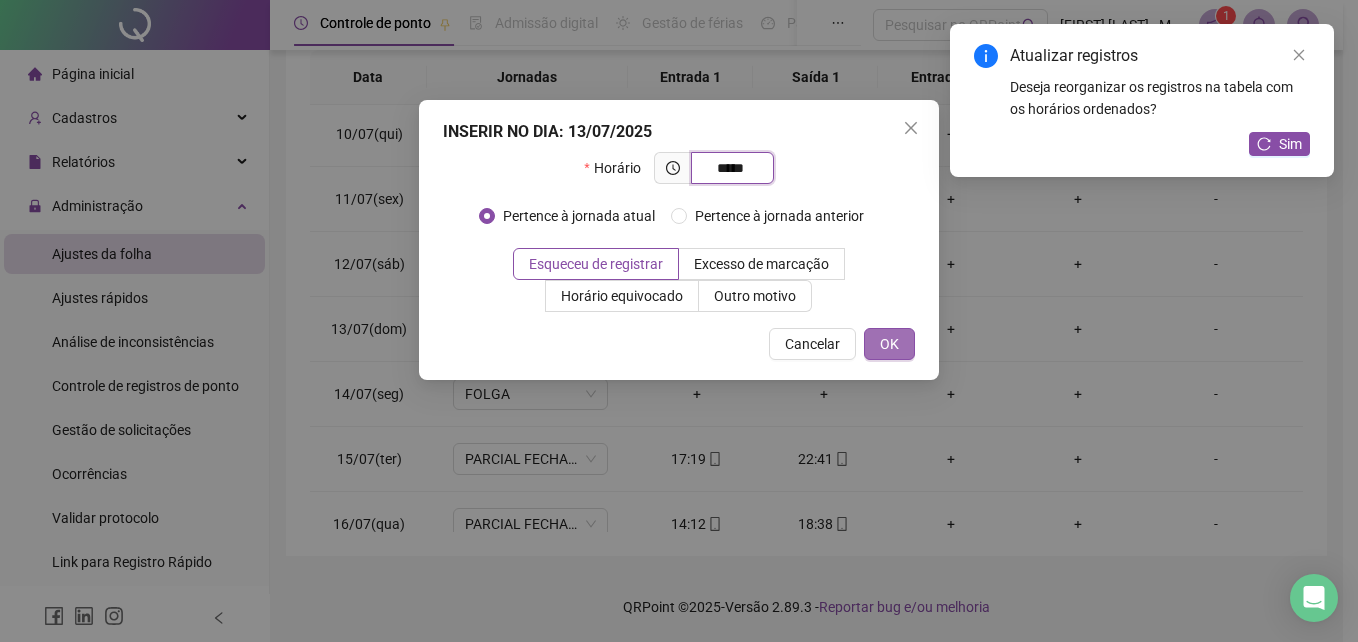 type on "*****" 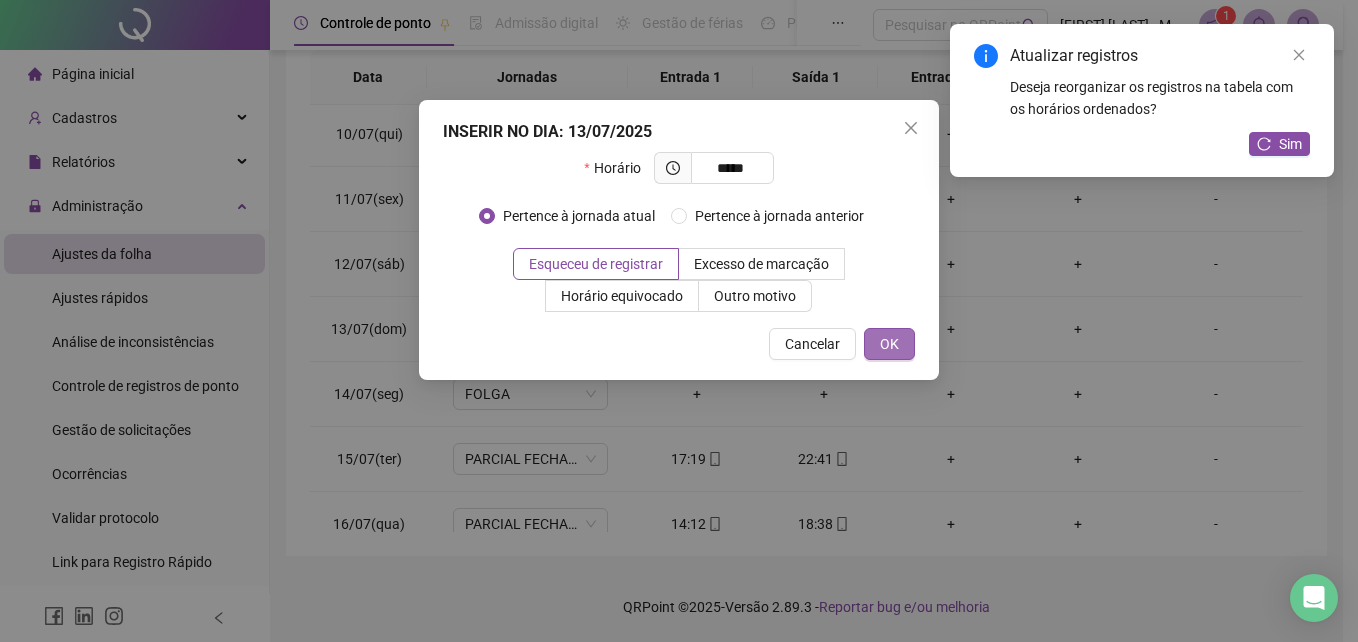 click on "OK" at bounding box center [889, 344] 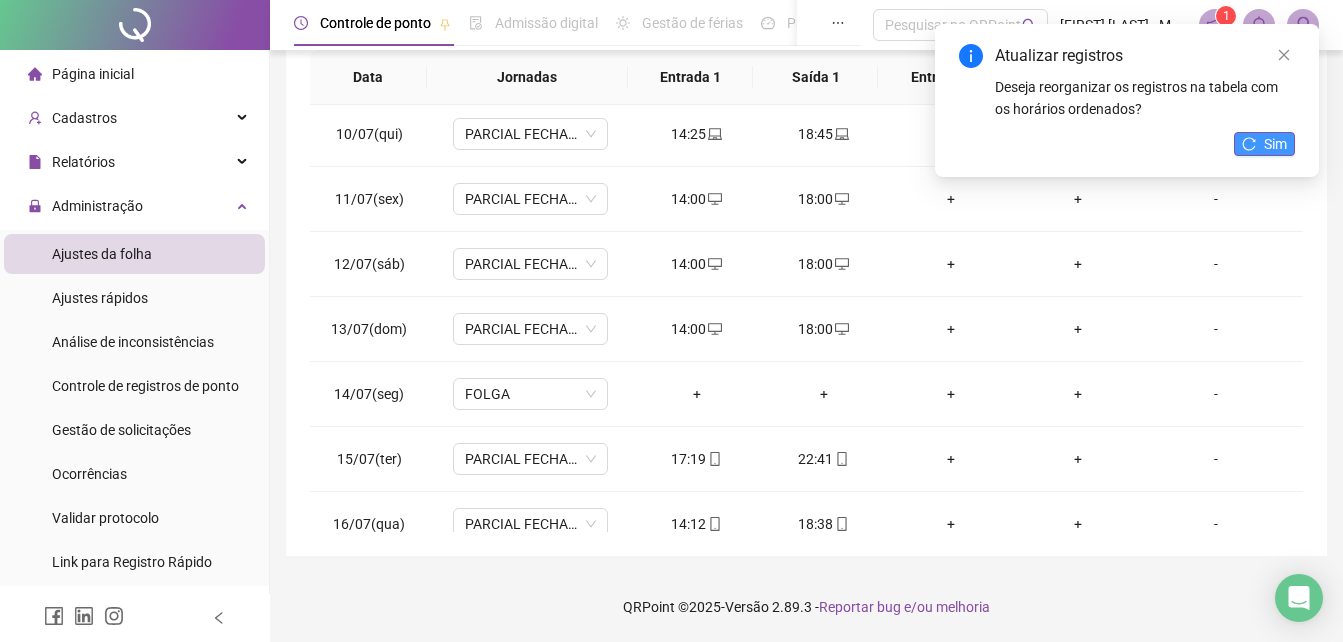 click 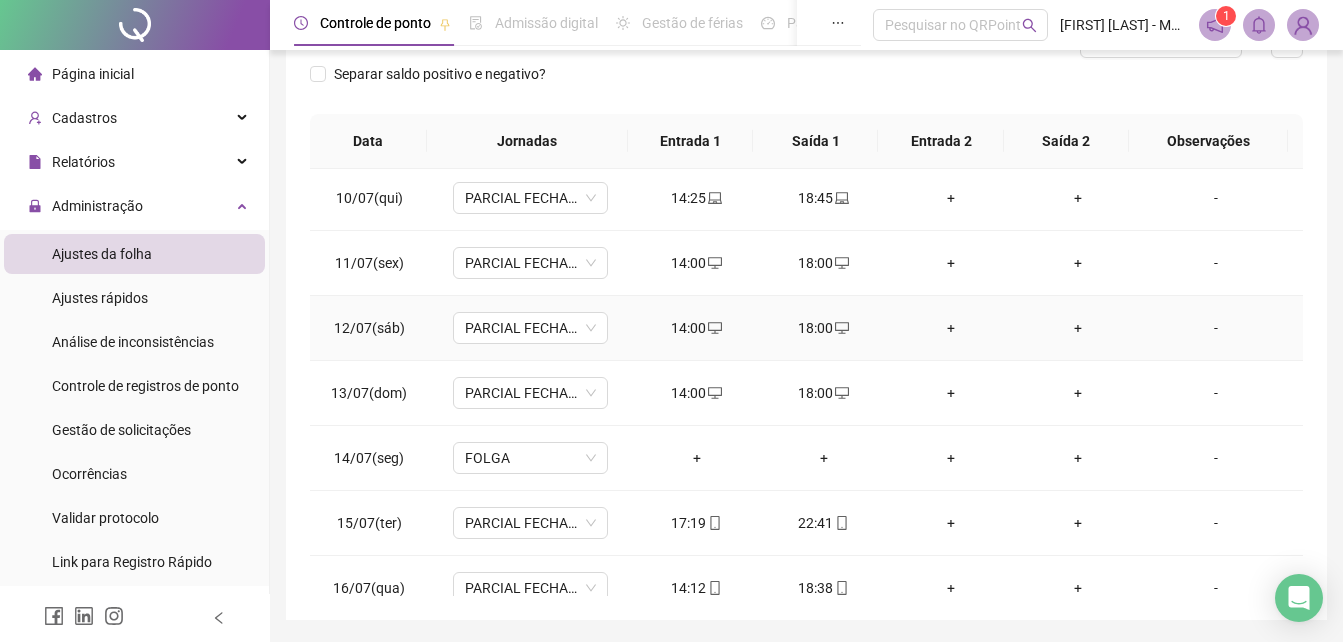 scroll, scrollTop: 256, scrollLeft: 0, axis: vertical 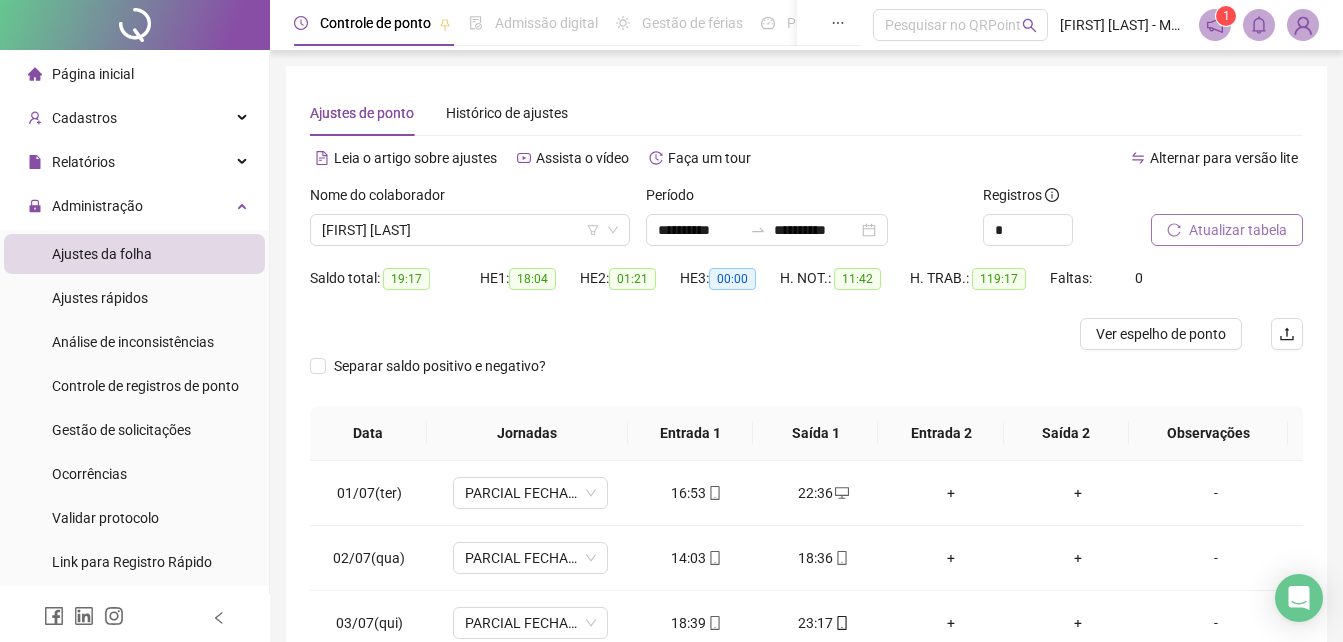 click on "Atualizar tabela" at bounding box center [1238, 230] 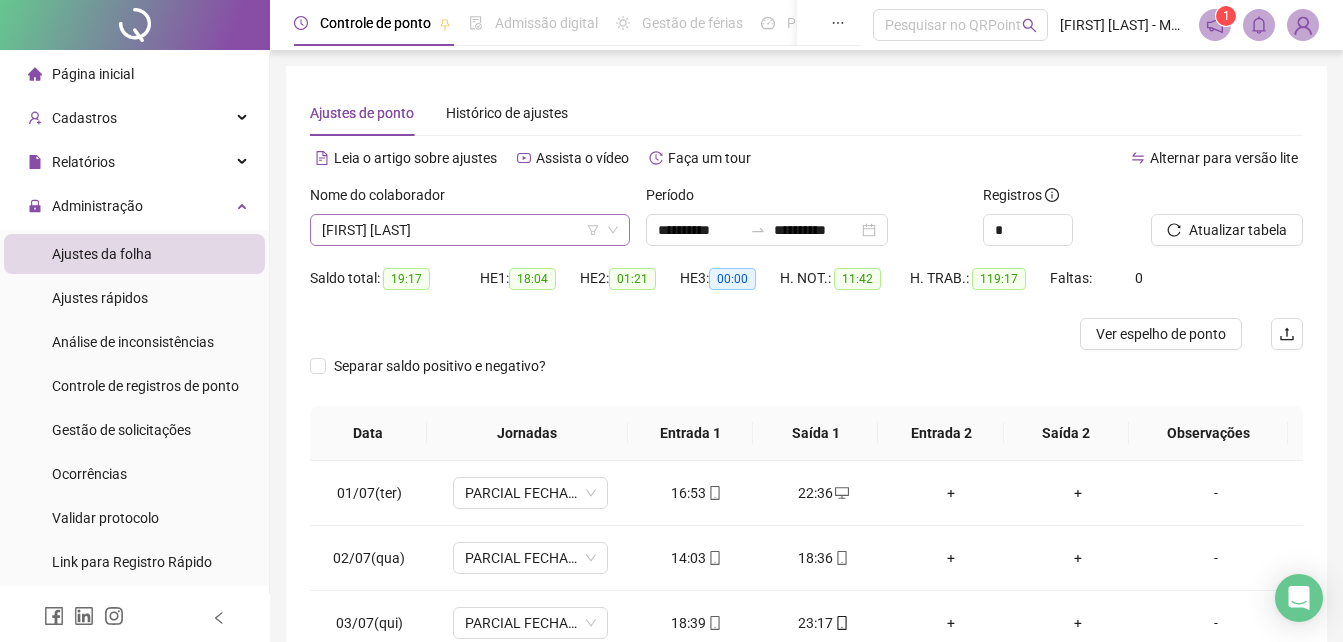 click on "[FIRST] [LAST]" at bounding box center [470, 230] 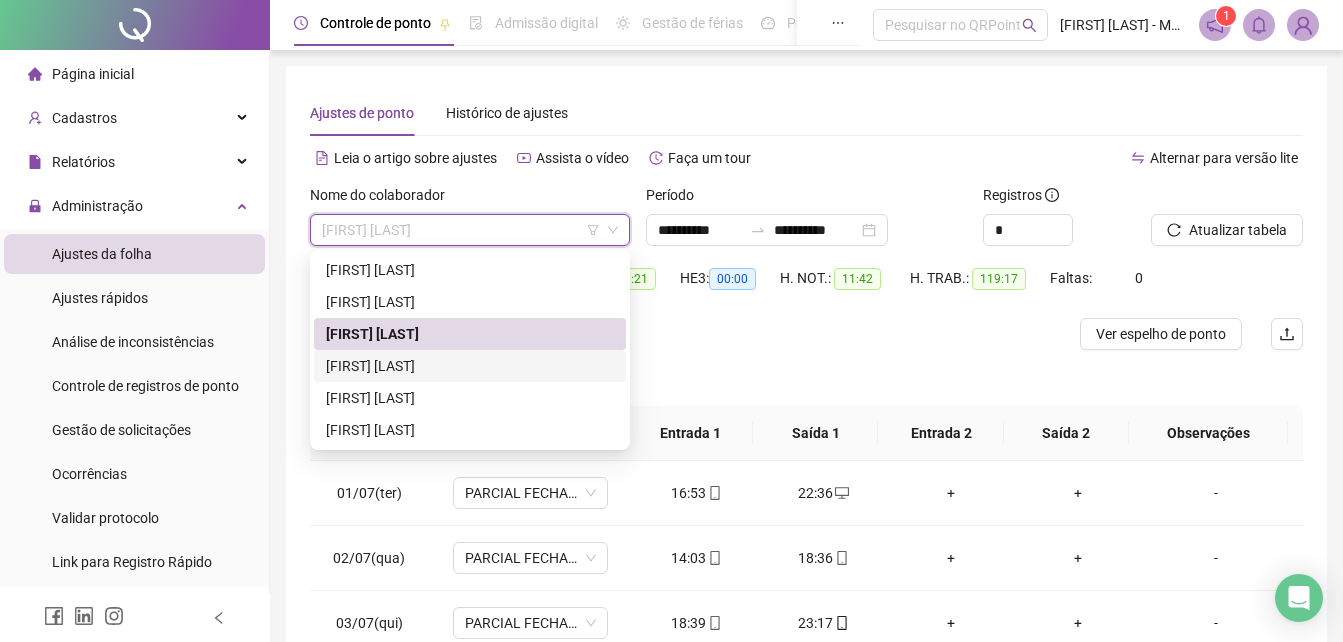 click on "[FIRST] [LAST]" at bounding box center (470, 366) 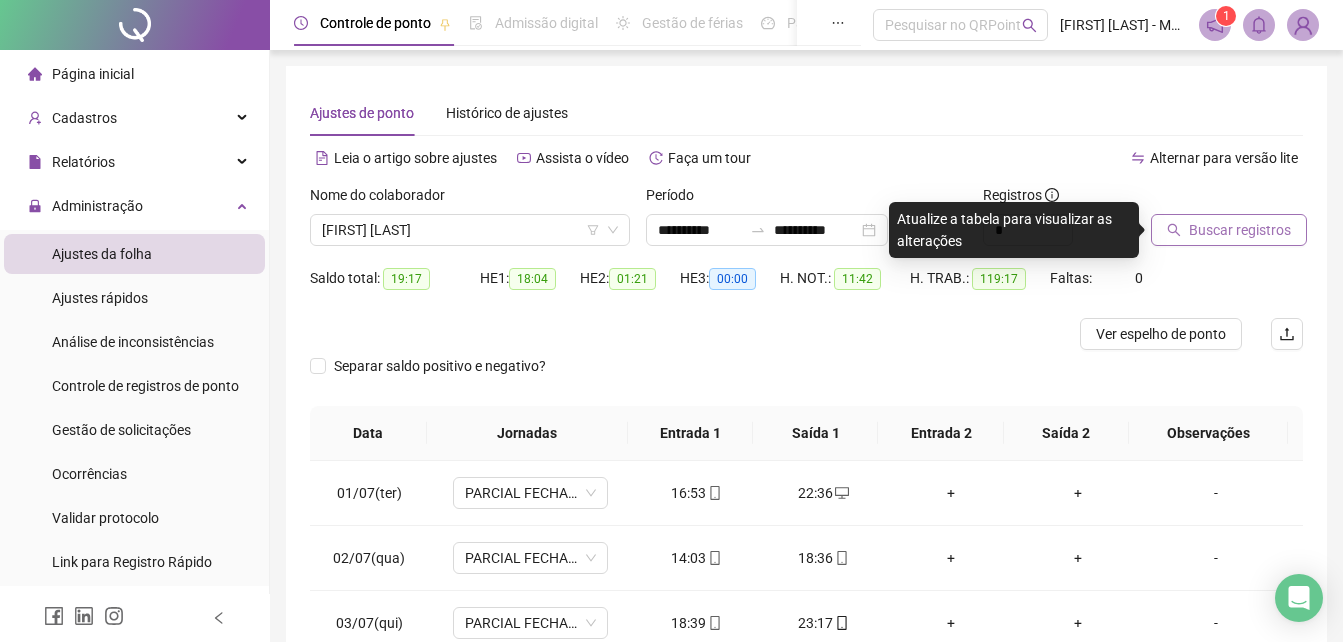 click on "Buscar registros" at bounding box center [1240, 230] 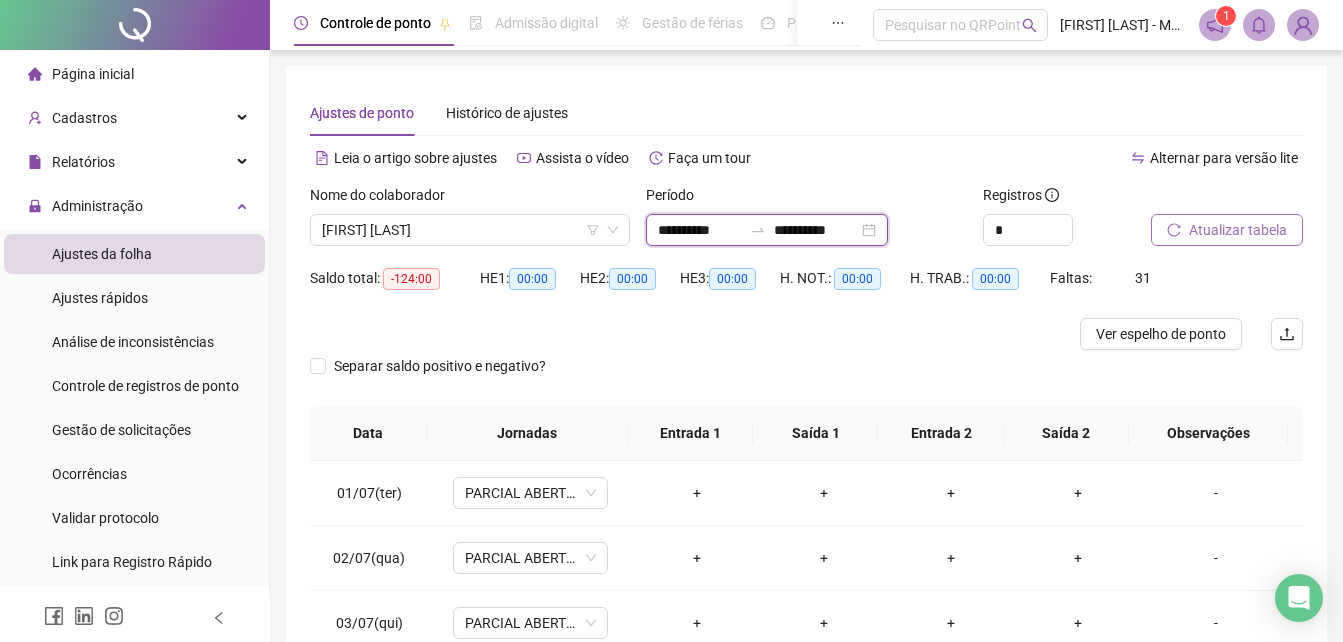 click on "**********" at bounding box center [700, 230] 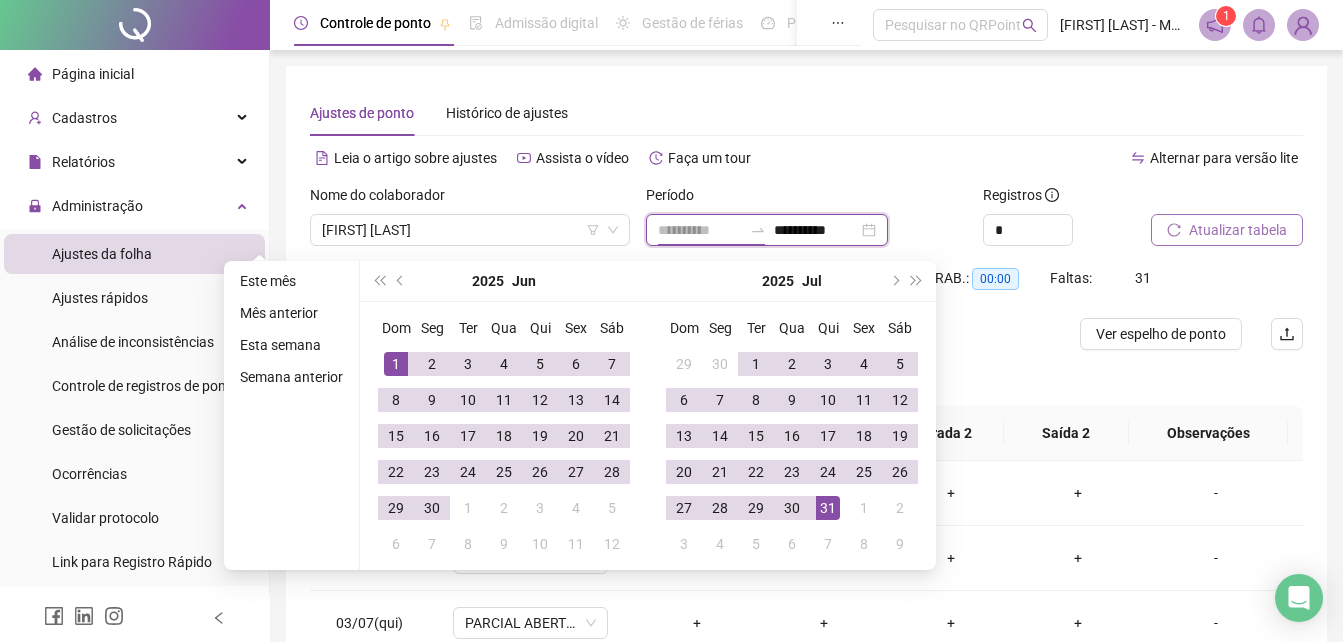 type on "**********" 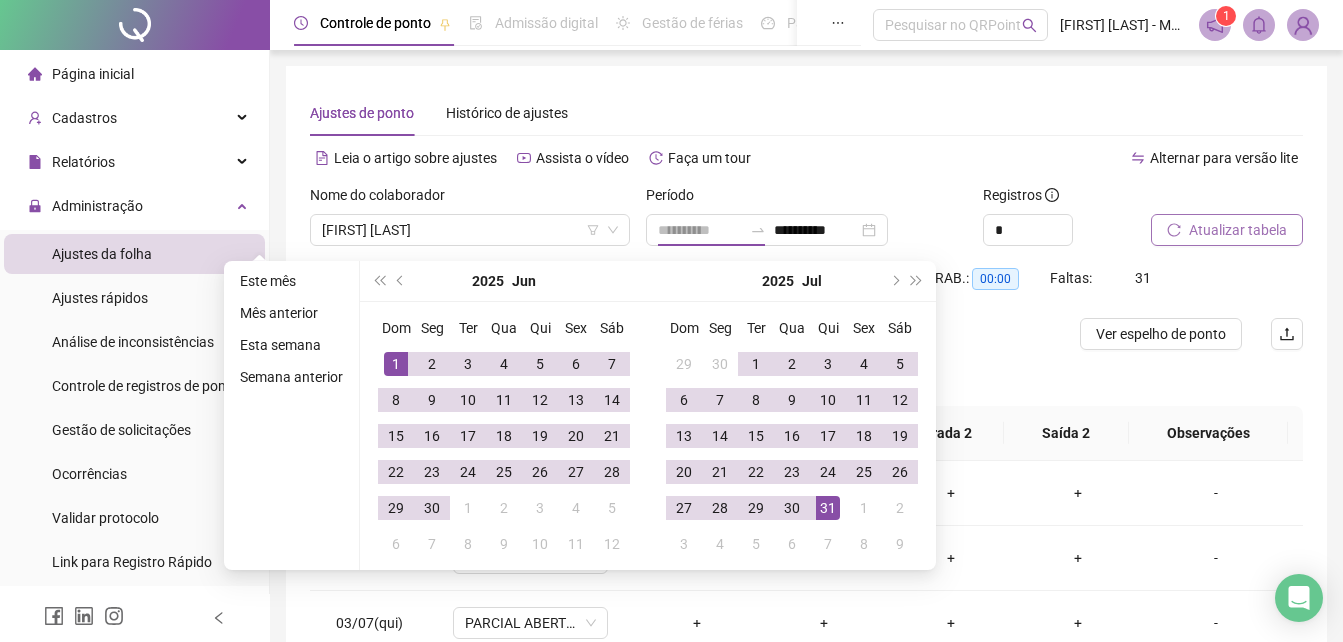 click on "1" at bounding box center (396, 364) 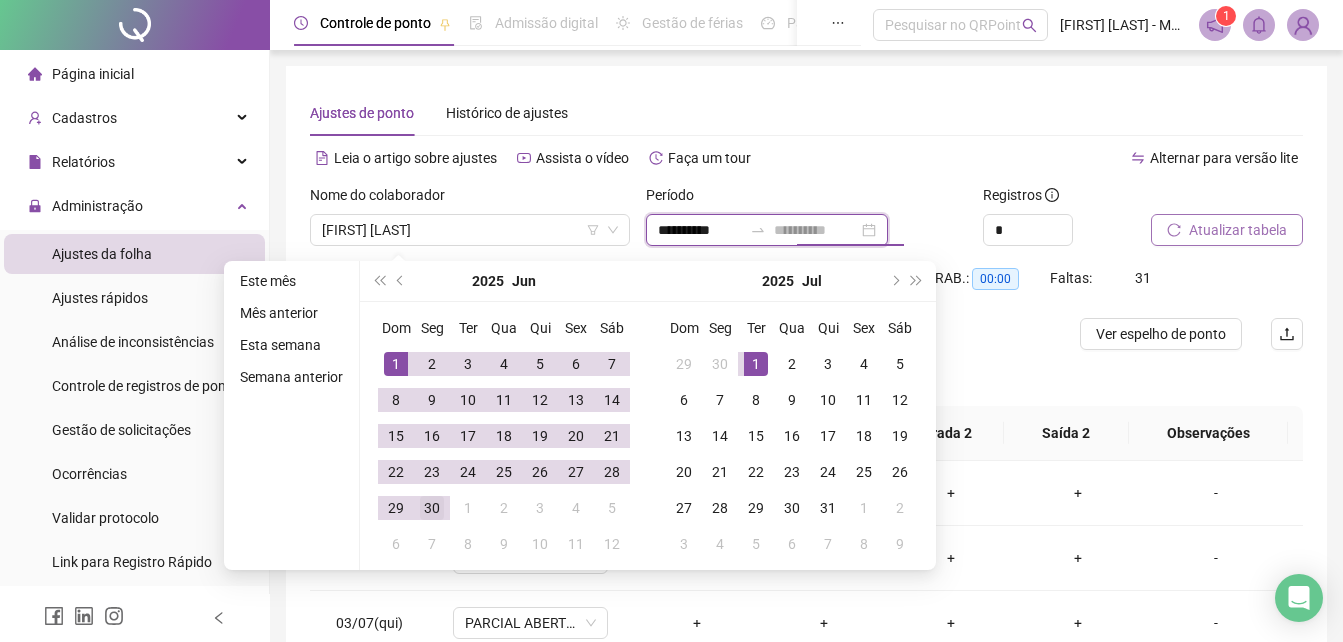 type on "**********" 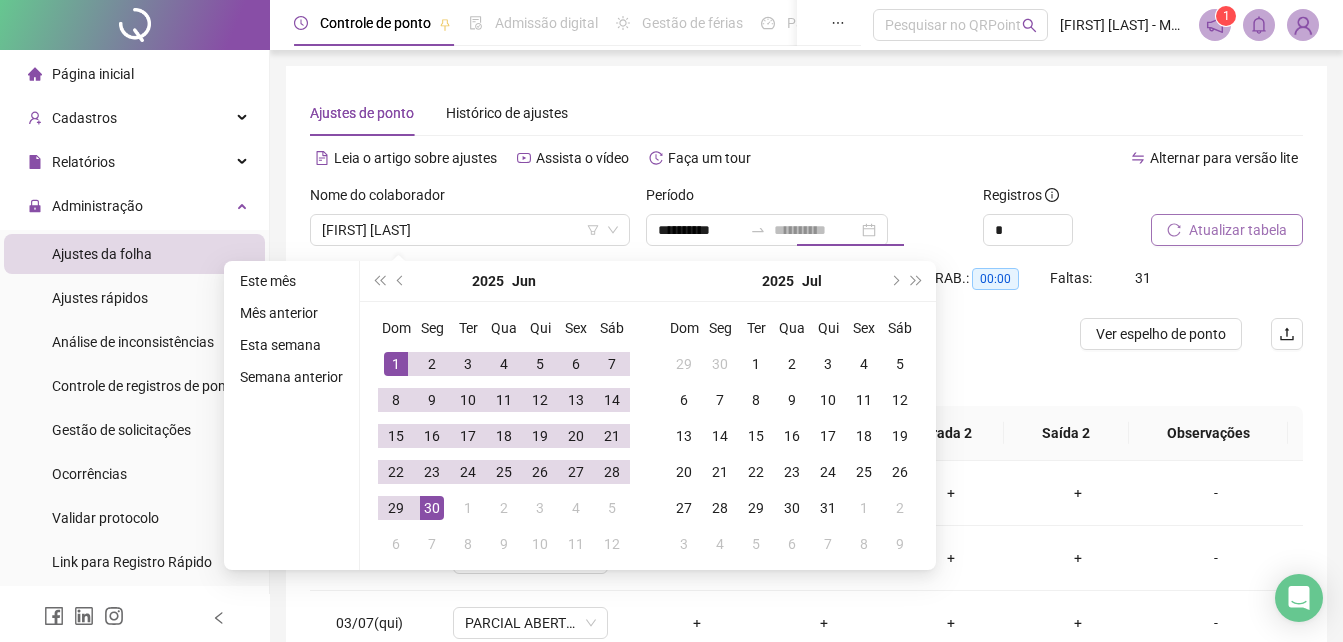 click on "30" at bounding box center (432, 508) 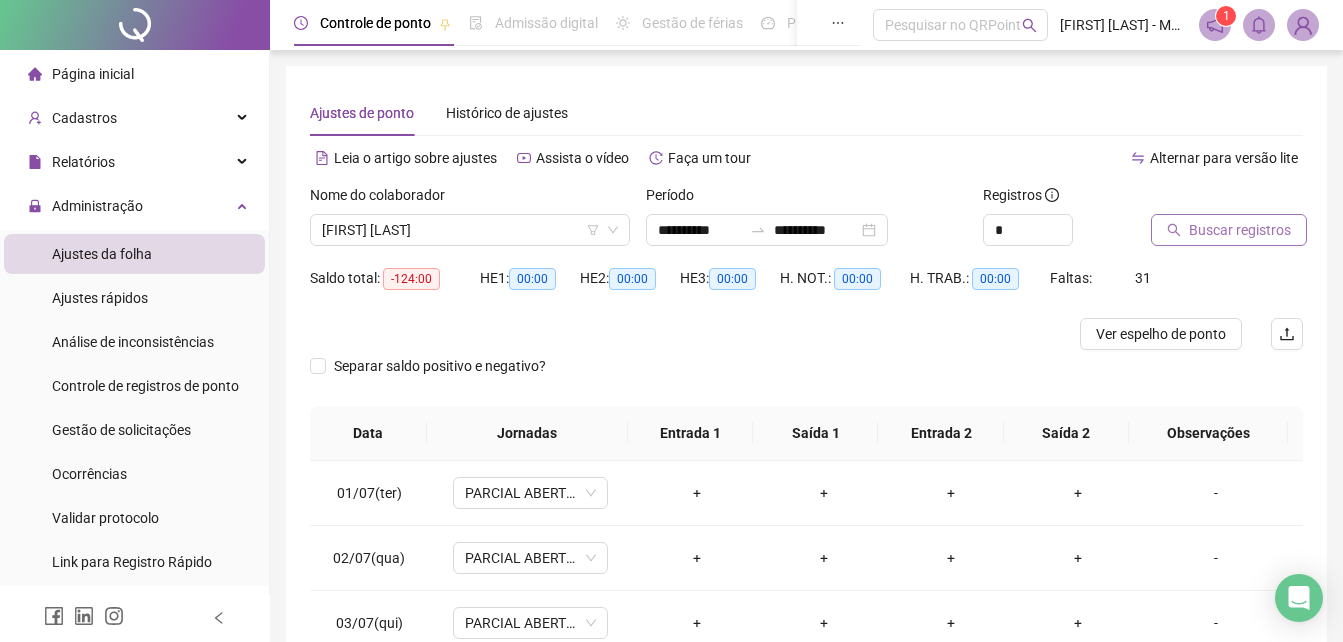 click on "Buscar registros" at bounding box center (1240, 230) 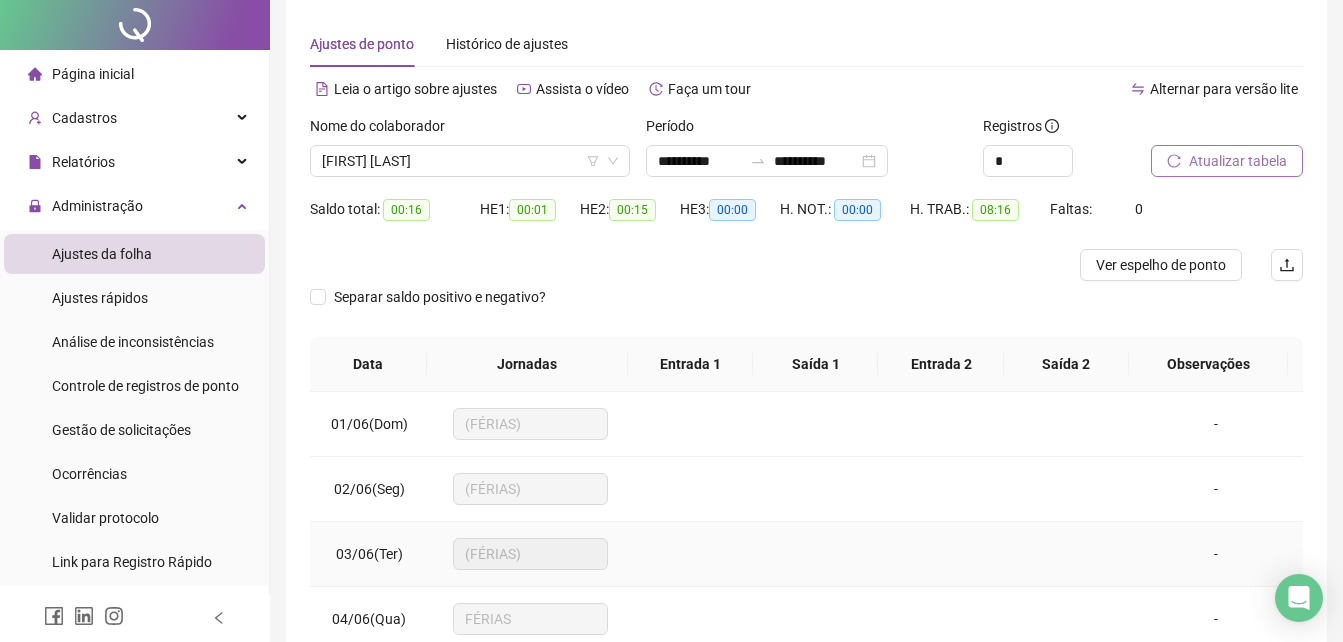 scroll, scrollTop: 0, scrollLeft: 0, axis: both 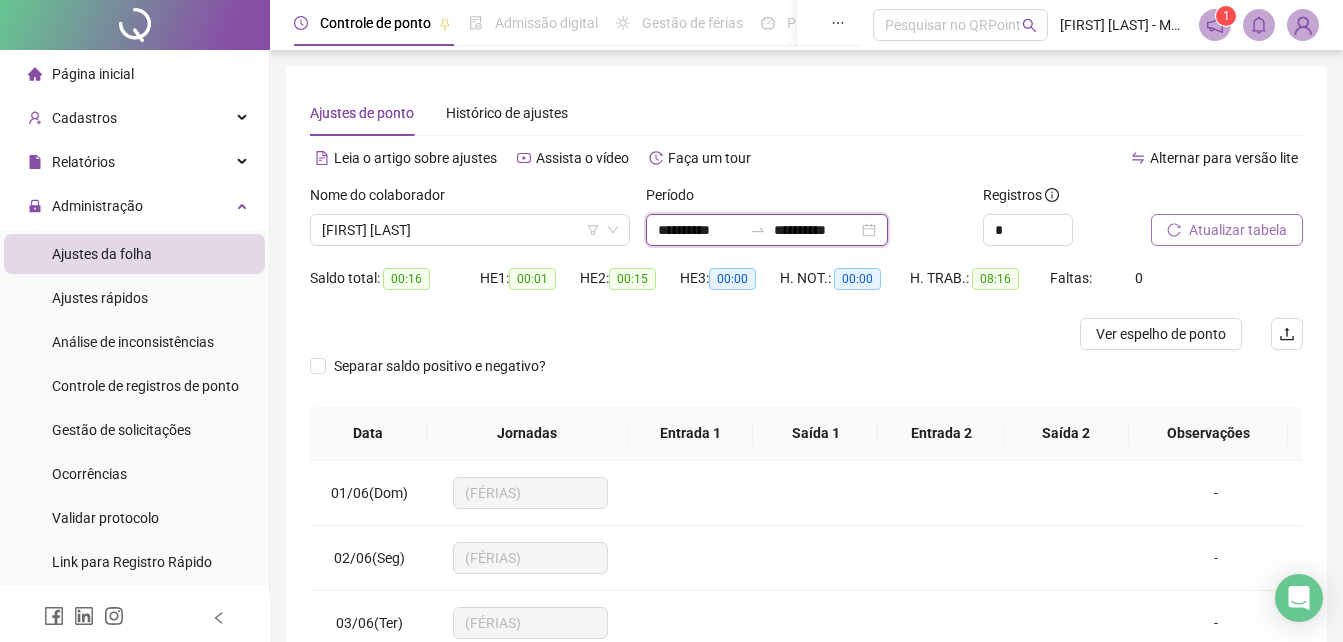 click on "**********" at bounding box center [700, 230] 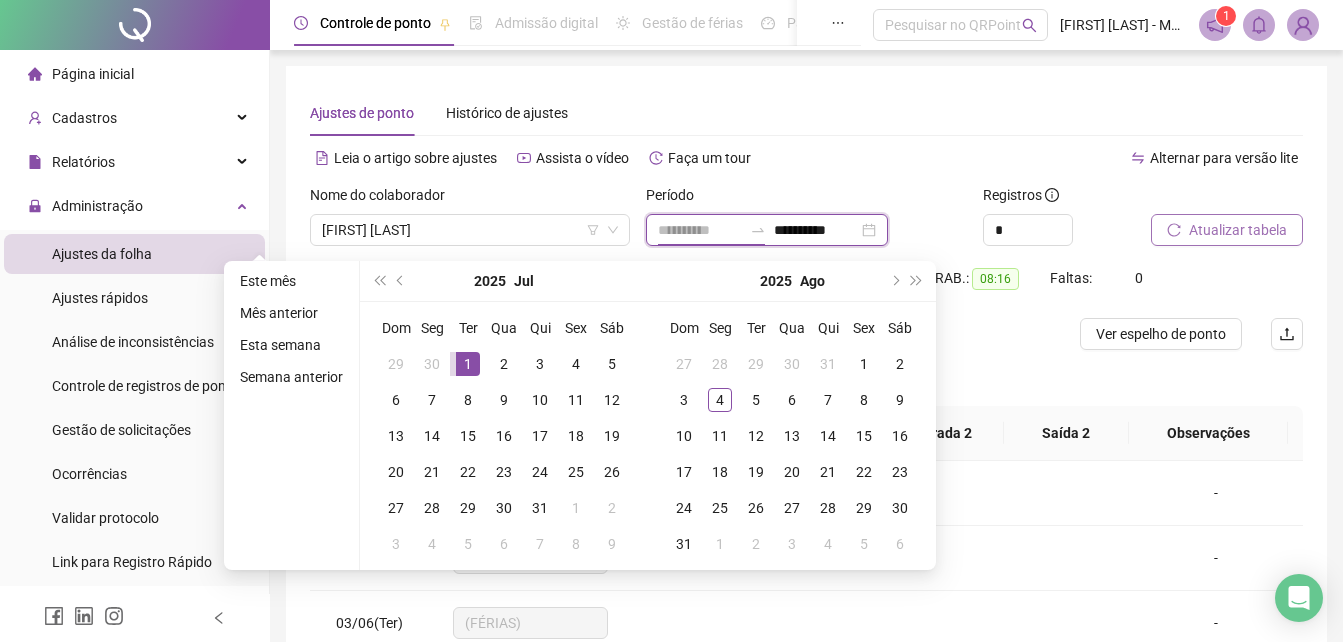 type on "**********" 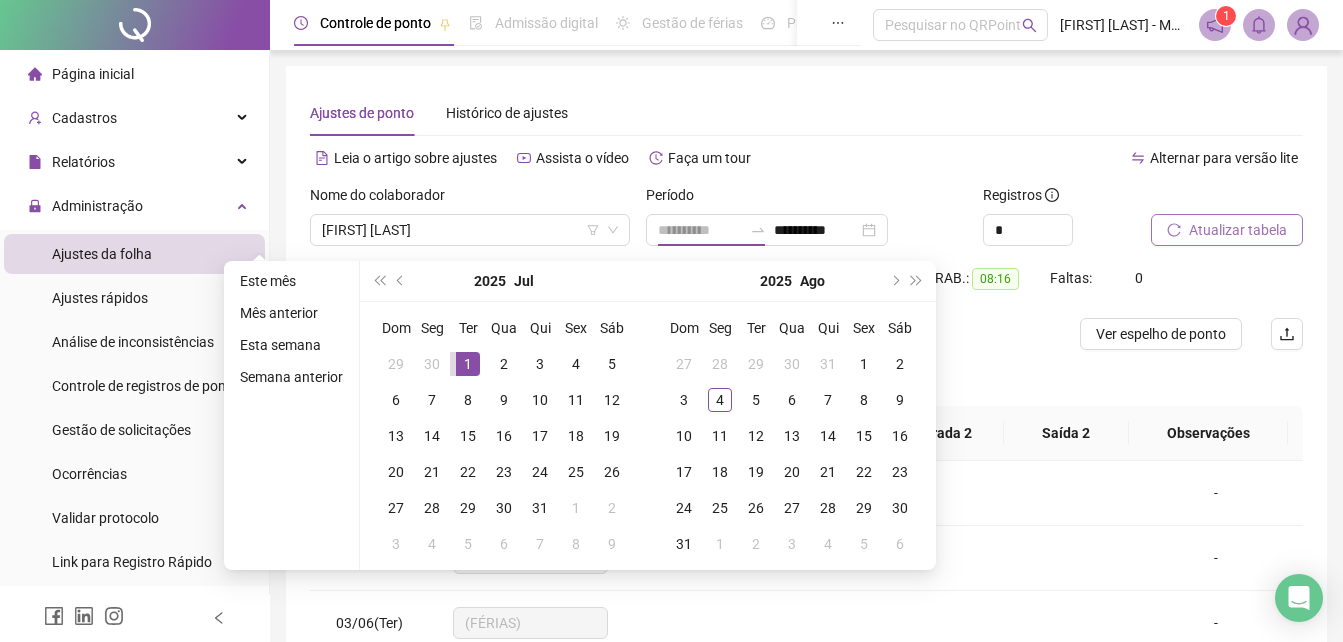 click on "1" at bounding box center (468, 364) 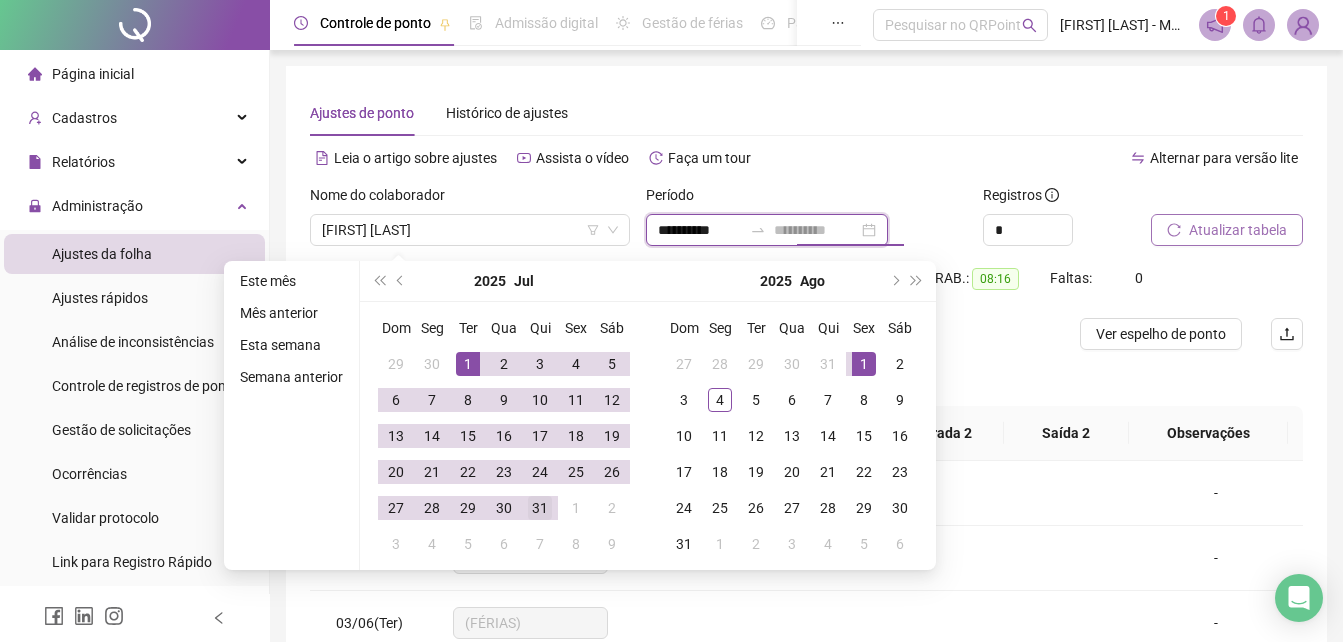 type on "**********" 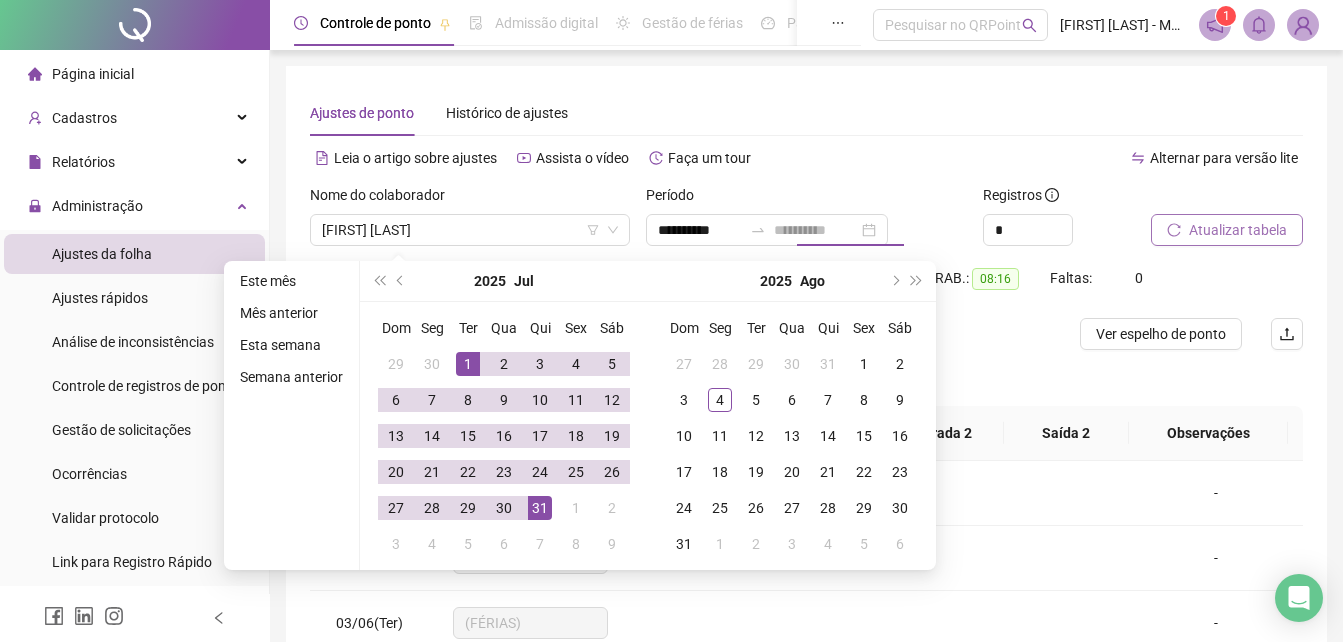 click on "31" at bounding box center [540, 508] 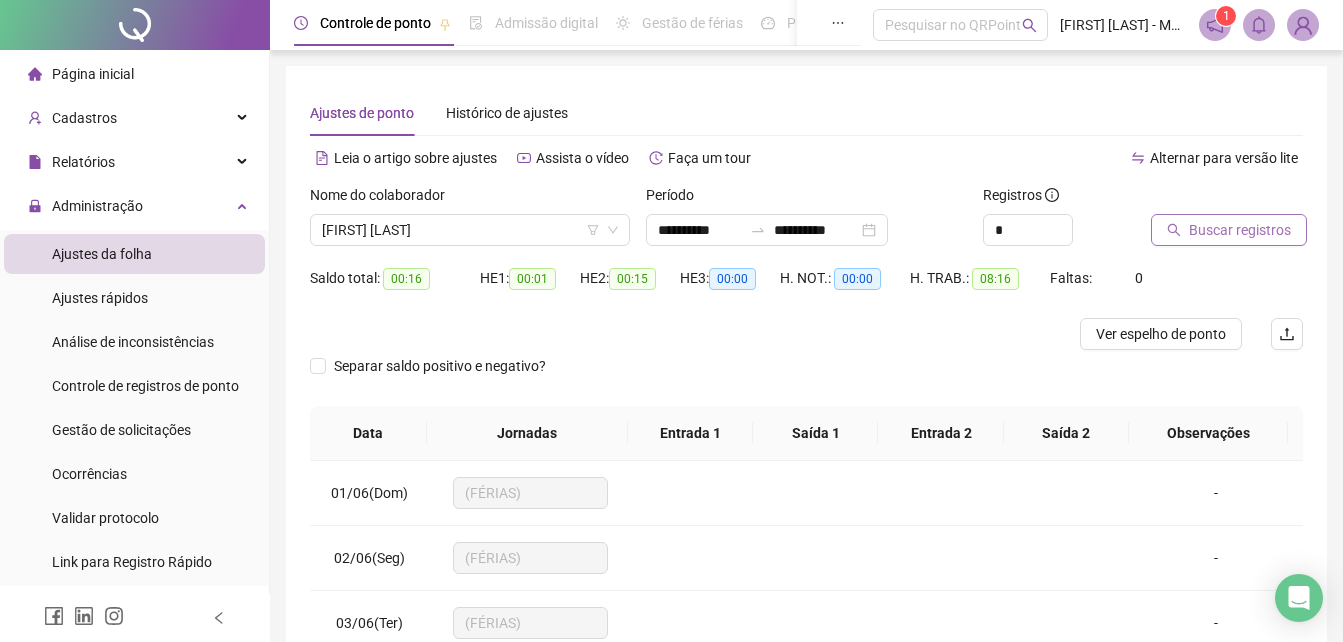 click on "Buscar registros" at bounding box center (1240, 230) 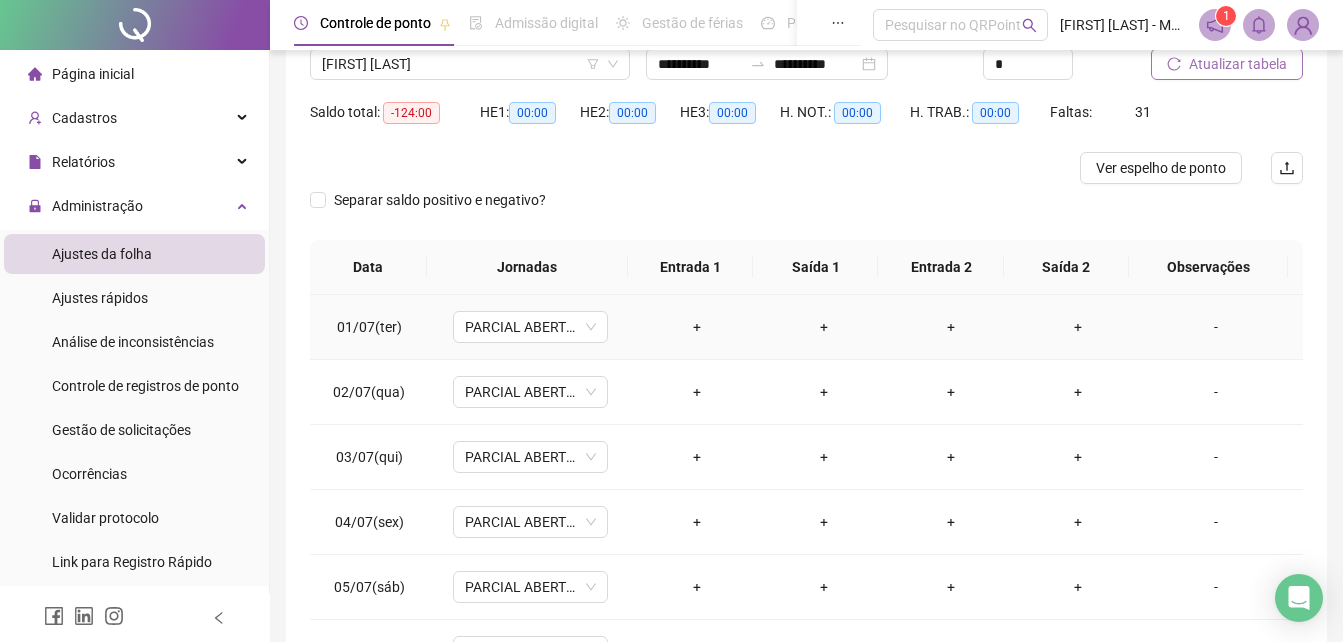 scroll, scrollTop: 200, scrollLeft: 0, axis: vertical 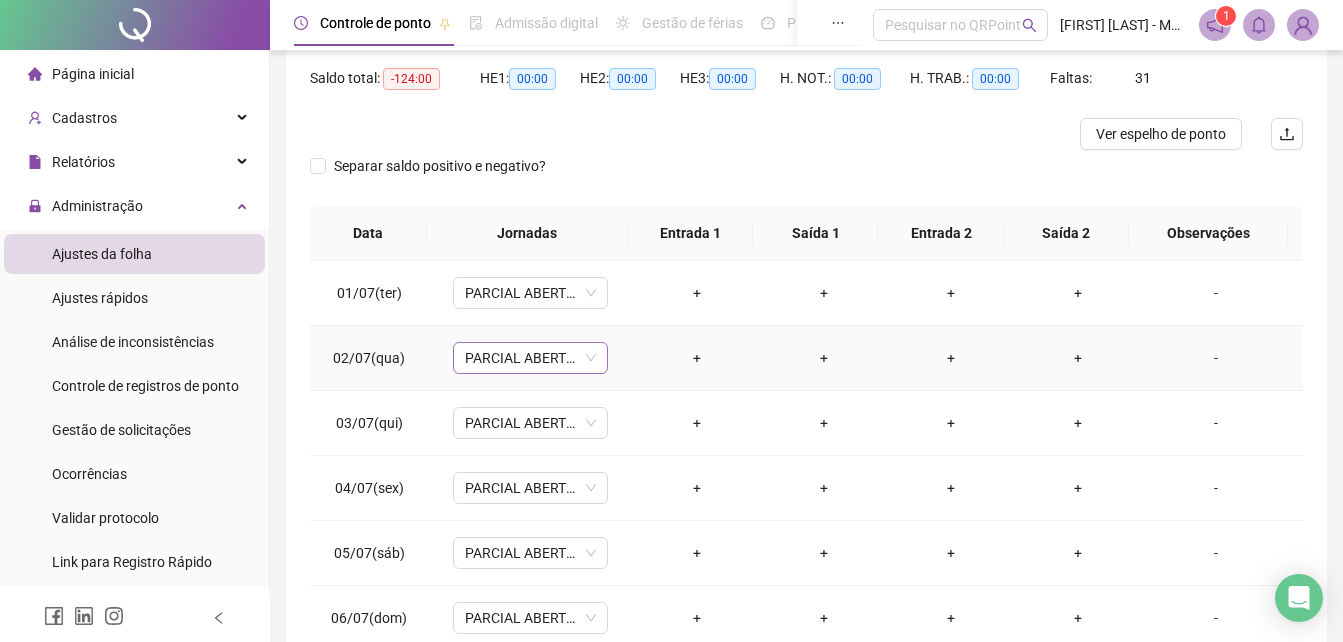 click on "PARCIAL ABERTURA 14H-18H" at bounding box center (530, 358) 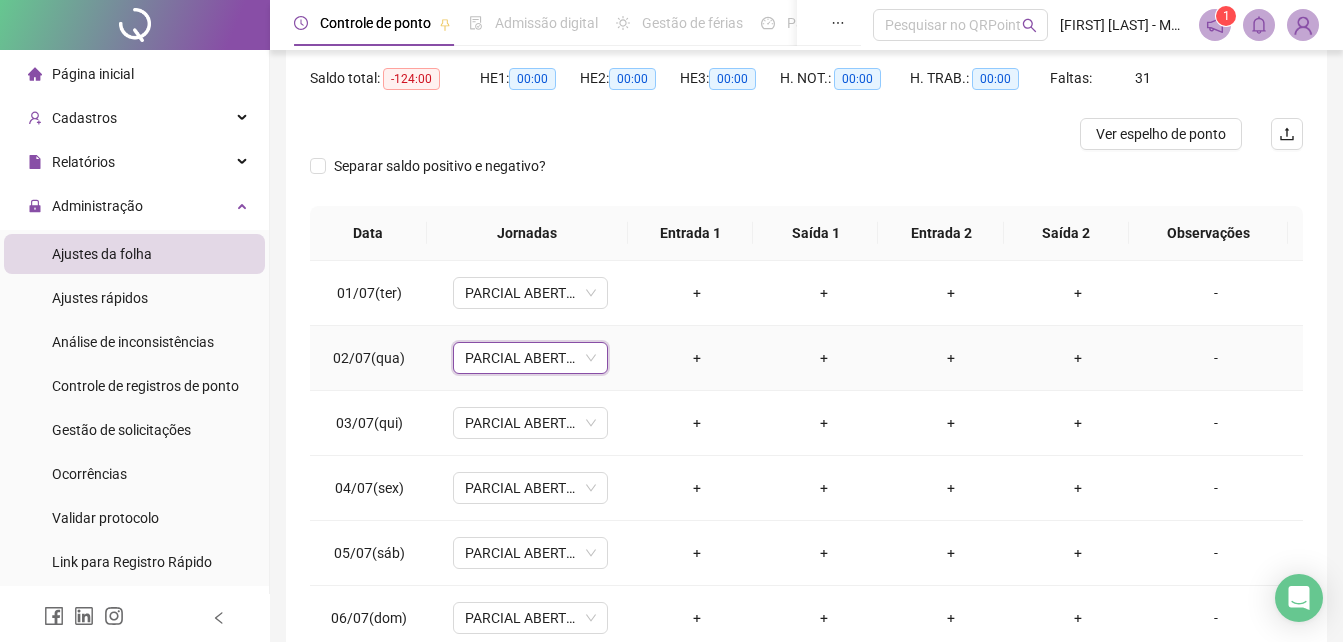 click on "PARCIAL ABERTURA 14H-18H" at bounding box center [530, 358] 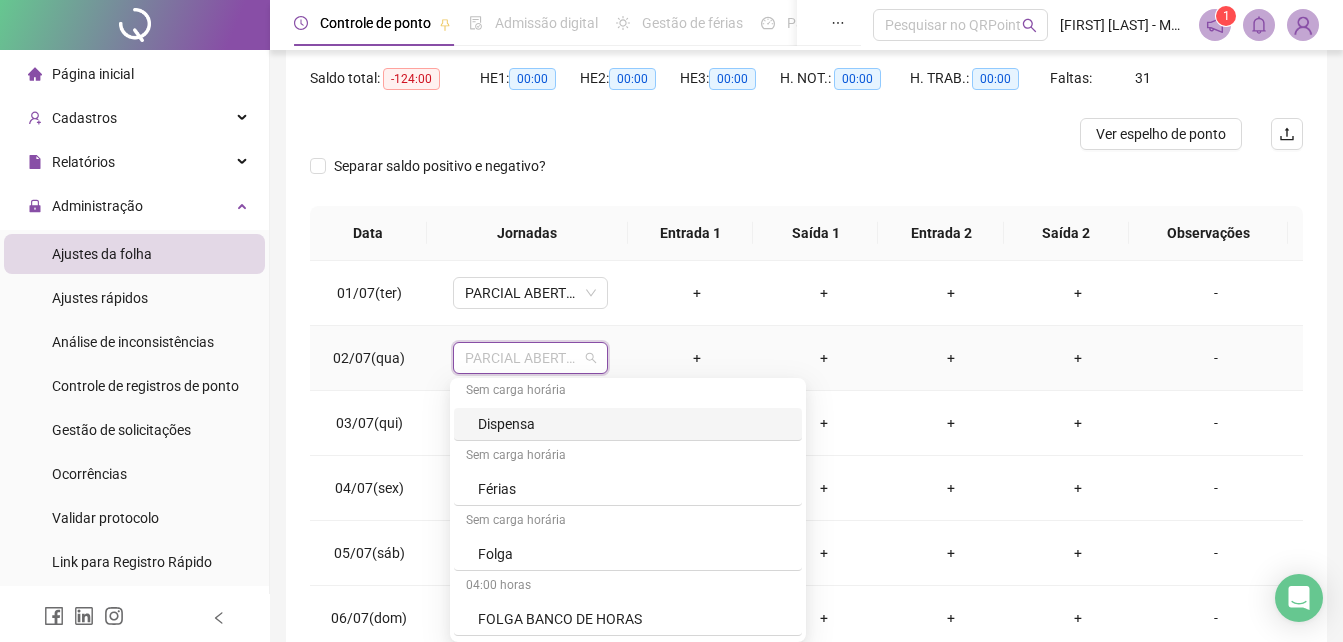 scroll, scrollTop: 200, scrollLeft: 0, axis: vertical 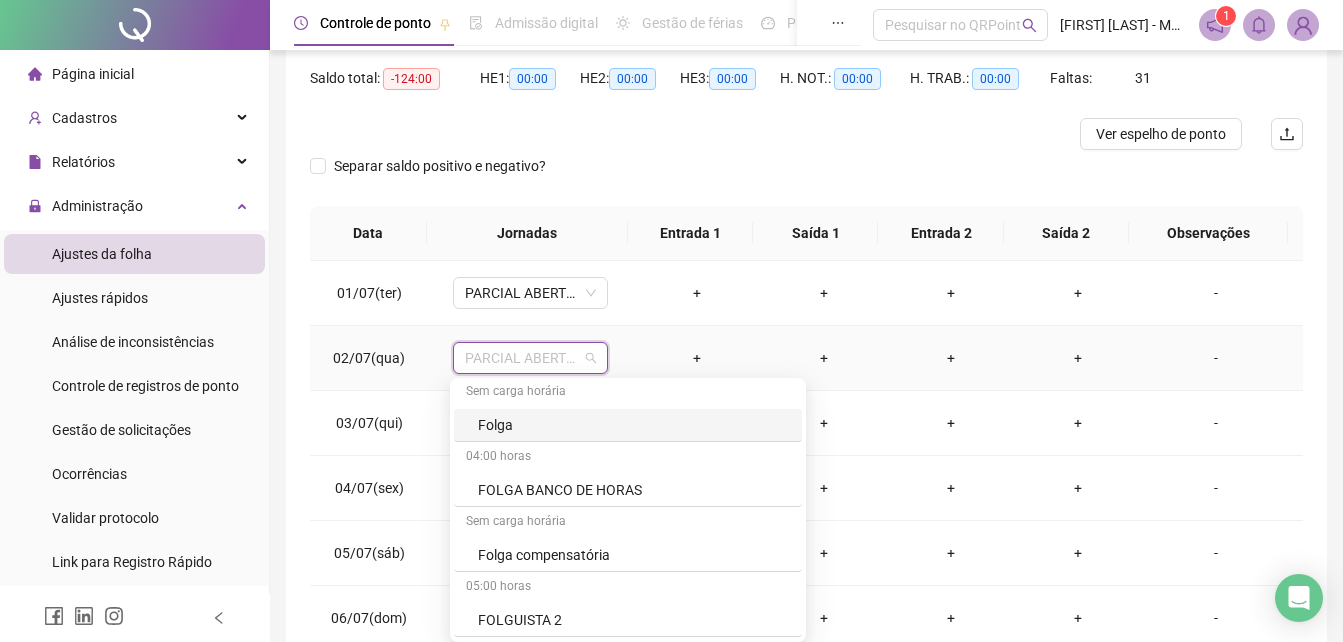 click on "Folga" at bounding box center [634, 425] 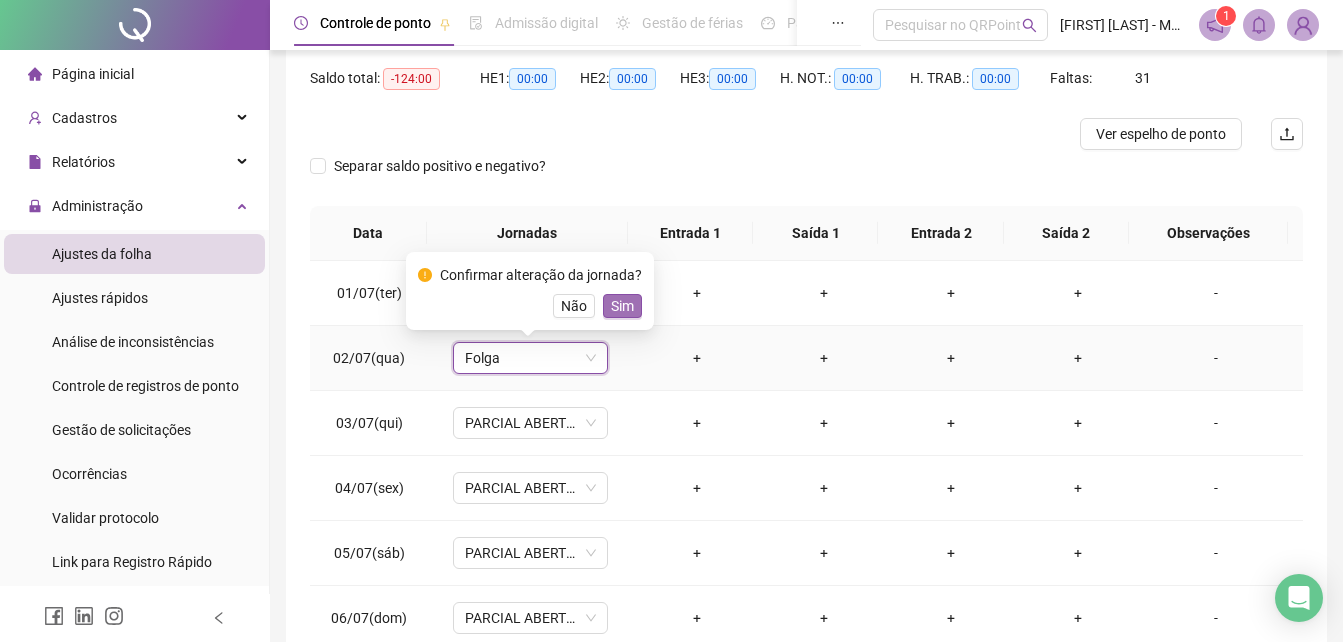 click on "Sim" at bounding box center (622, 306) 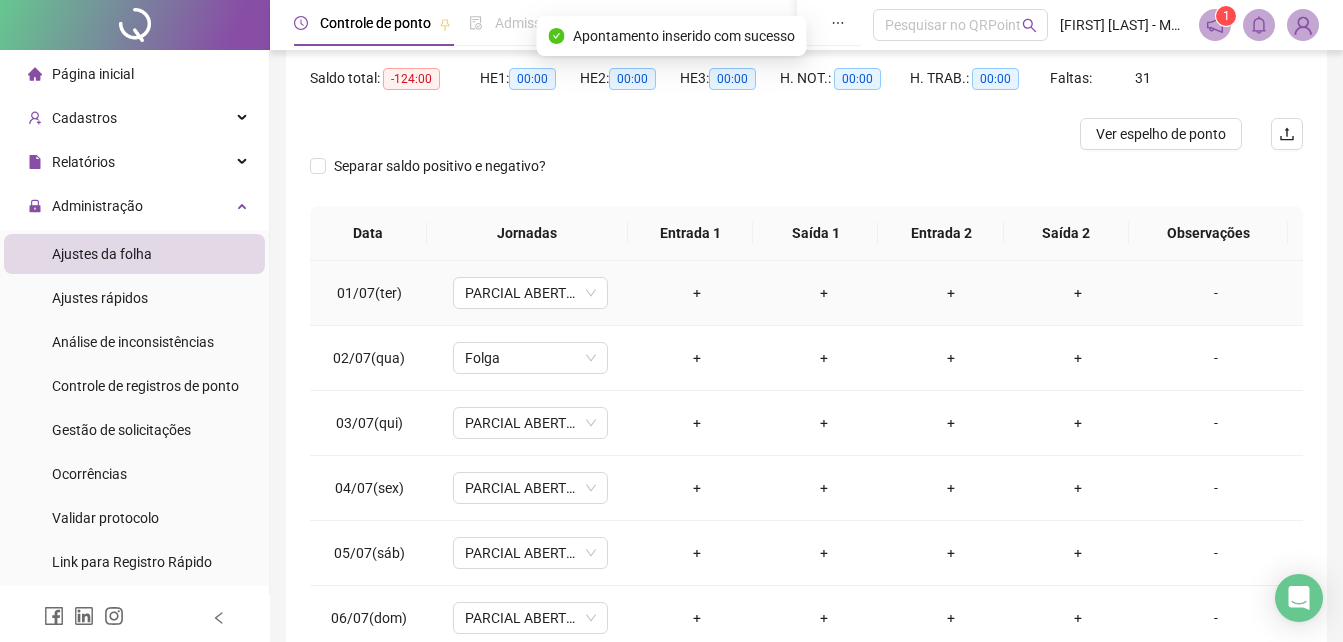 click on "+" at bounding box center [696, 293] 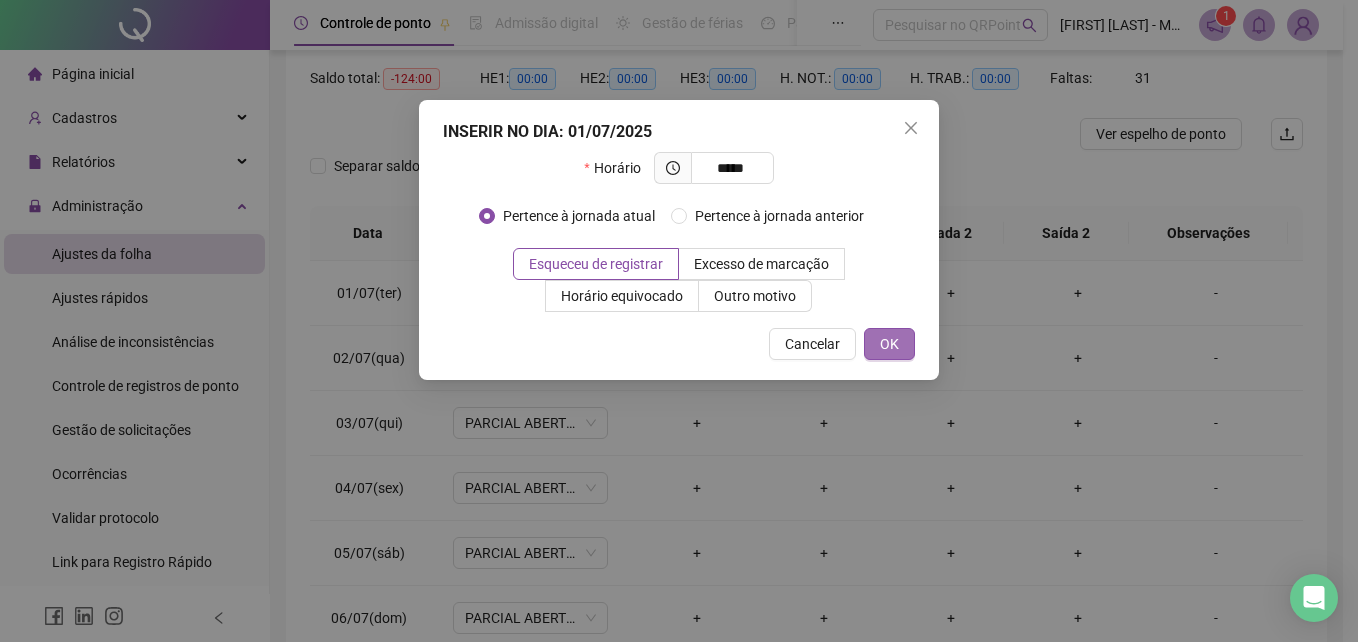 type on "*****" 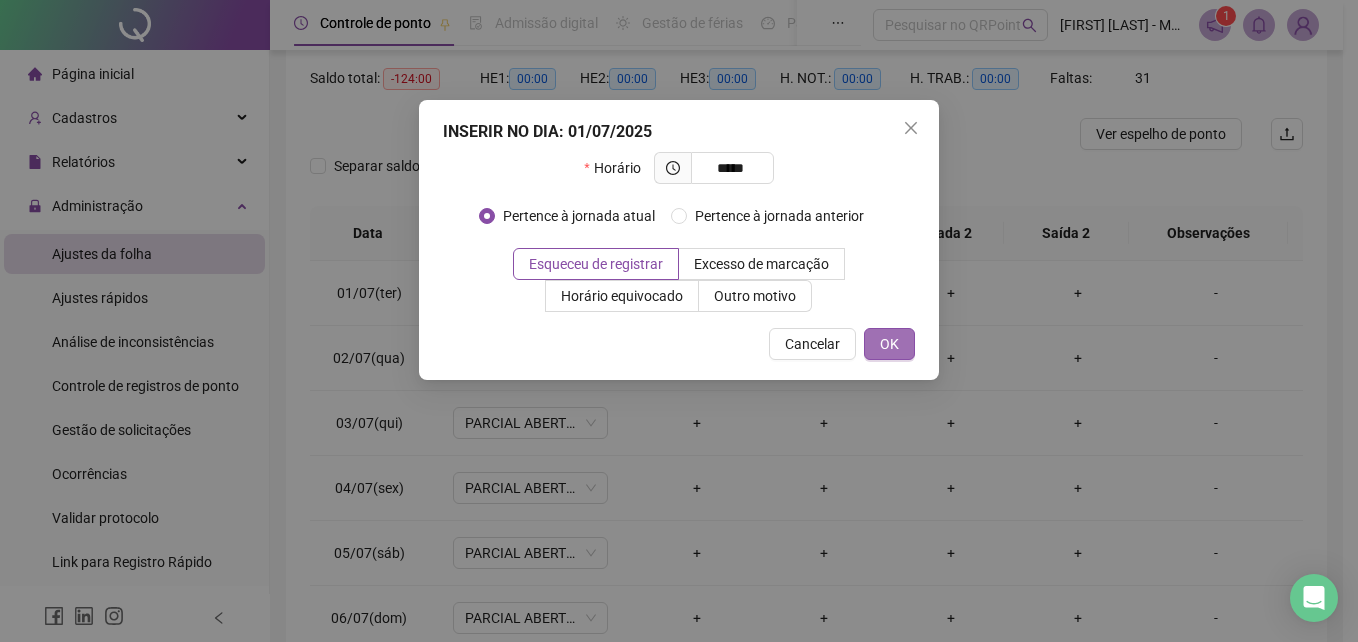 click on "OK" at bounding box center (889, 344) 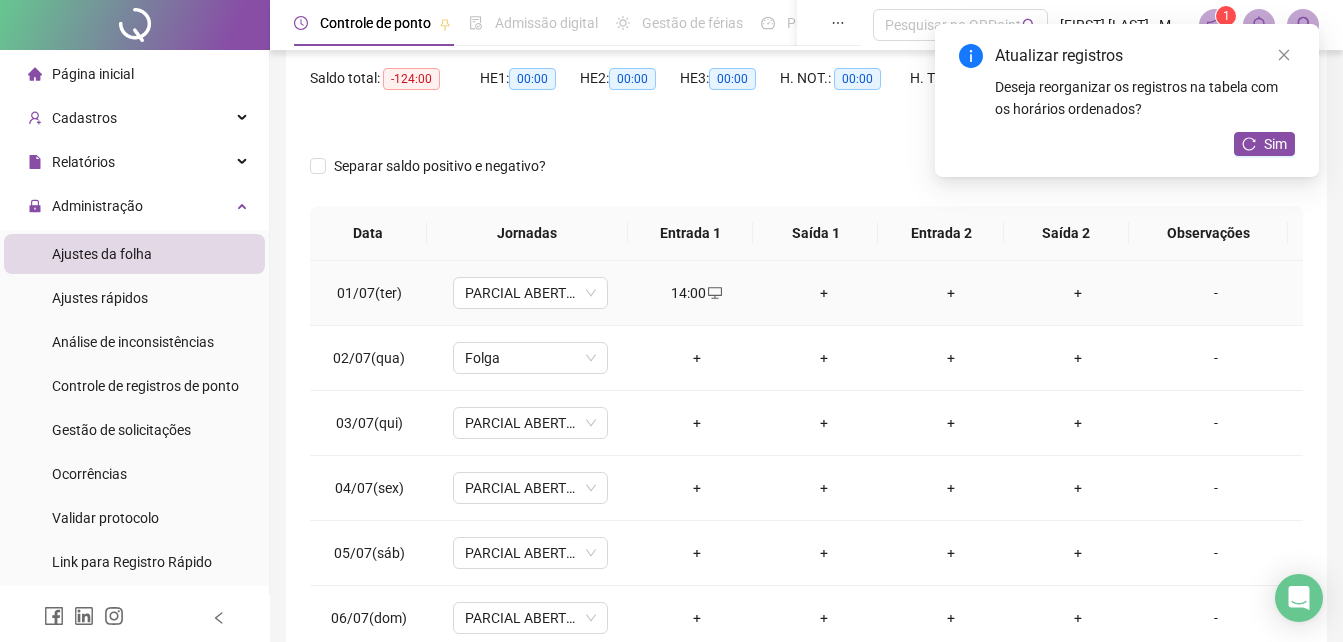 click on "+" at bounding box center [823, 293] 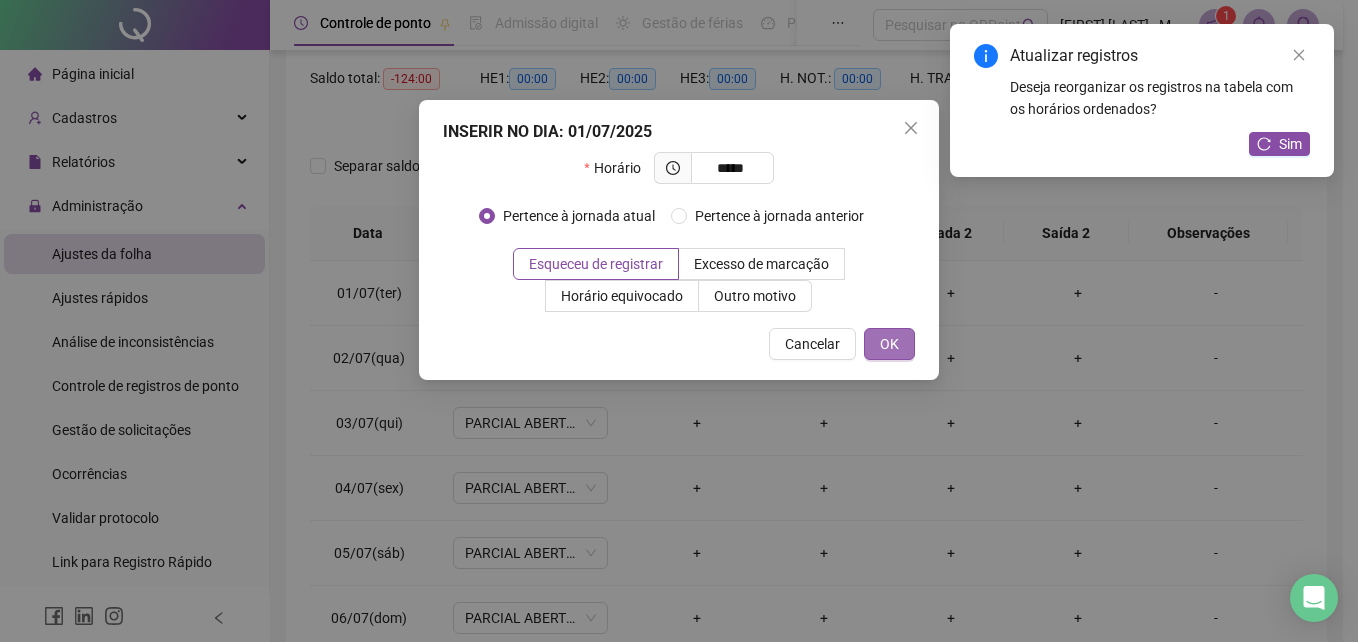 type on "*****" 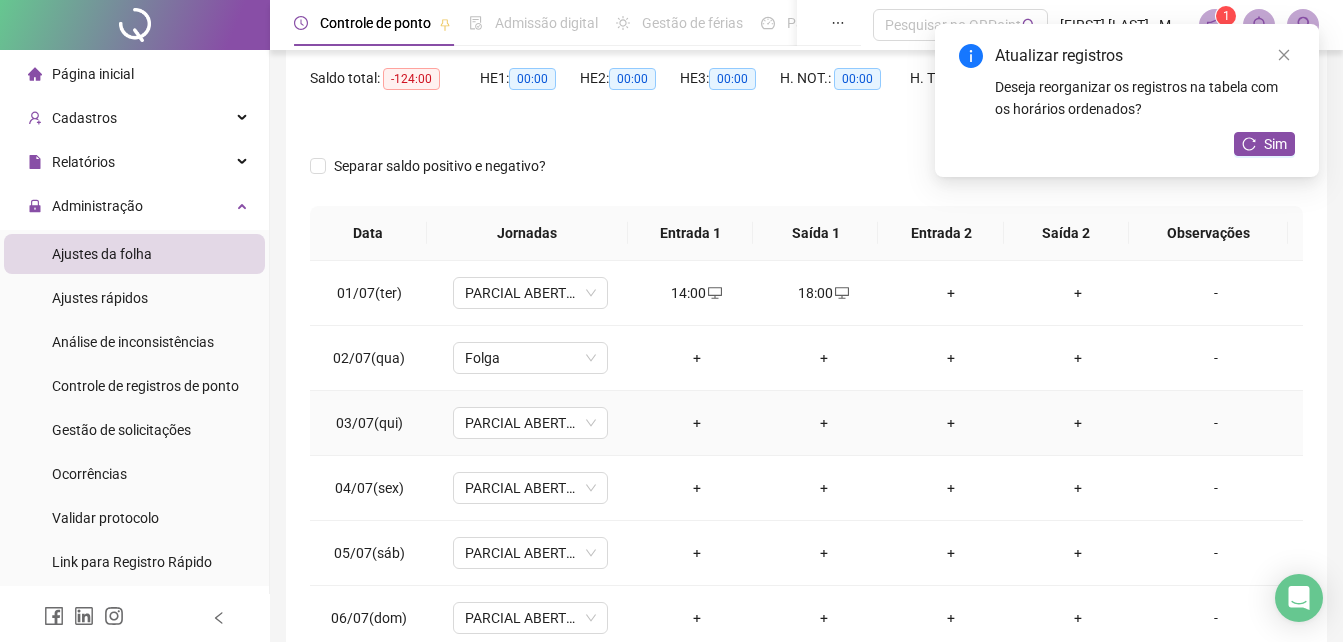 click on "+" at bounding box center (696, 423) 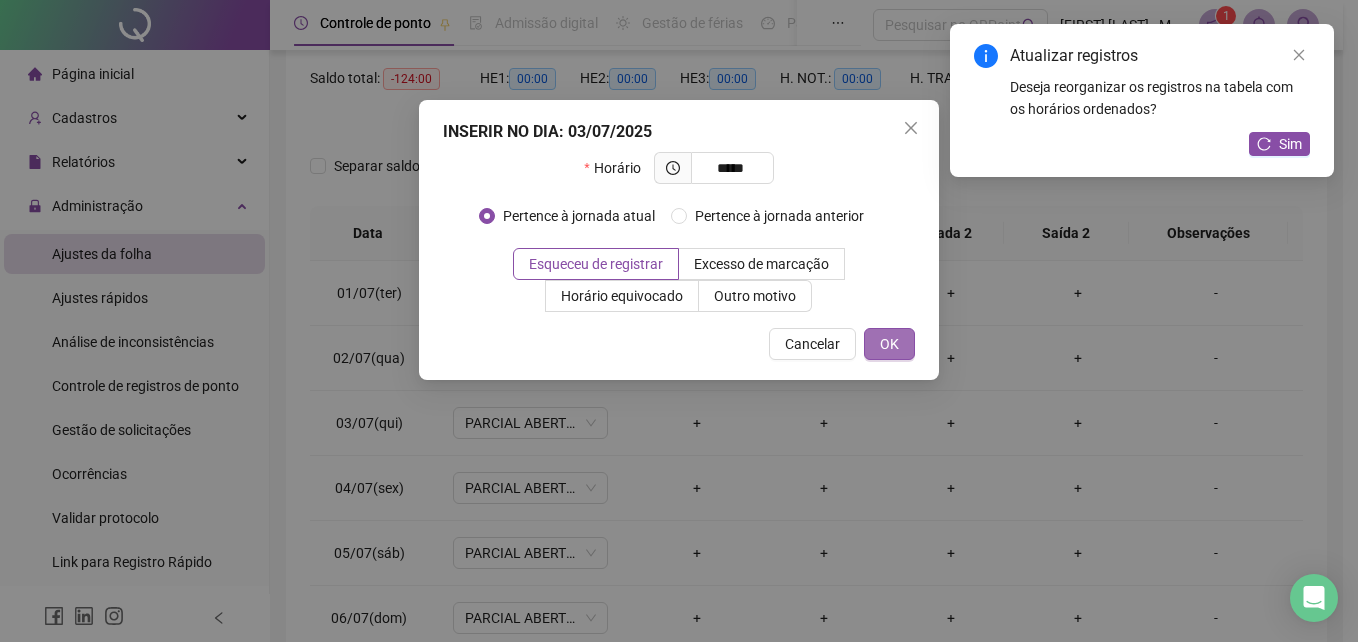 type on "*****" 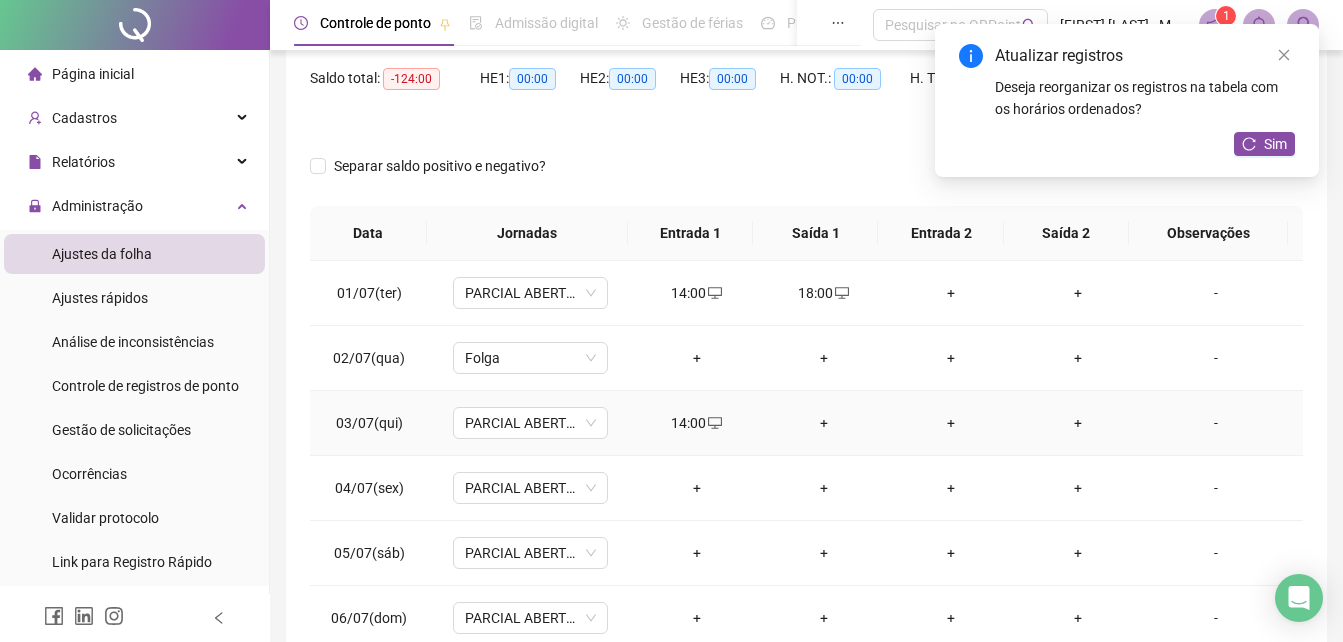 click on "+" at bounding box center (823, 423) 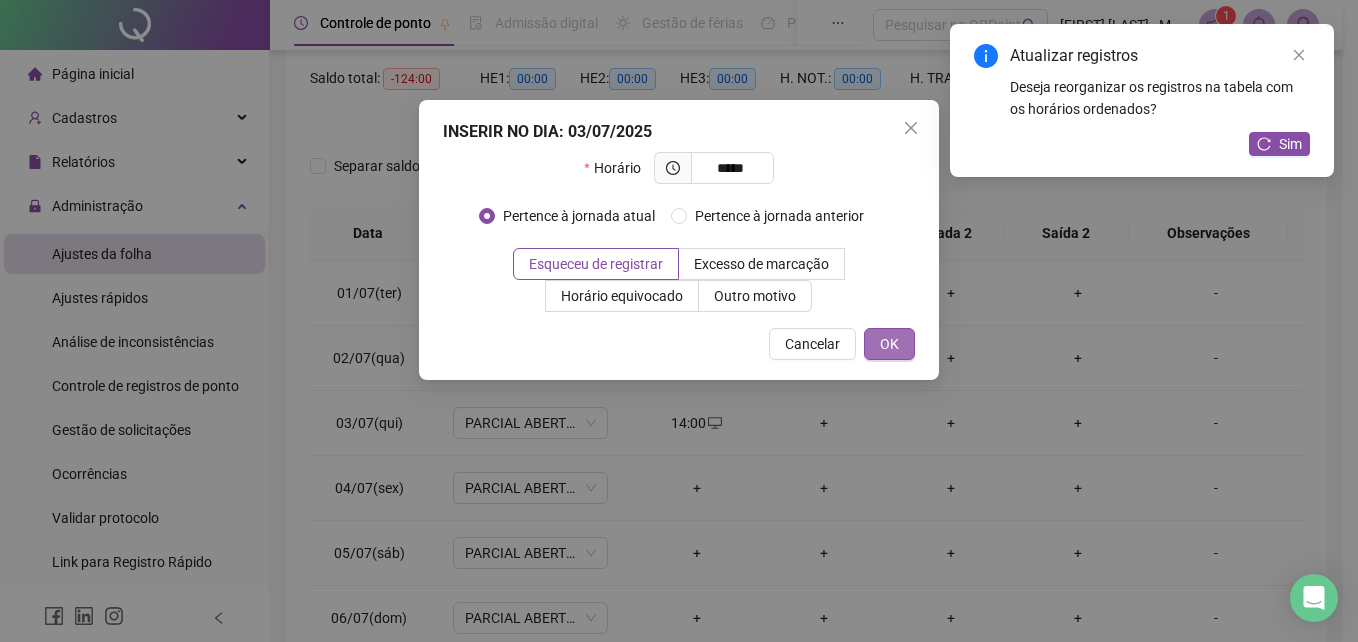 type on "*****" 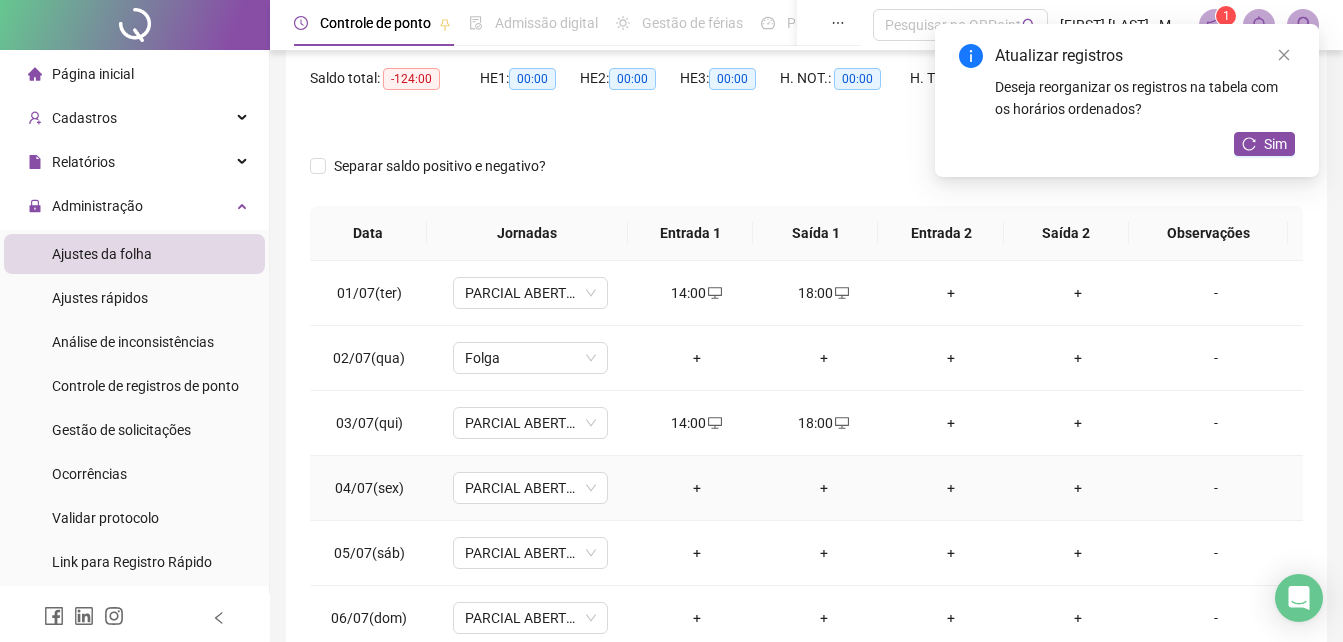 click on "+" at bounding box center (696, 488) 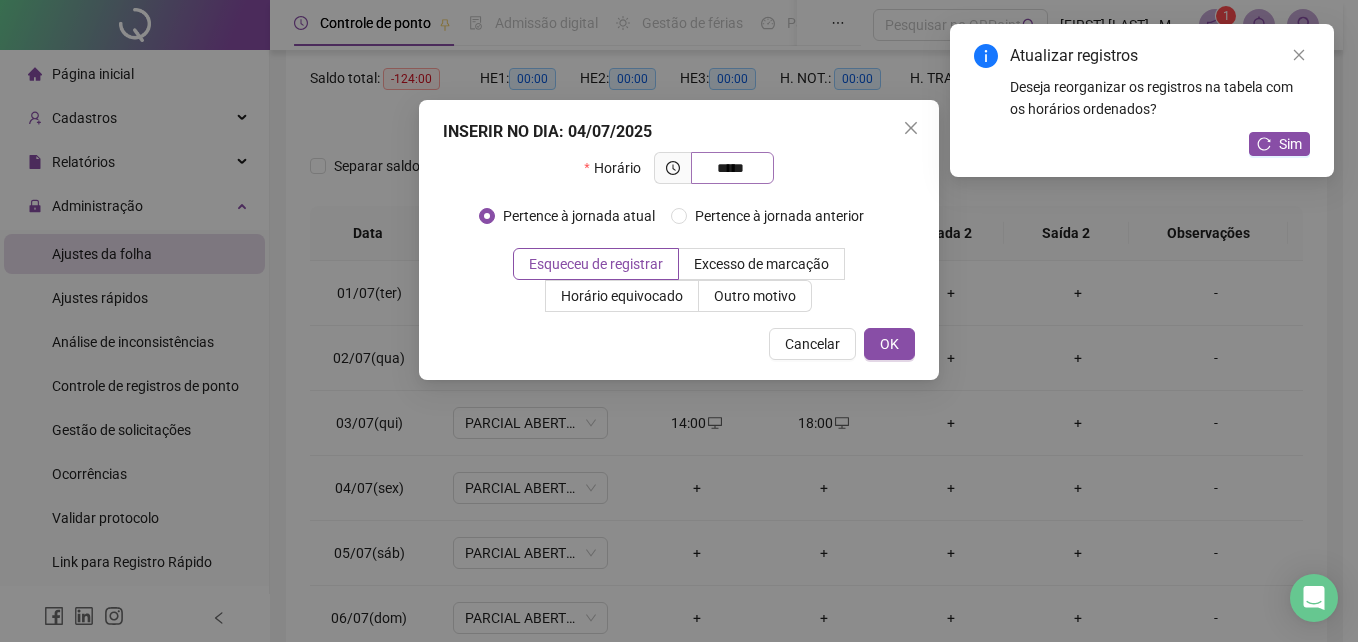 drag, startPoint x: 755, startPoint y: 166, endPoint x: 691, endPoint y: 170, distance: 64.12488 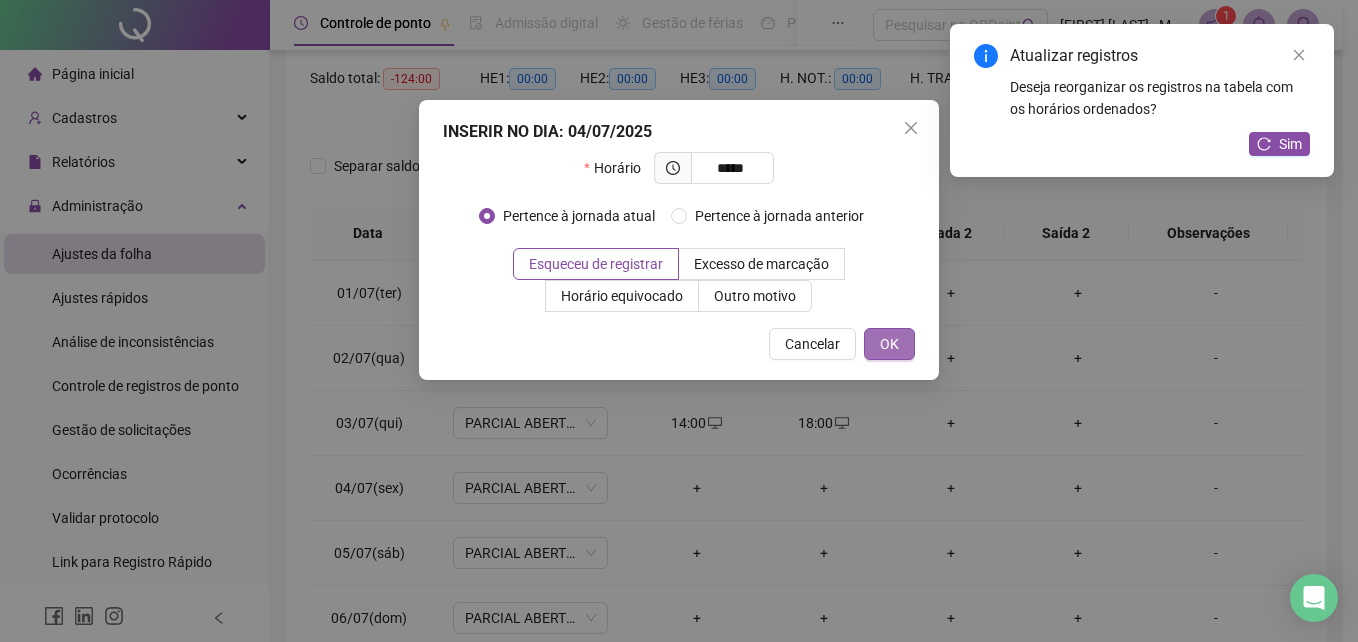 type on "*****" 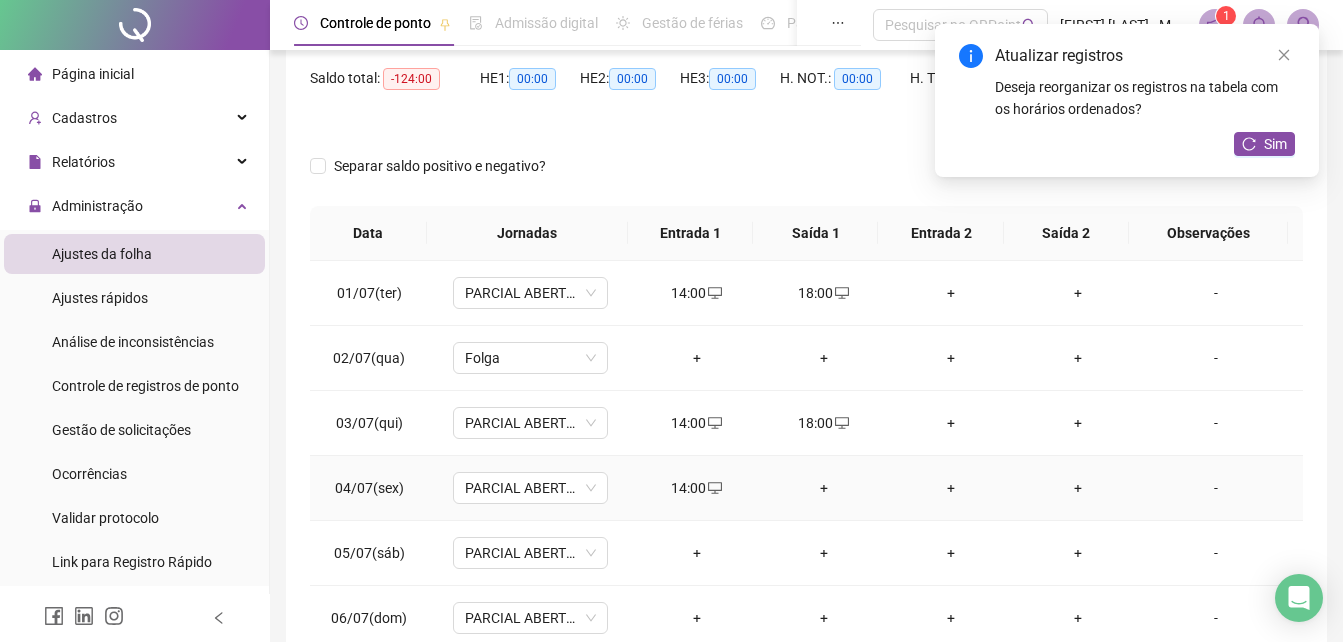 click on "+" at bounding box center [823, 488] 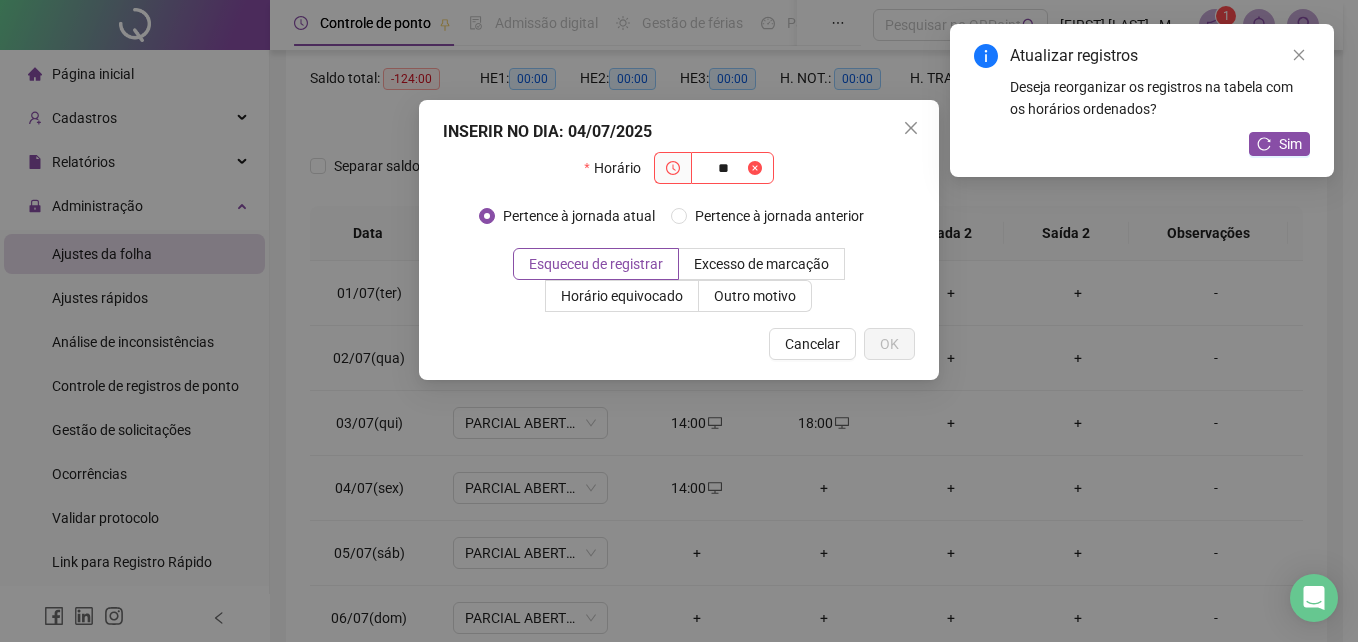 type on "*" 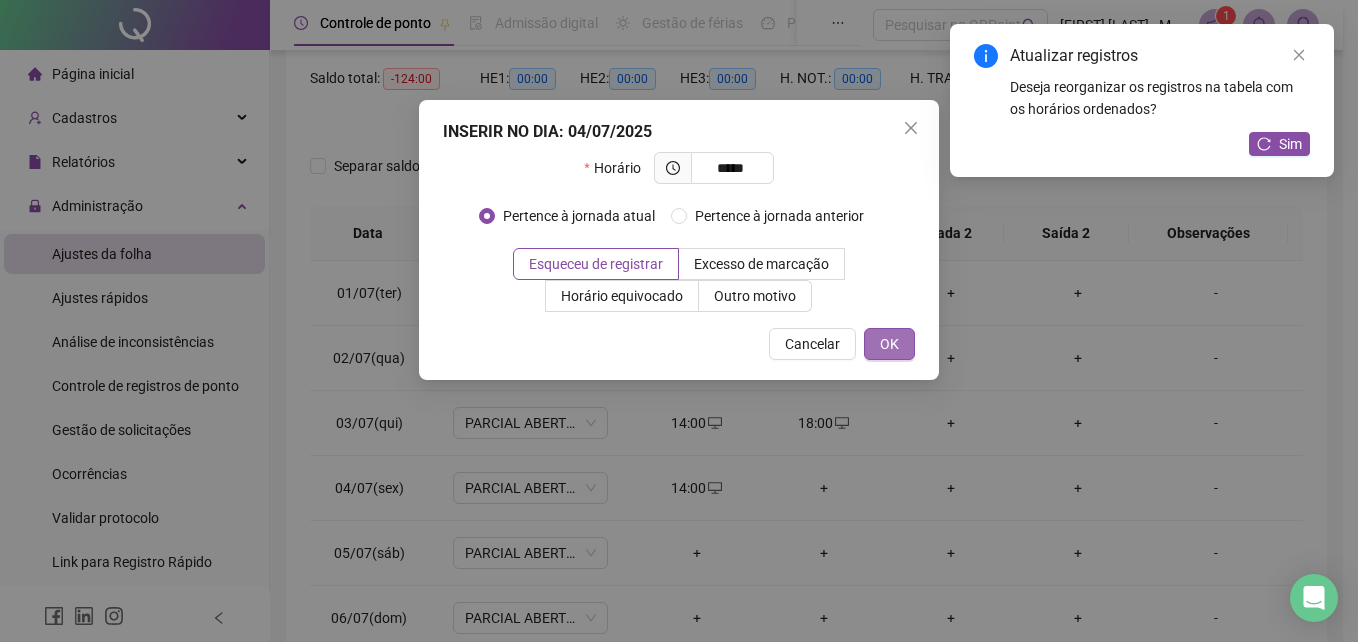 type on "*****" 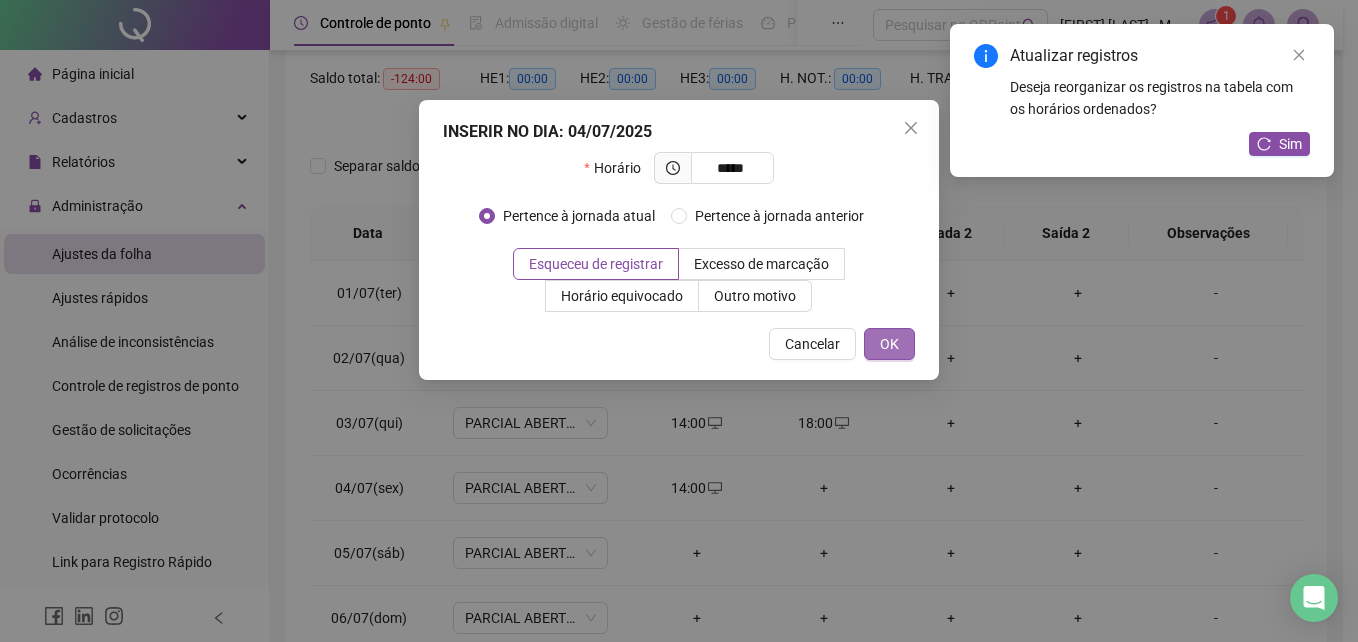 click on "OK" at bounding box center (889, 344) 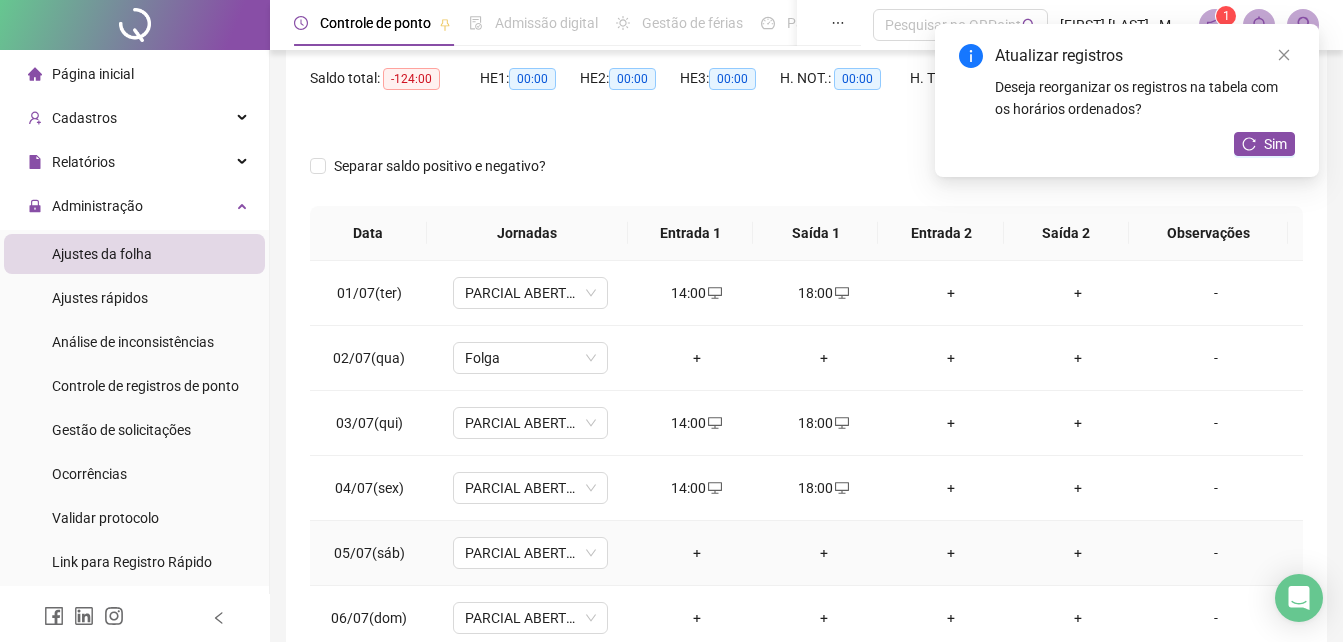 click on "+" at bounding box center [696, 553] 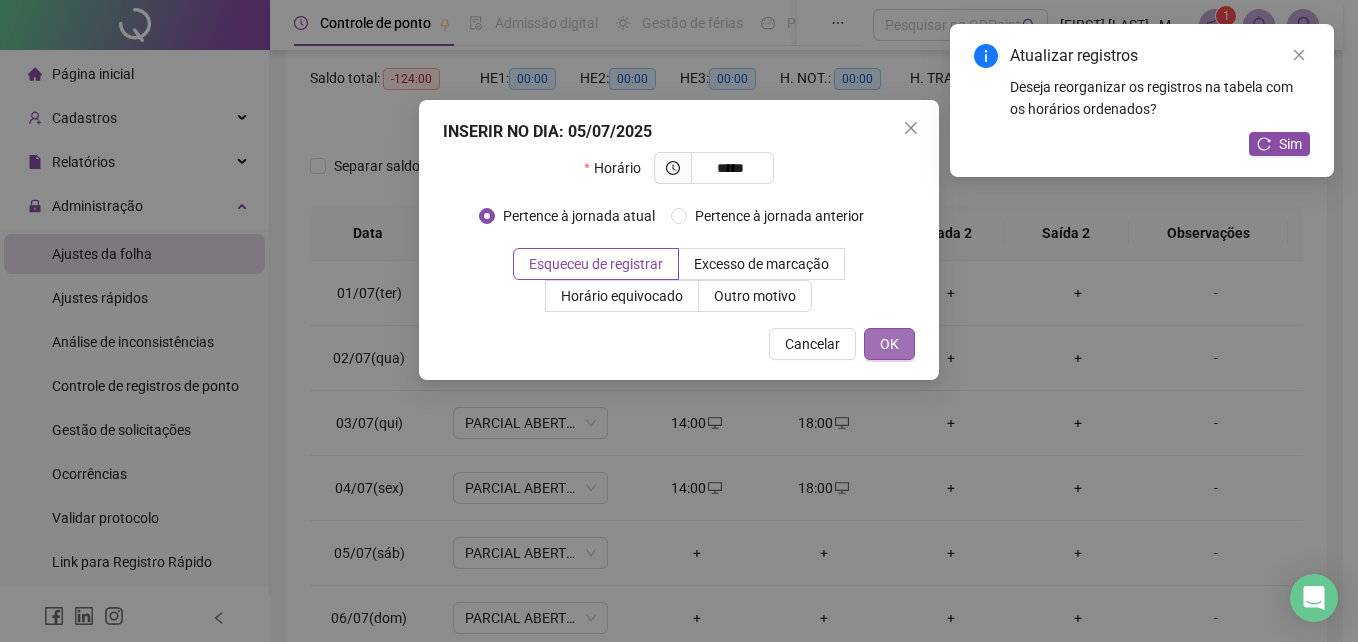 type on "*****" 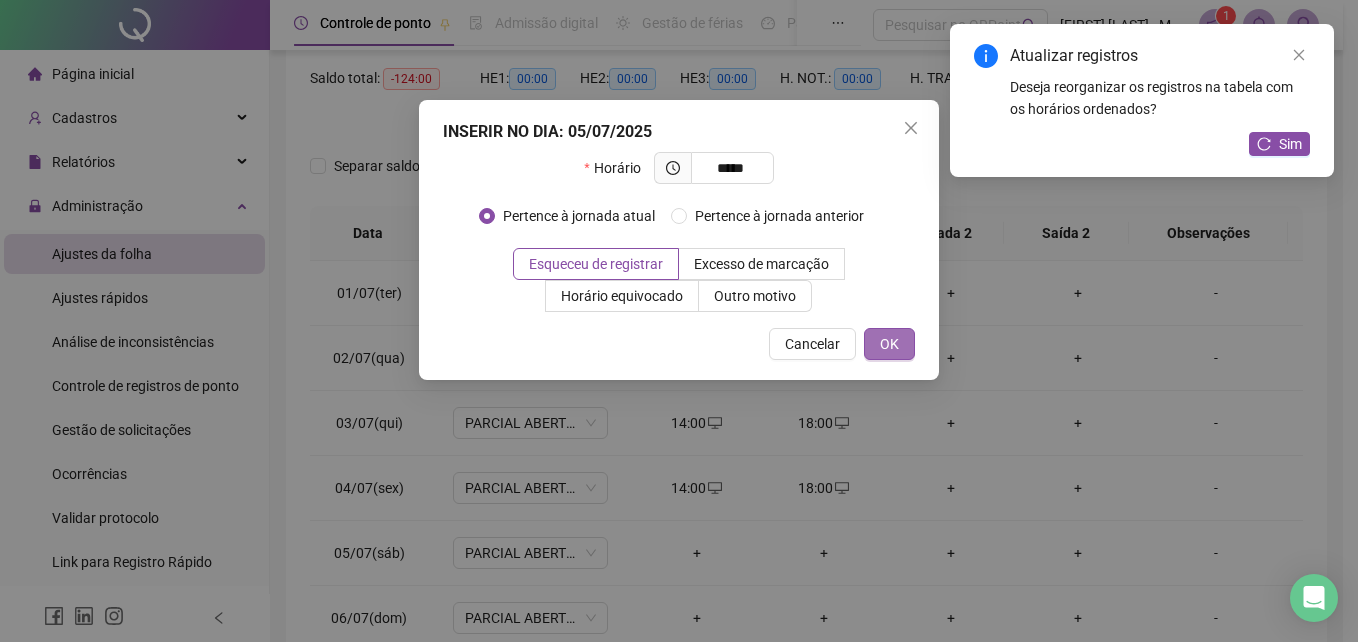 click on "OK" at bounding box center (889, 344) 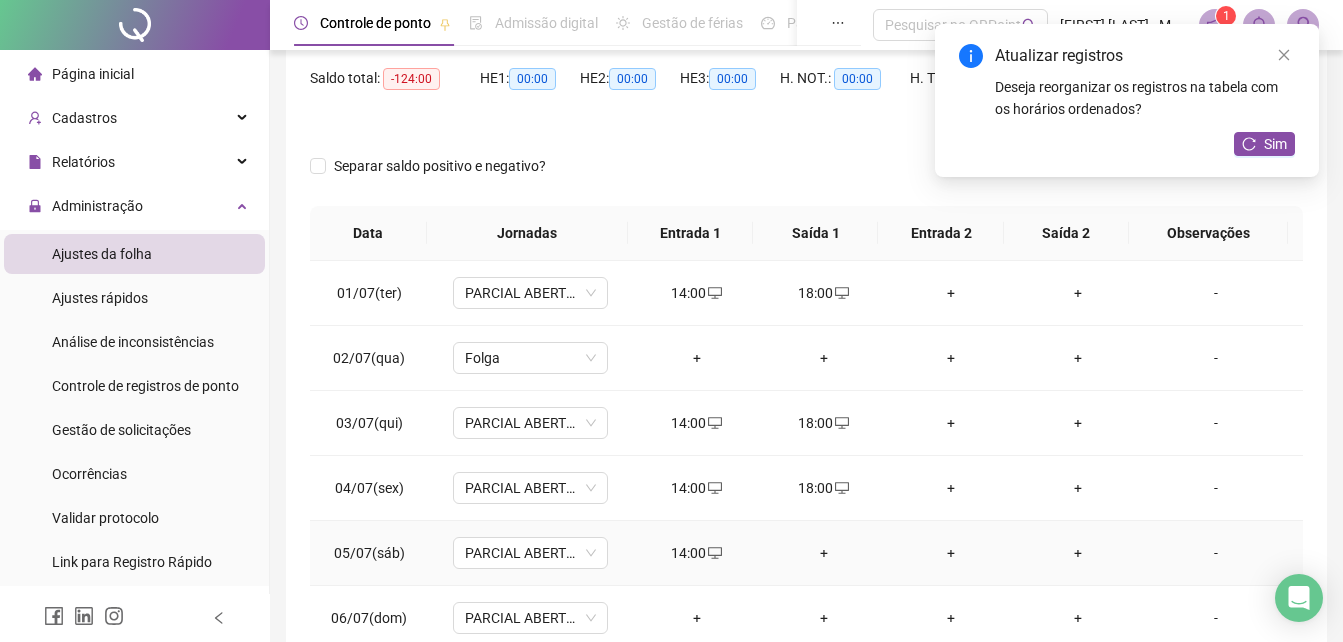 click on "+" at bounding box center (823, 553) 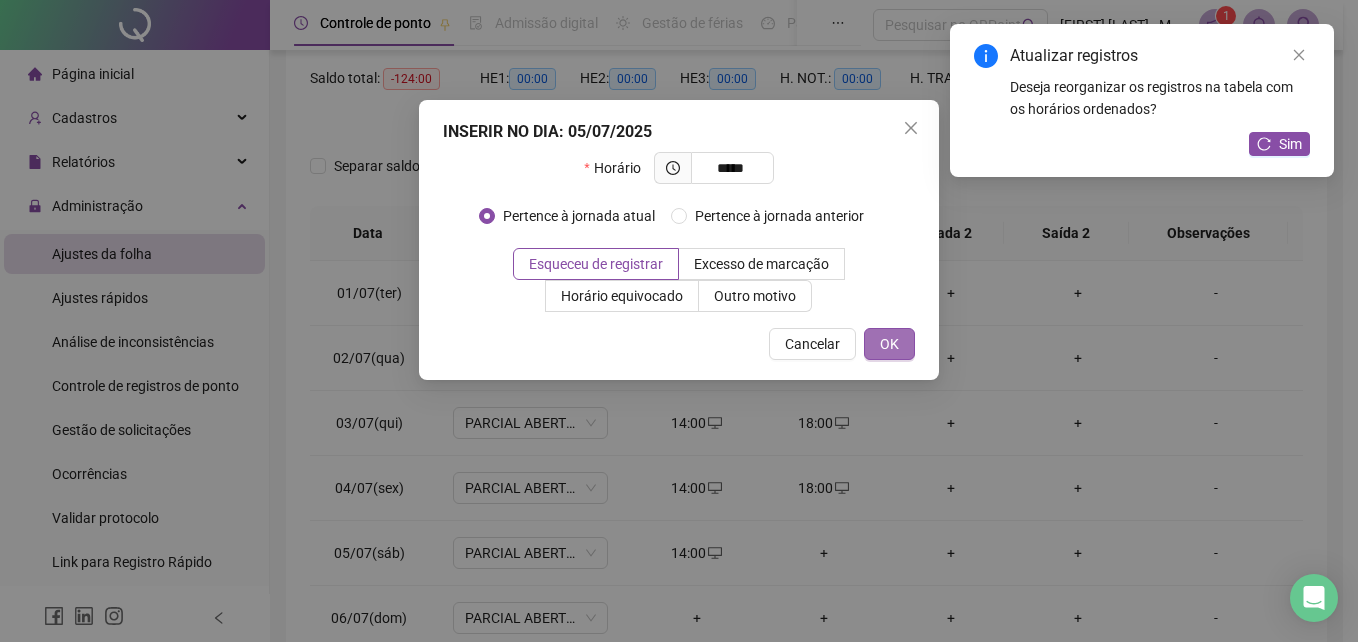 type on "*****" 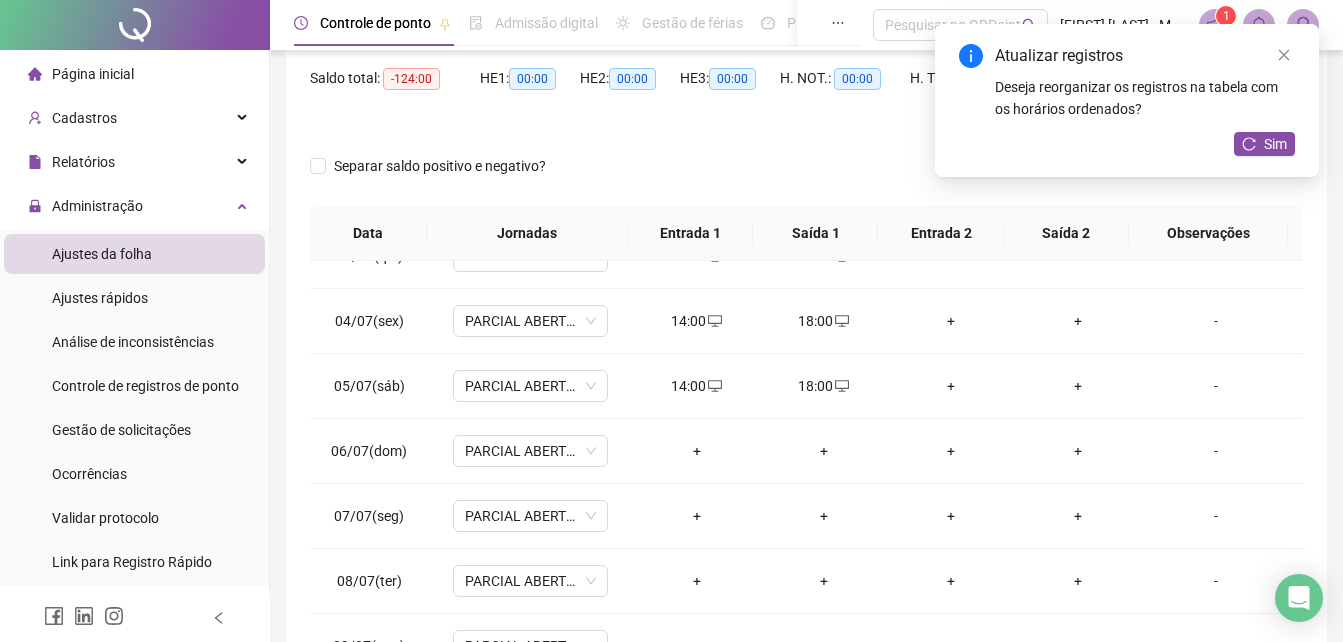 scroll, scrollTop: 200, scrollLeft: 0, axis: vertical 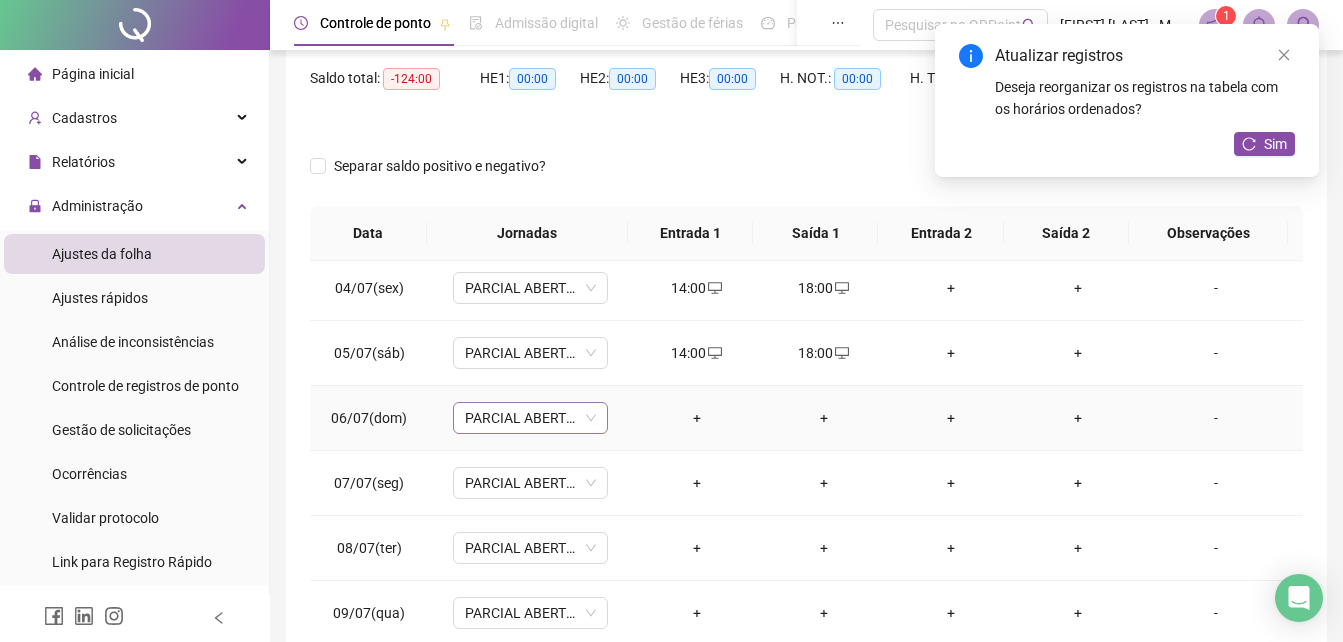 click on "PARCIAL ABERTURA 14H-18H" at bounding box center (530, 418) 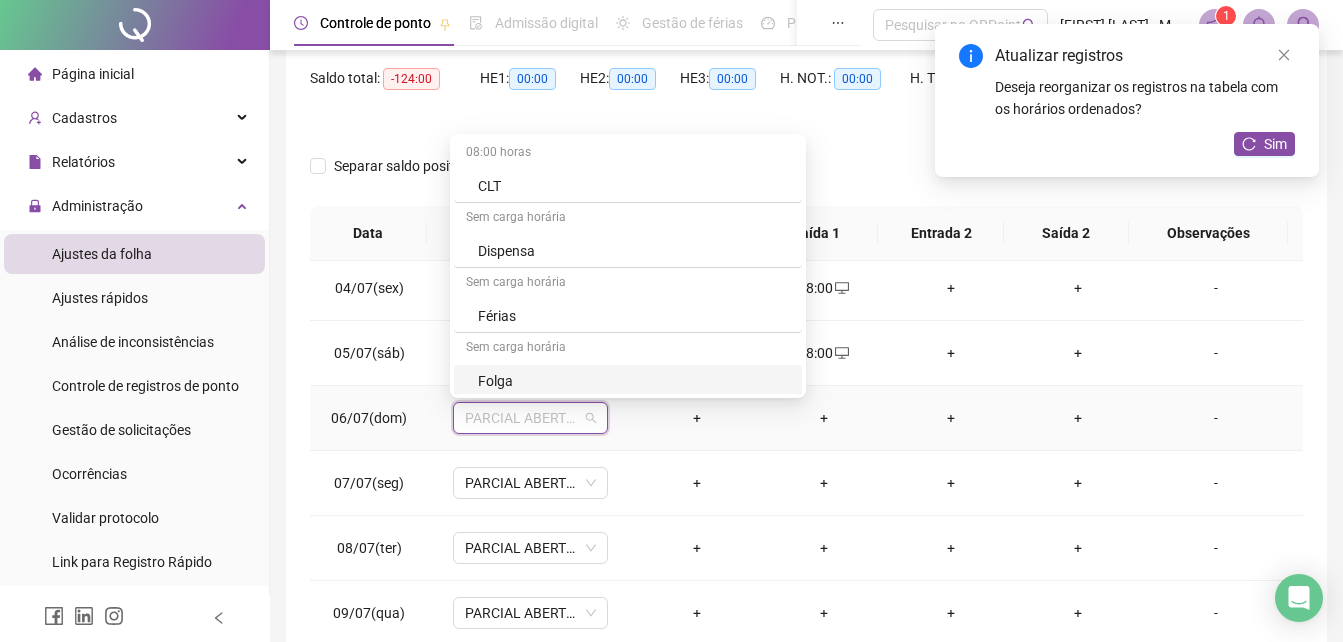 click on "Folga" at bounding box center (634, 381) 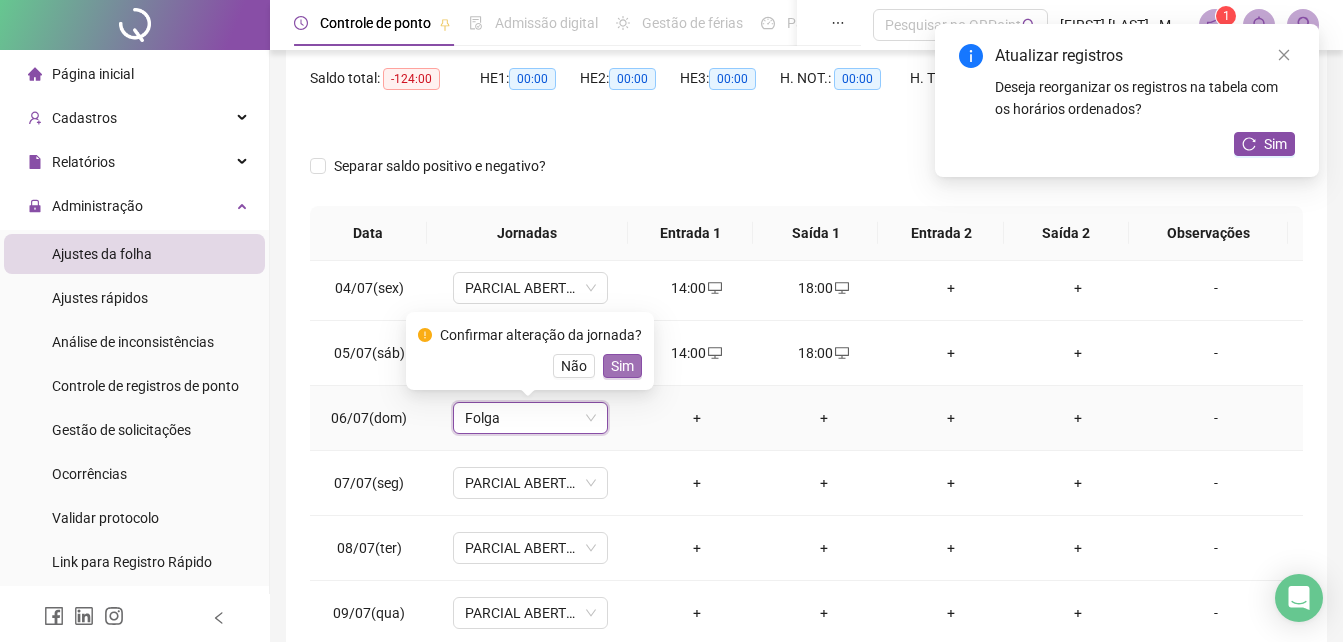 click on "Sim" at bounding box center [622, 366] 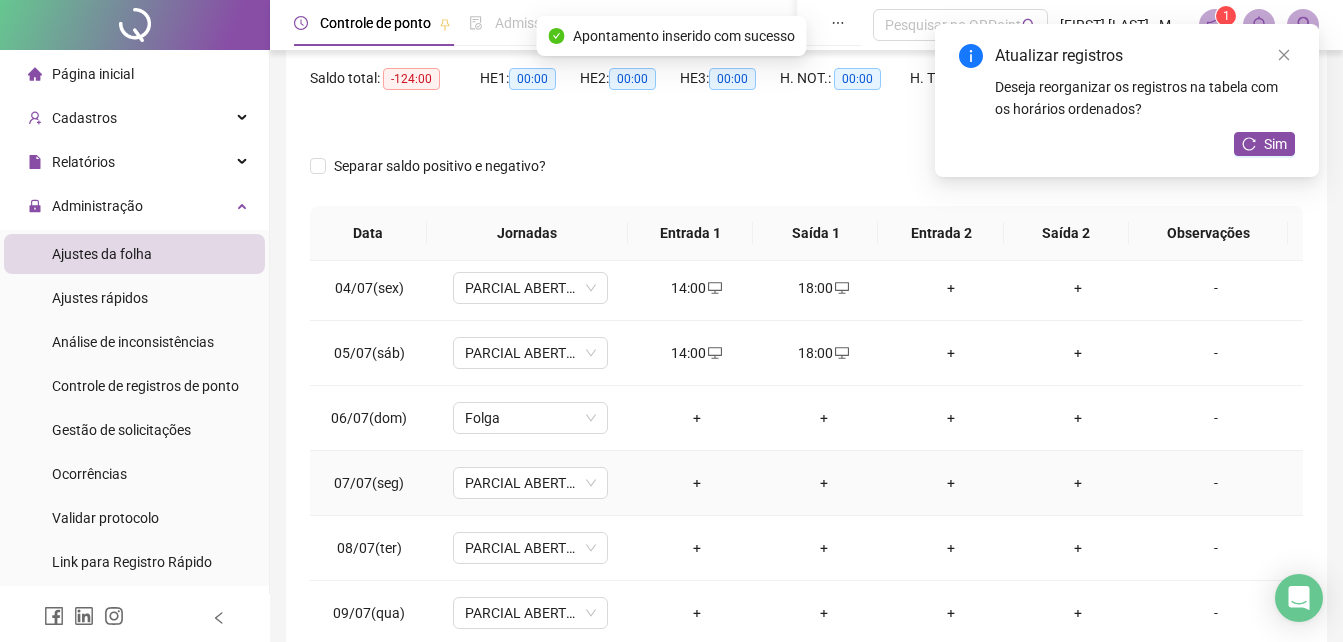 click on "+" at bounding box center (696, 483) 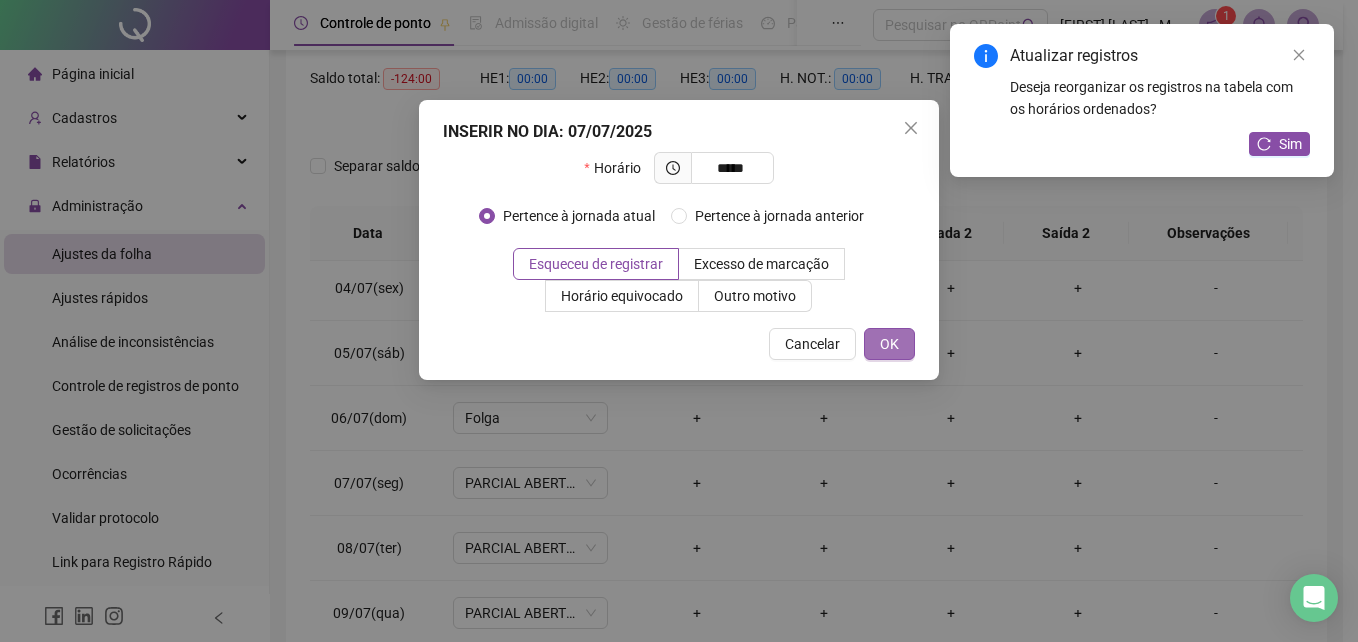 type on "*****" 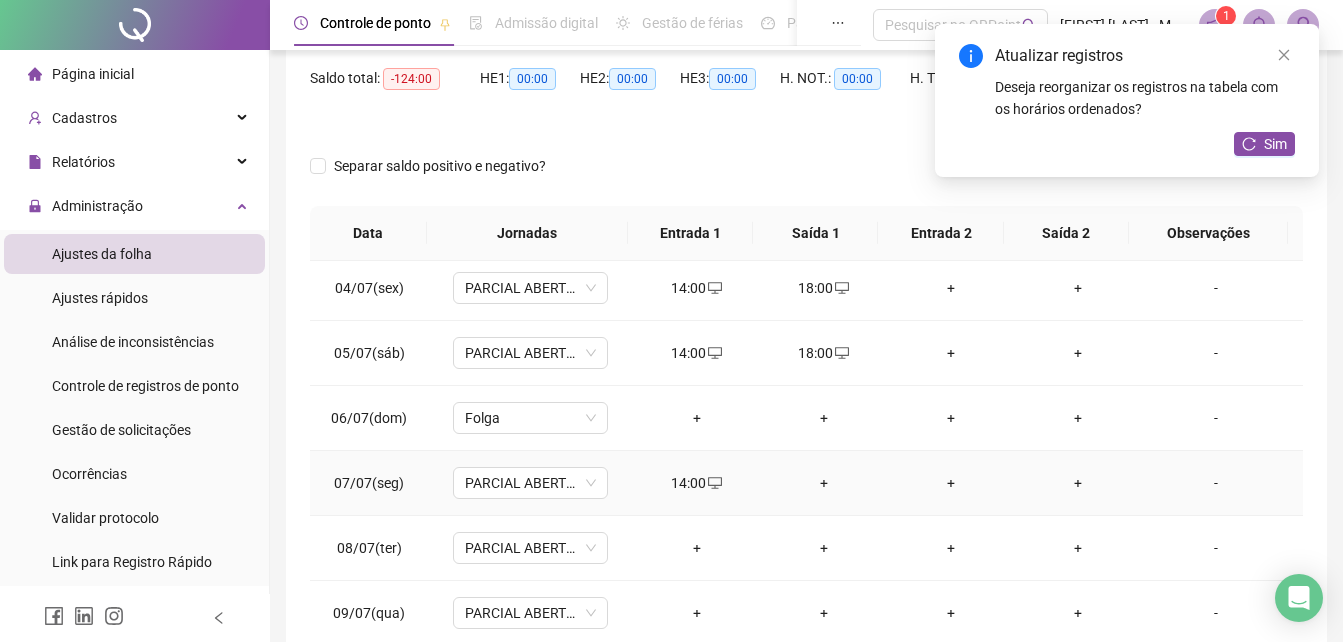 click on "+" at bounding box center (823, 483) 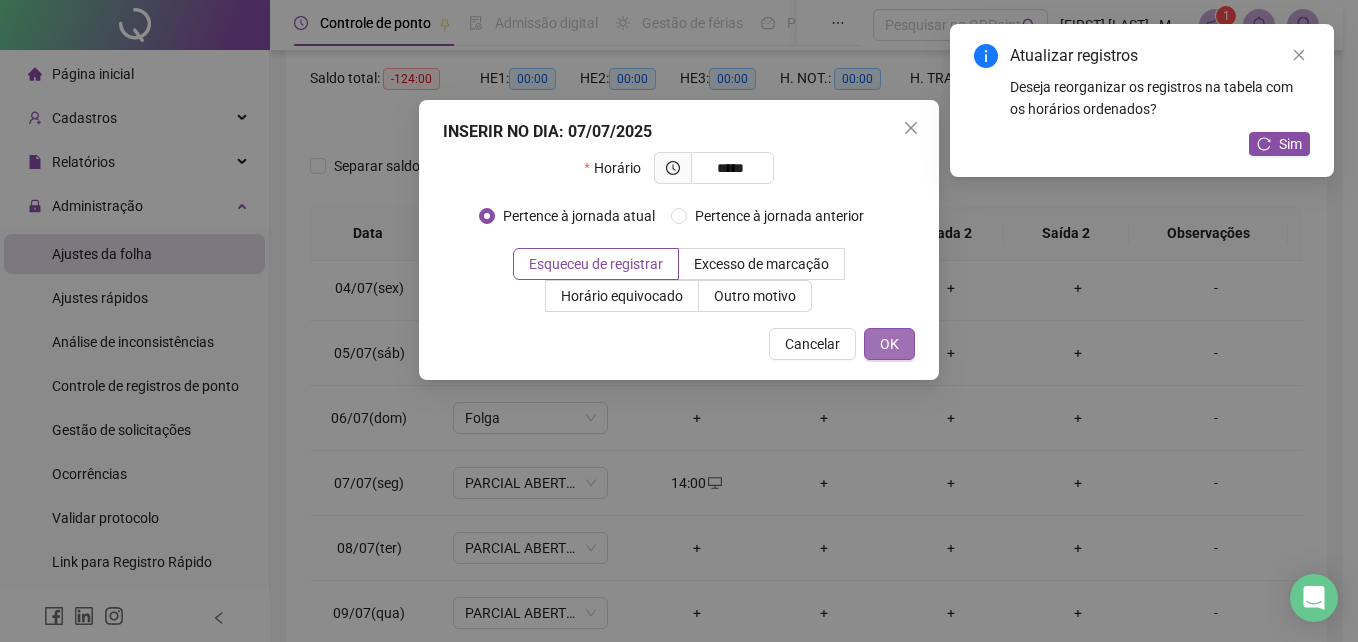 type on "*****" 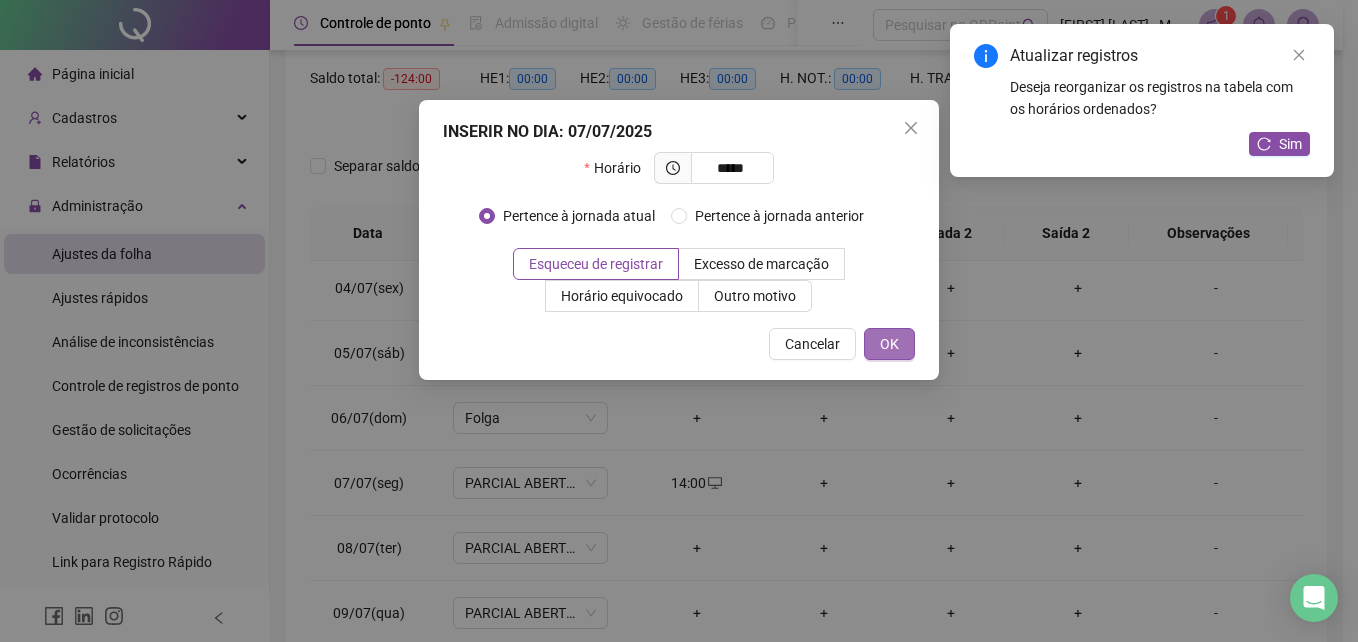 click on "OK" at bounding box center (889, 344) 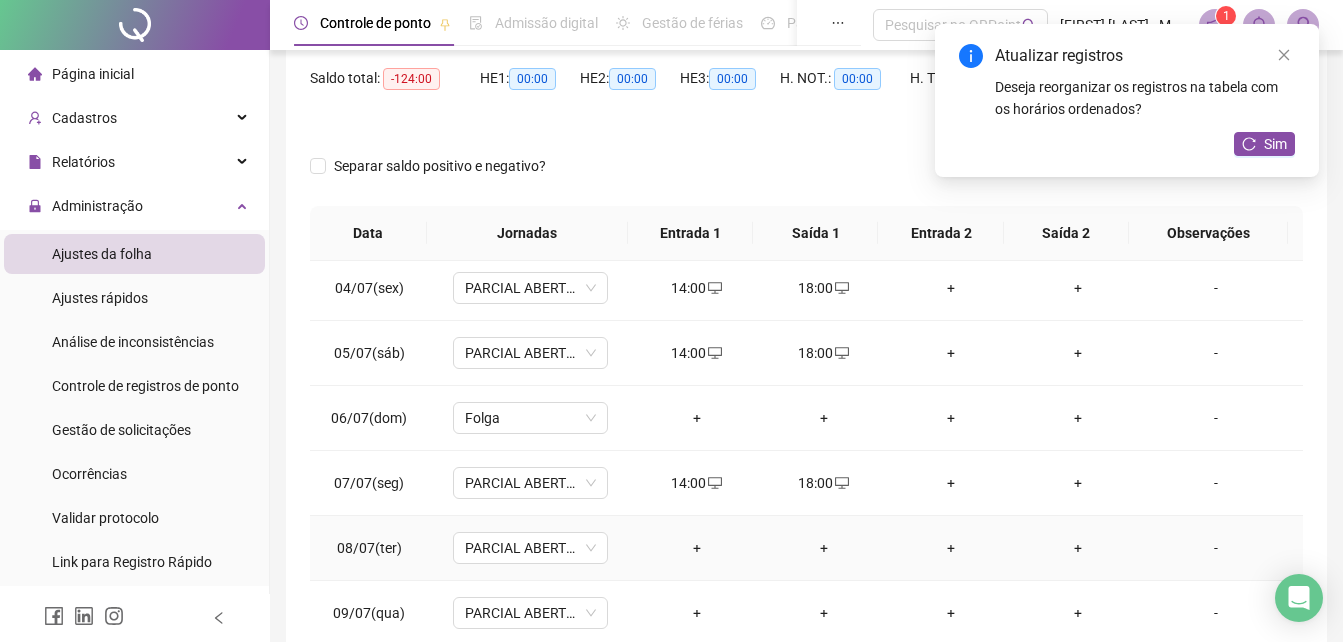 click on "+" at bounding box center [696, 548] 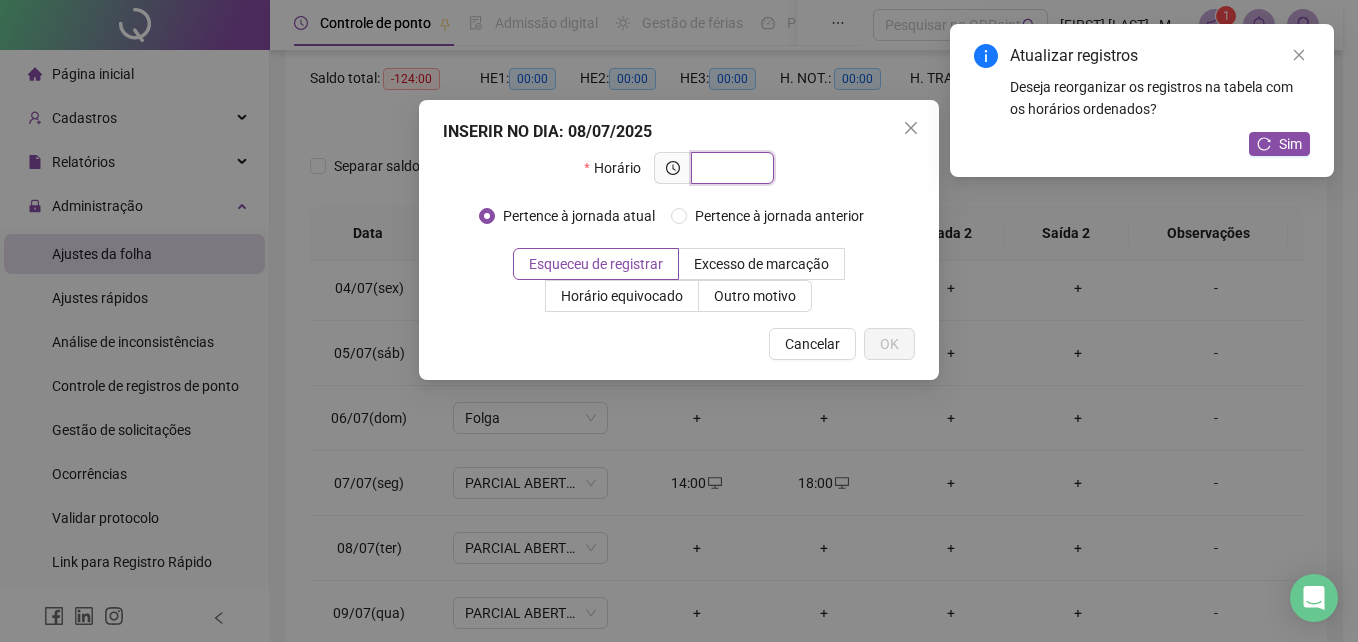 paste on "*****" 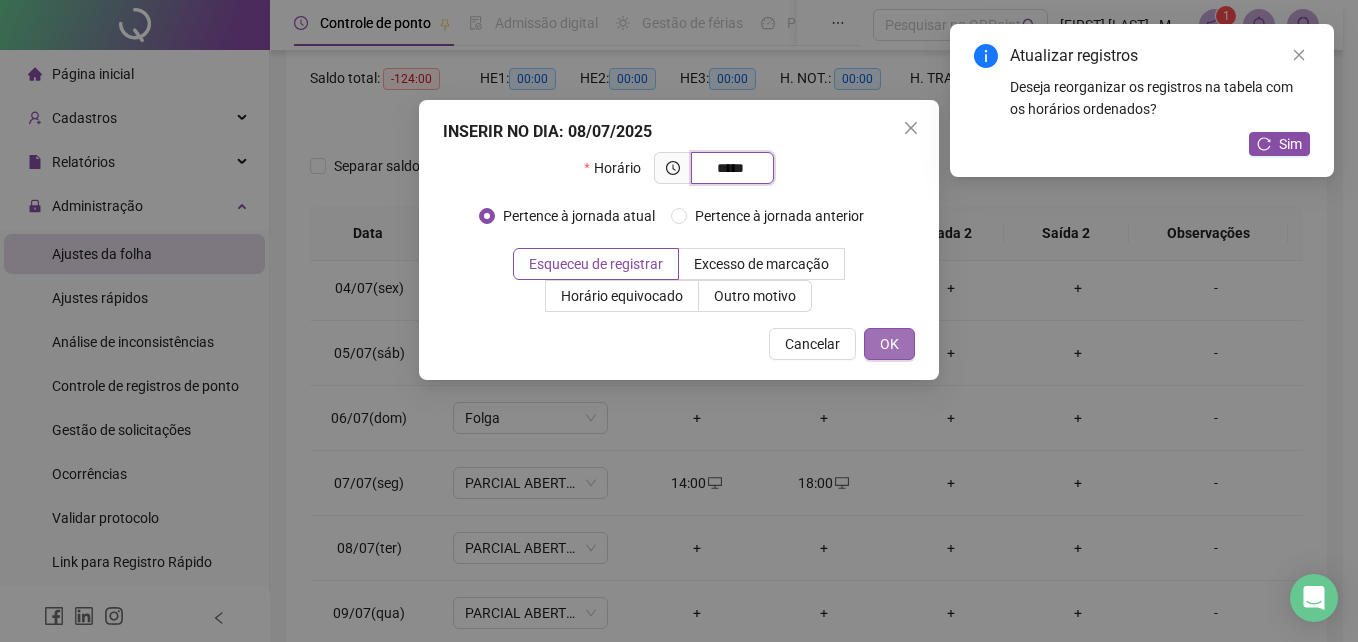 type on "*****" 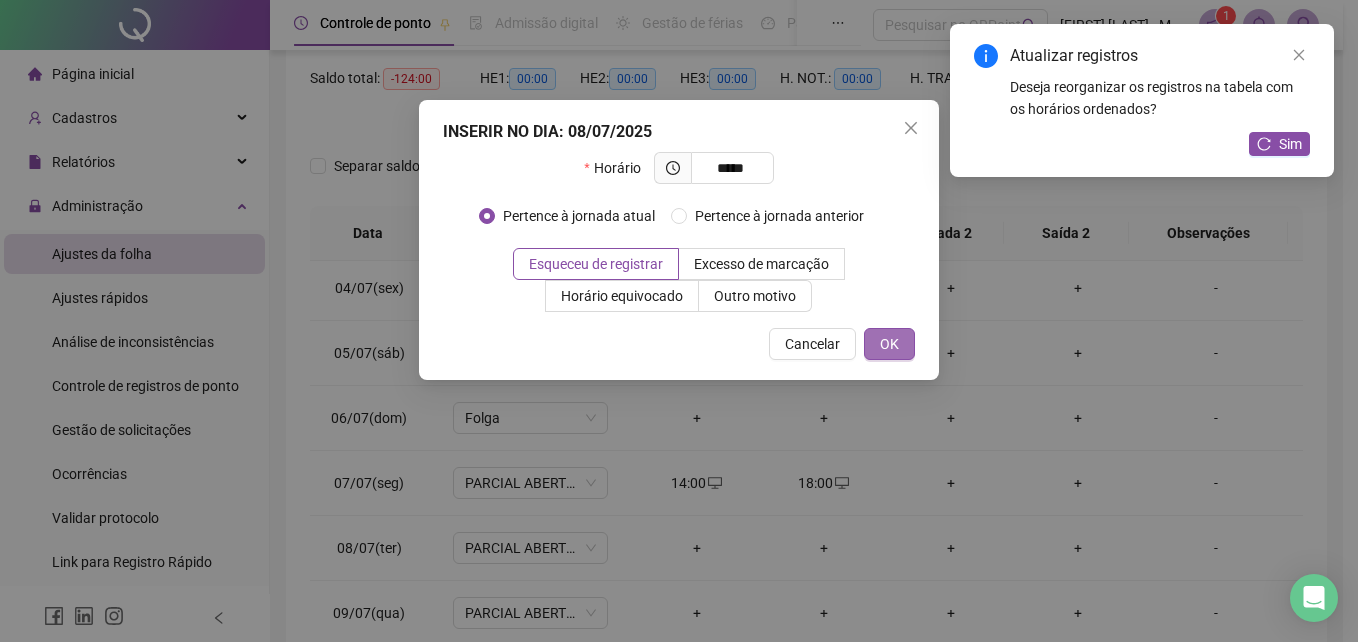 click on "OK" at bounding box center (889, 344) 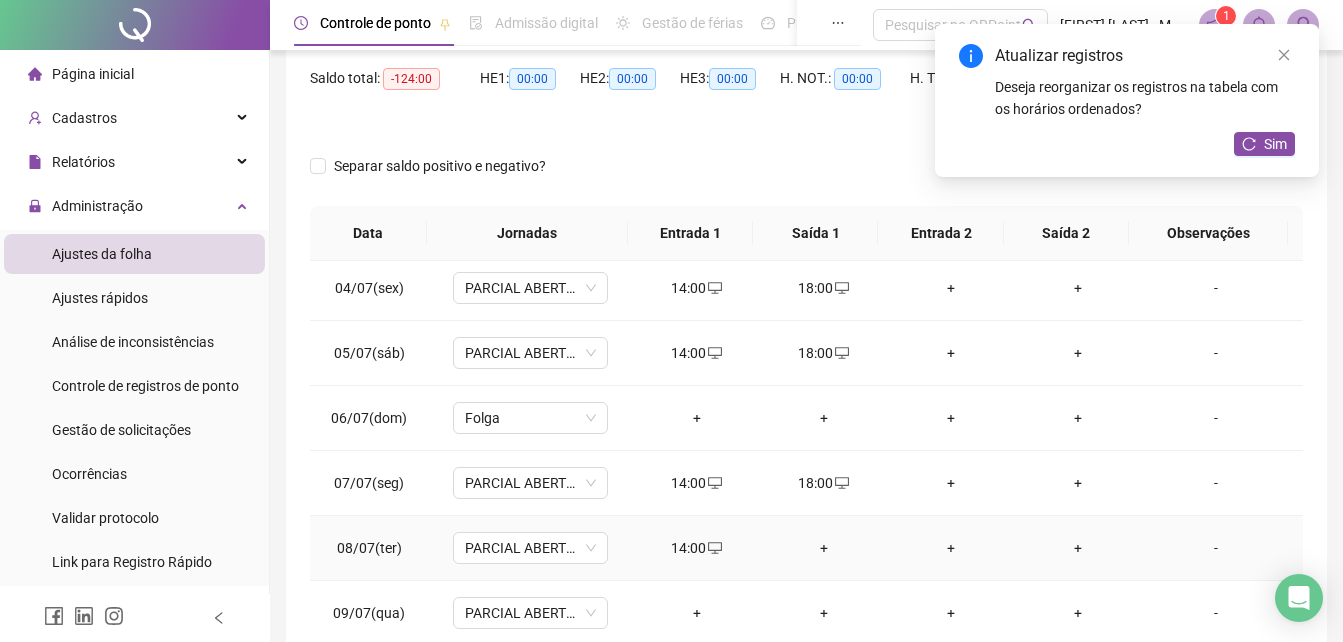 click on "+" at bounding box center (823, 548) 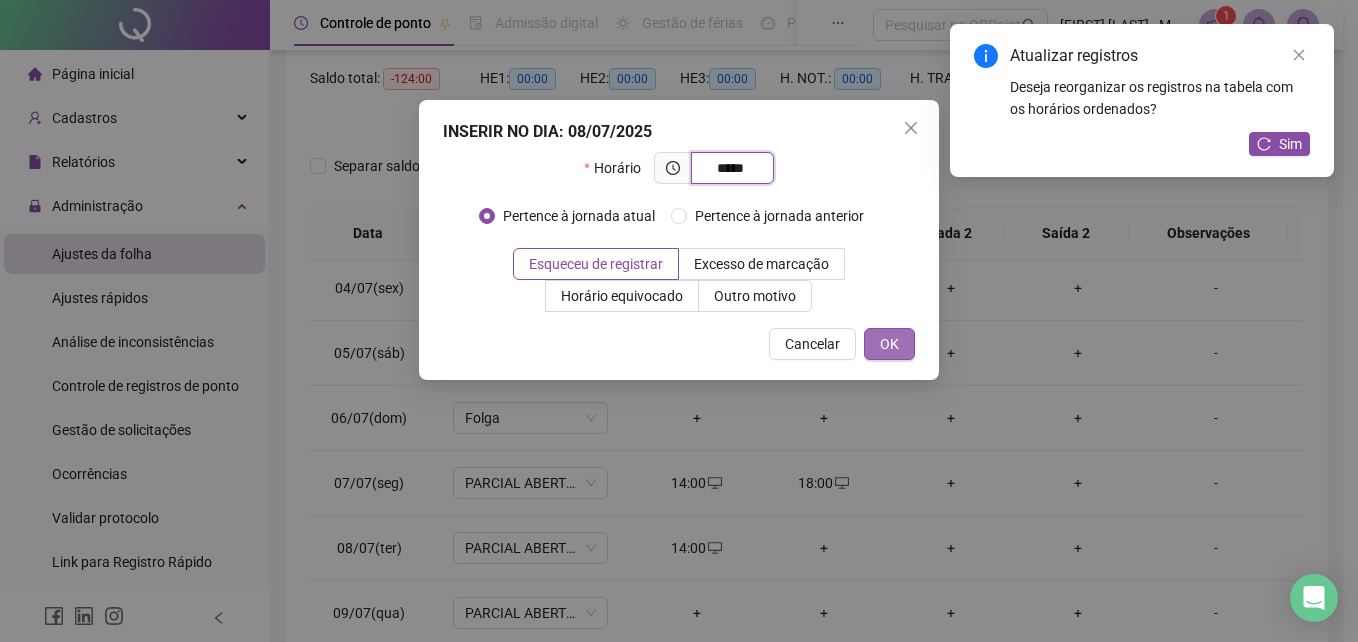 type on "*****" 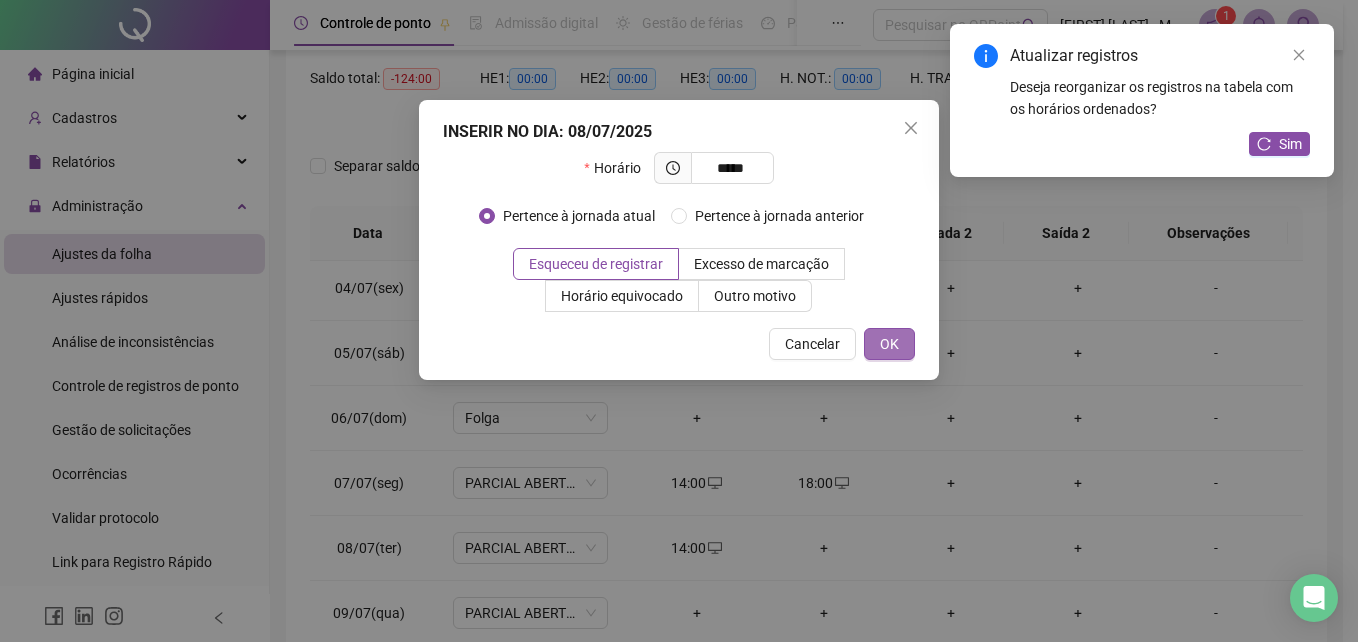 click on "OK" at bounding box center [889, 344] 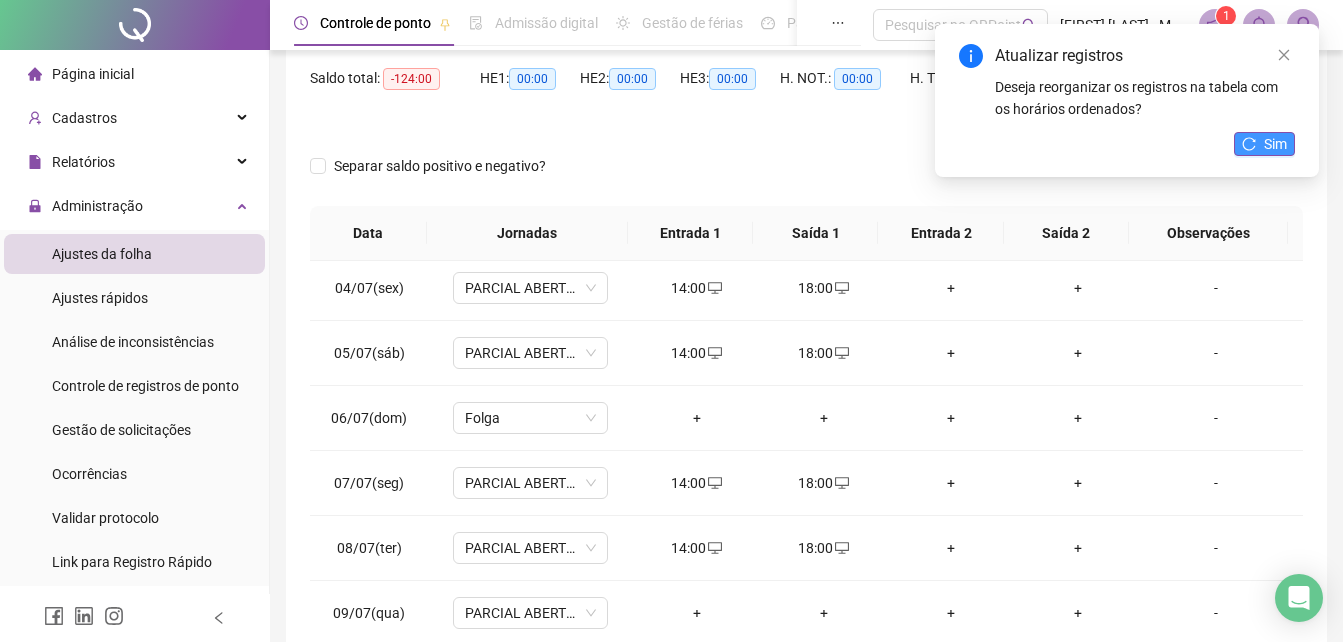 click 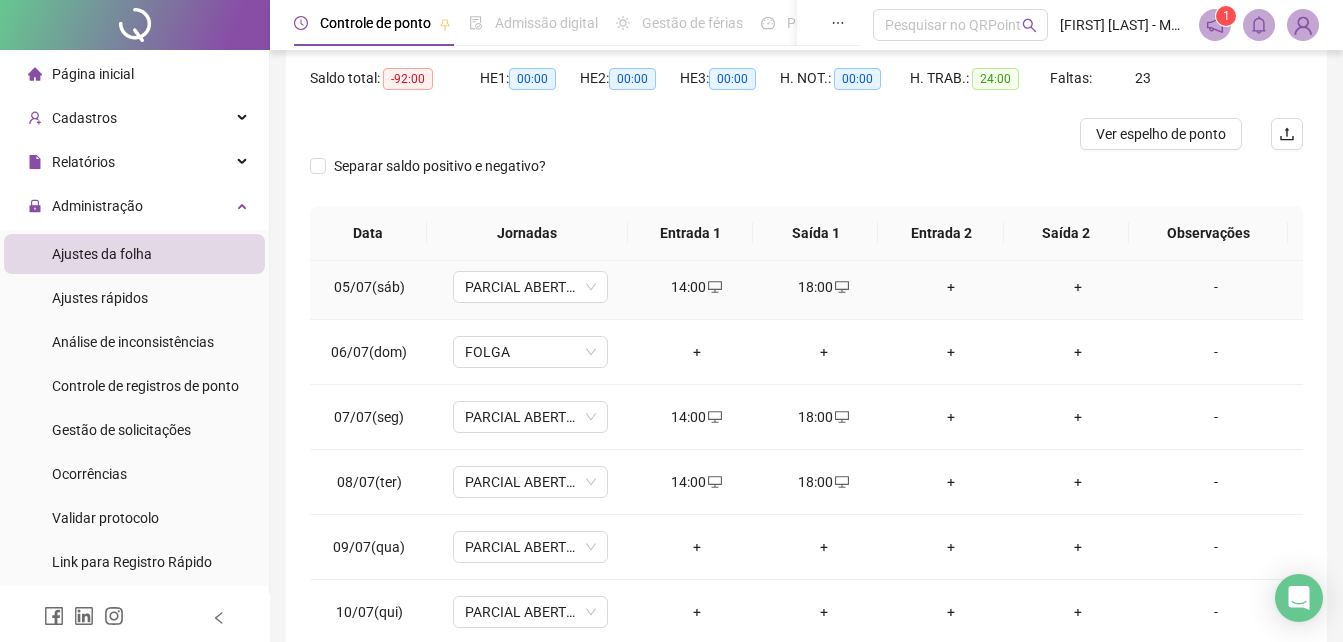 scroll, scrollTop: 400, scrollLeft: 0, axis: vertical 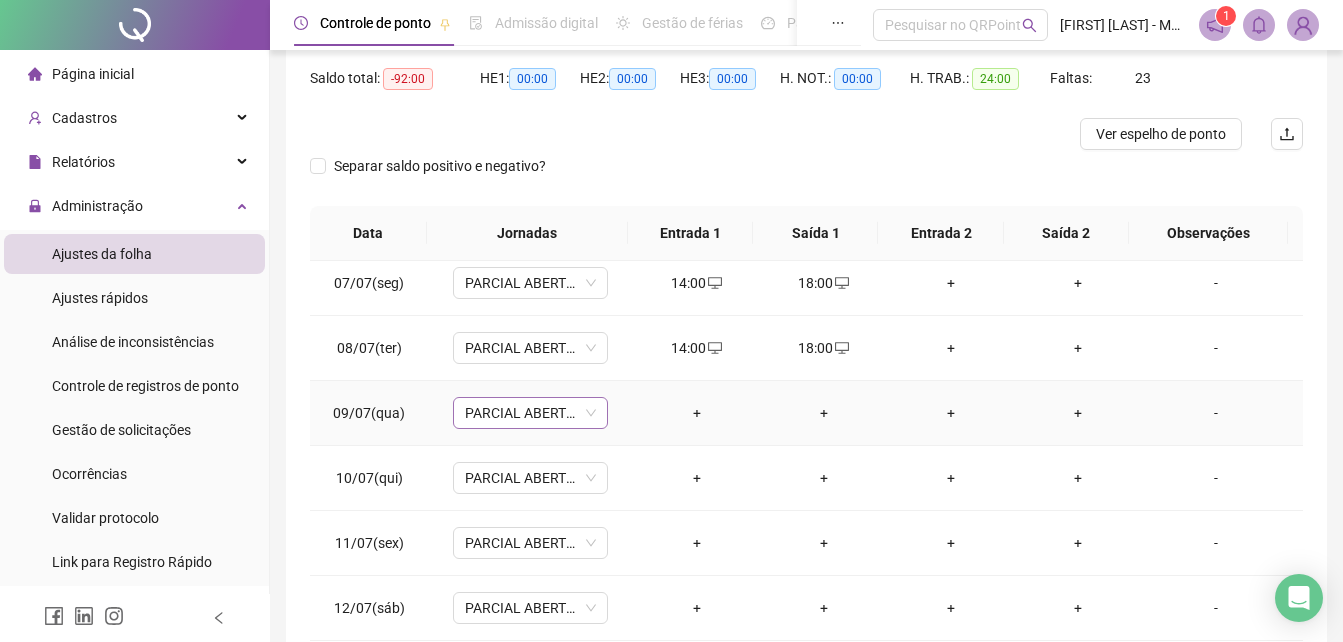 click on "PARCIAL ABERTURA 14H-18H" at bounding box center [530, 413] 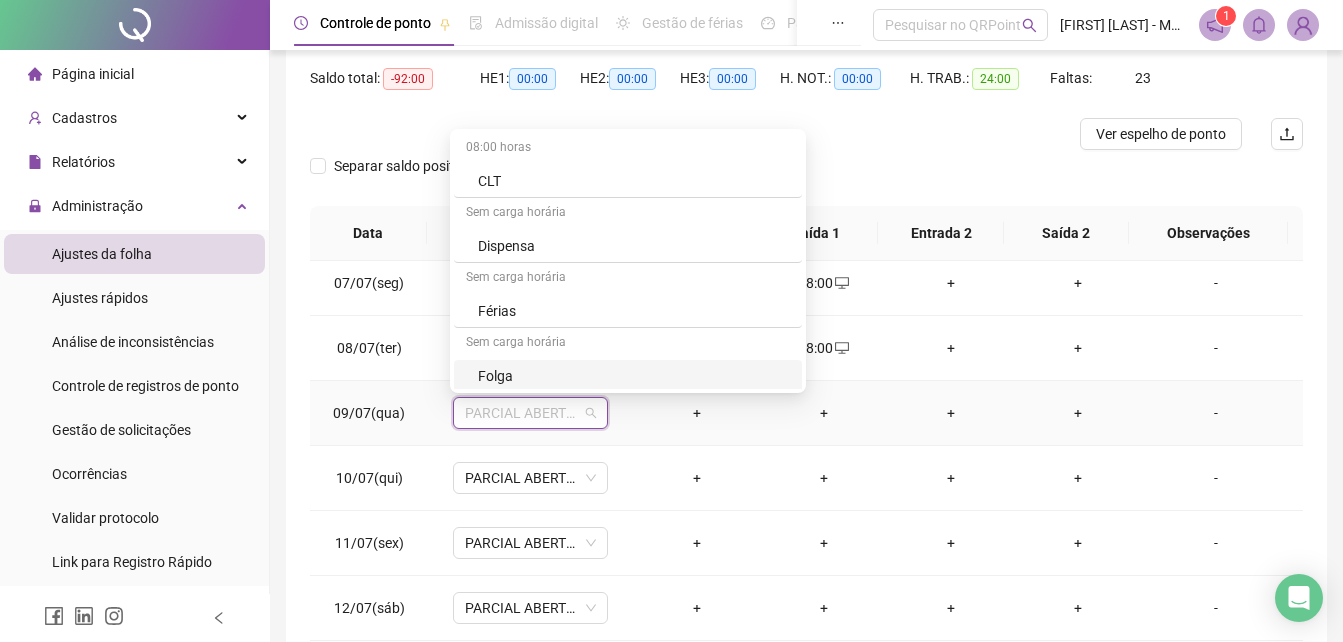 click on "Folga" at bounding box center [634, 376] 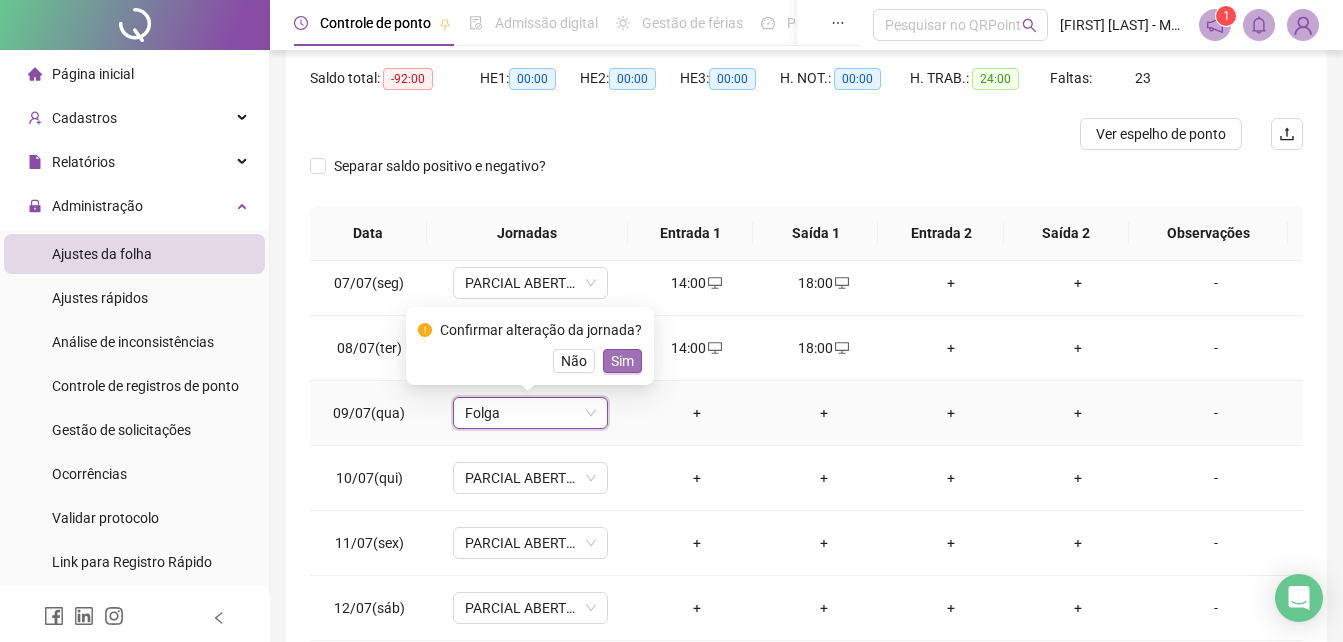 click on "Sim" at bounding box center (622, 361) 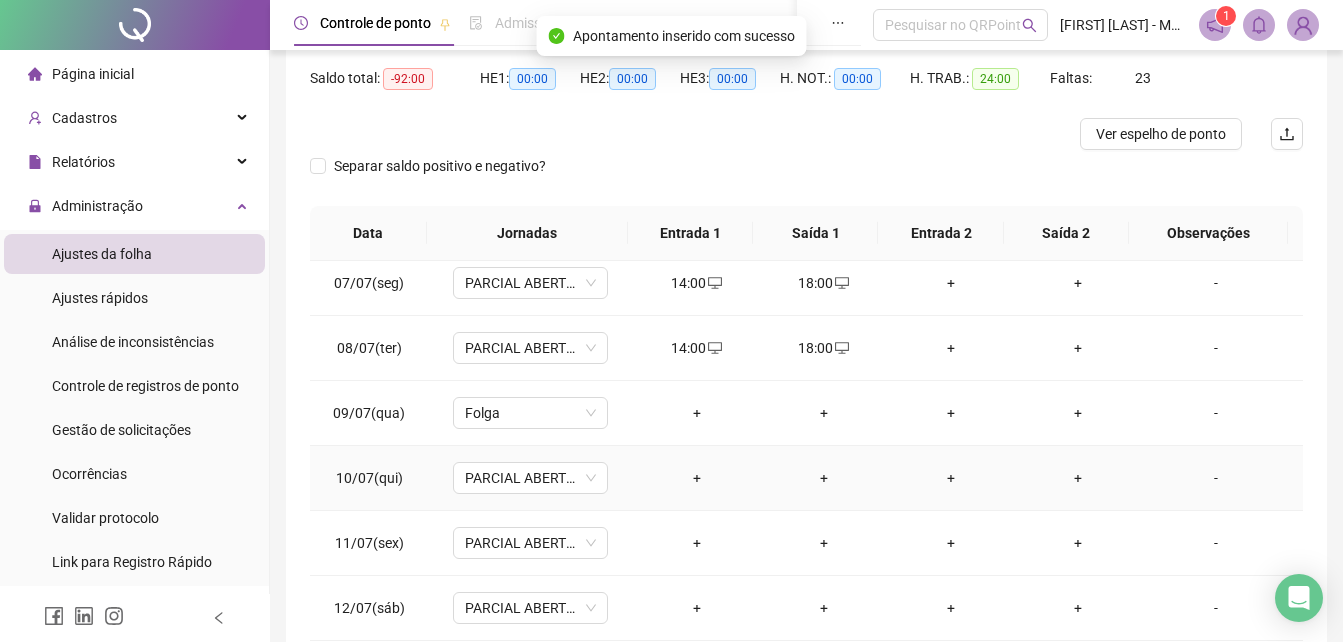 click on "+" at bounding box center [696, 478] 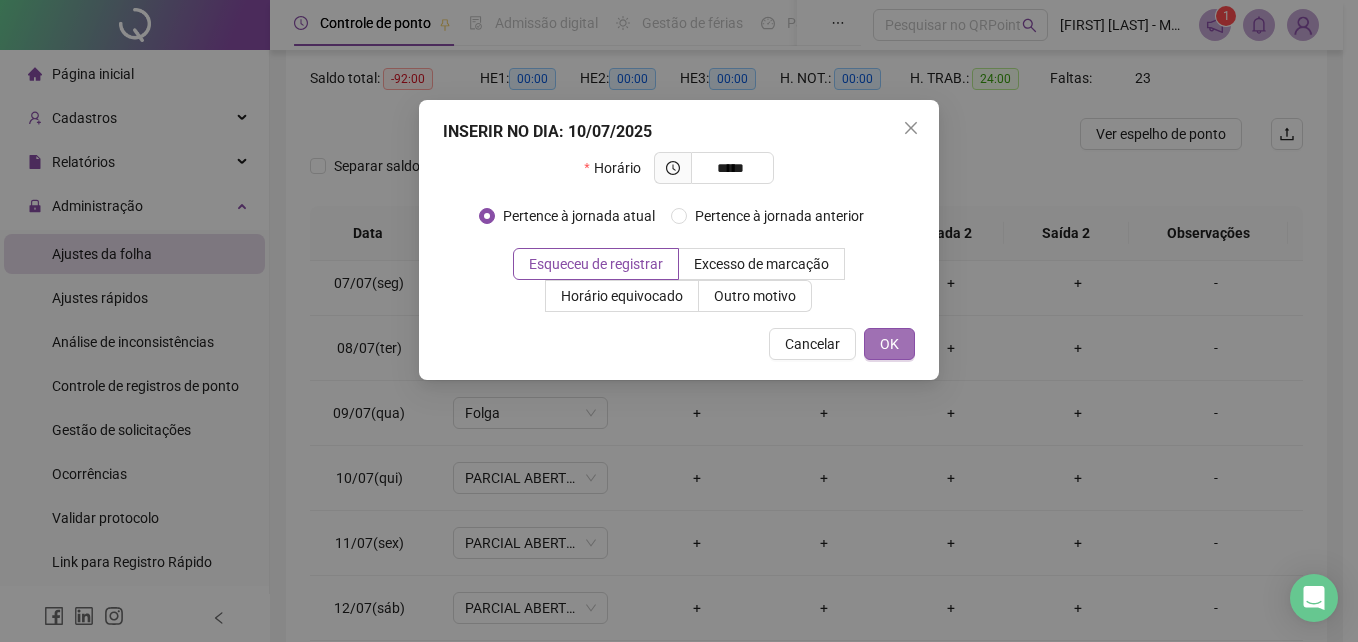 type on "*****" 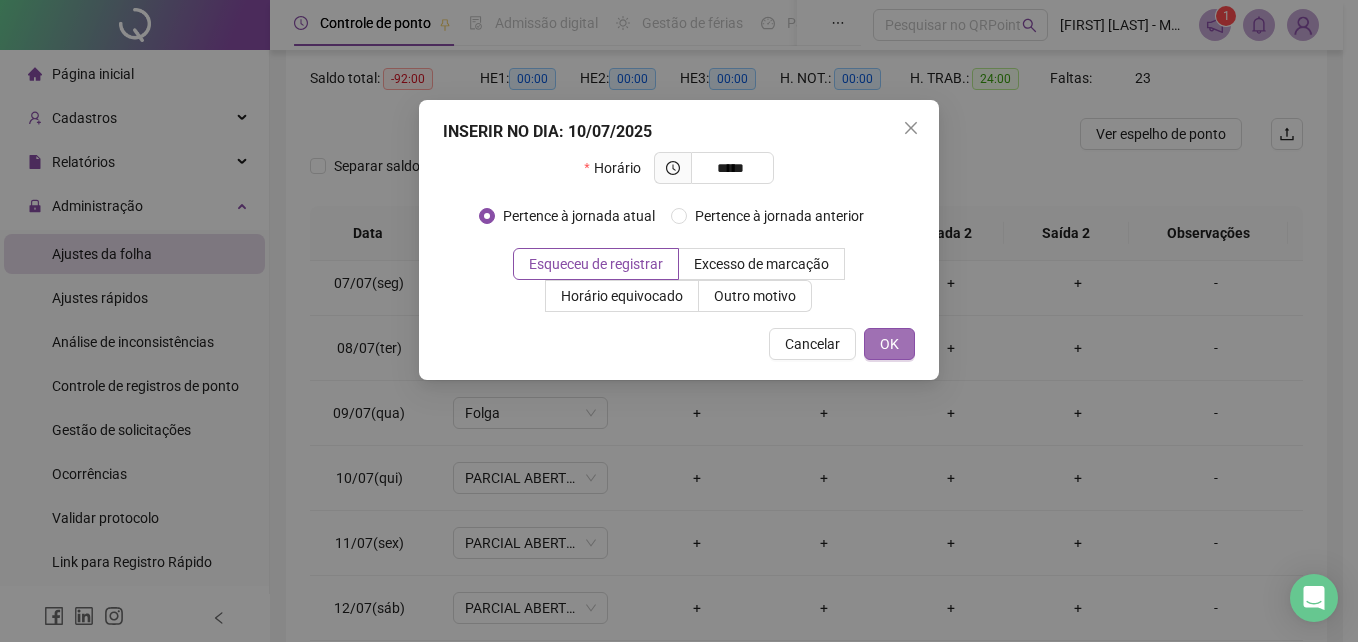 click on "OK" at bounding box center [889, 344] 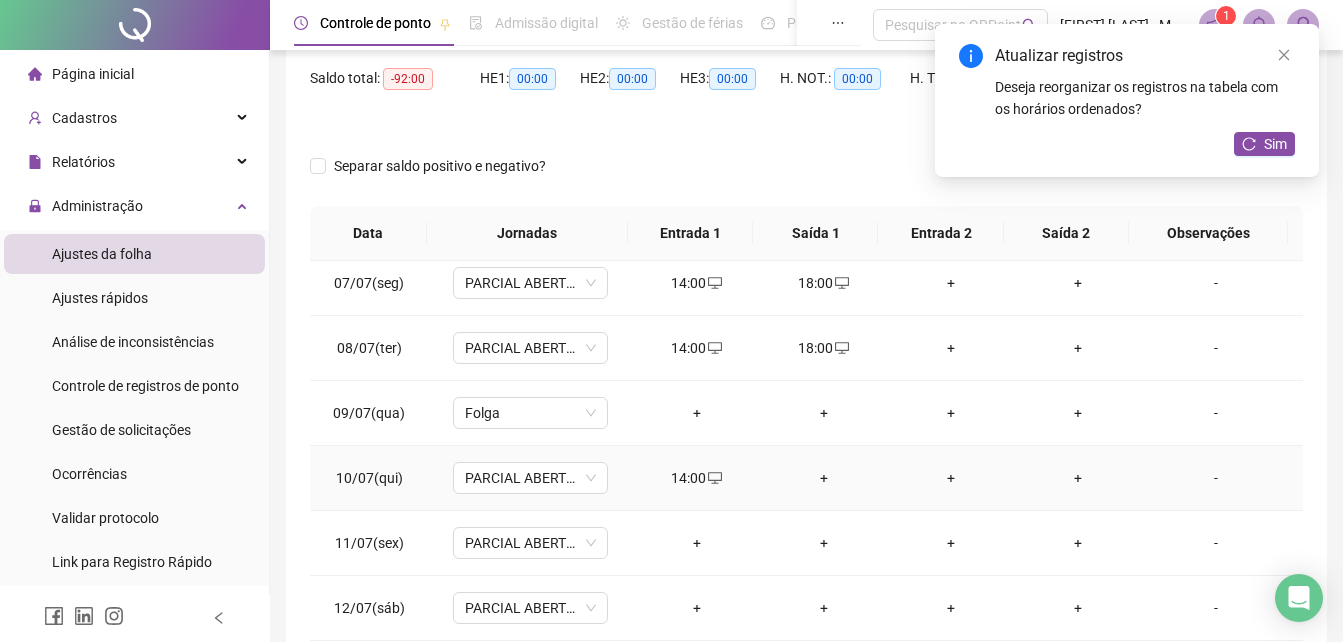 click on "+" at bounding box center (823, 478) 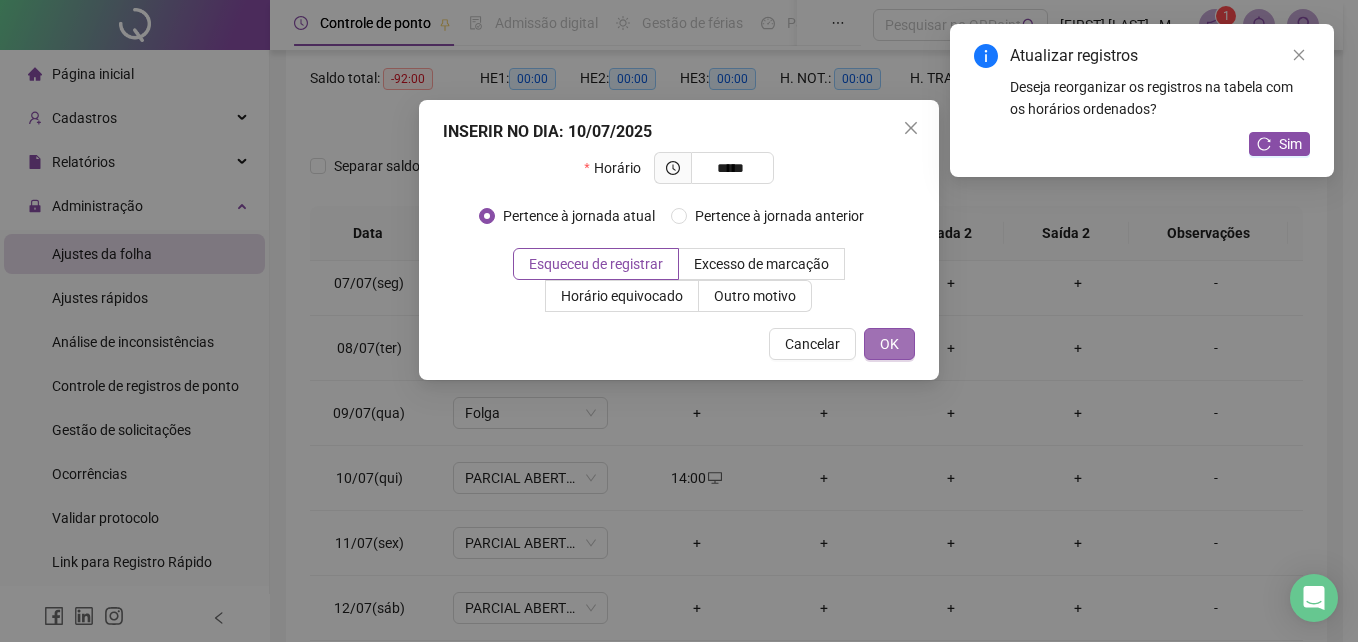 type on "*****" 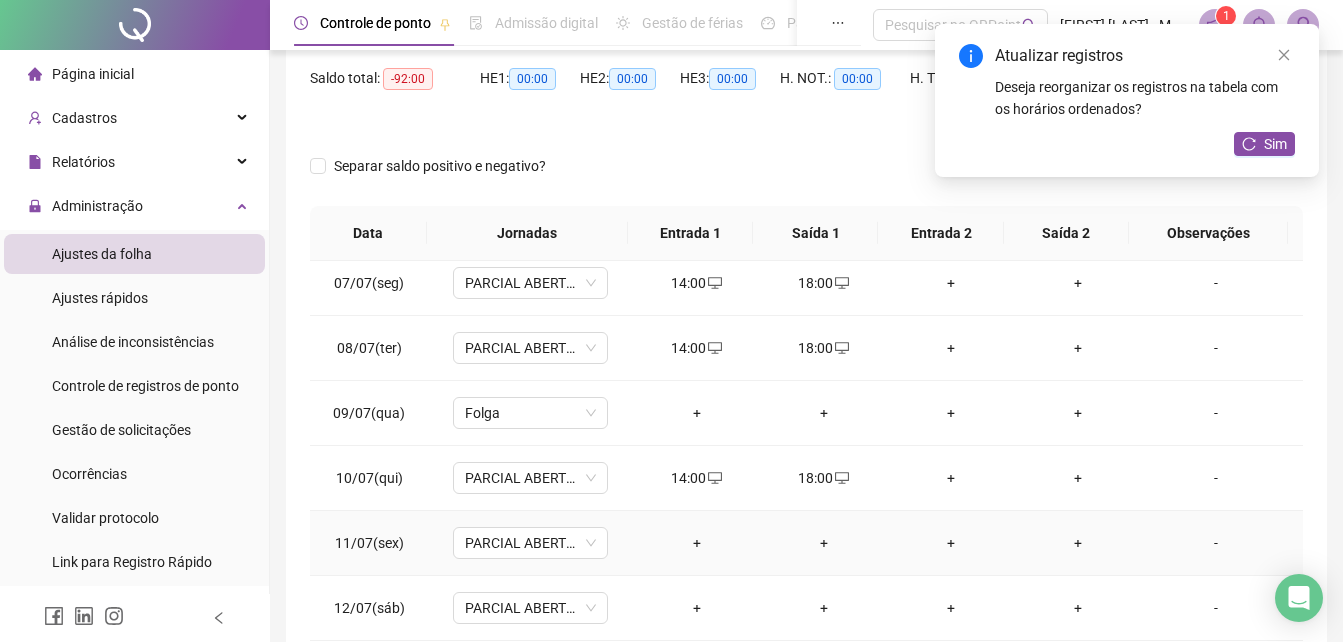 click on "+" at bounding box center [696, 543] 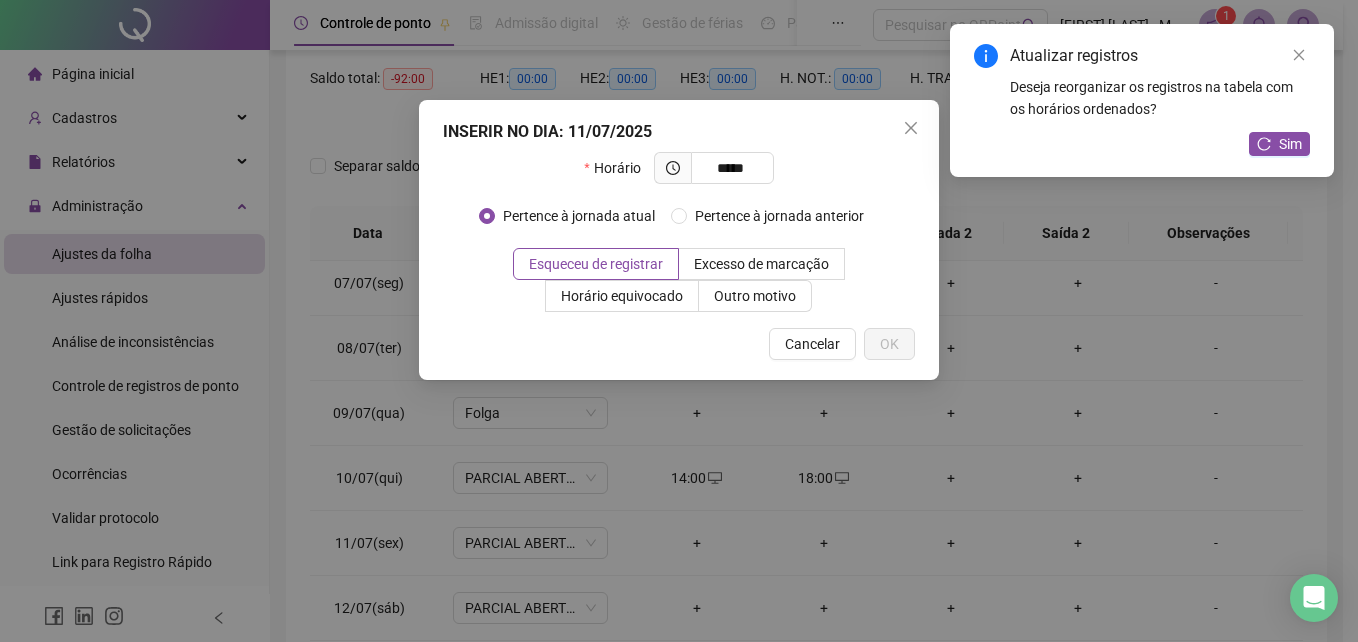type on "*****" 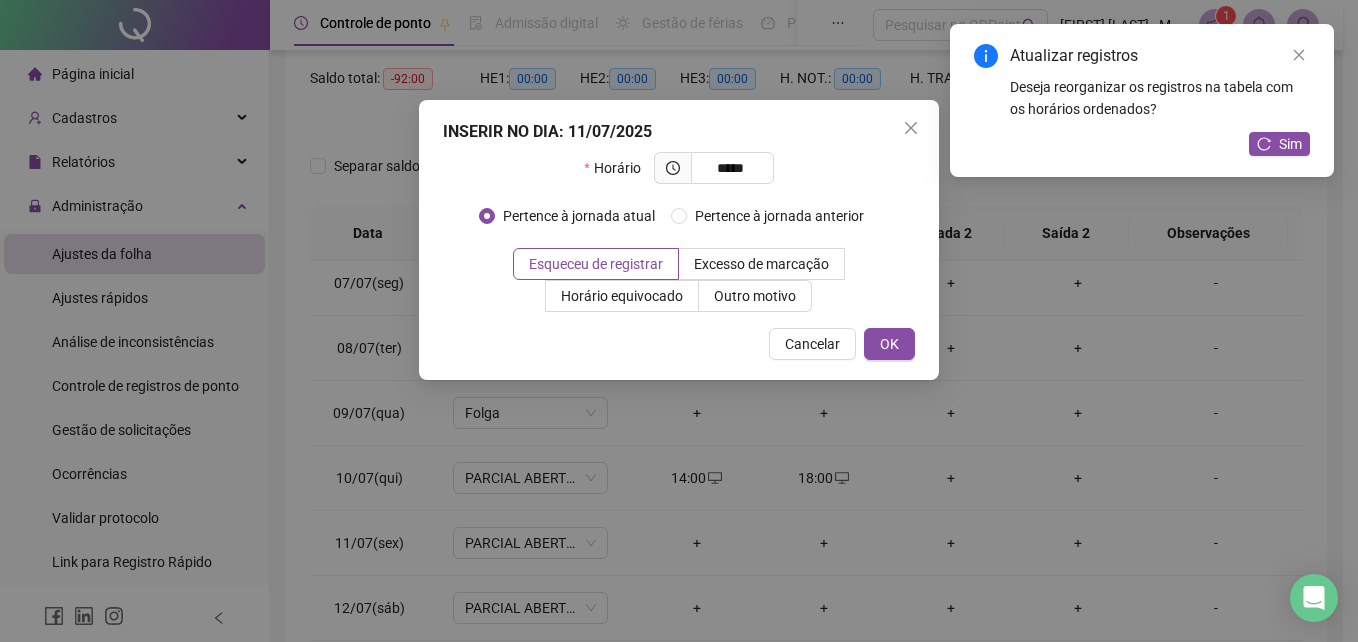 drag, startPoint x: 693, startPoint y: 540, endPoint x: 754, endPoint y: 521, distance: 63.89053 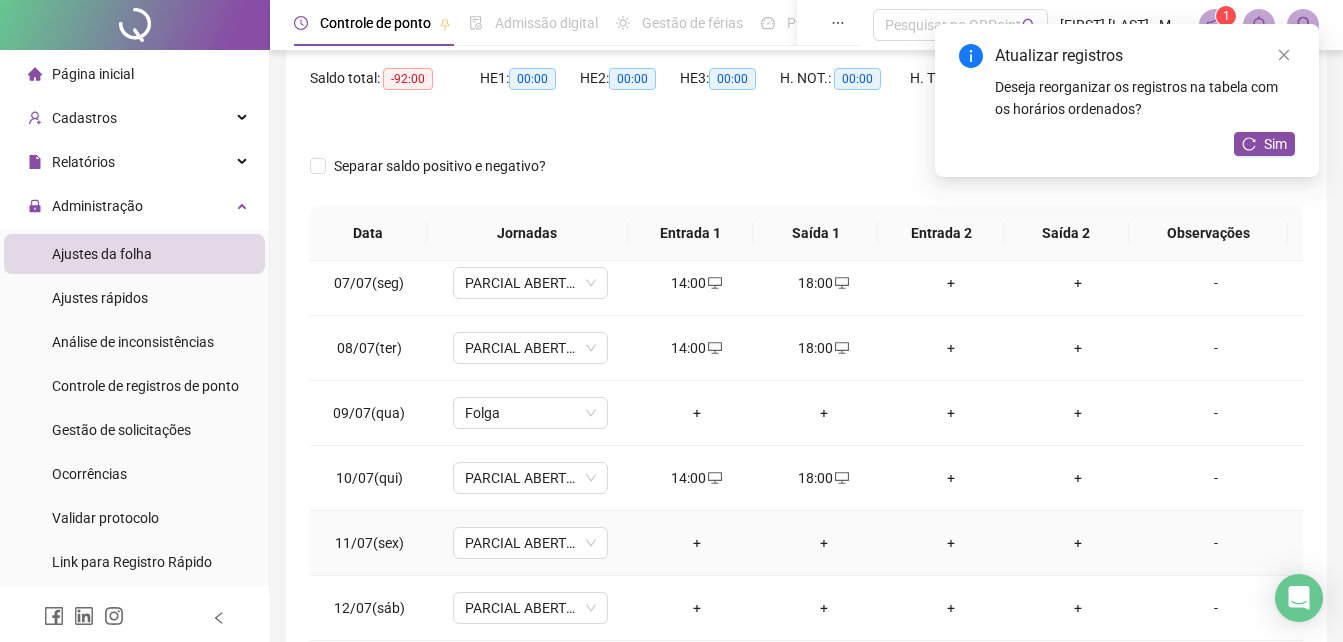 click on "+" at bounding box center [696, 543] 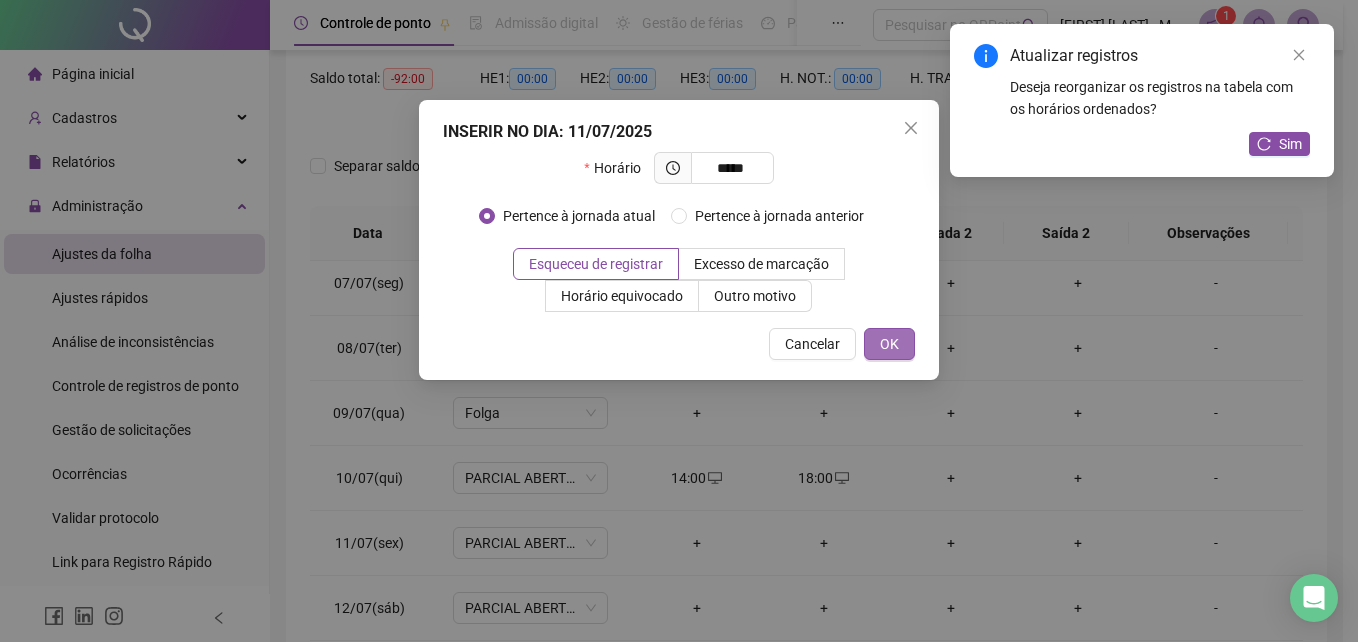 type on "*****" 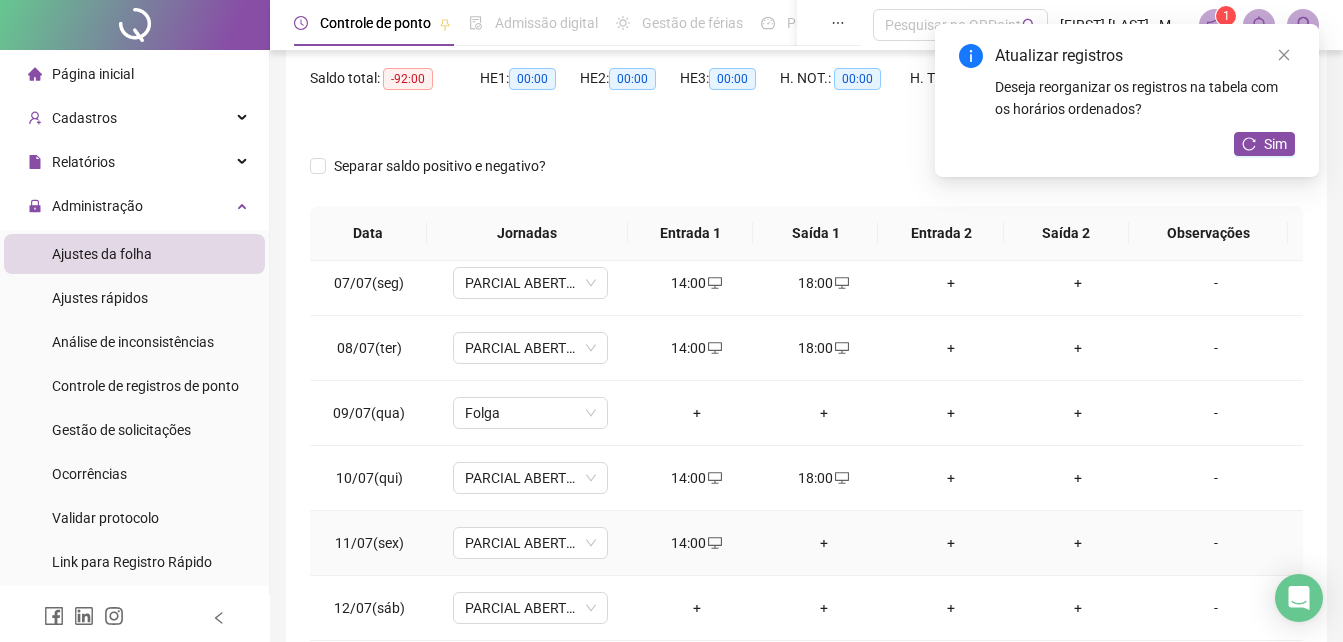 click on "+" at bounding box center (823, 543) 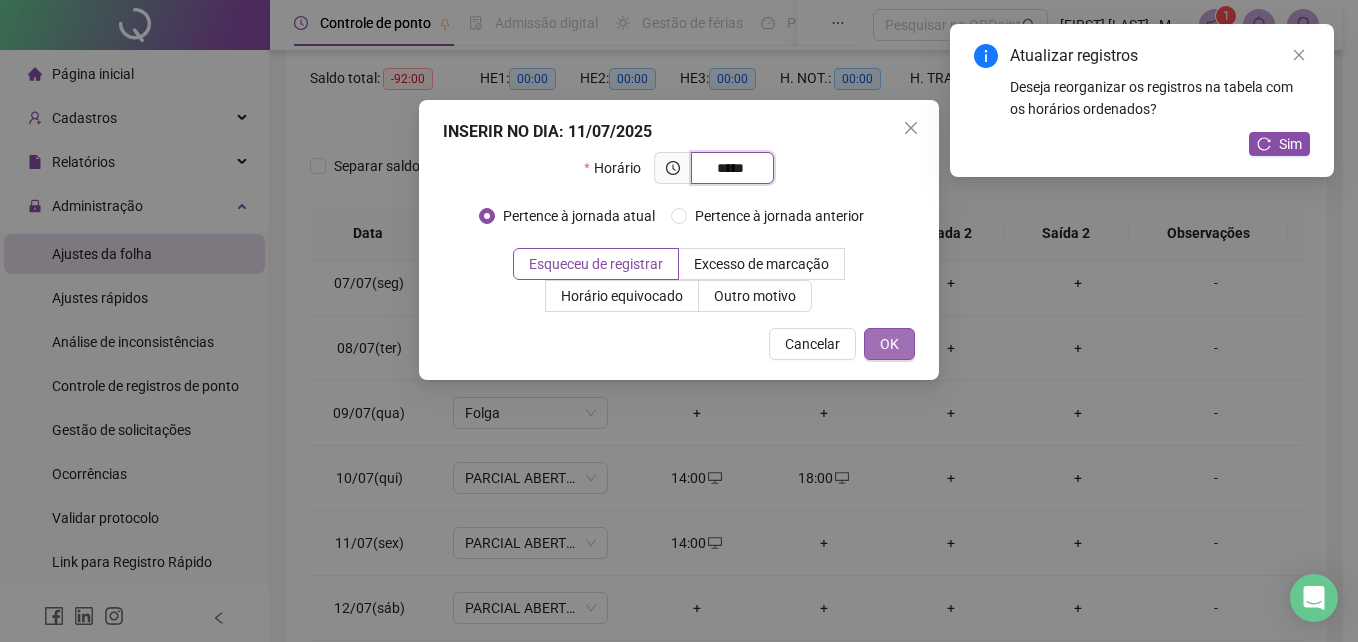 type on "*****" 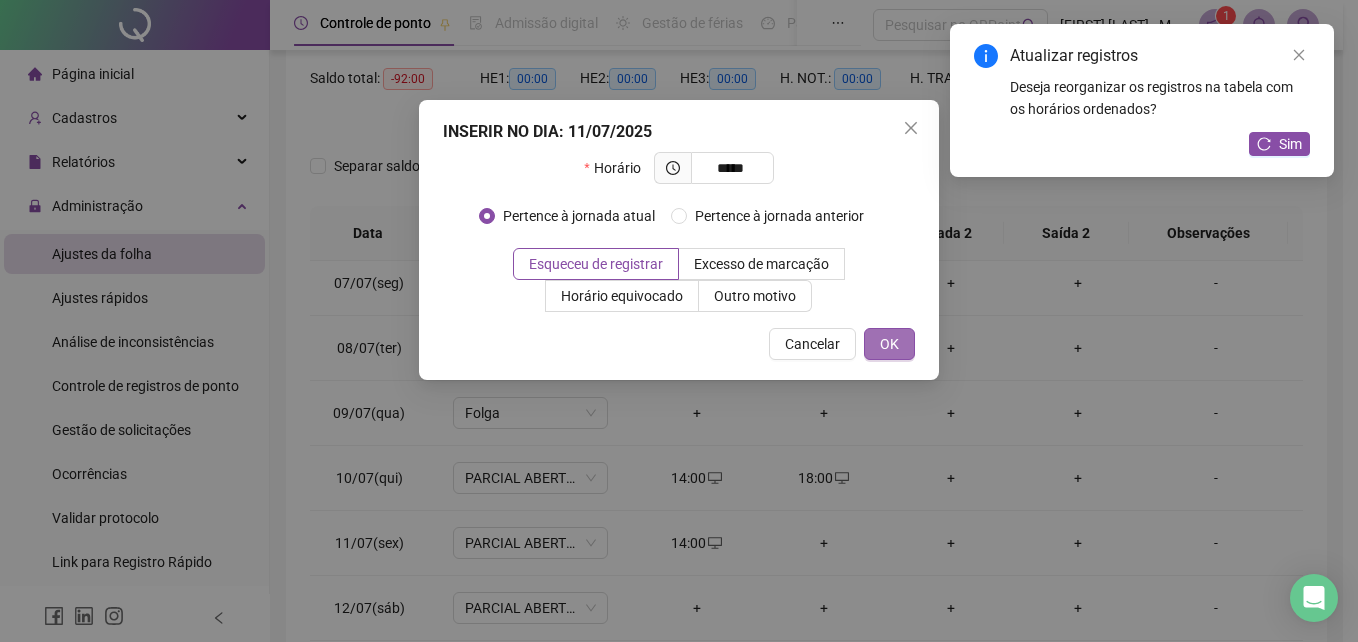 click on "OK" at bounding box center (889, 344) 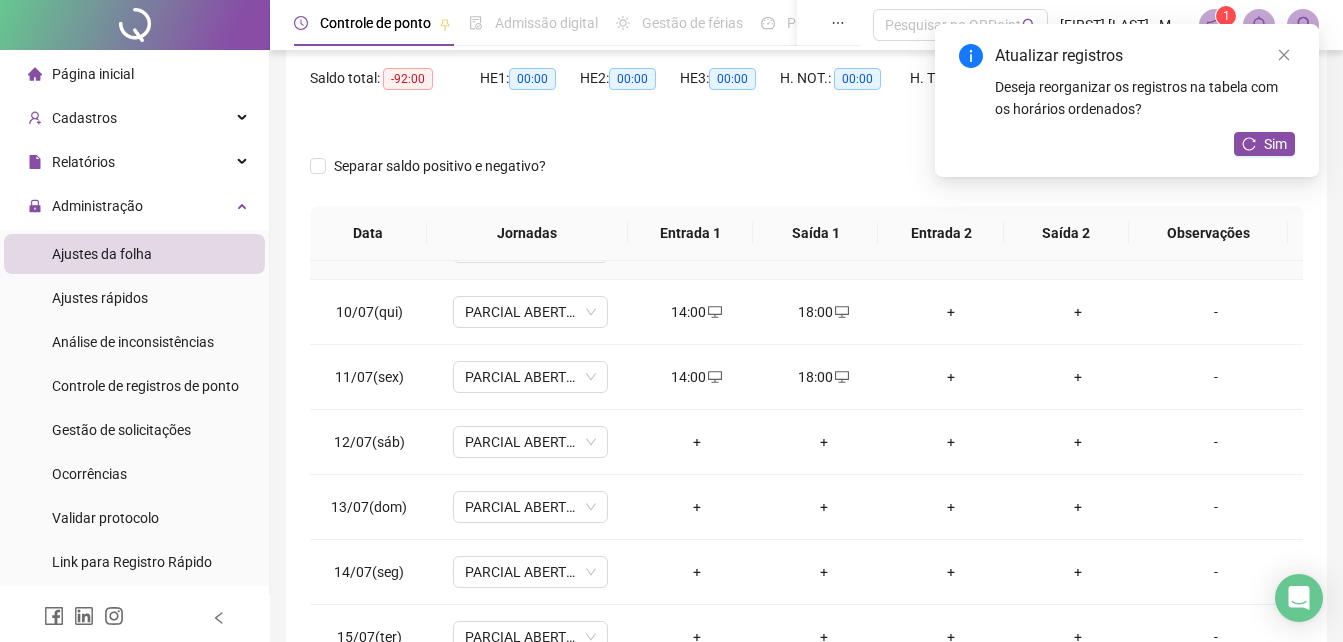 scroll, scrollTop: 600, scrollLeft: 0, axis: vertical 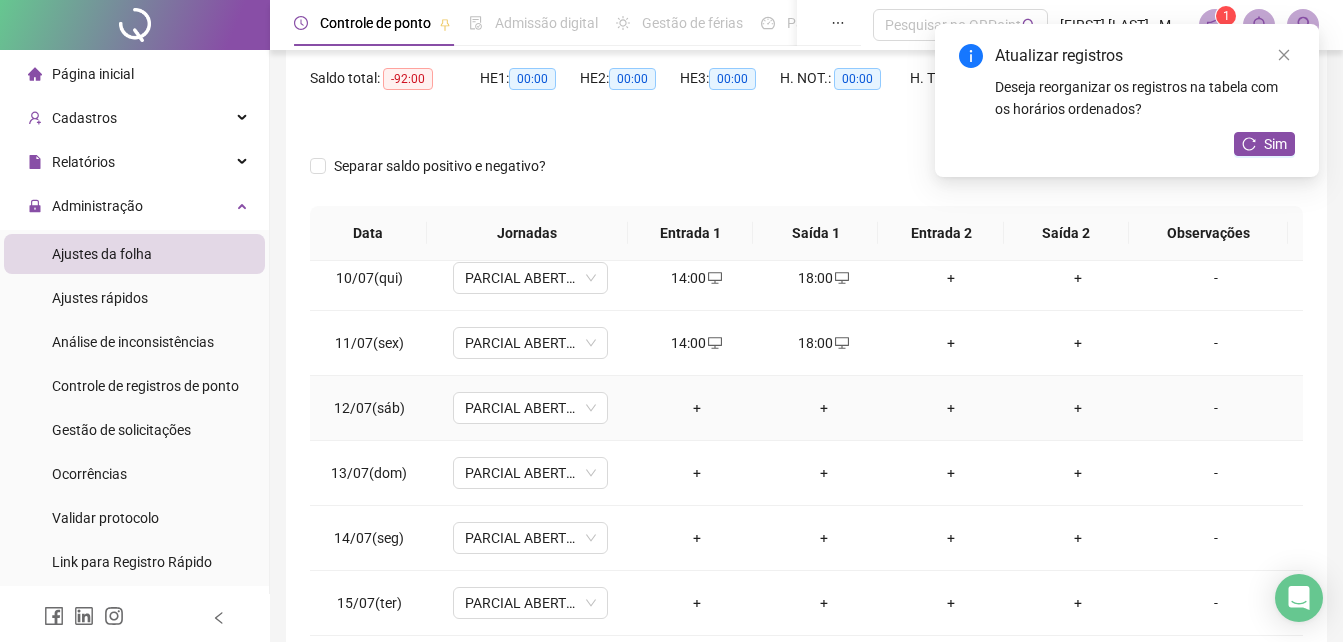 click on "+" at bounding box center (696, 408) 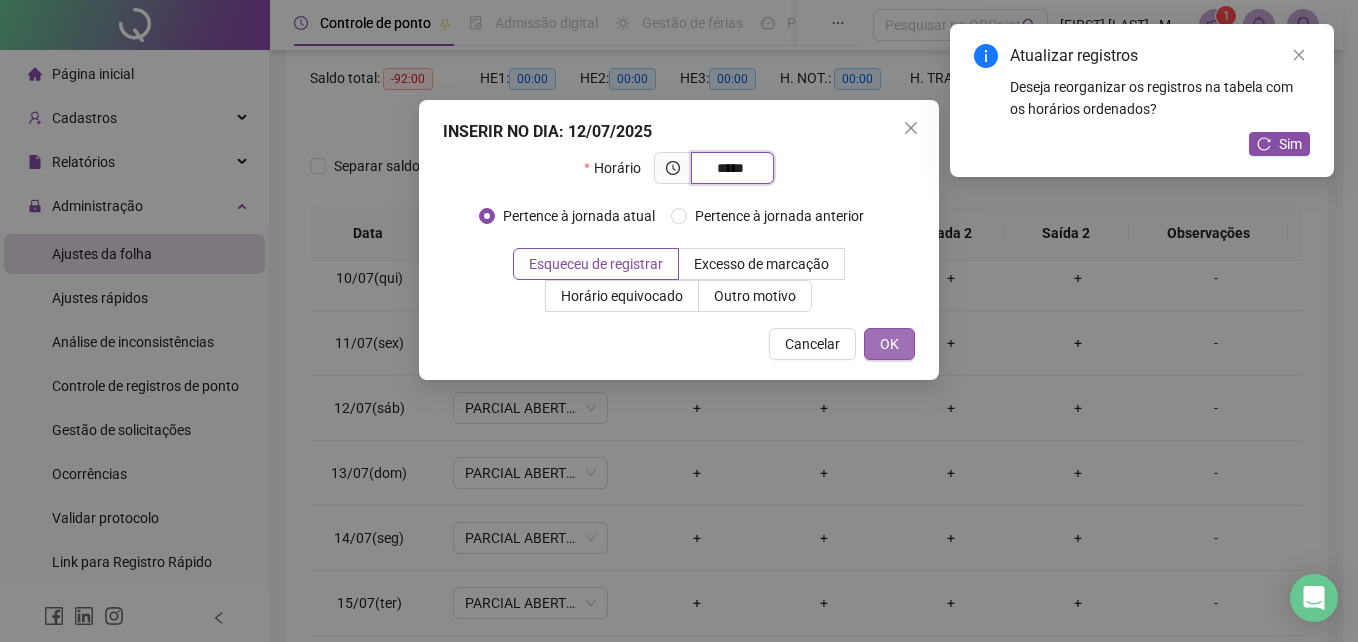 type on "*****" 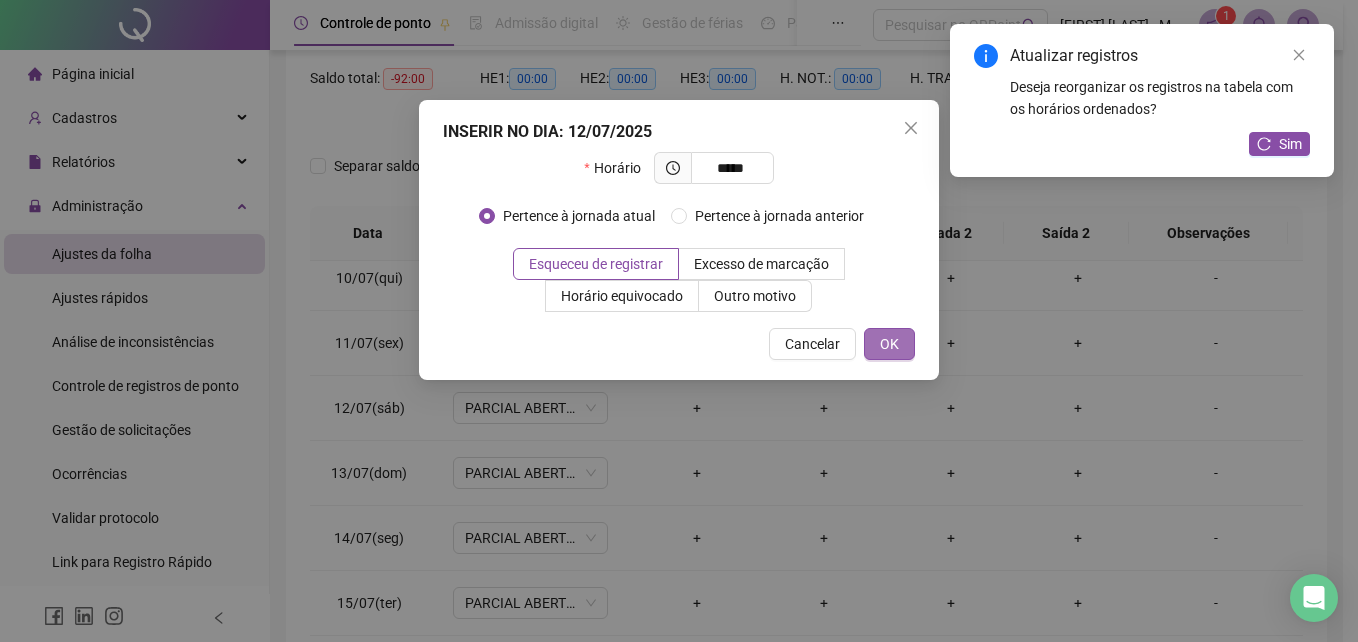 click on "OK" at bounding box center [889, 344] 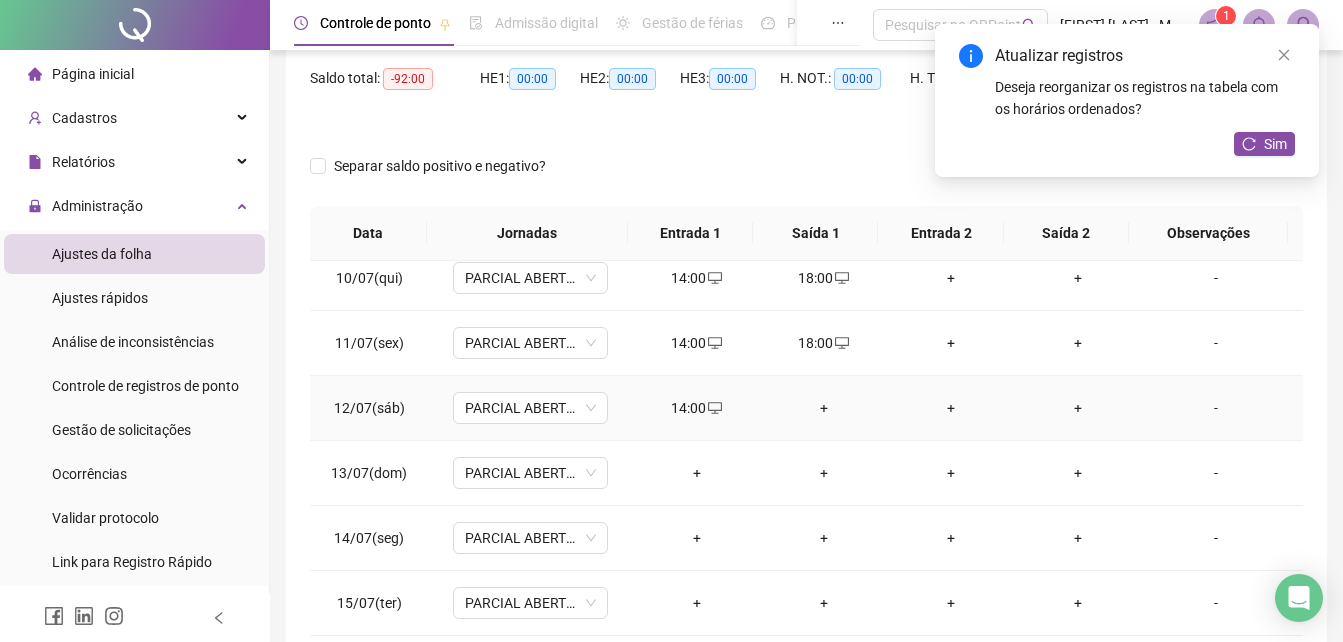 click on "+" at bounding box center (823, 408) 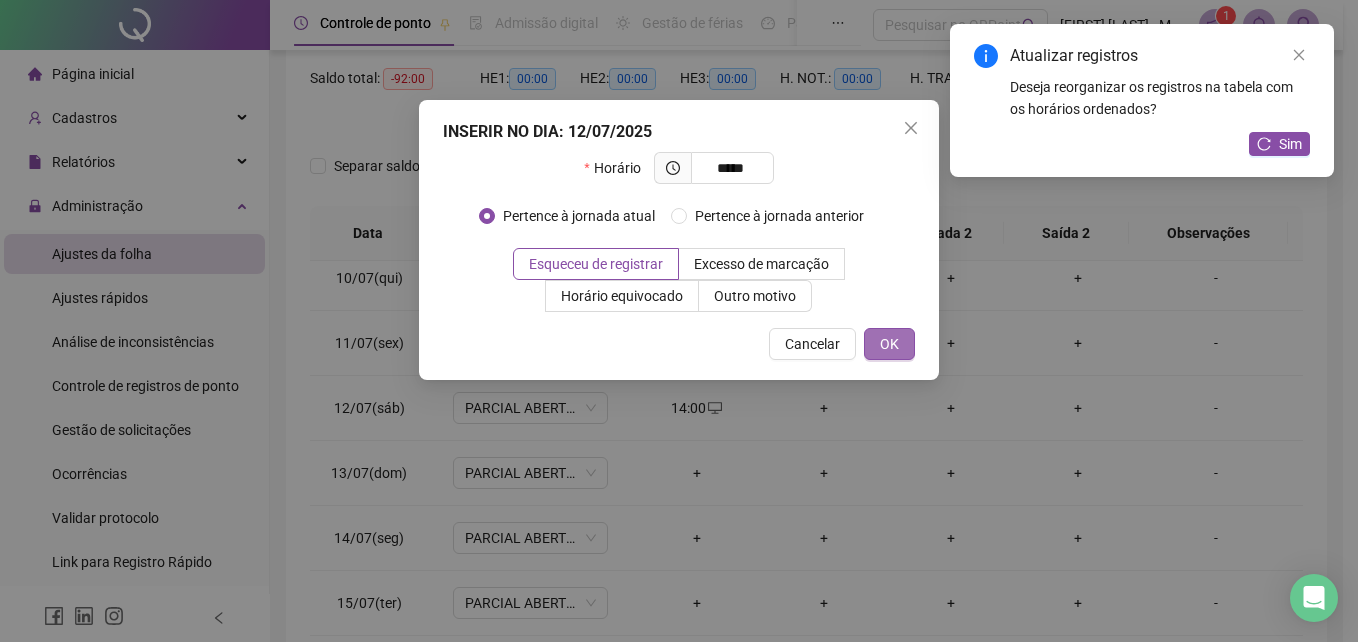 type on "*****" 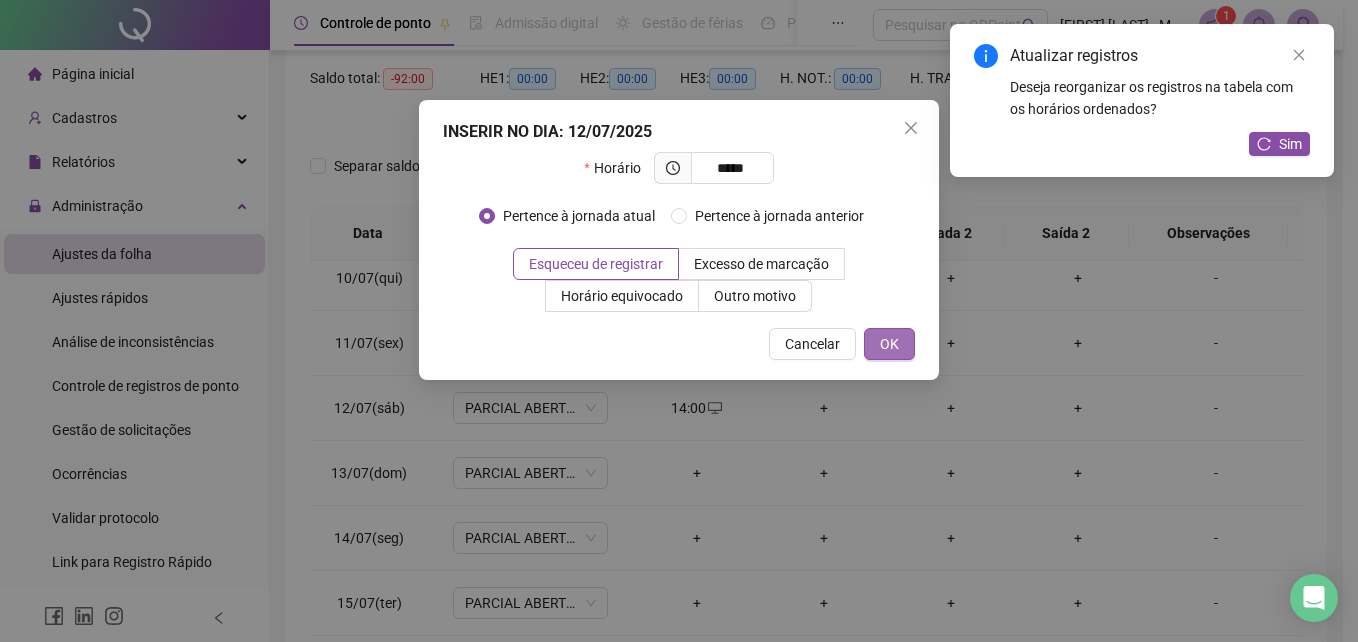 click on "OK" at bounding box center [889, 344] 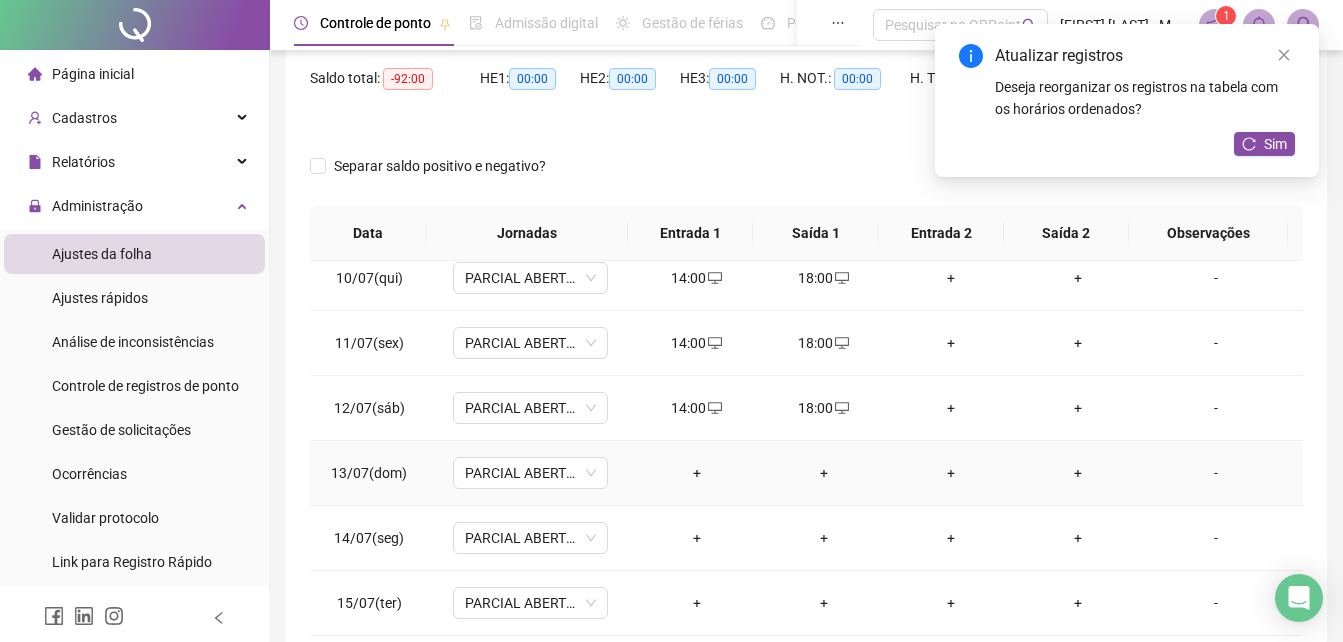 click on "+" at bounding box center (696, 473) 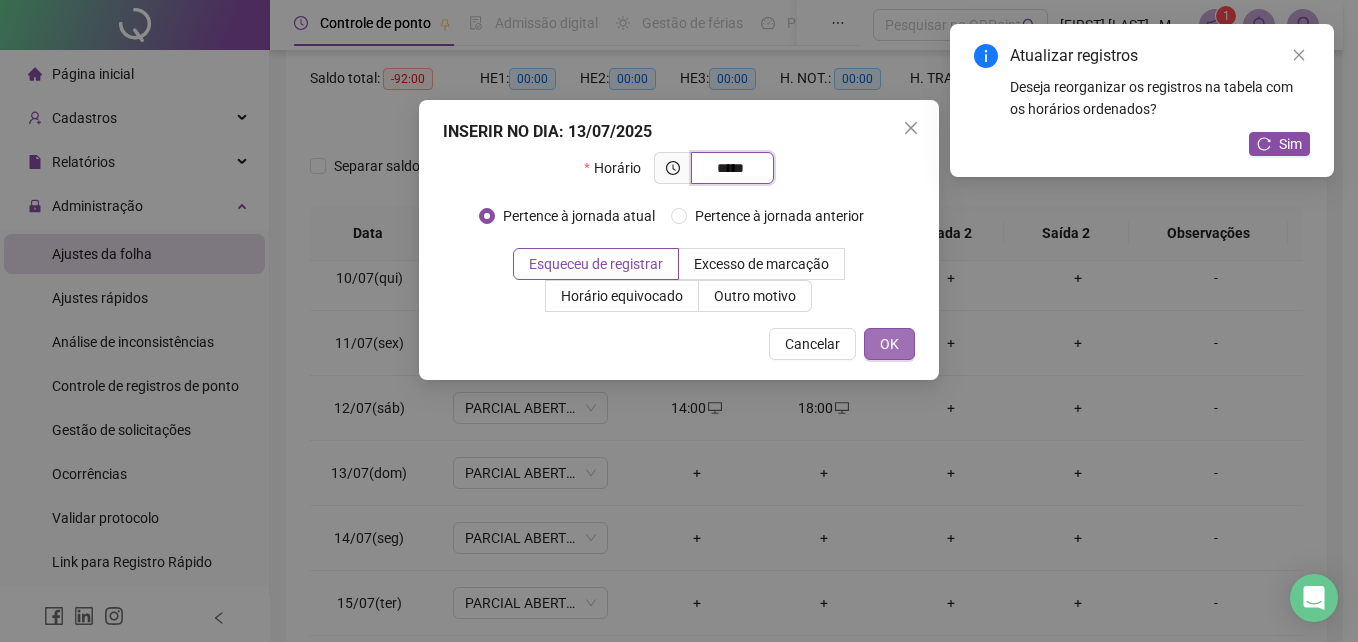type on "*****" 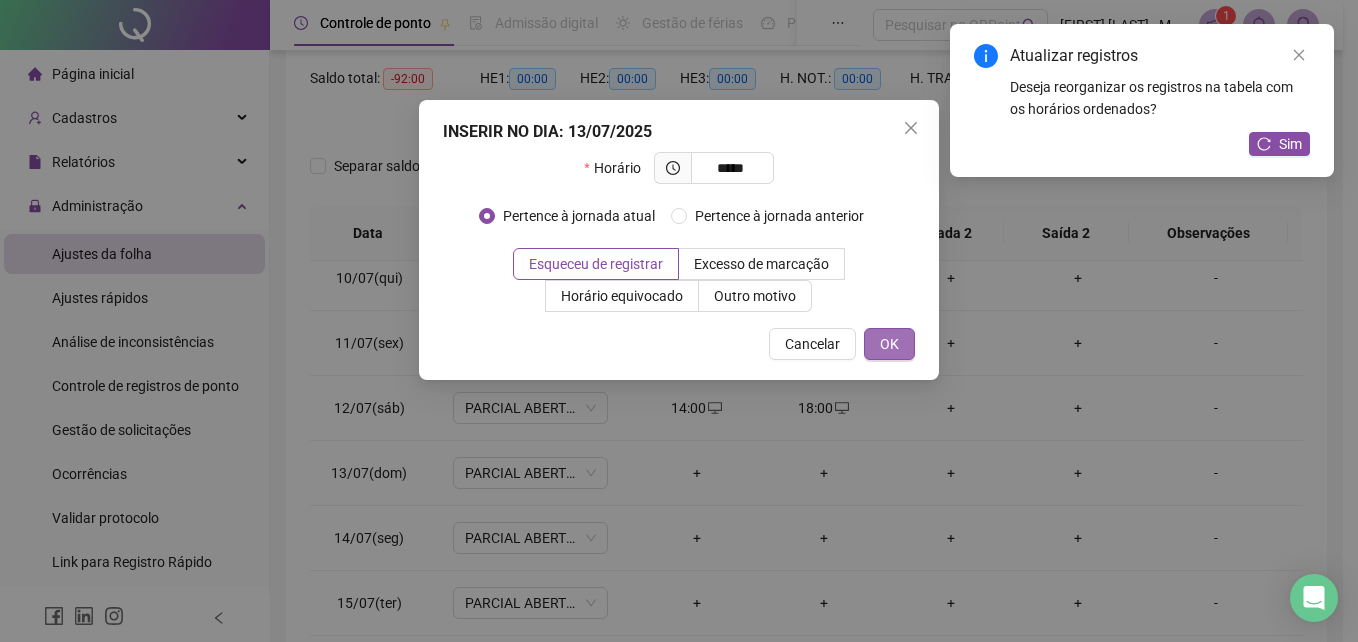 click on "OK" at bounding box center (889, 344) 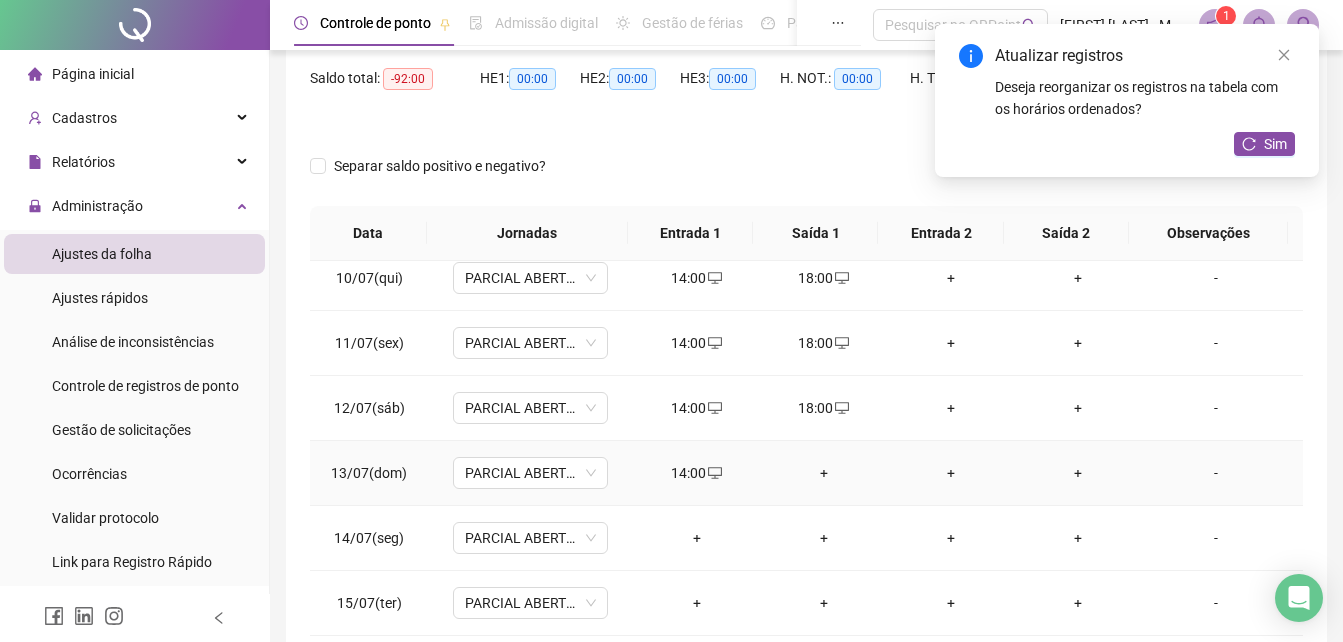 click on "+" at bounding box center [823, 473] 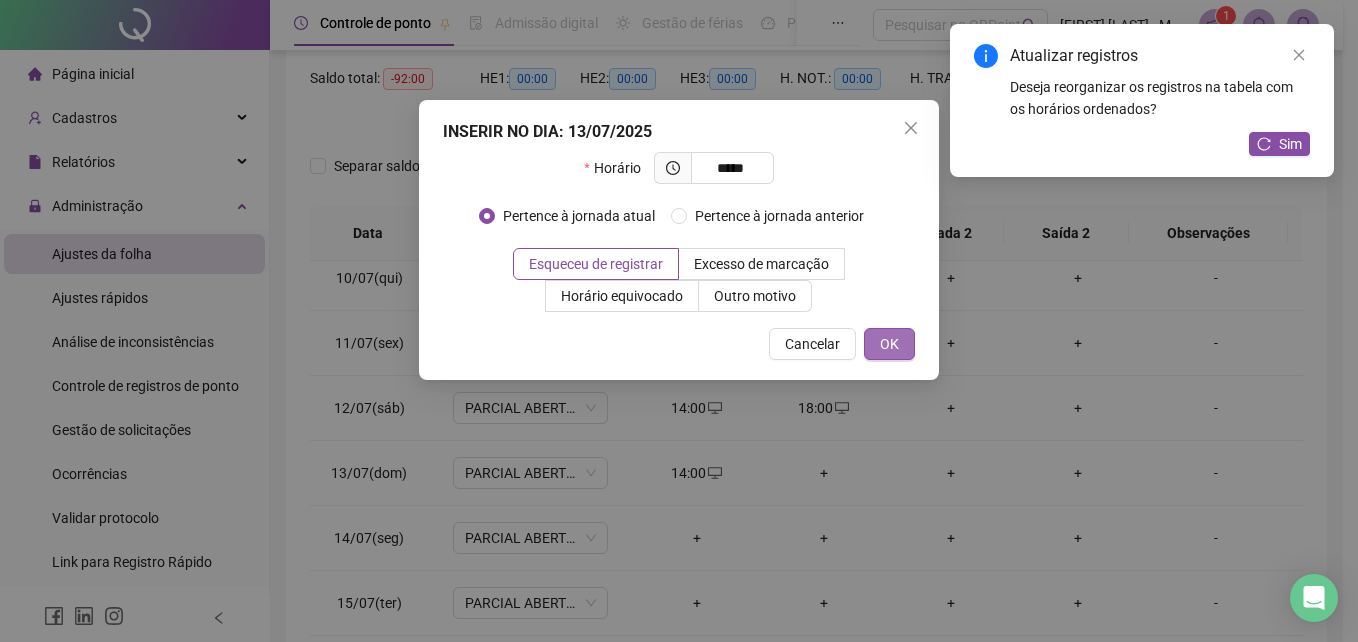 type on "*****" 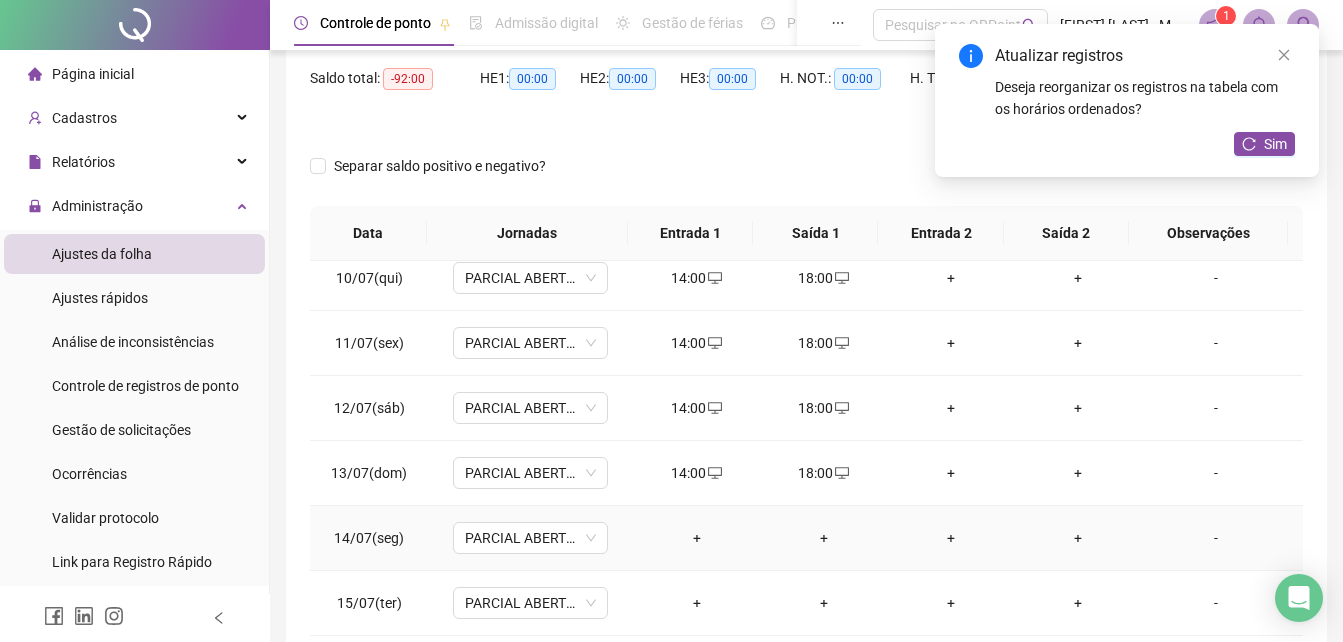 click on "+" at bounding box center (696, 538) 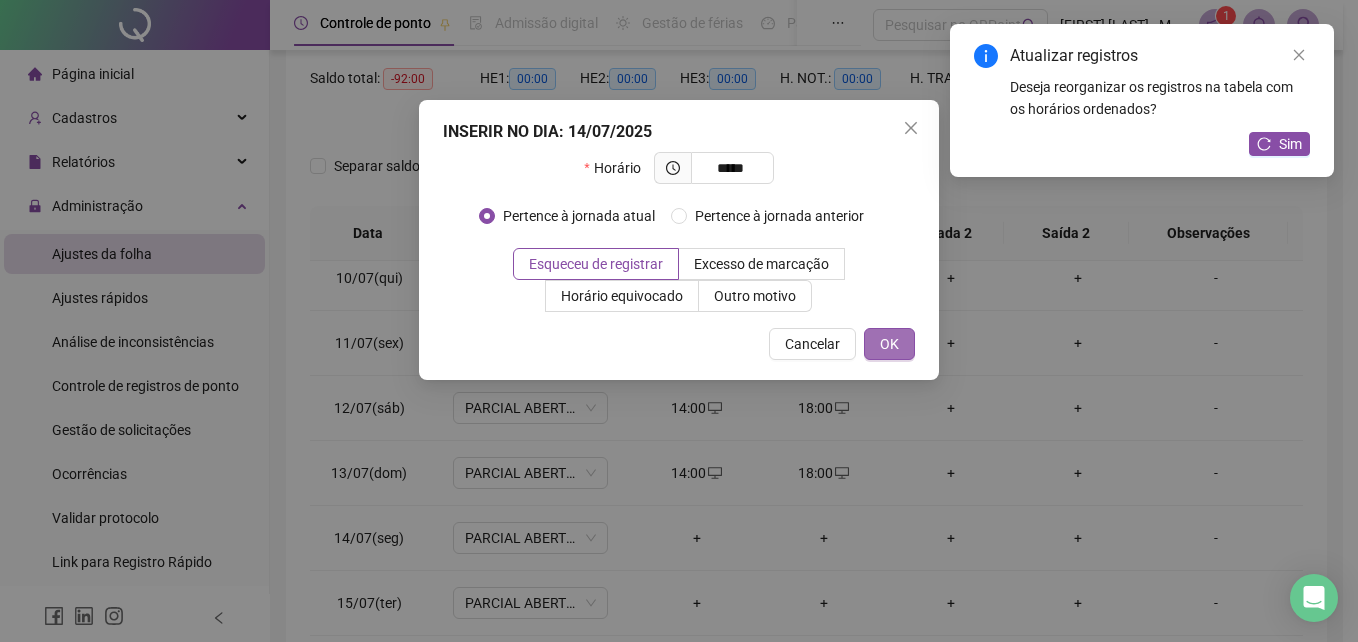 type on "*****" 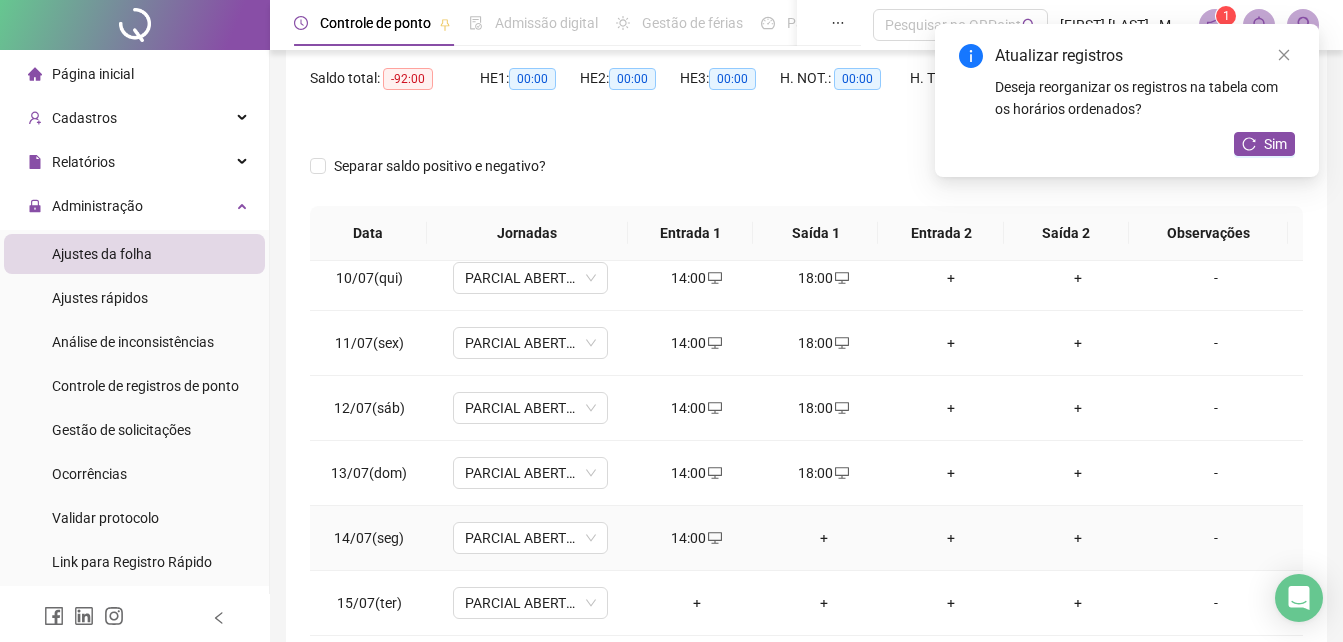 click on "+" at bounding box center [823, 538] 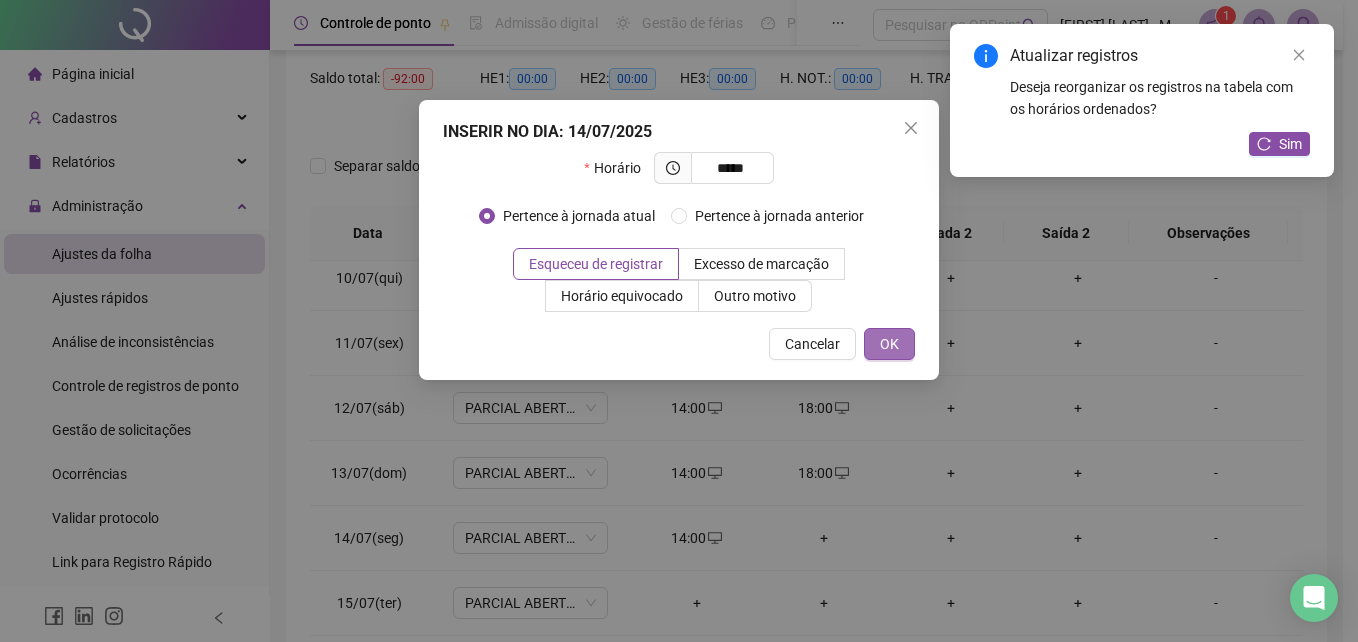 type on "*****" 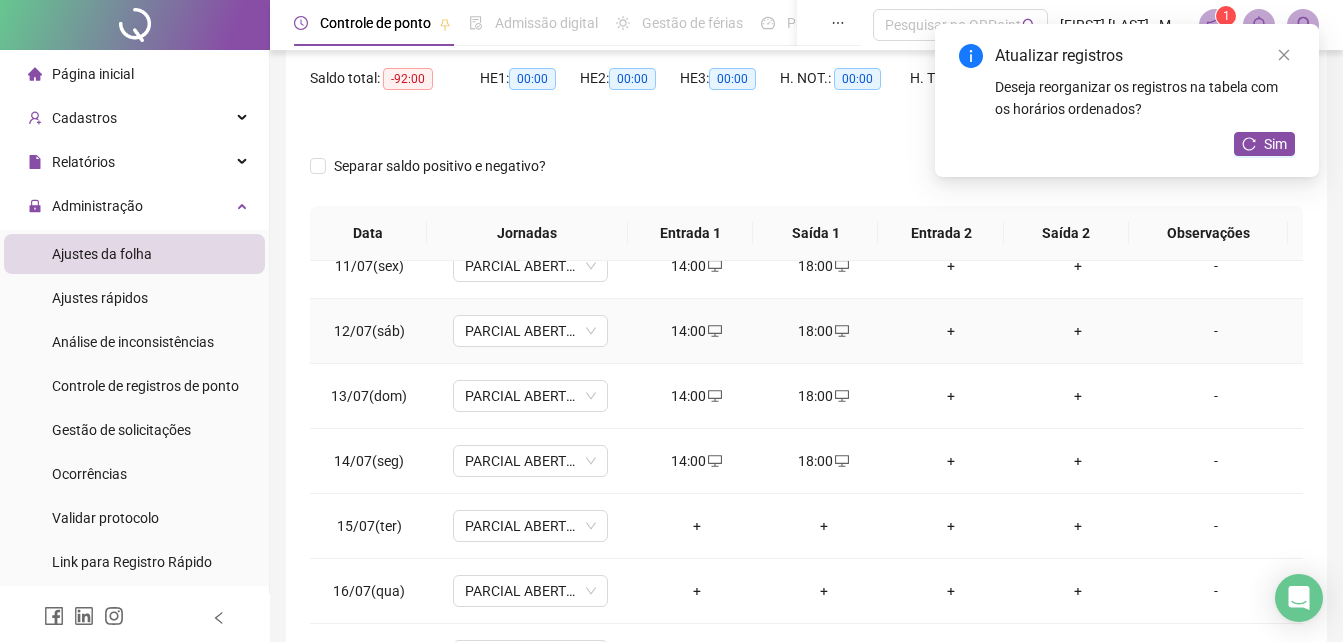 scroll, scrollTop: 800, scrollLeft: 0, axis: vertical 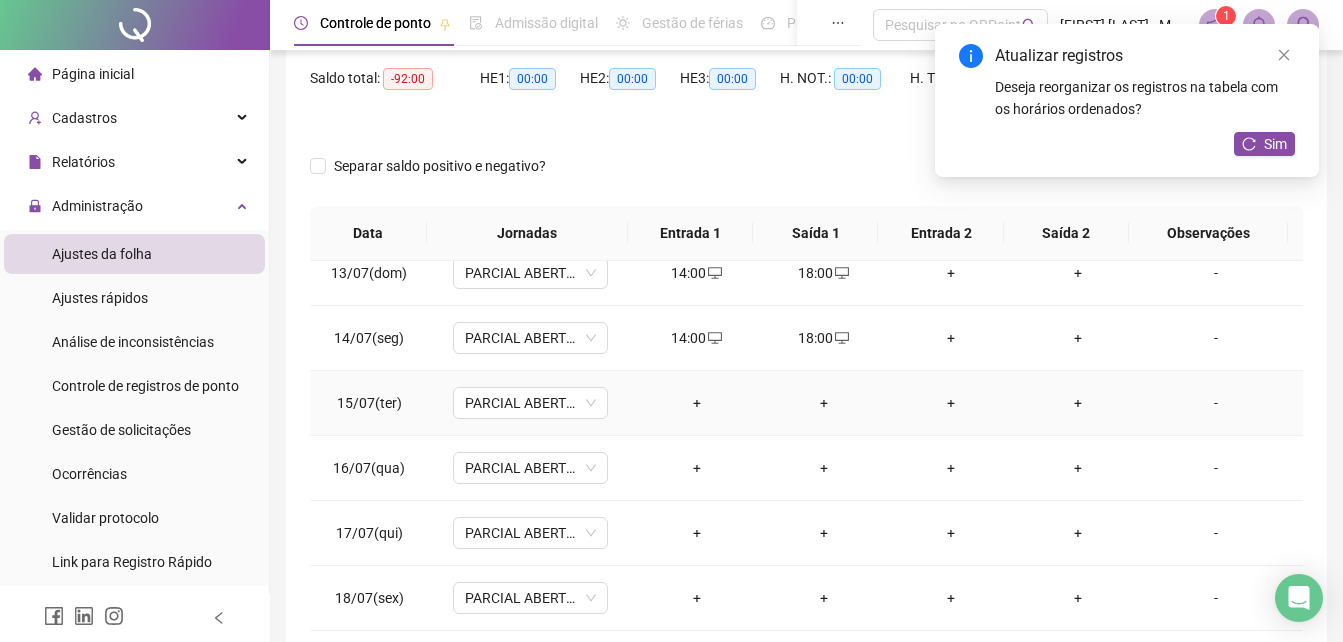 click on "+" at bounding box center [696, 403] 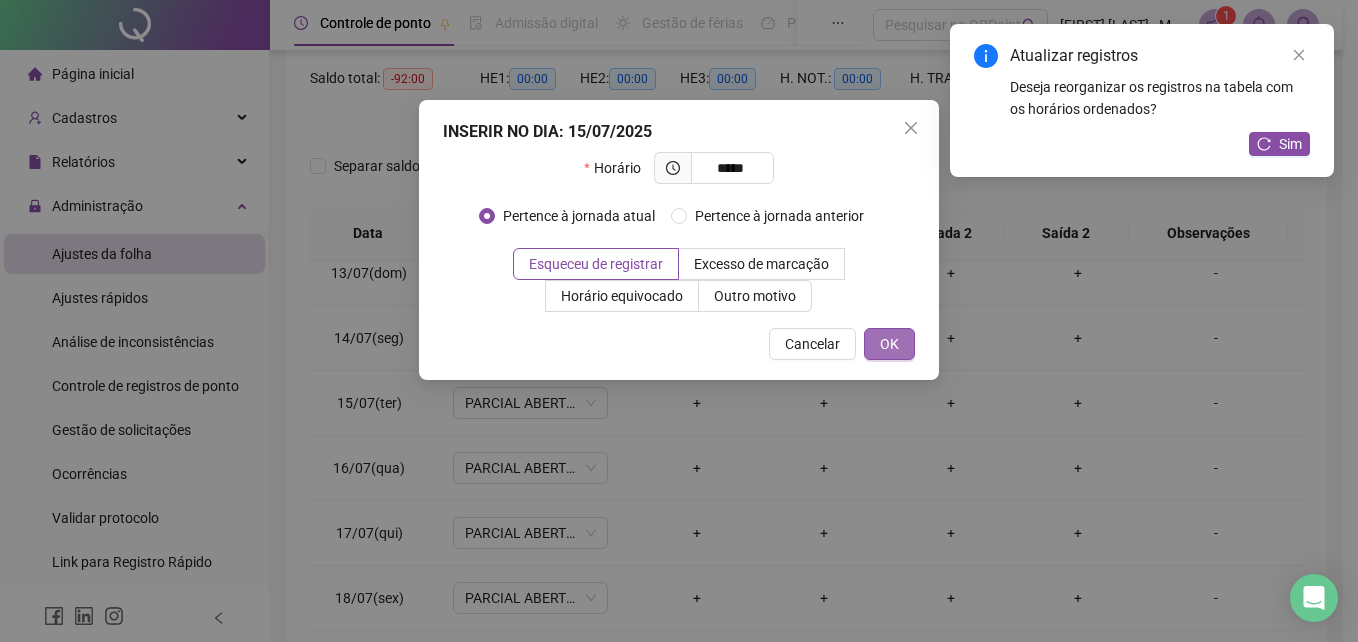 type on "*****" 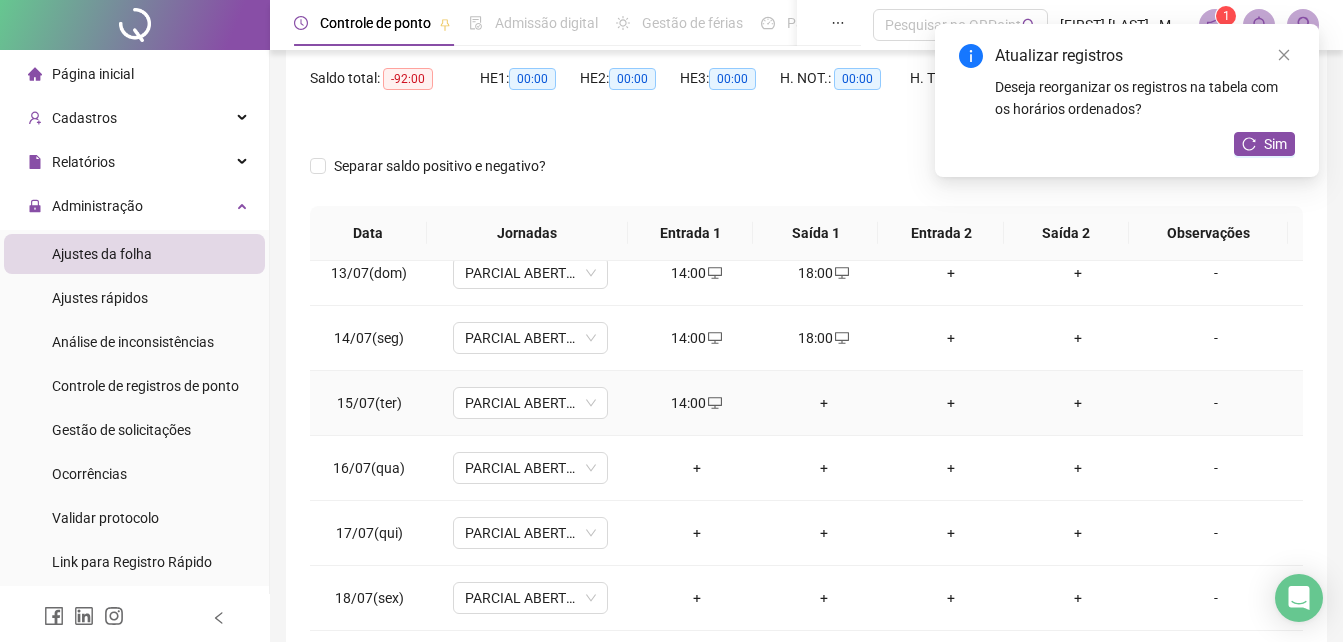 click on "+" at bounding box center [823, 403] 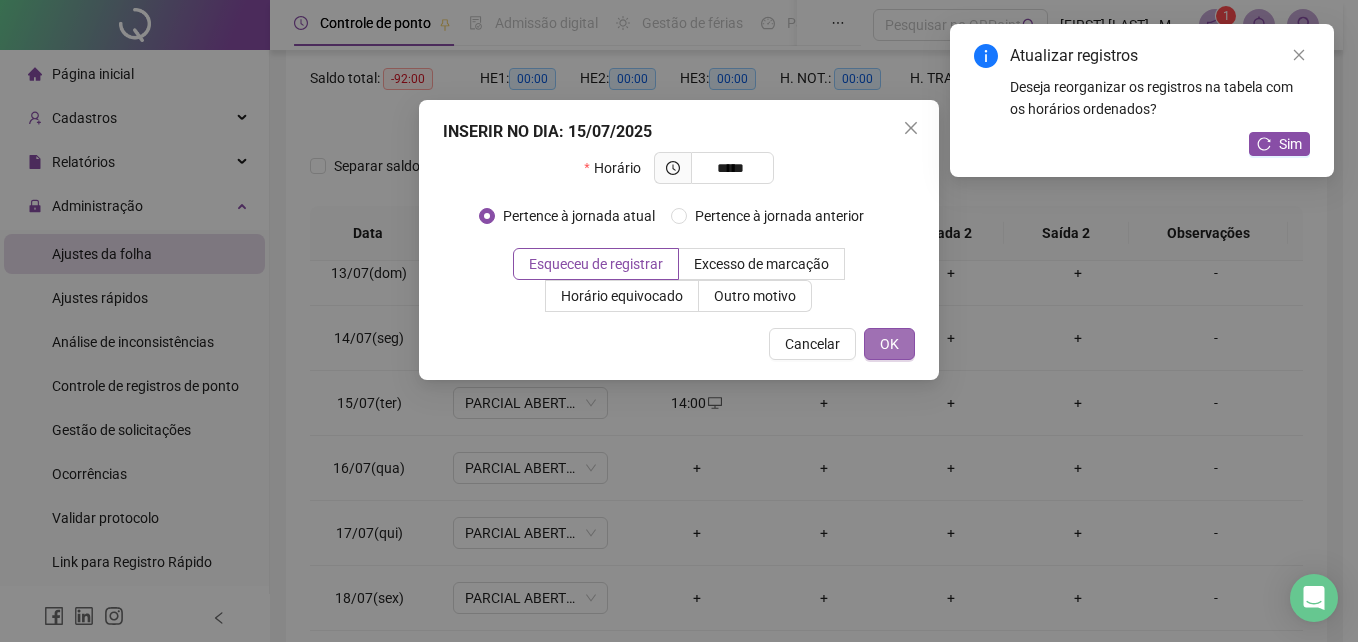 type on "*****" 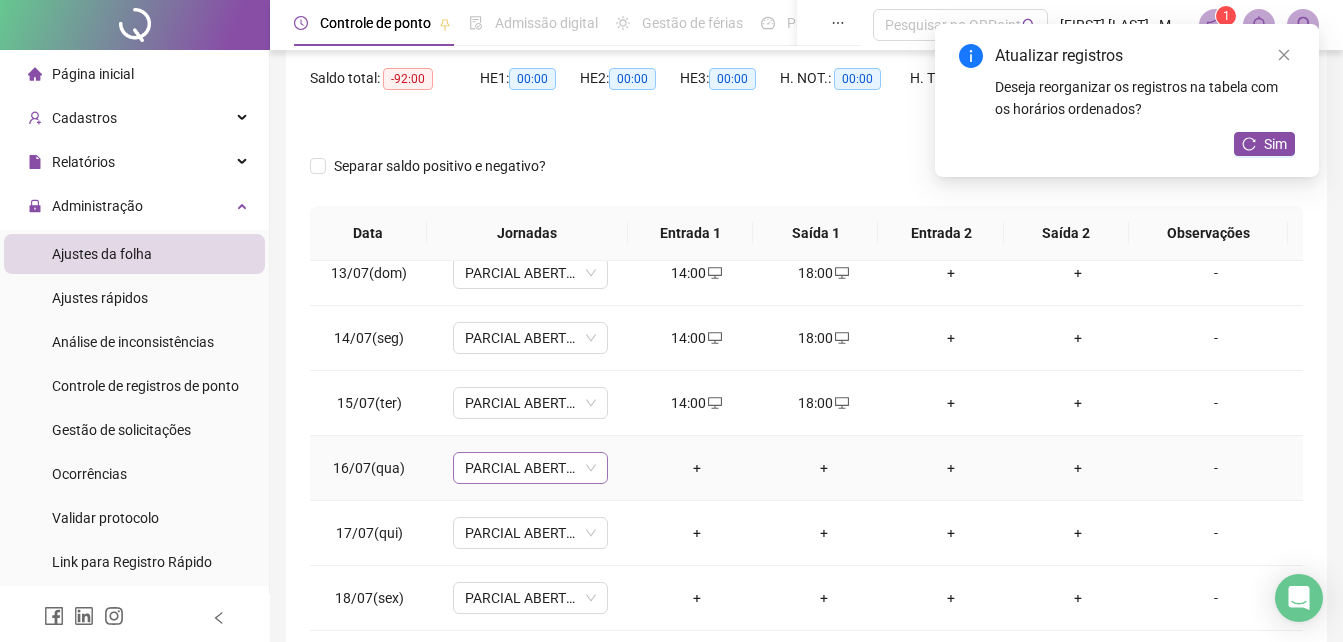 click on "PARCIAL ABERTURA 14H-18H" at bounding box center (530, 468) 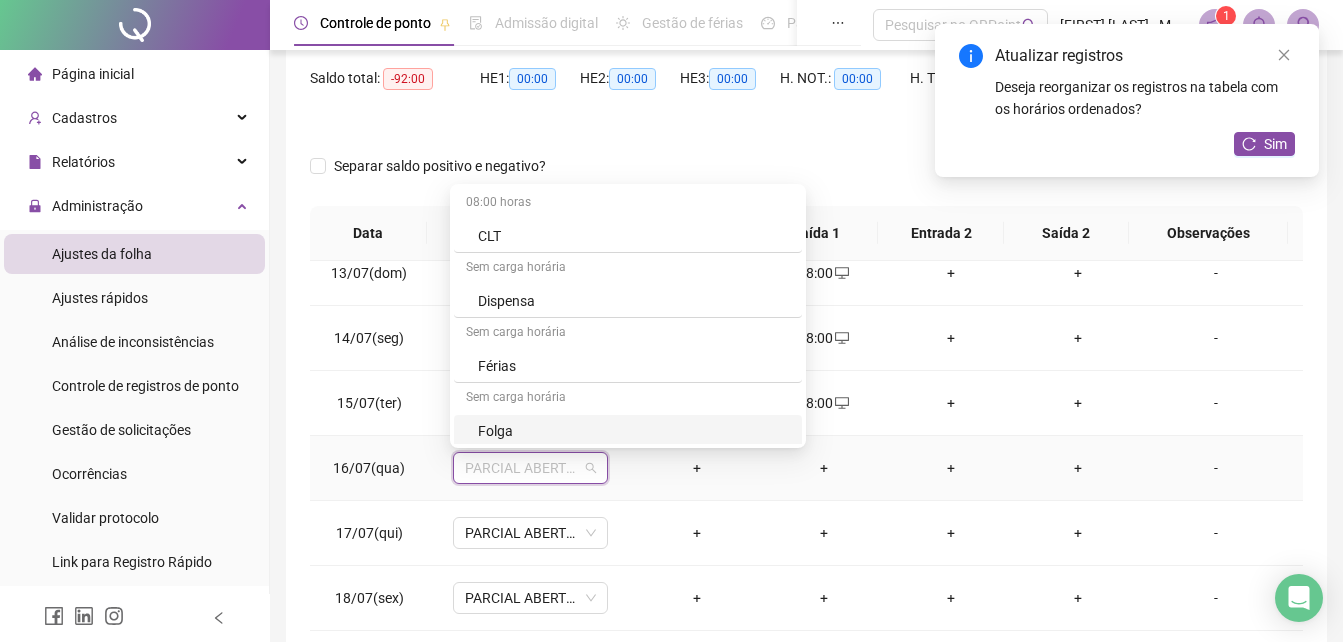 click on "Folga" at bounding box center (634, 431) 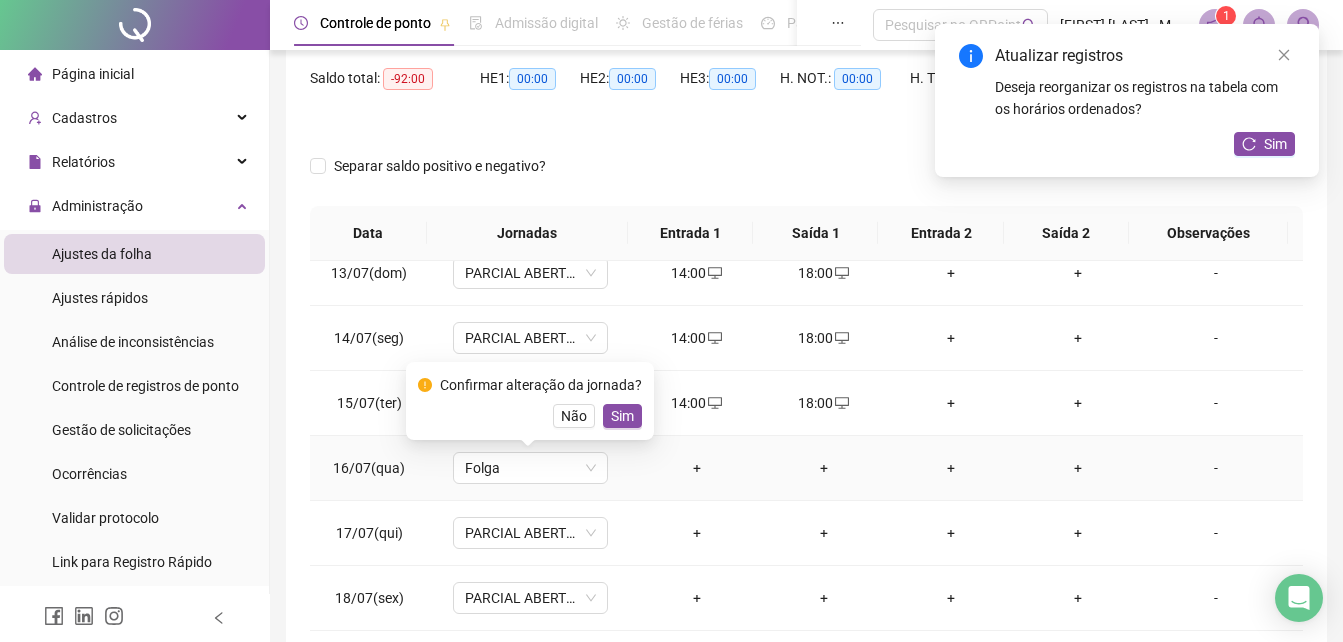 click on "Sim" at bounding box center (622, 416) 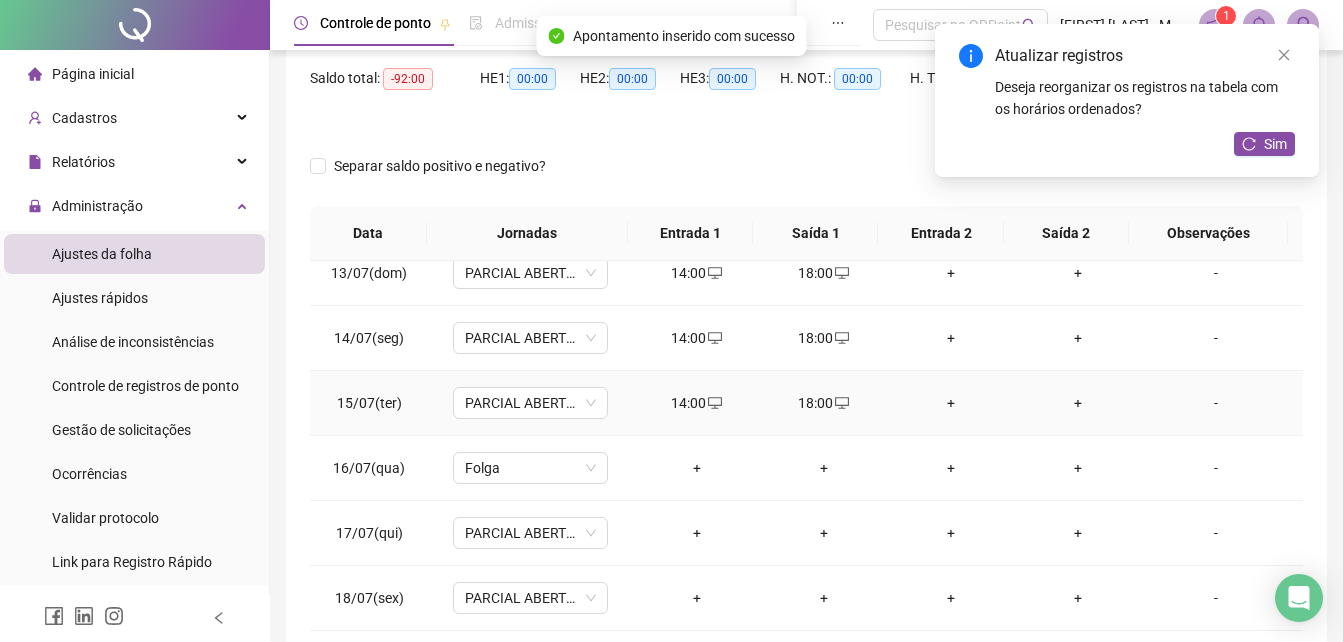 scroll, scrollTop: 900, scrollLeft: 0, axis: vertical 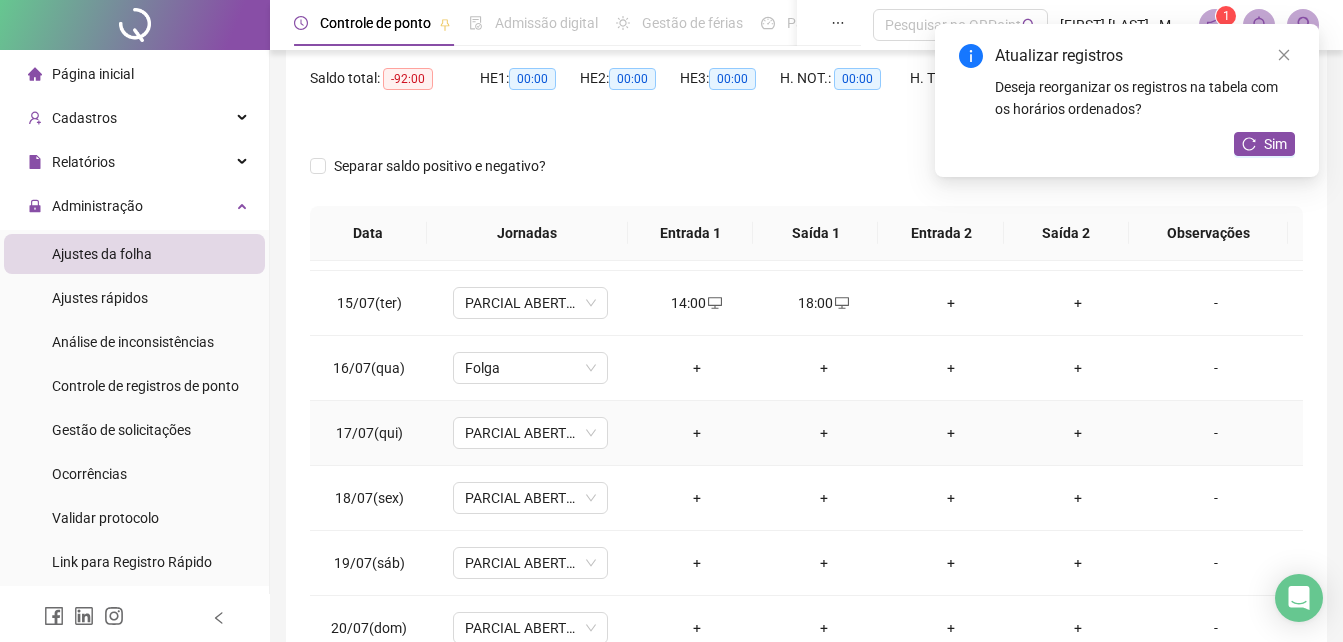 click on "+" at bounding box center (696, 433) 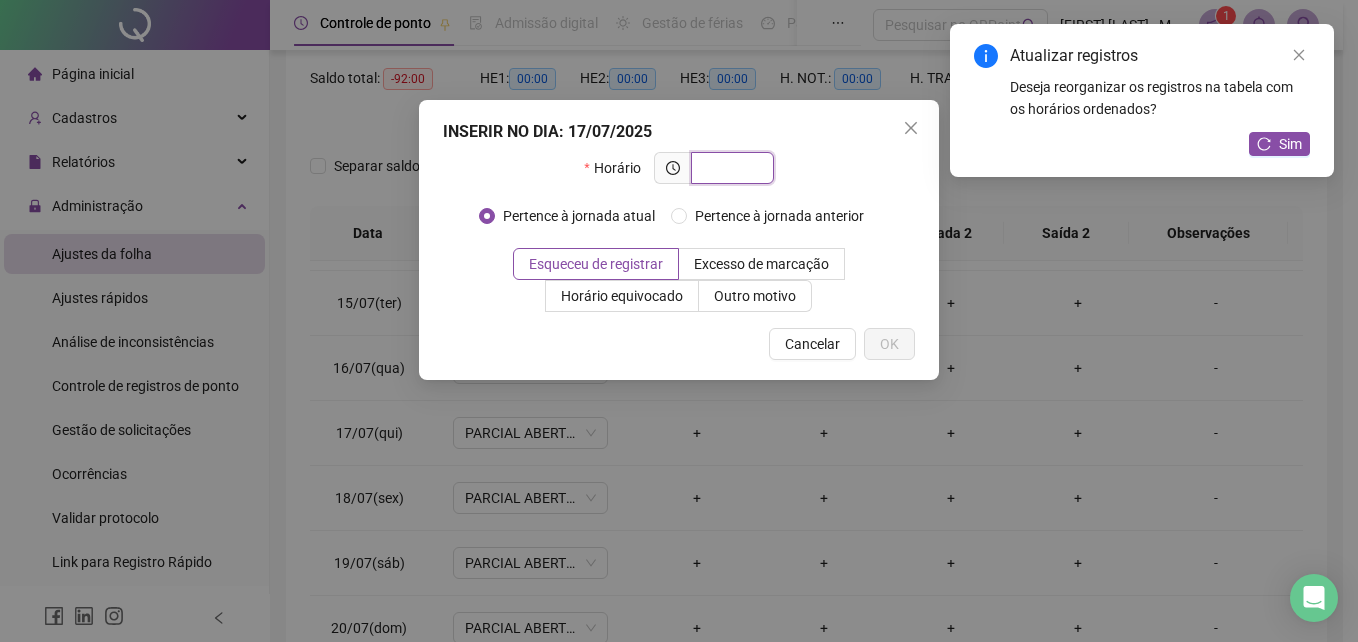 paste on "*****" 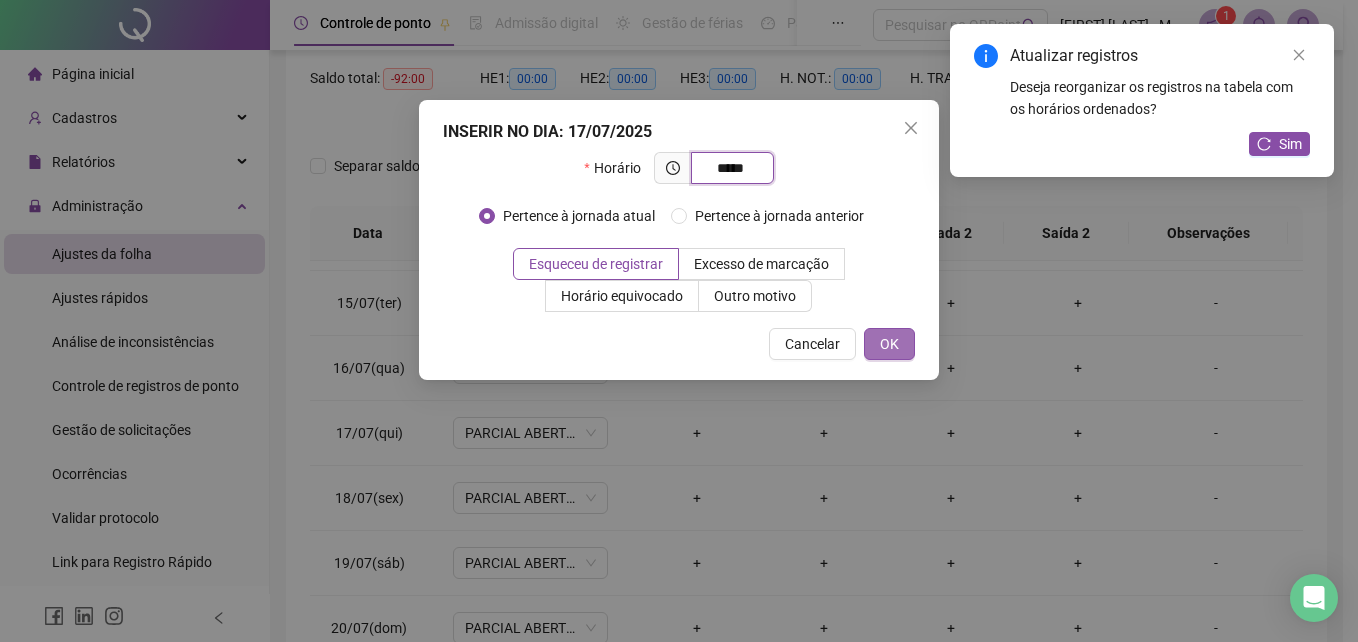 type on "*****" 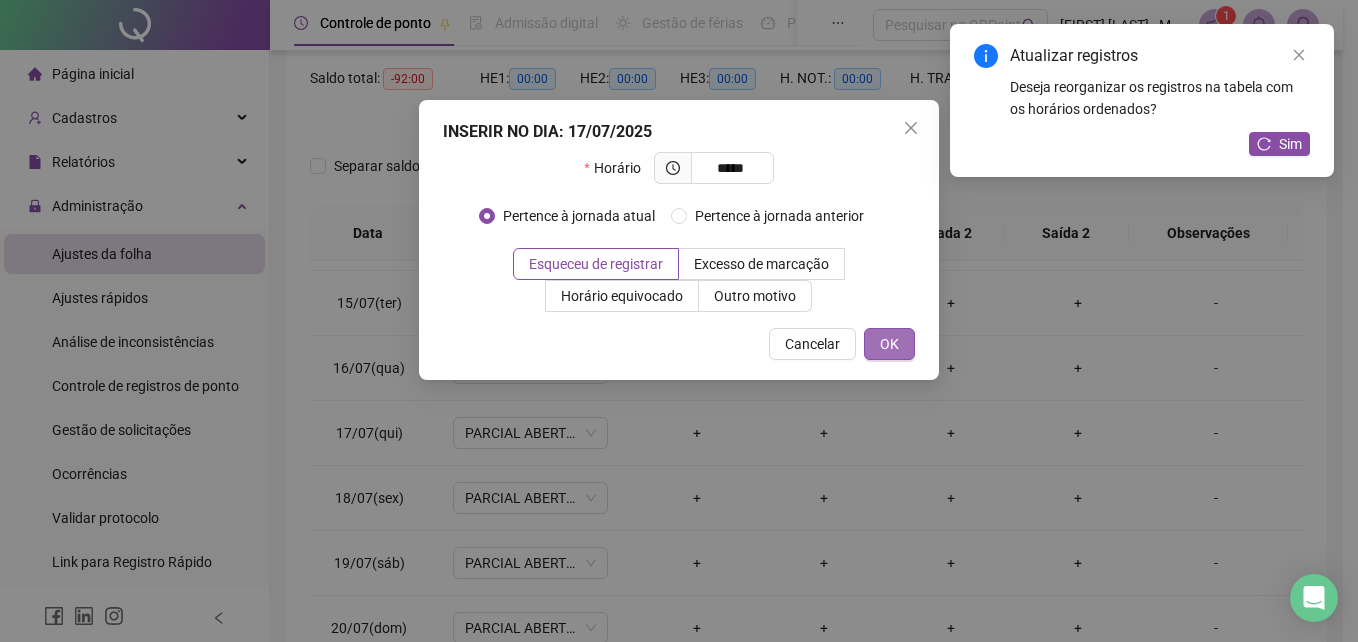 click on "OK" at bounding box center (889, 344) 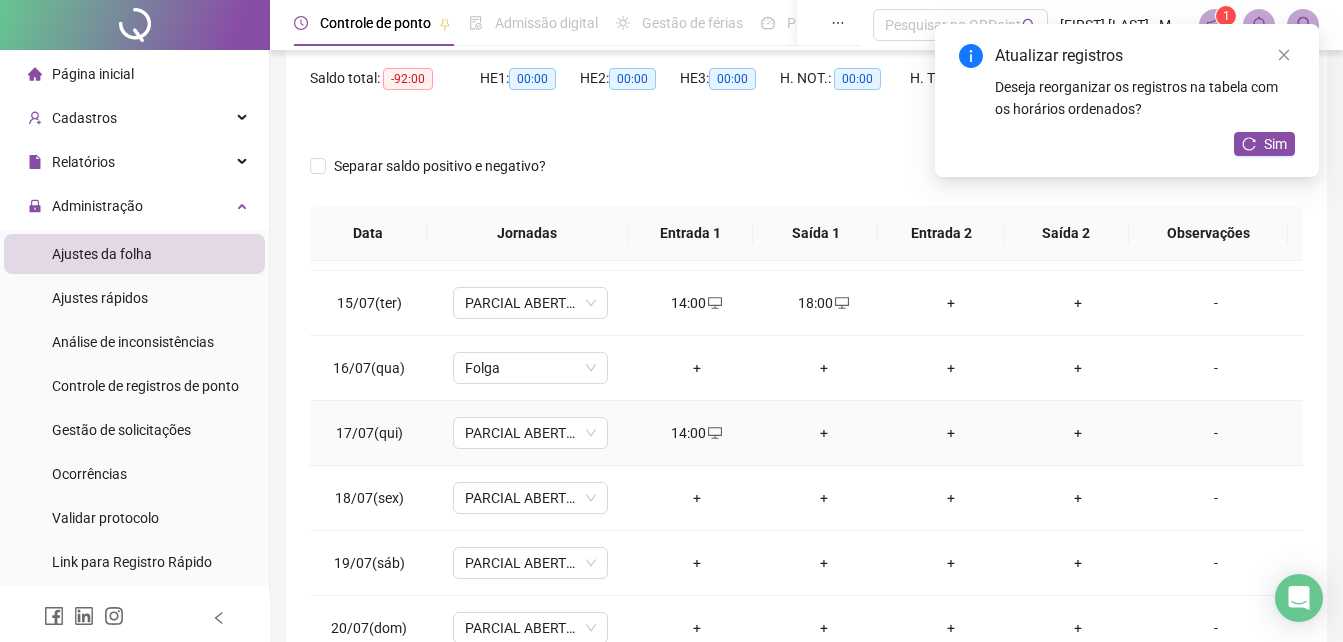 click on "+" at bounding box center [823, 433] 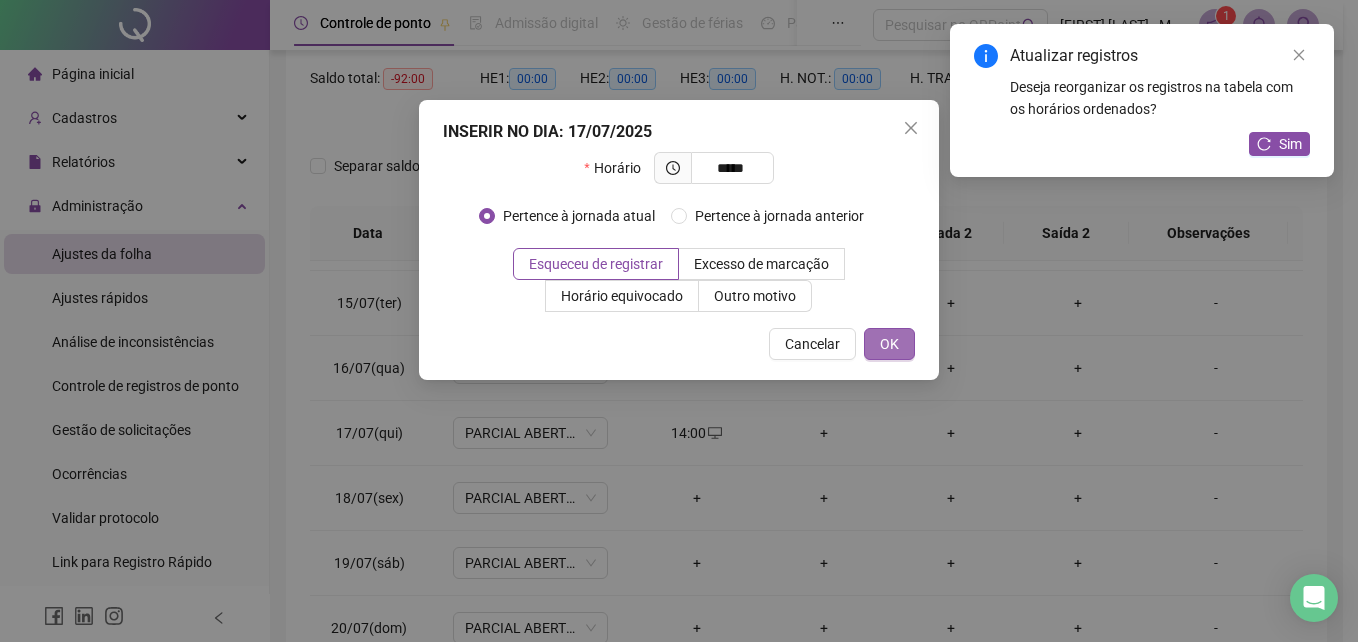 type on "*****" 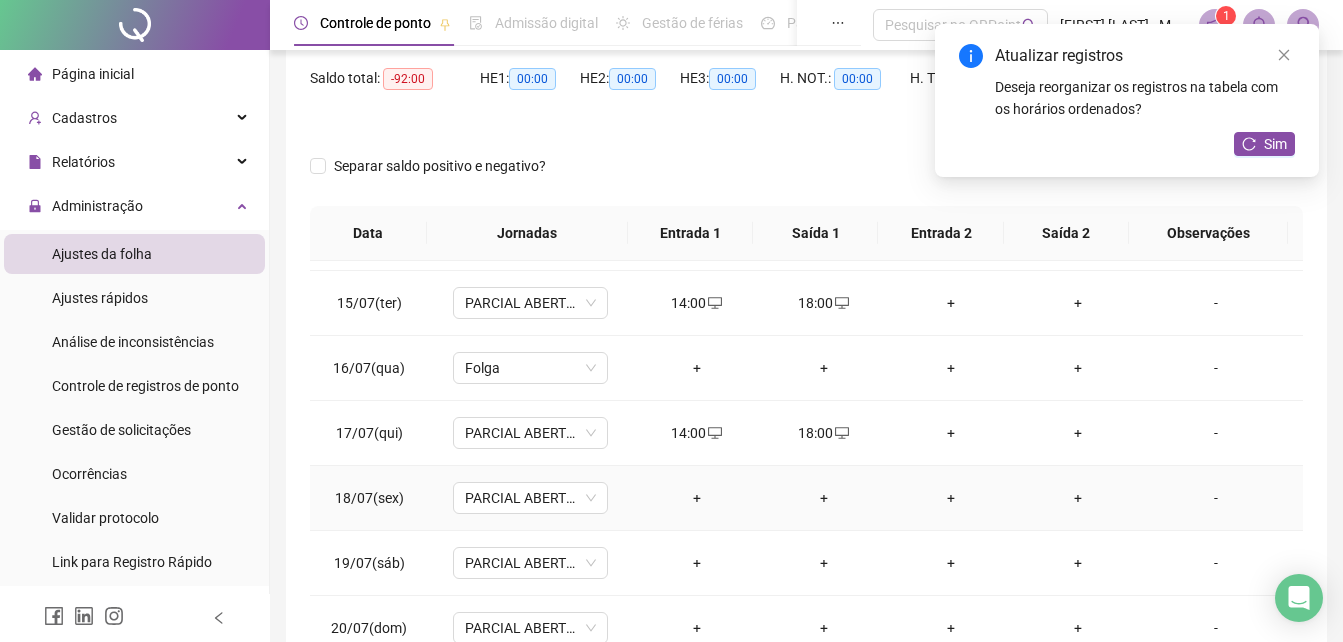 click on "+" at bounding box center [696, 498] 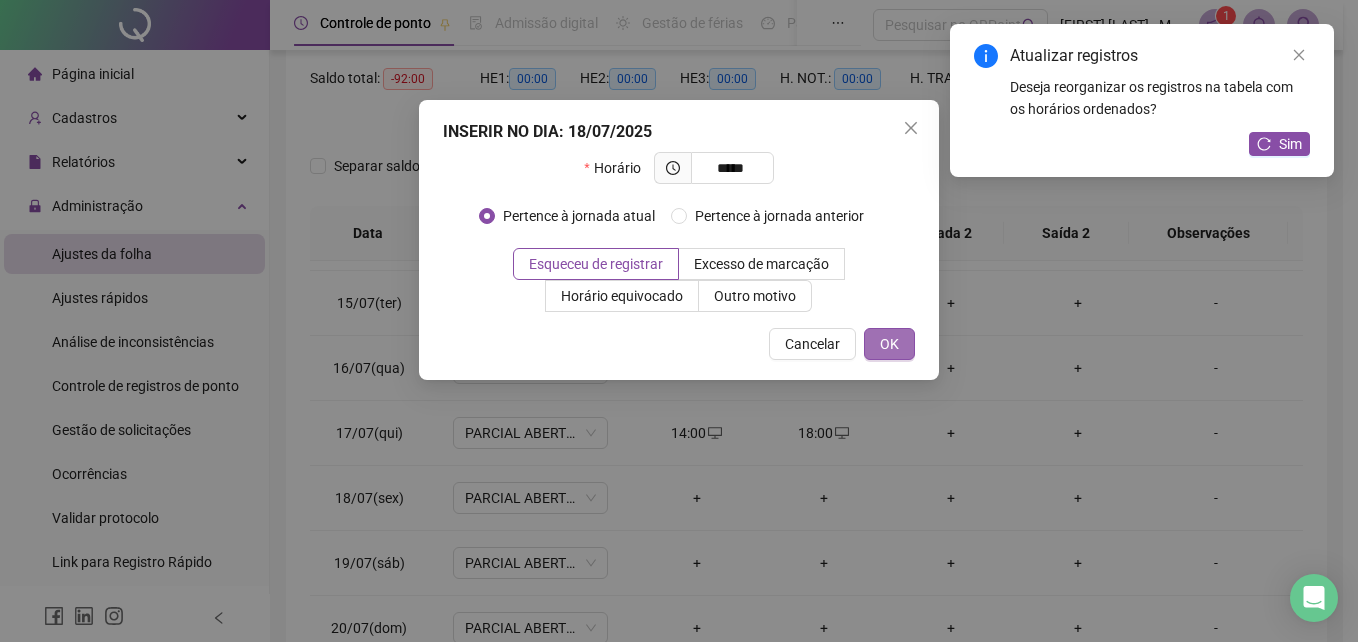 type on "*****" 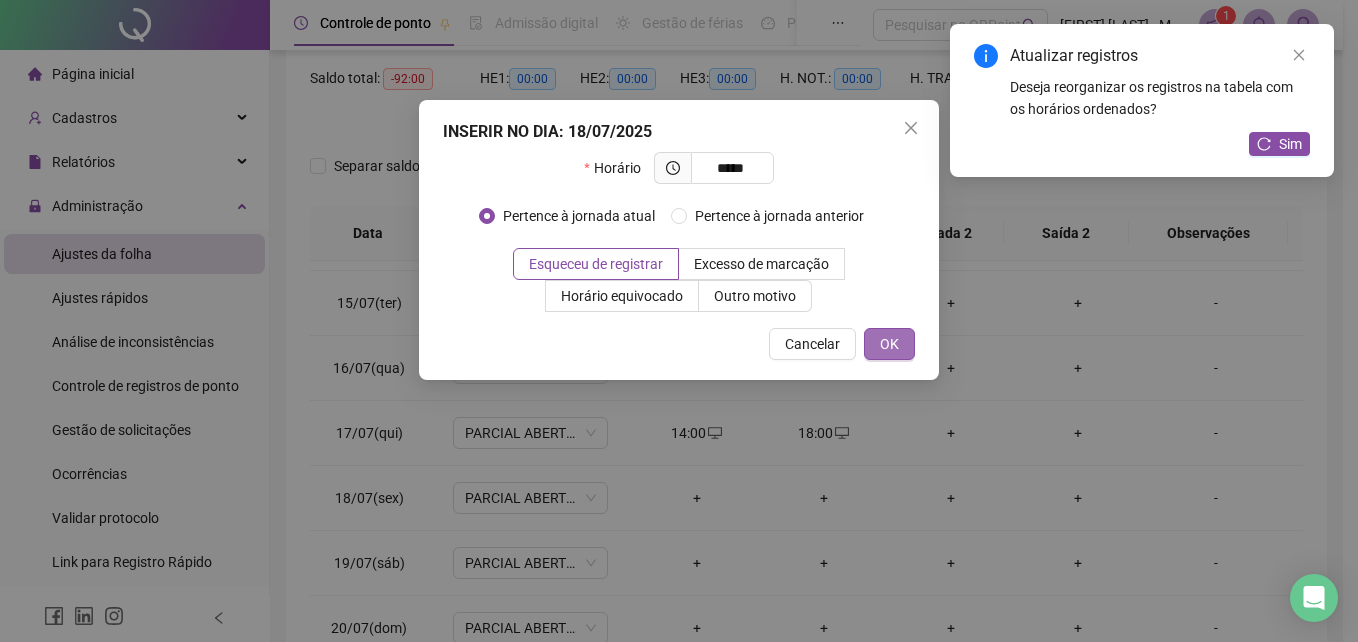 click on "OK" at bounding box center (889, 344) 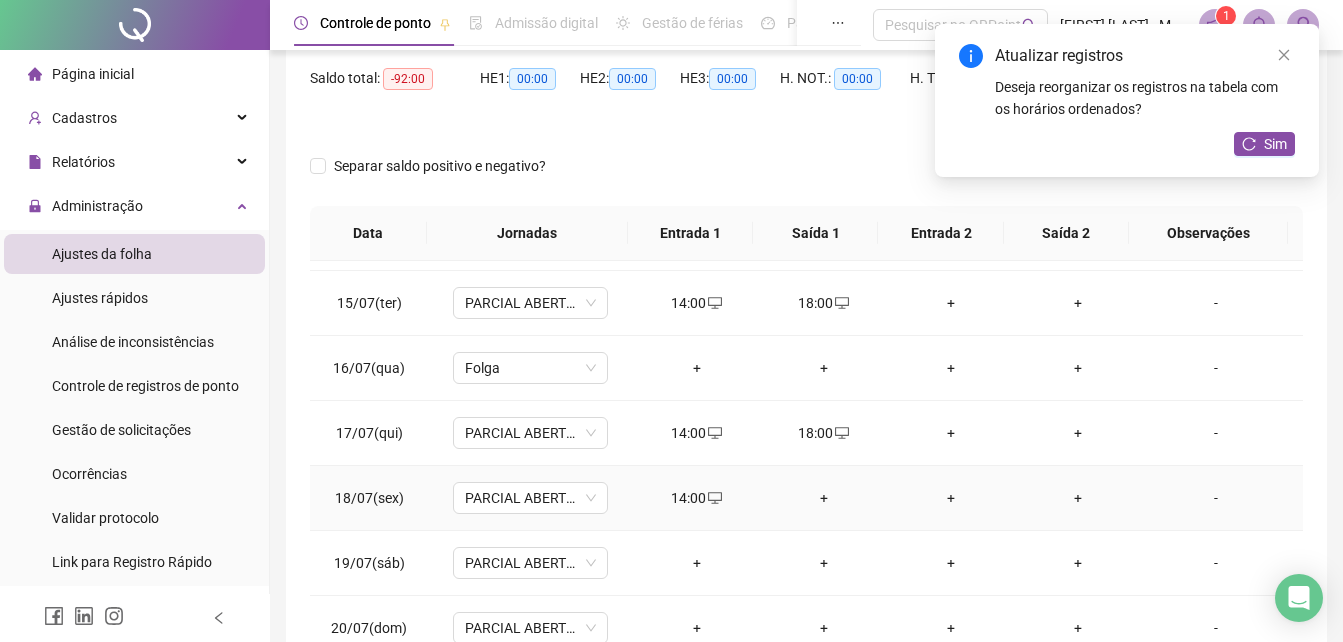 click on "+" at bounding box center [823, 498] 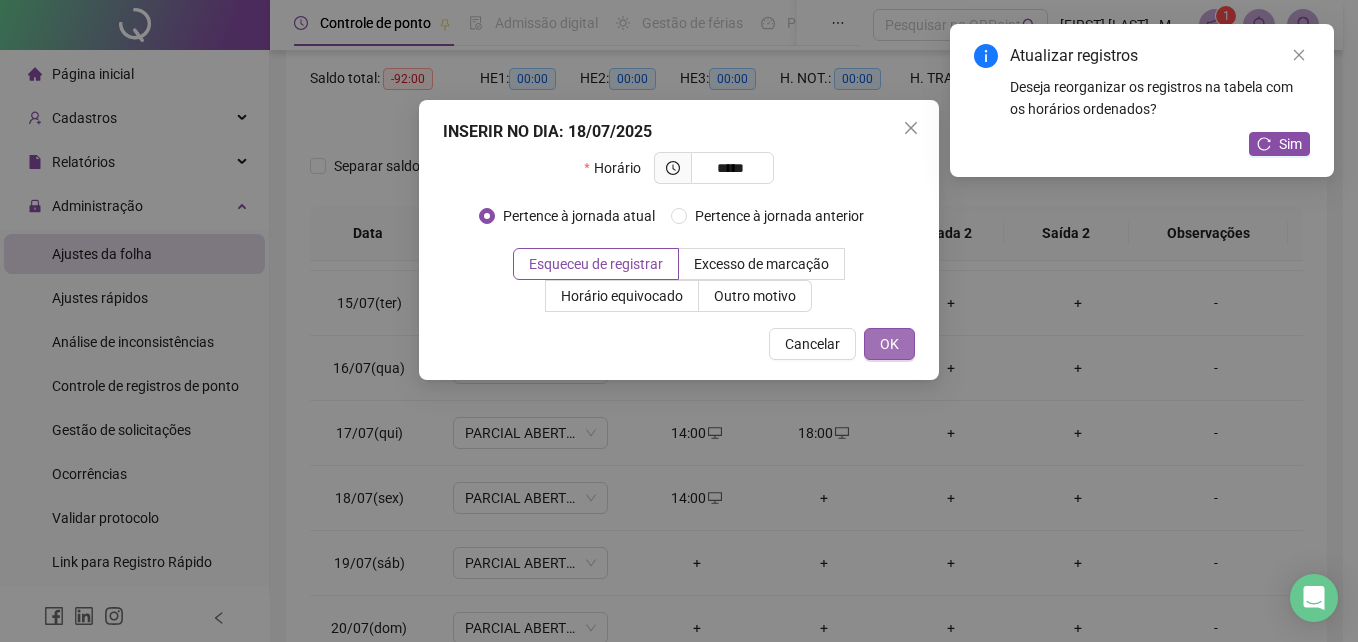 type on "*****" 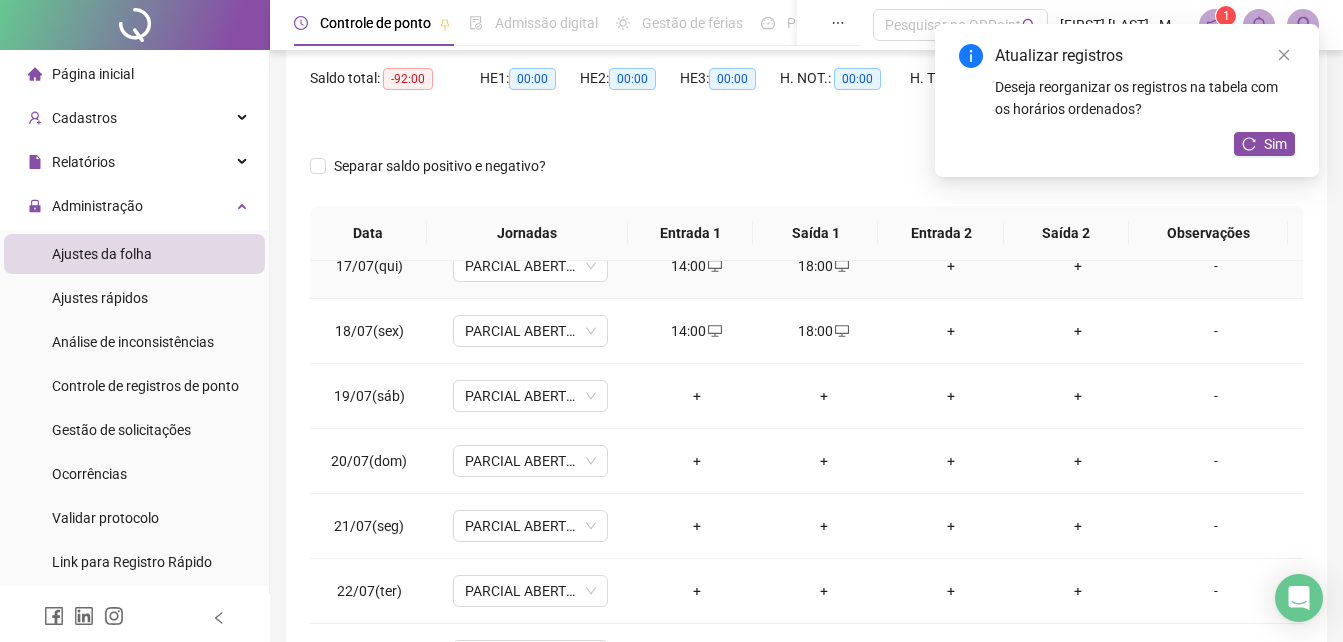 scroll, scrollTop: 1100, scrollLeft: 0, axis: vertical 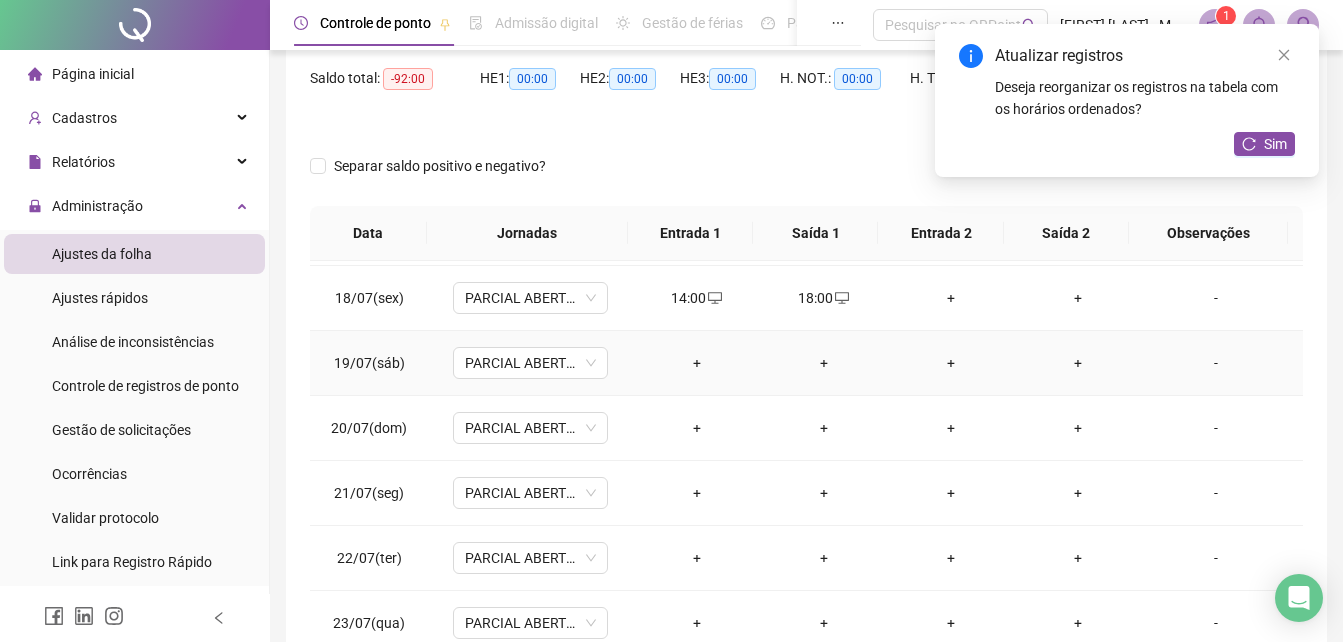 click on "+" at bounding box center [696, 363] 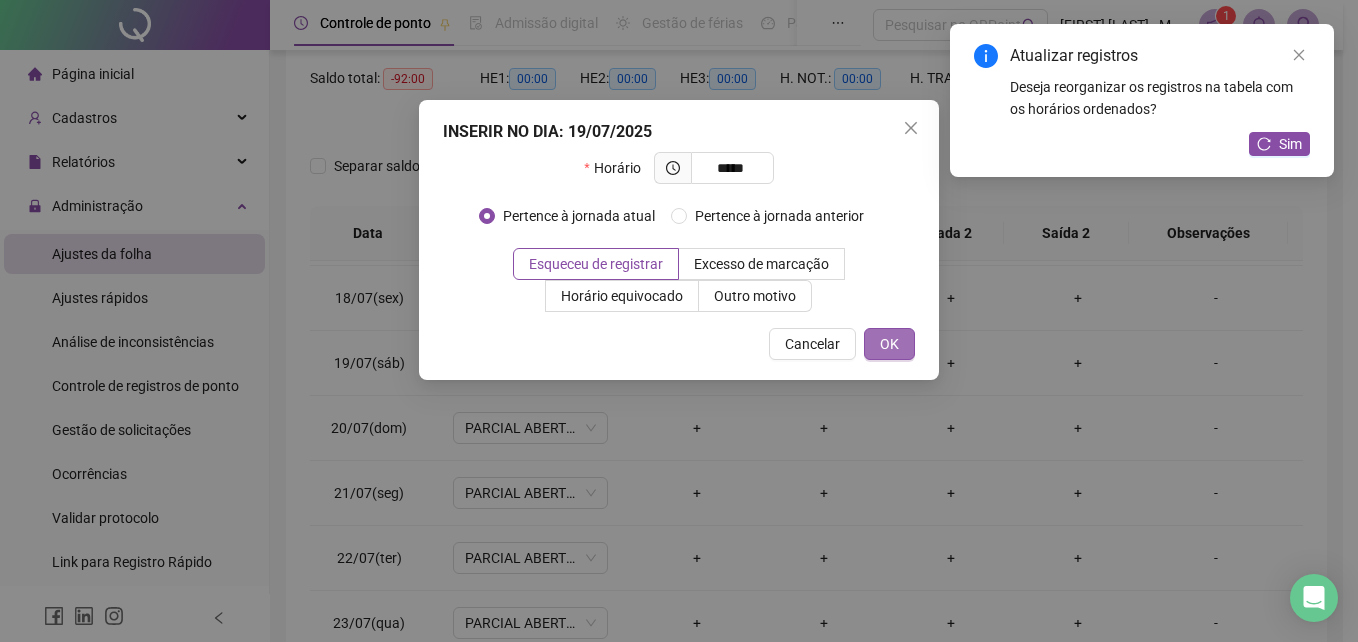 type on "*****" 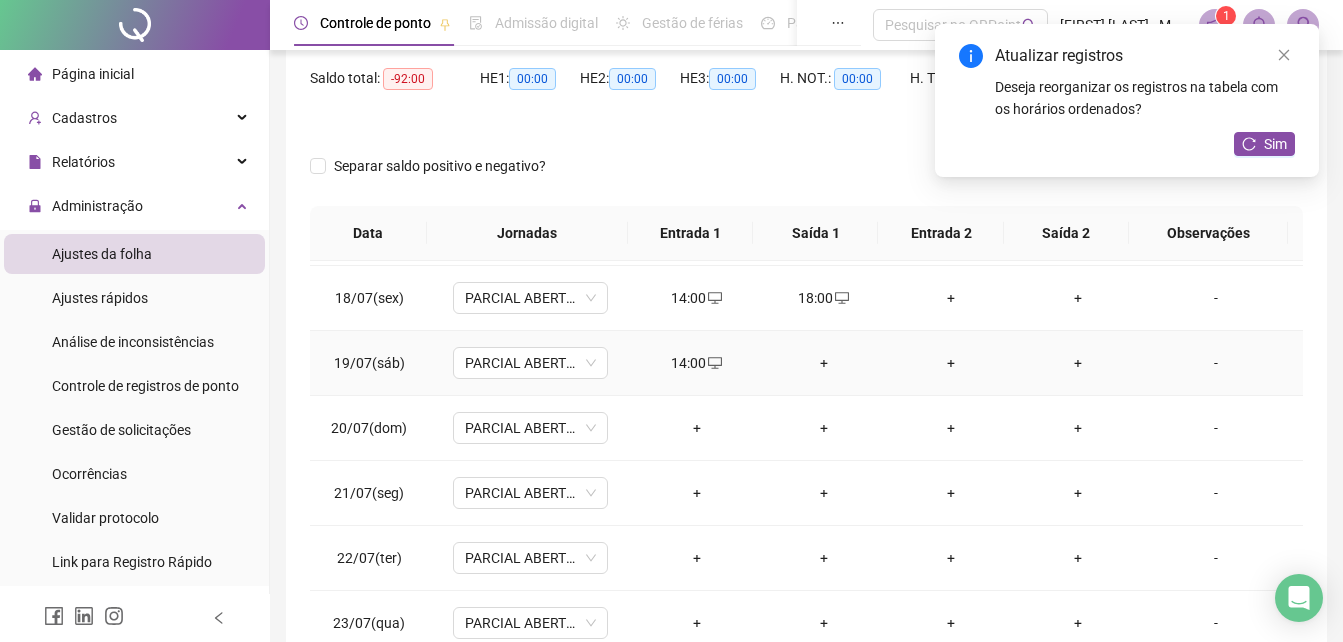 click on "+" at bounding box center [823, 363] 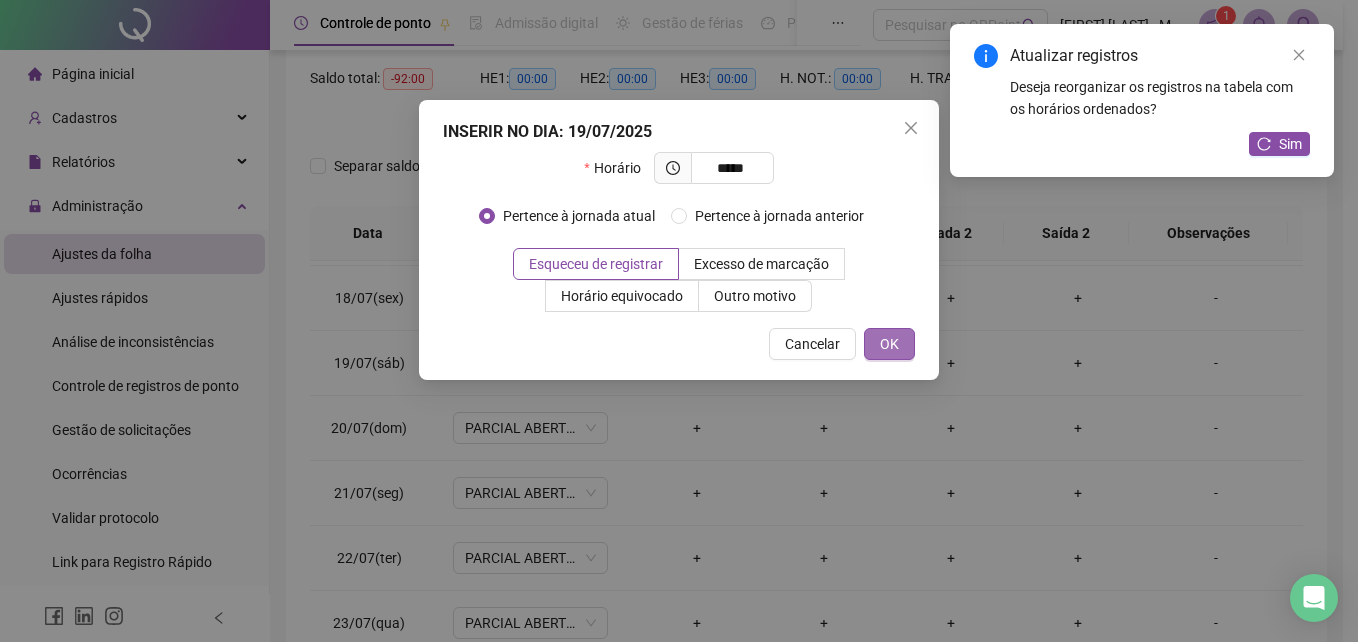 type on "*****" 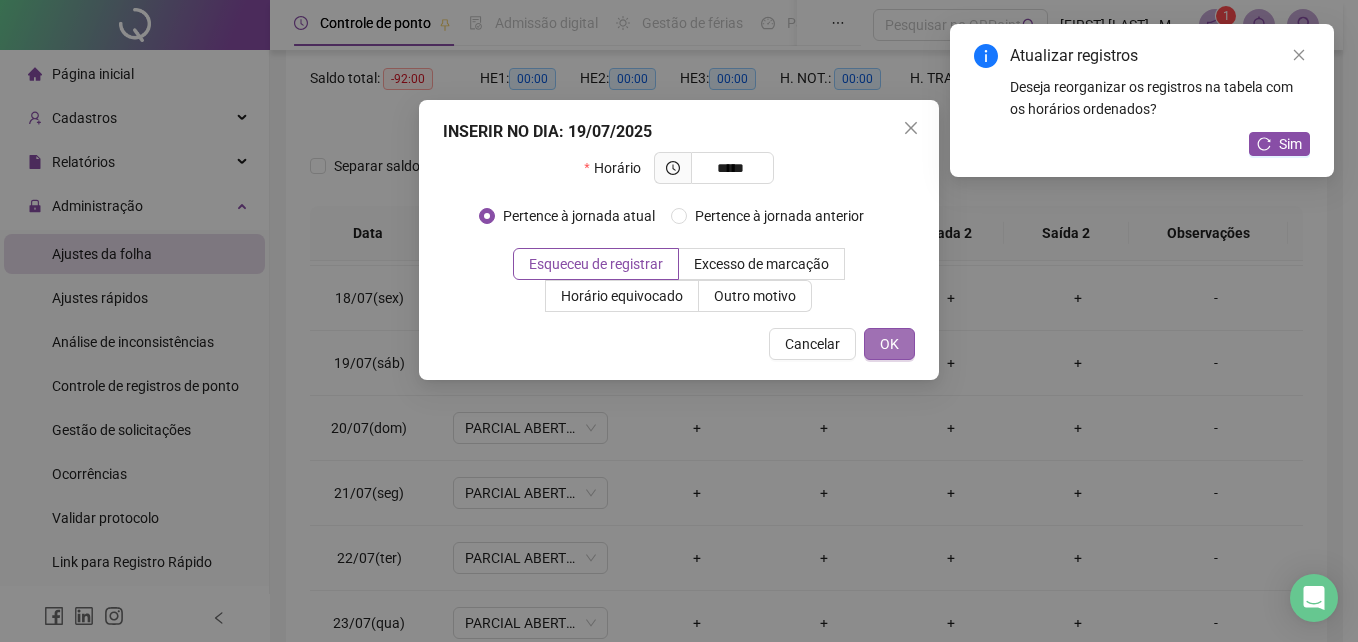 click on "OK" at bounding box center [889, 344] 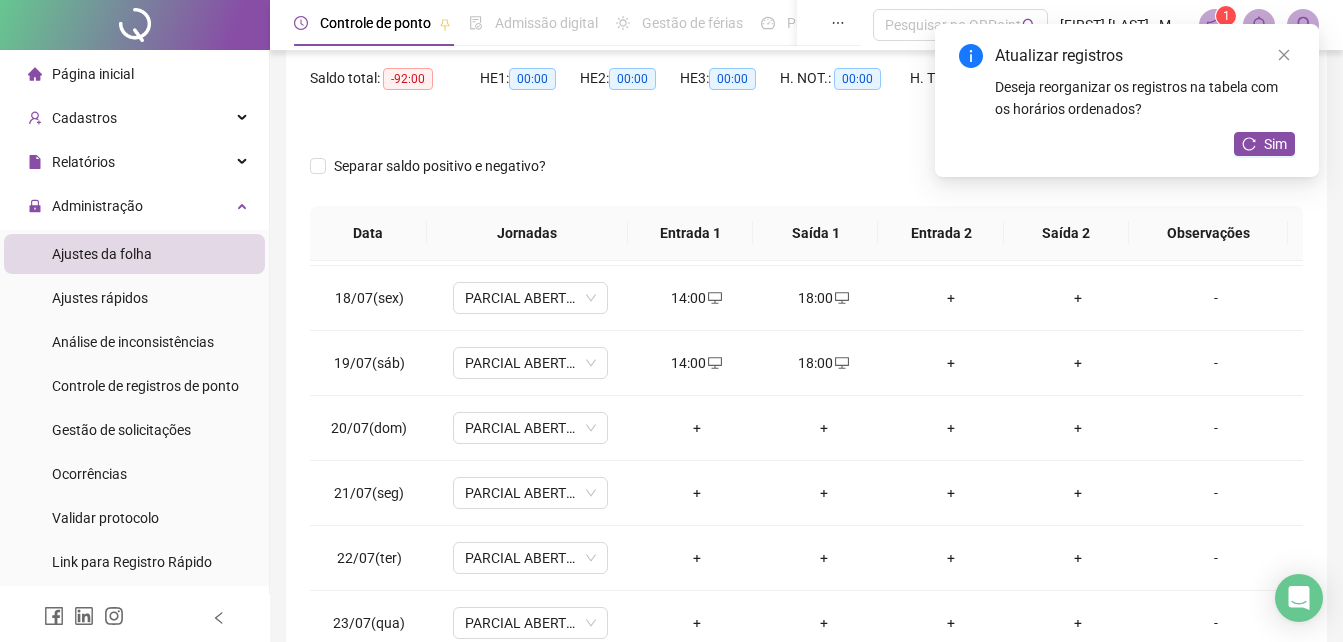 scroll, scrollTop: 1200, scrollLeft: 0, axis: vertical 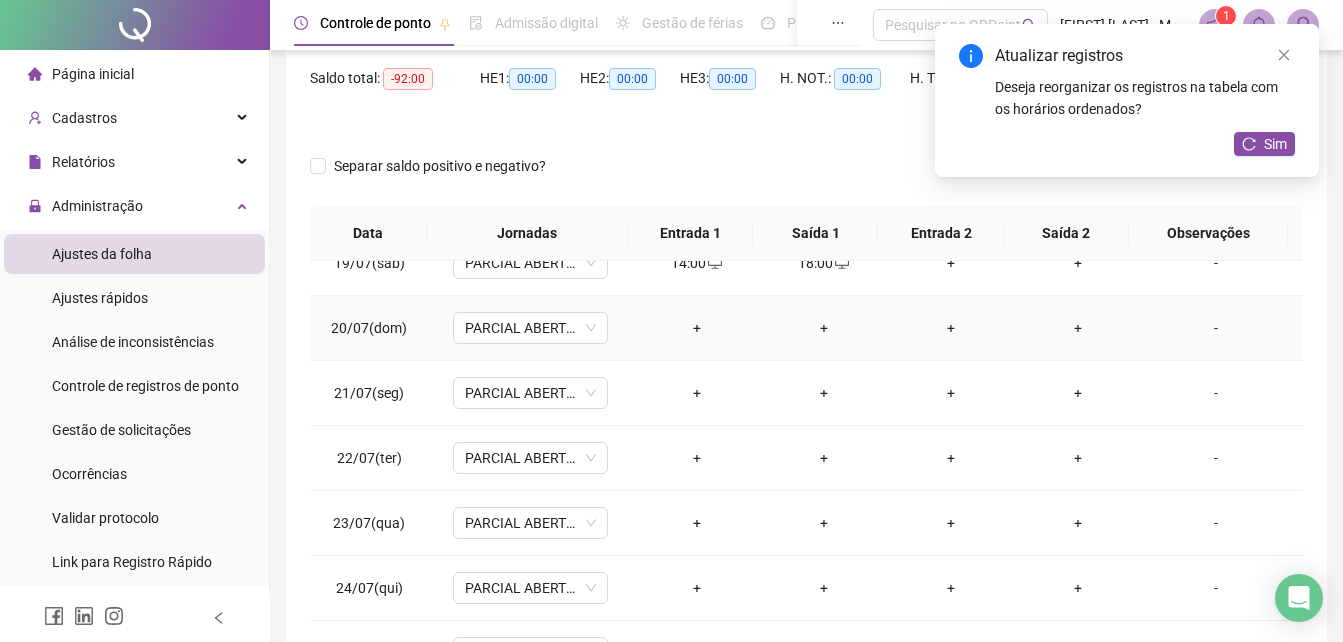 click on "+" at bounding box center (696, 328) 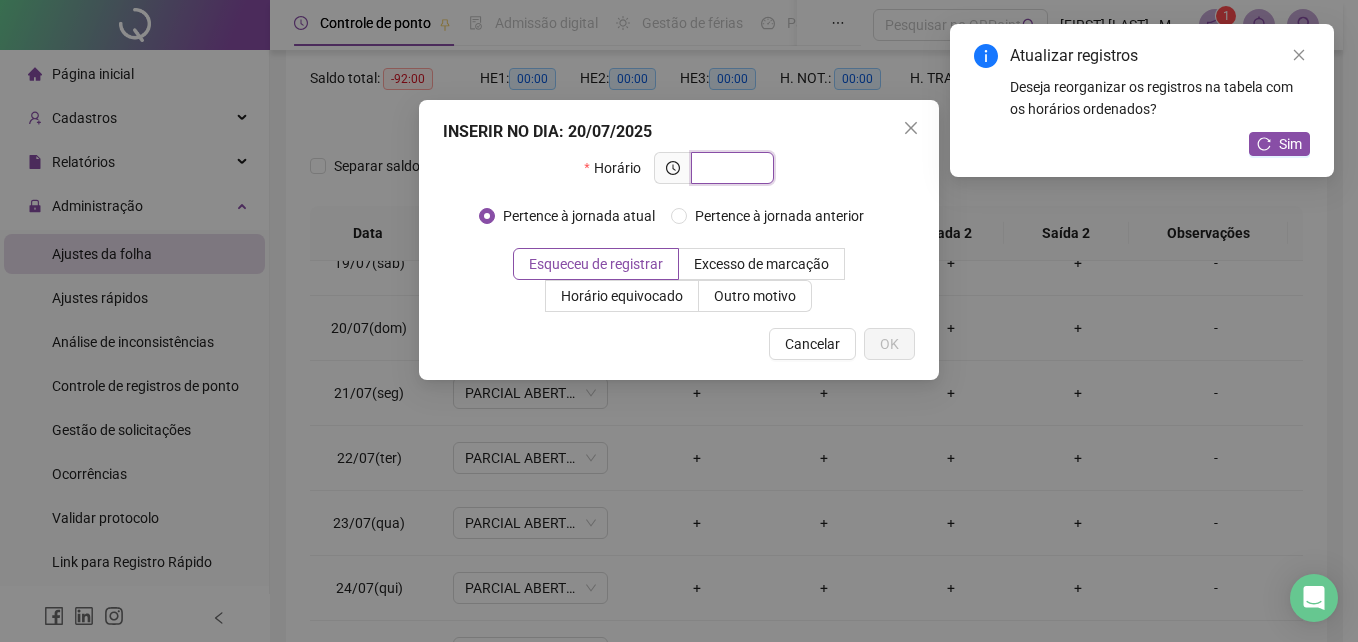 paste on "*****" 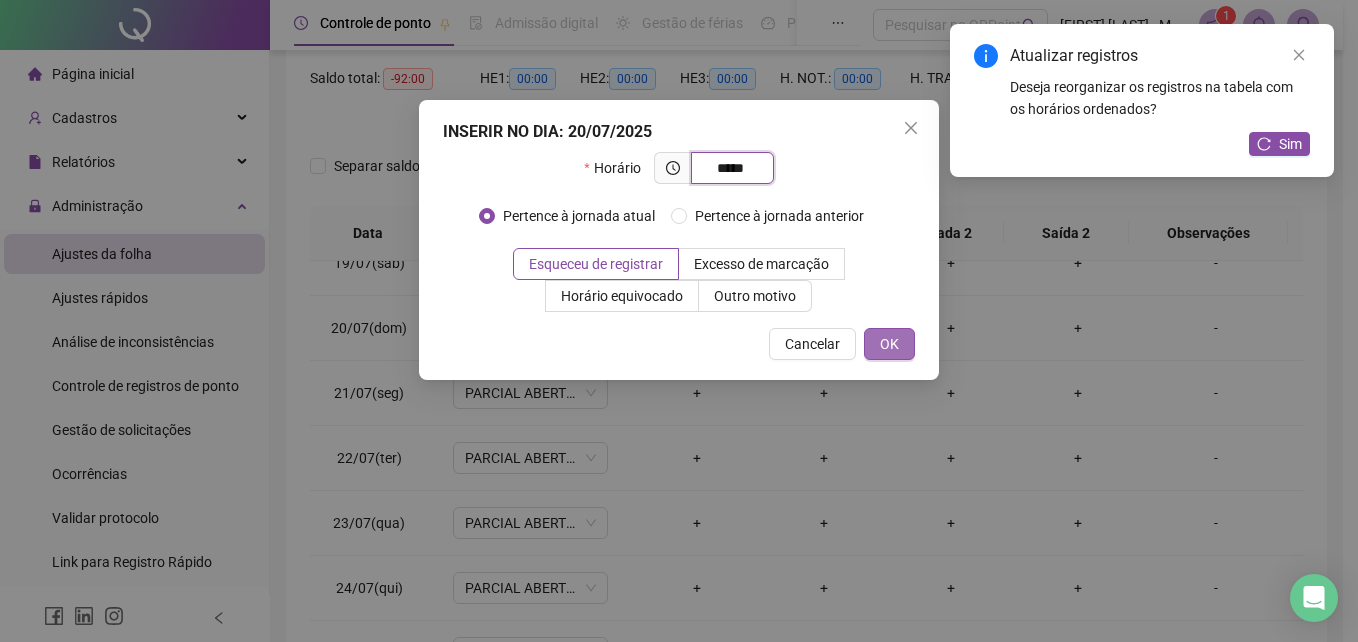 type on "*****" 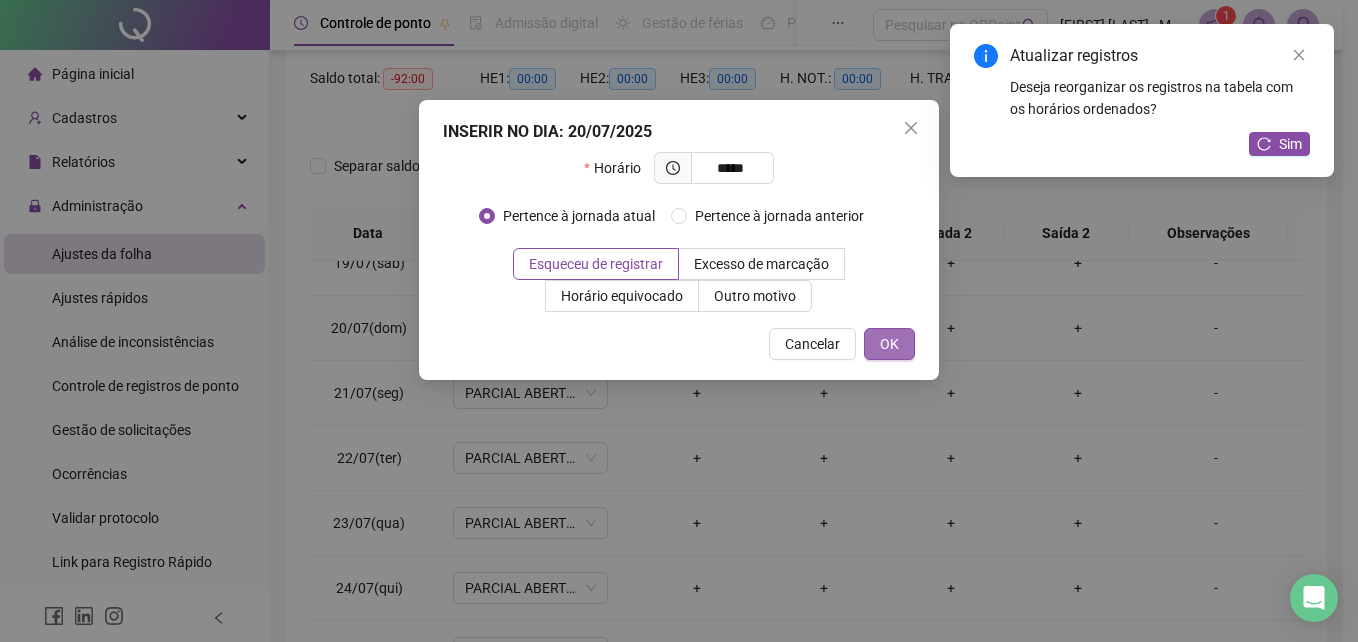 click on "OK" at bounding box center (889, 344) 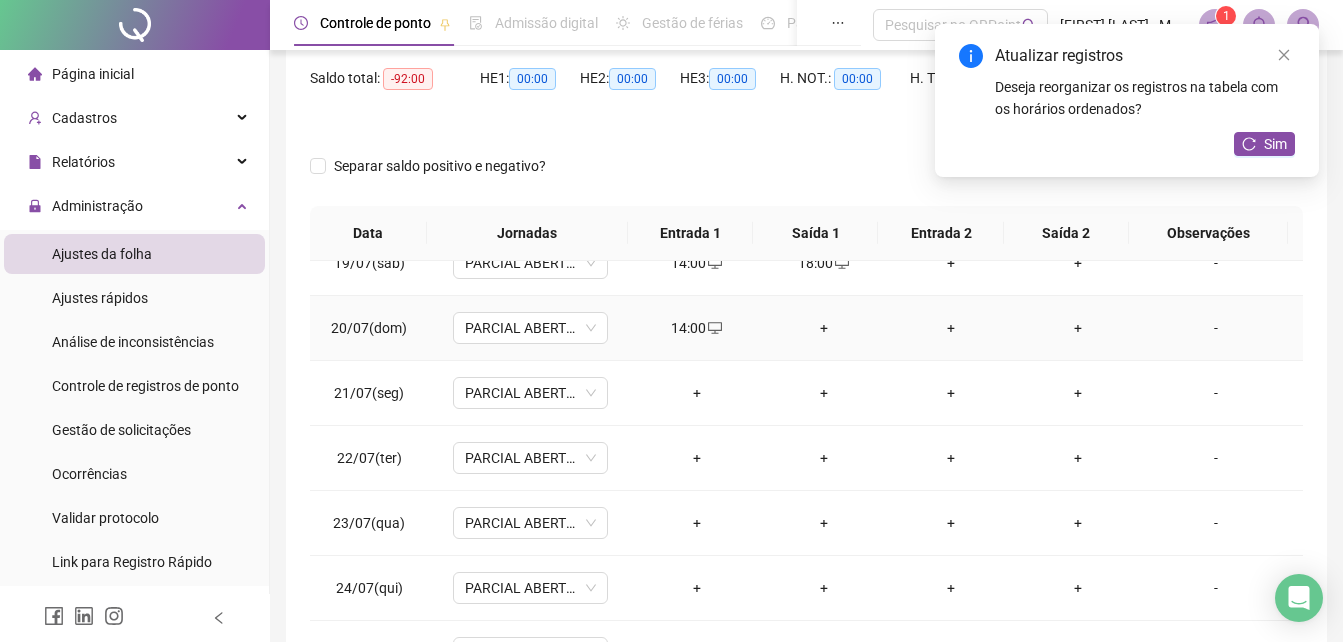click on "+" at bounding box center [823, 328] 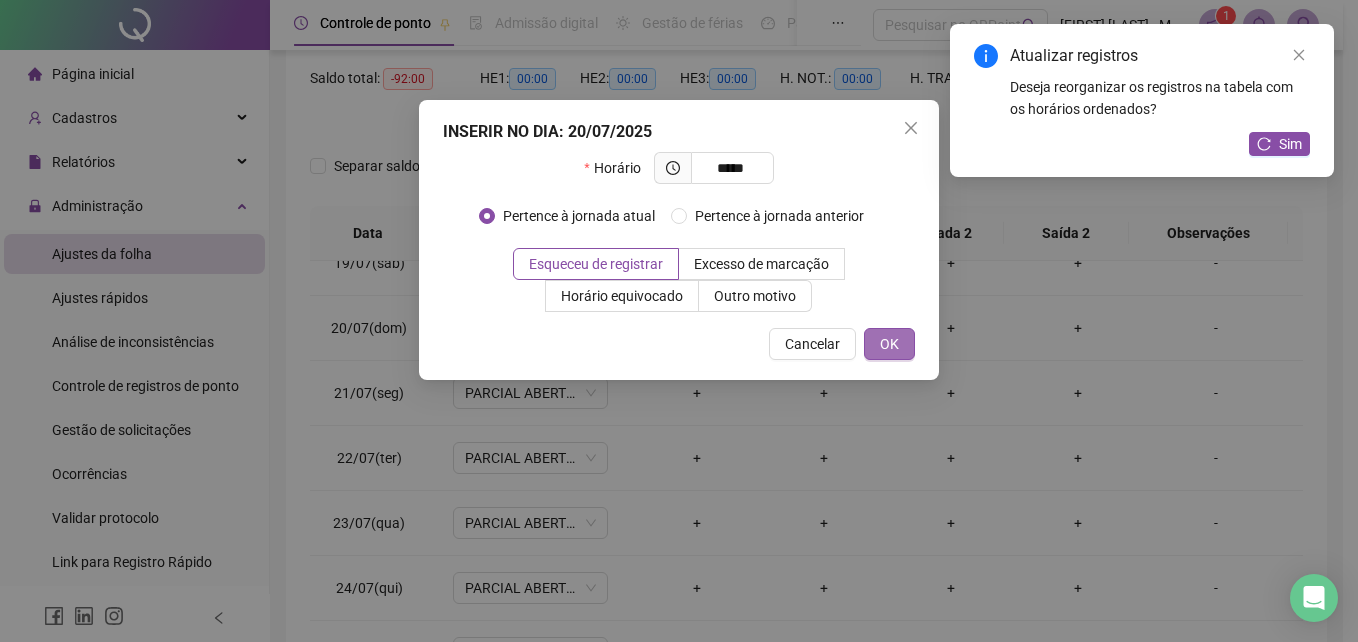 type on "*****" 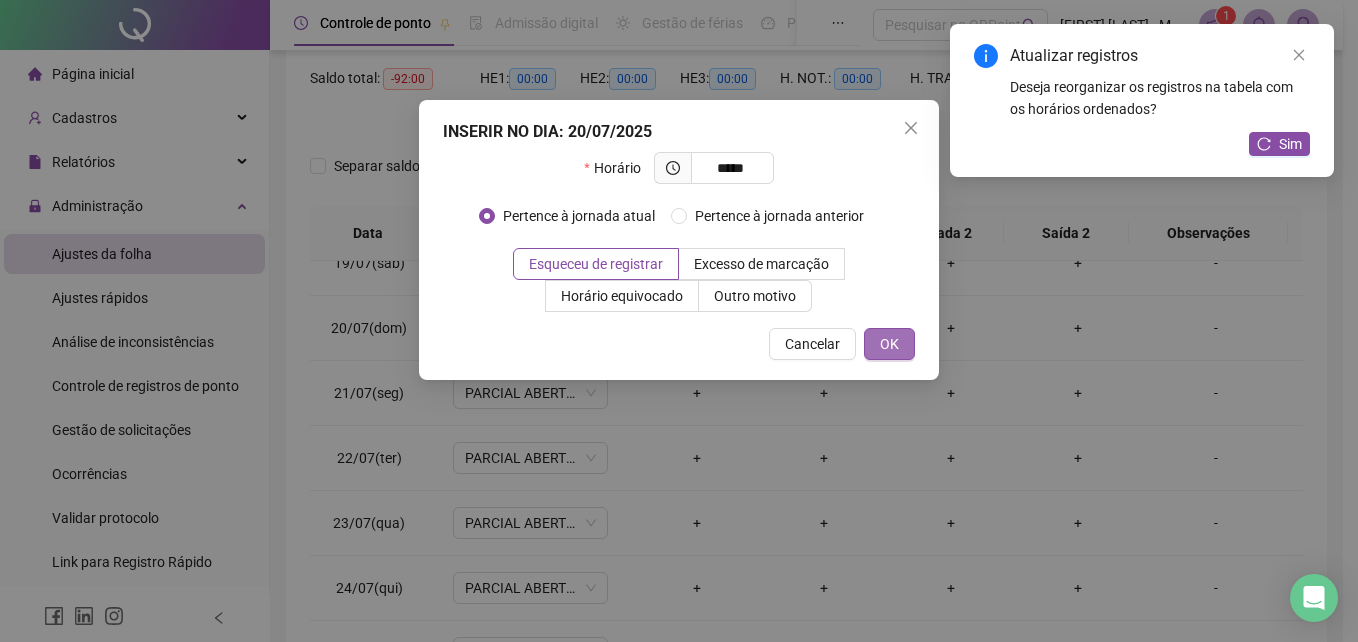 click on "OK" at bounding box center [889, 344] 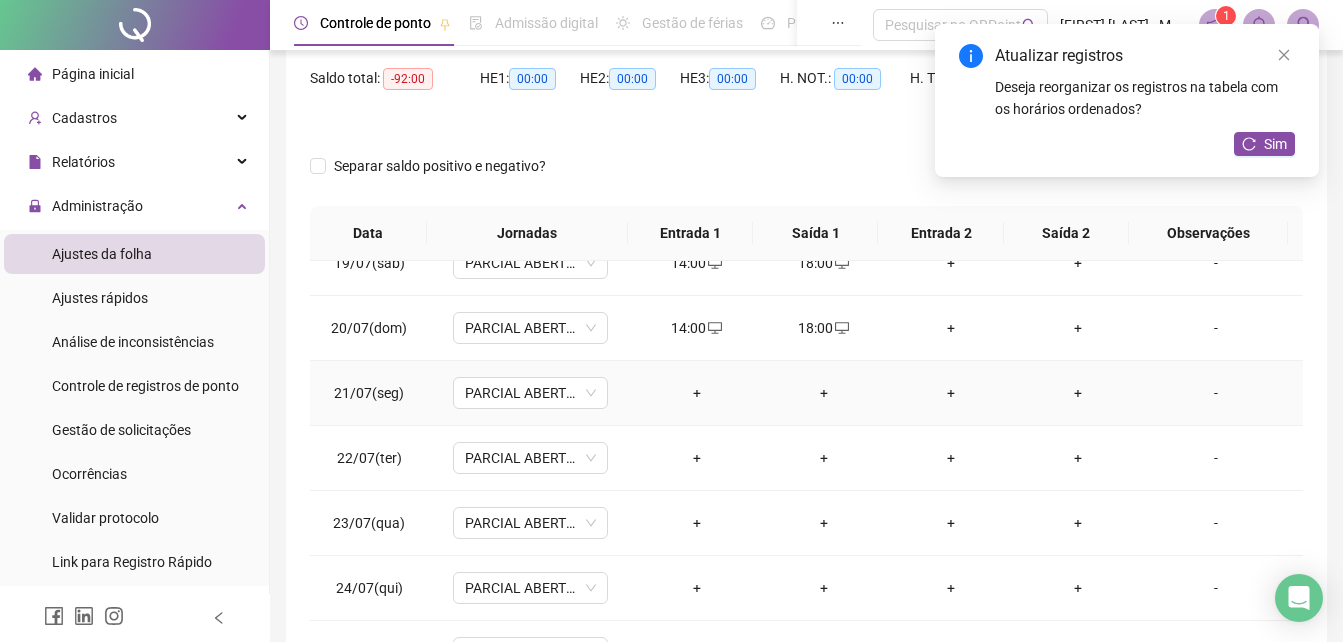 click on "+" at bounding box center (696, 393) 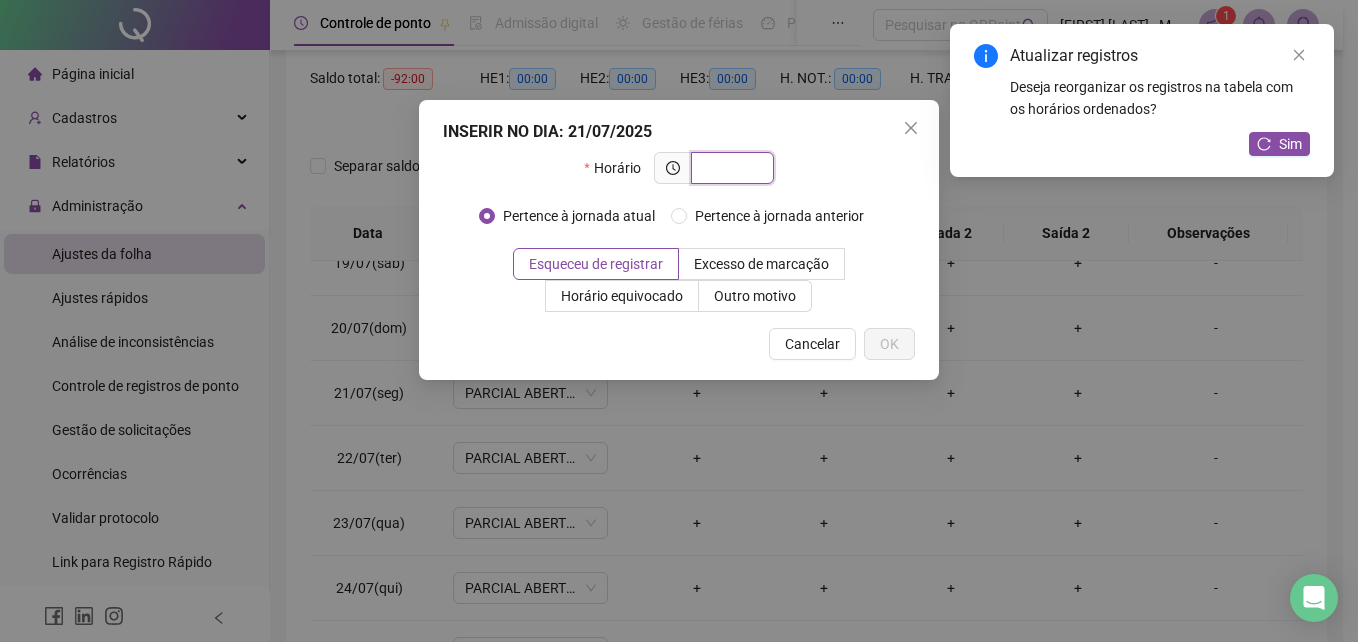paste on "*****" 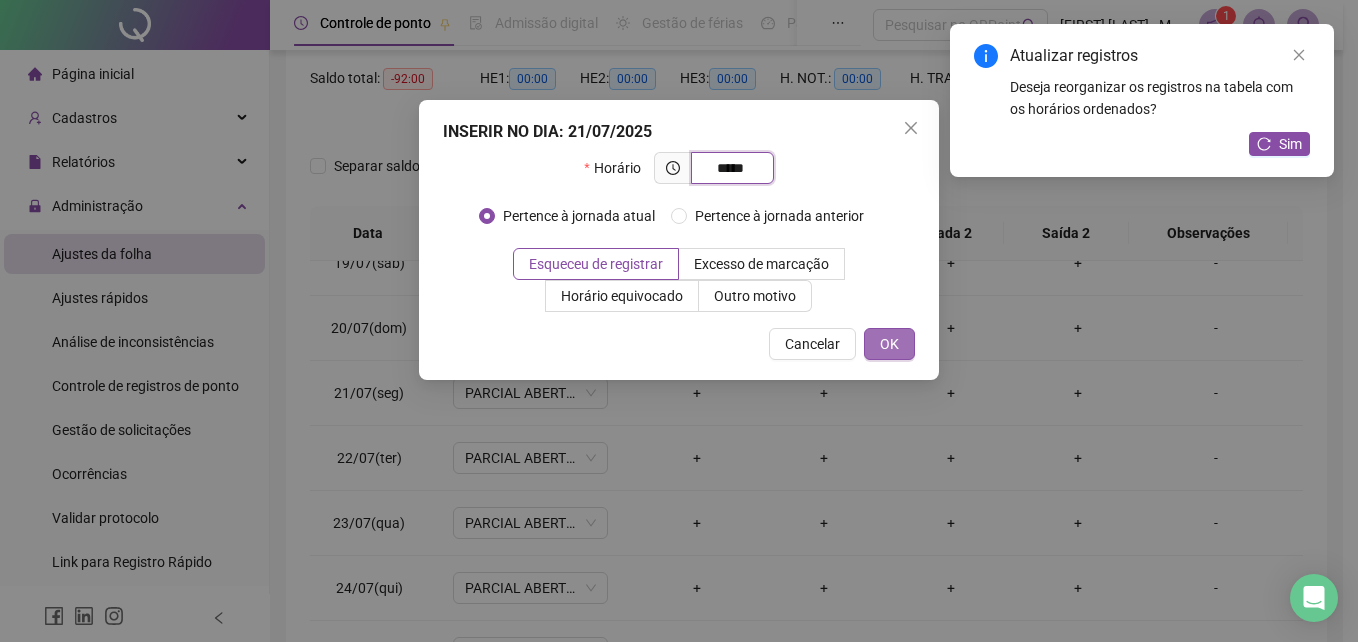 type on "*****" 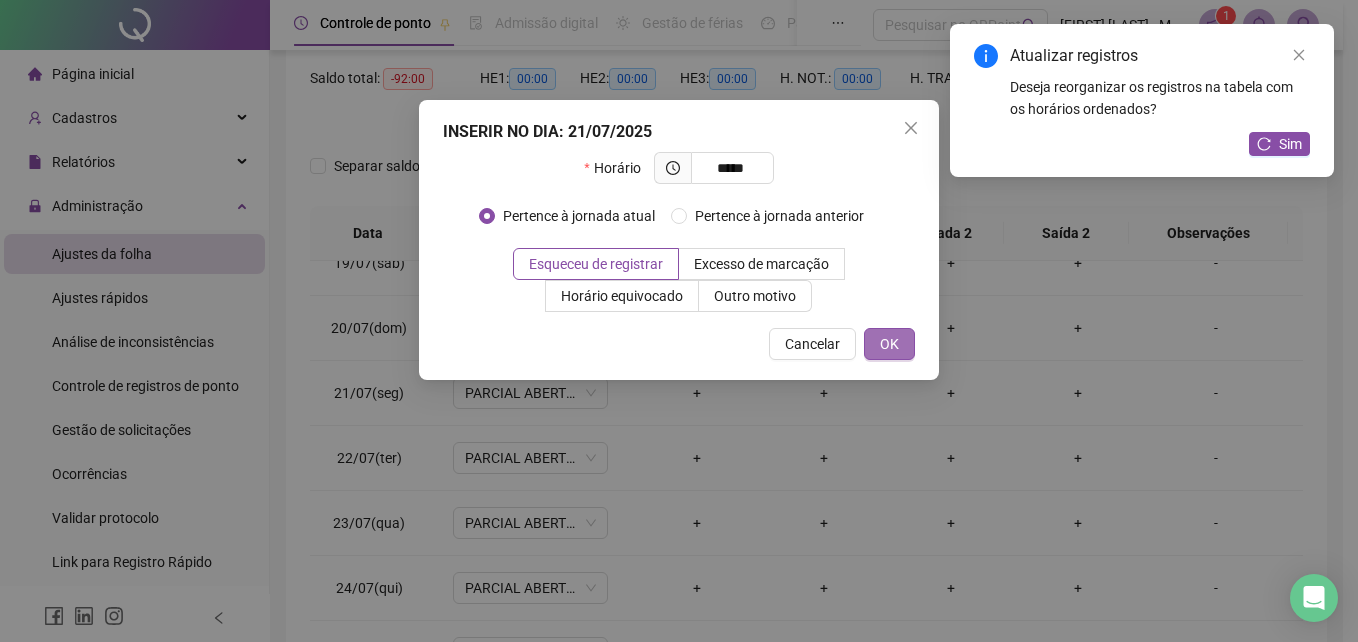 click on "OK" at bounding box center [889, 344] 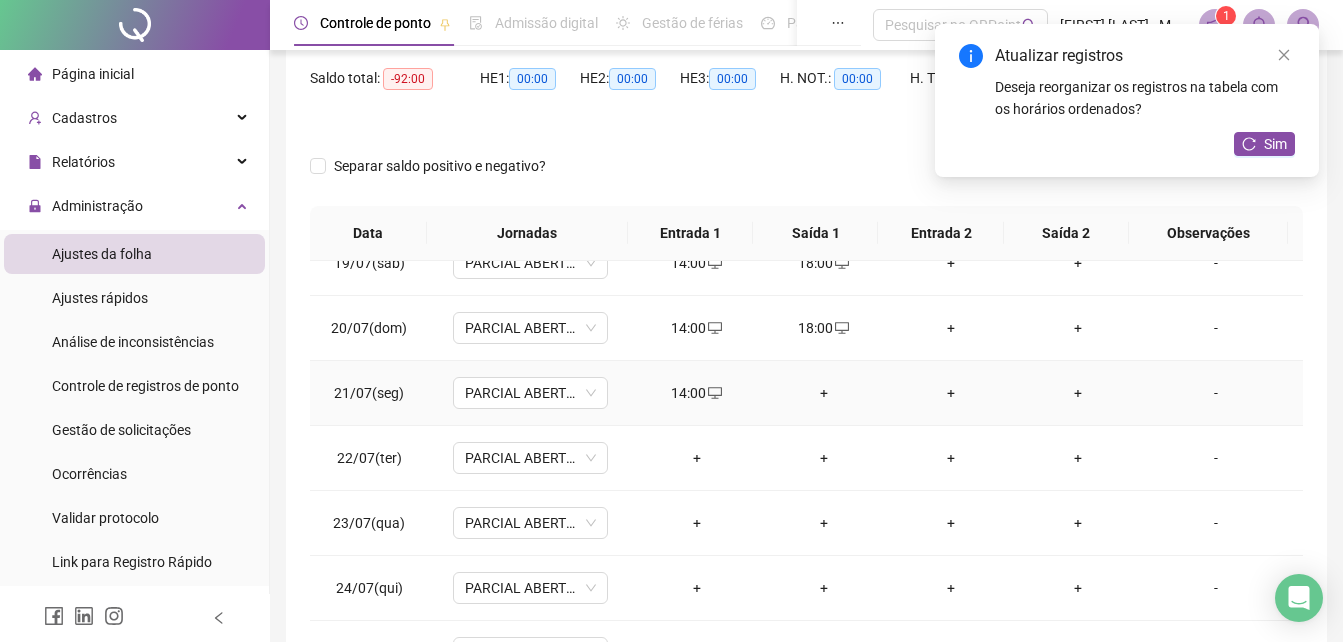 click on "+" at bounding box center (823, 393) 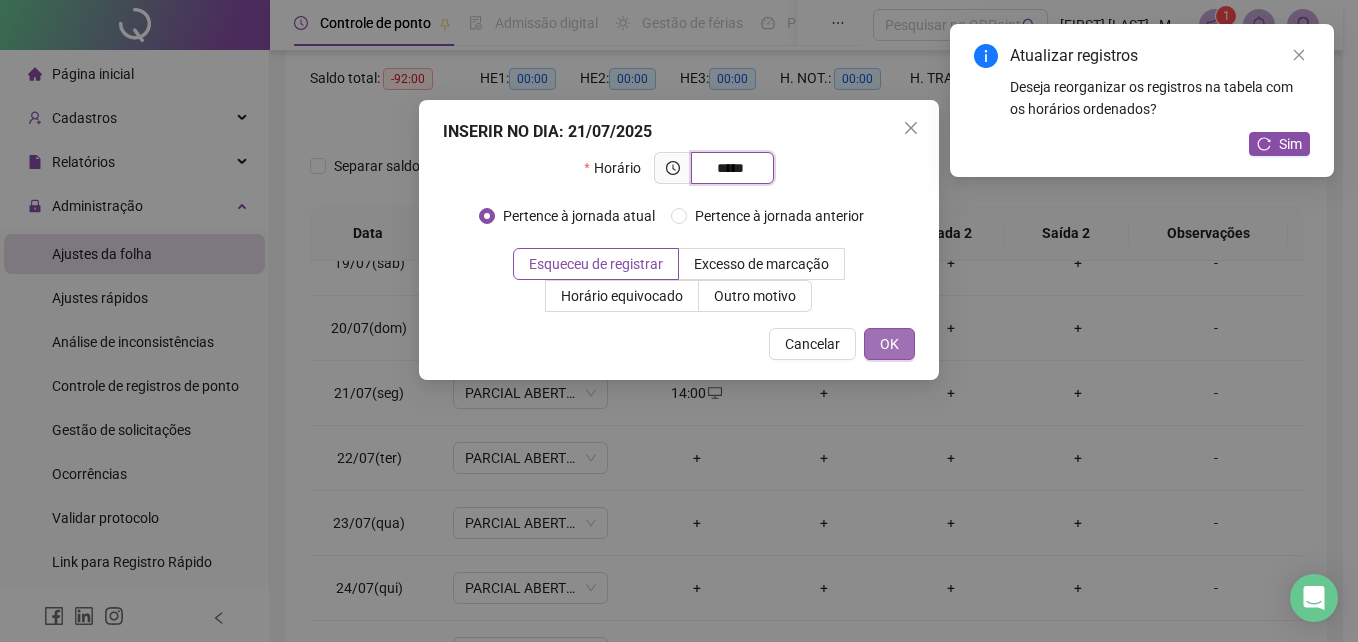 type on "*****" 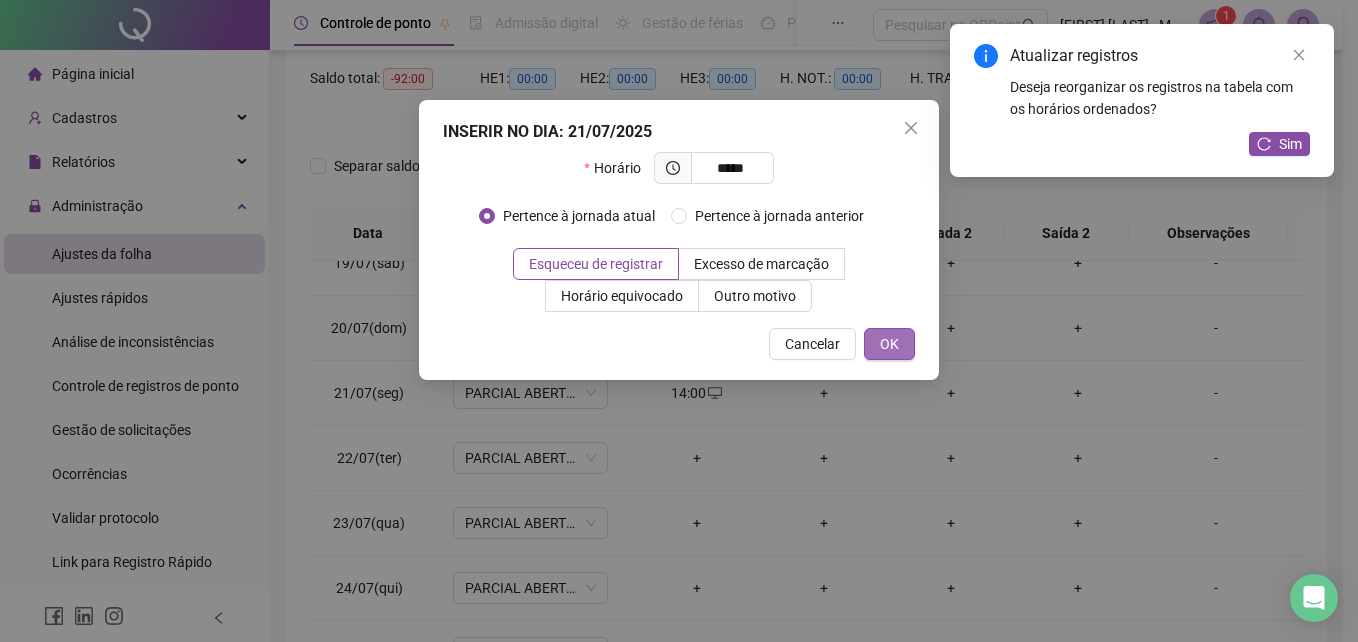 click on "OK" at bounding box center (889, 344) 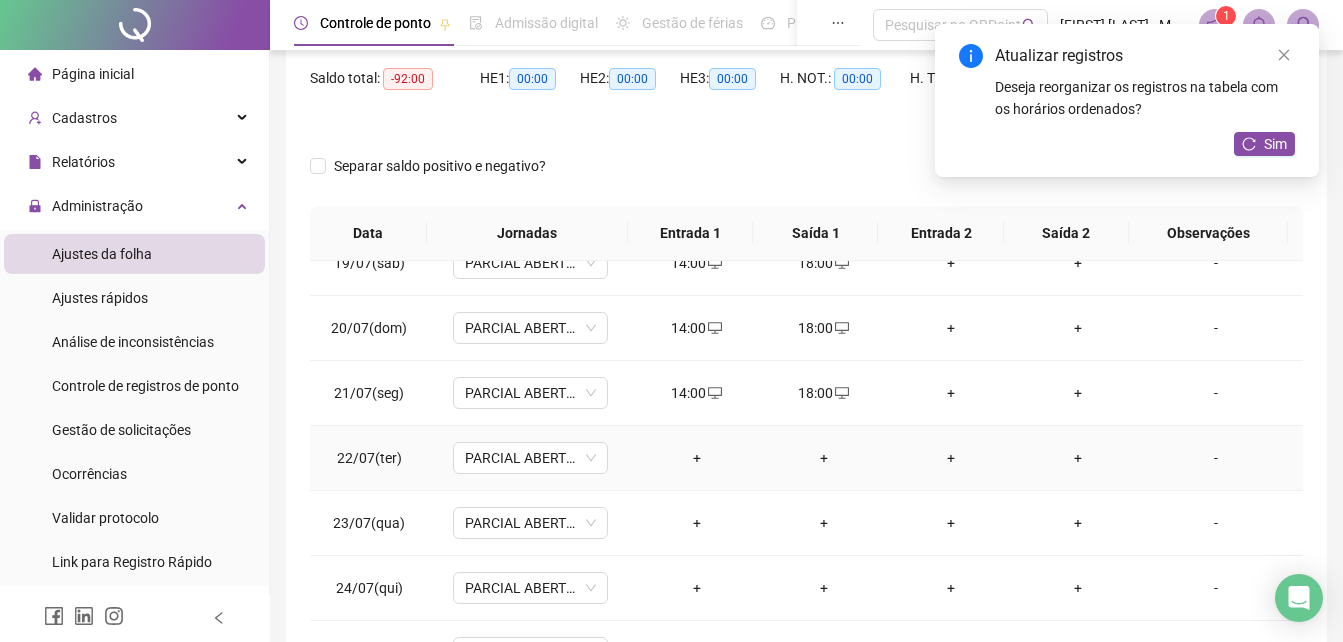 click on "+" at bounding box center (696, 458) 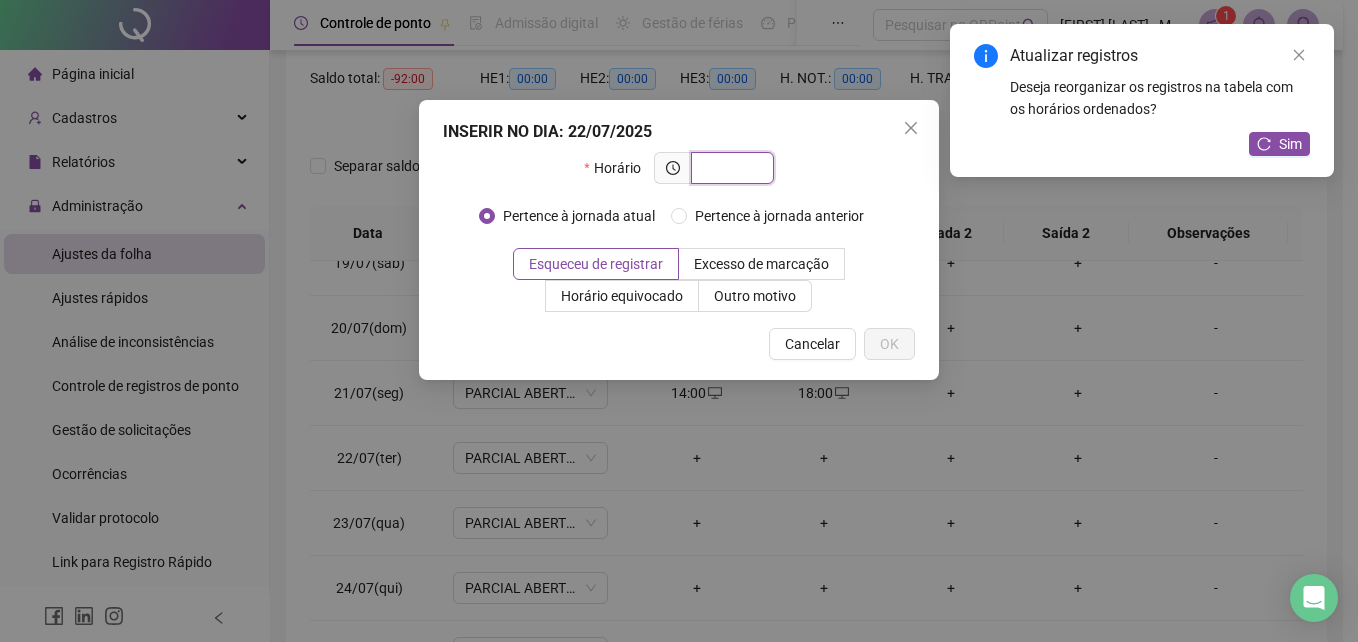 paste on "*****" 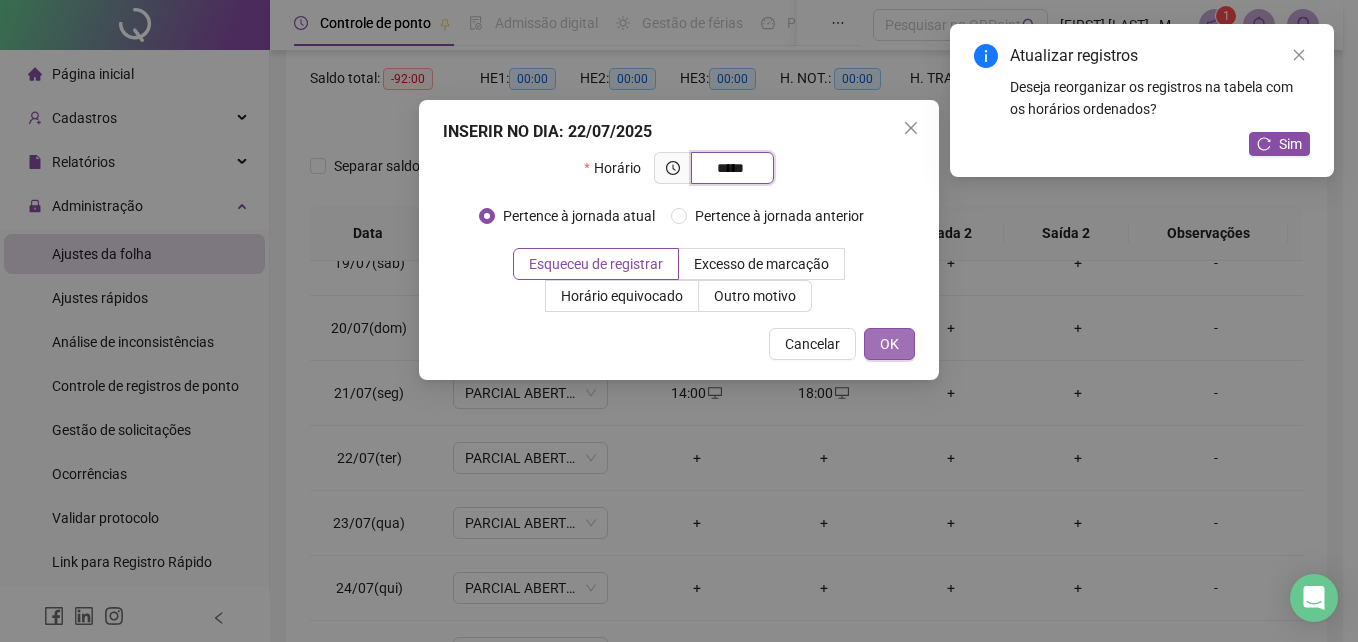 type on "*****" 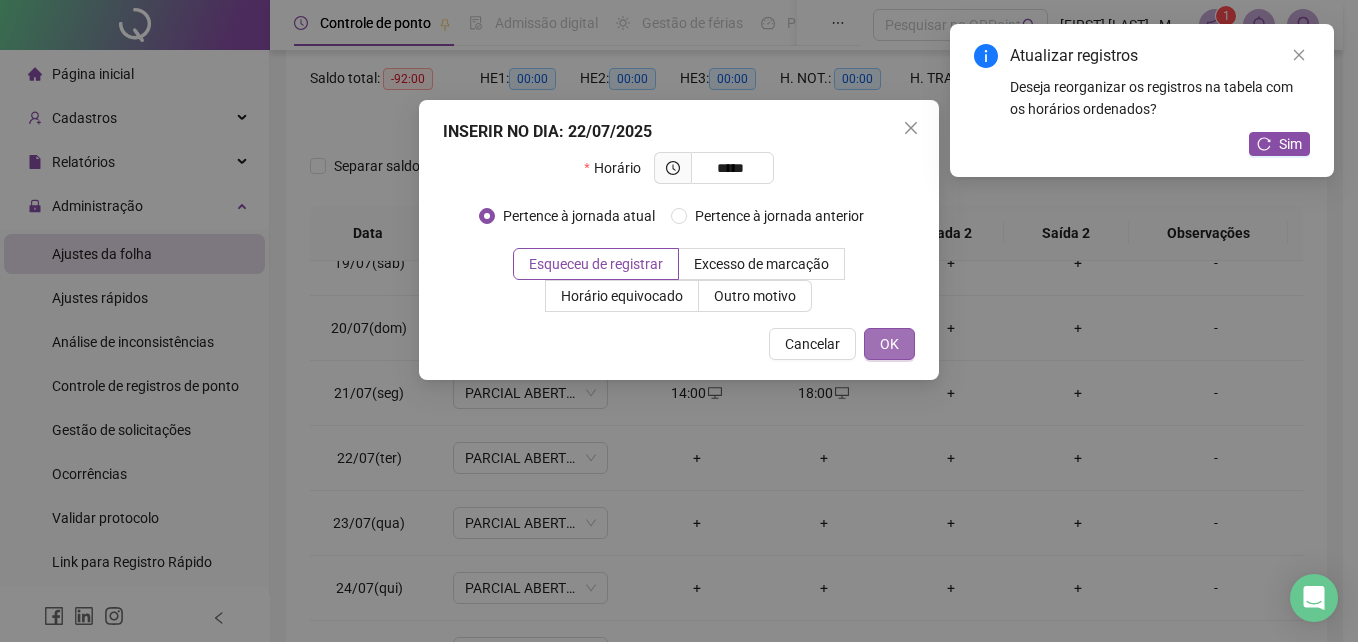 click on "OK" at bounding box center [889, 344] 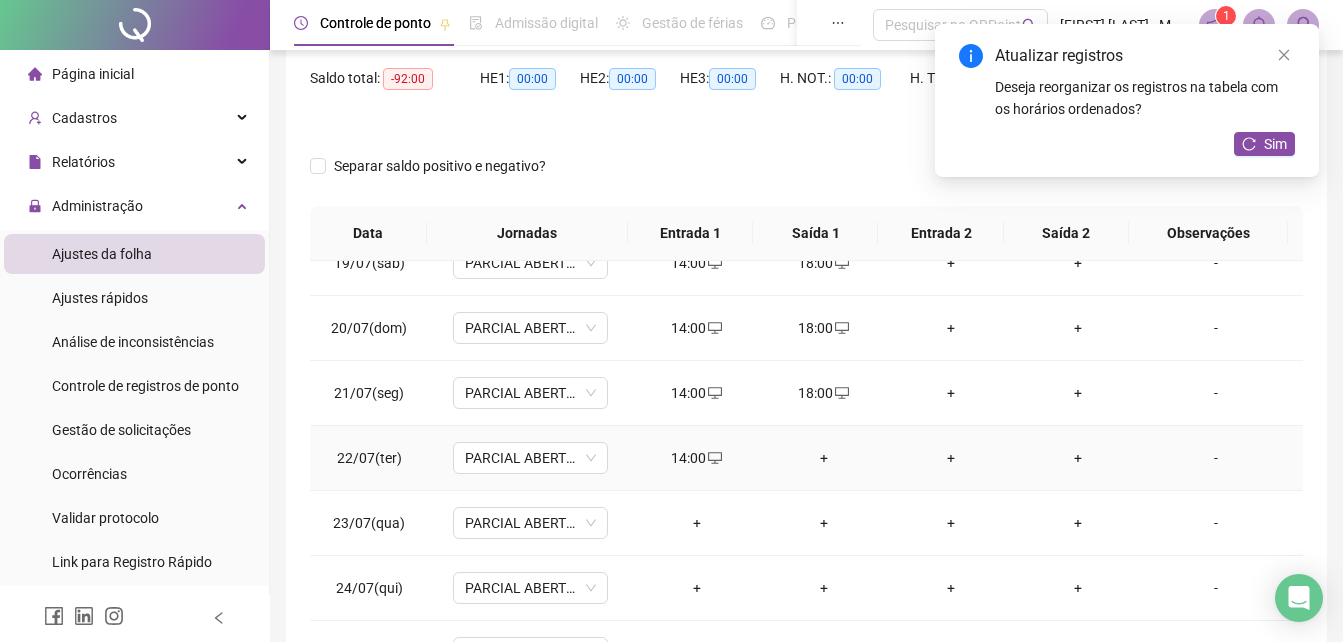 click on "+" at bounding box center [823, 458] 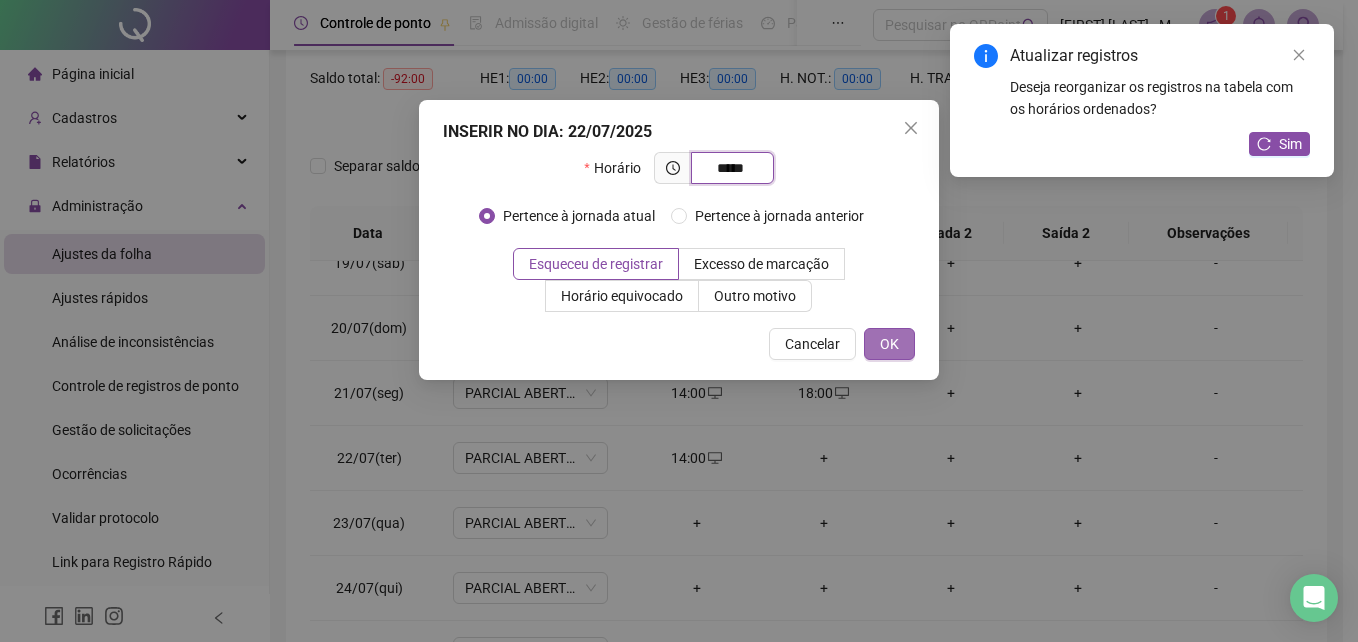 type on "*****" 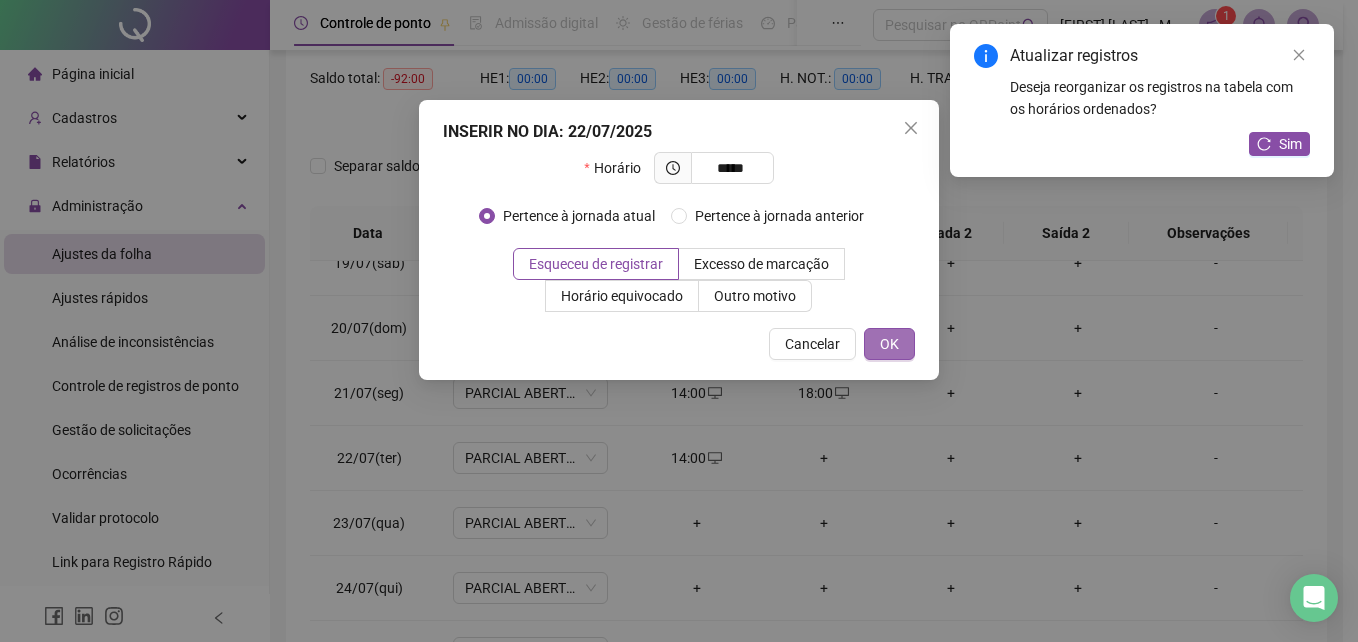 click on "OK" at bounding box center [889, 344] 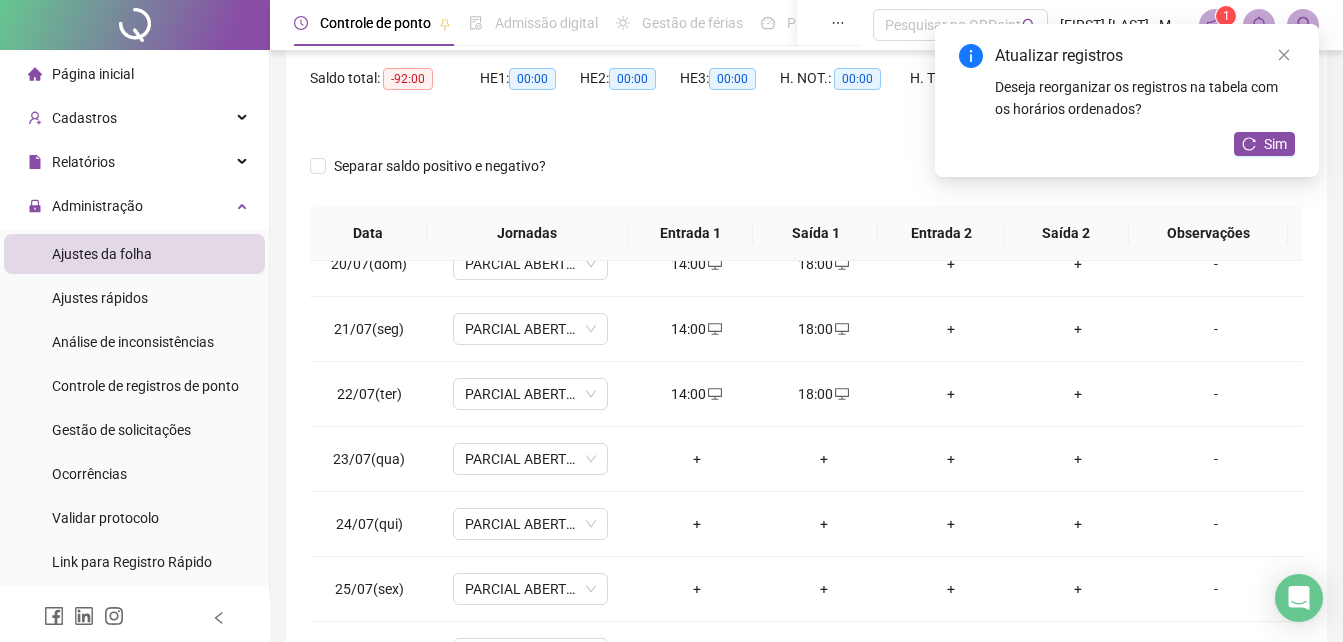 scroll, scrollTop: 1300, scrollLeft: 0, axis: vertical 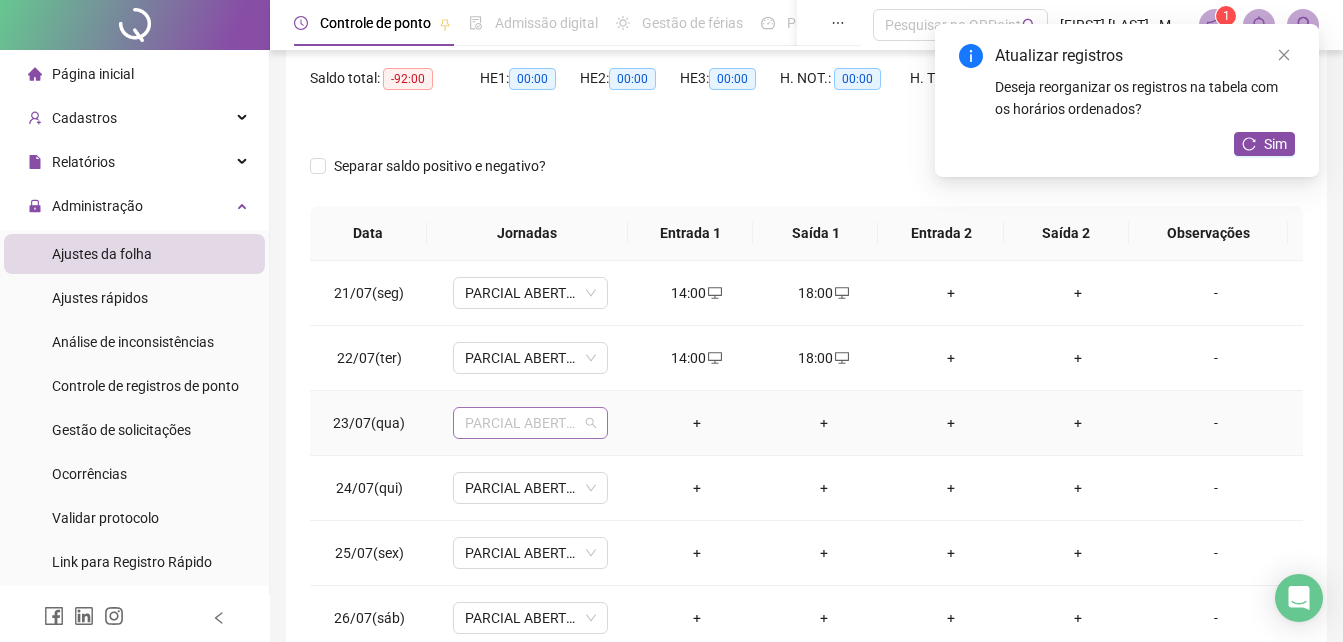 click on "PARCIAL ABERTURA 14H-18H" at bounding box center (530, 423) 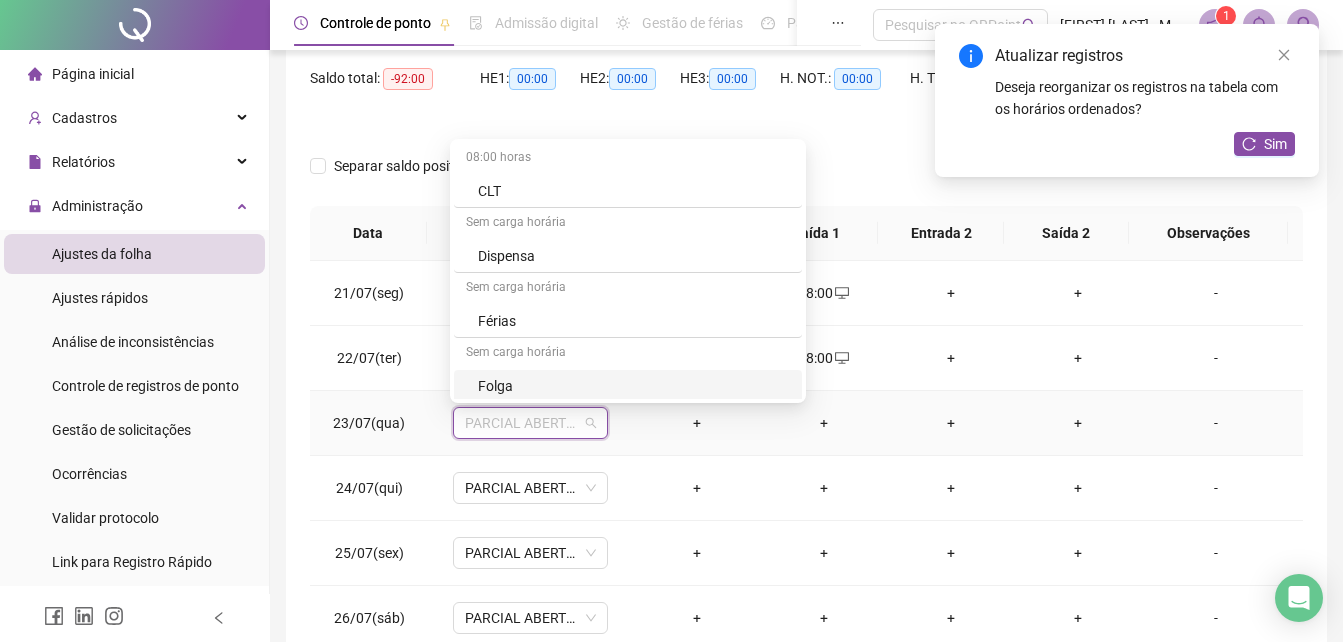 click on "Folga" at bounding box center (634, 386) 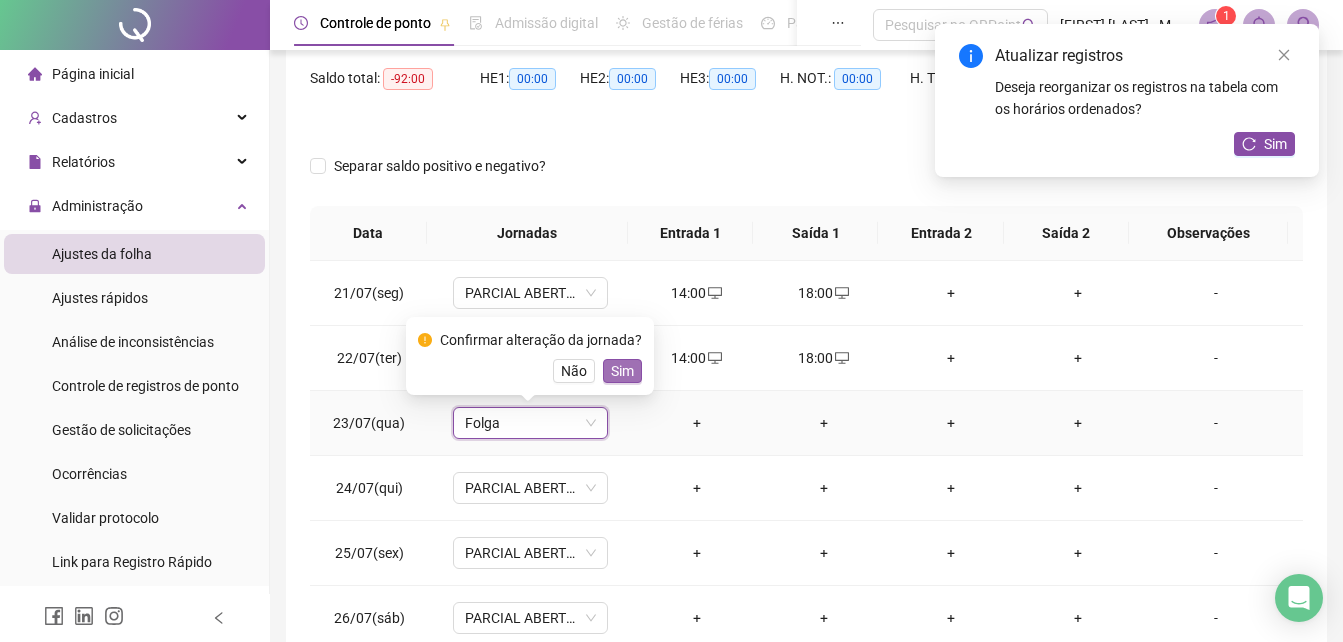 click on "Sim" at bounding box center [622, 371] 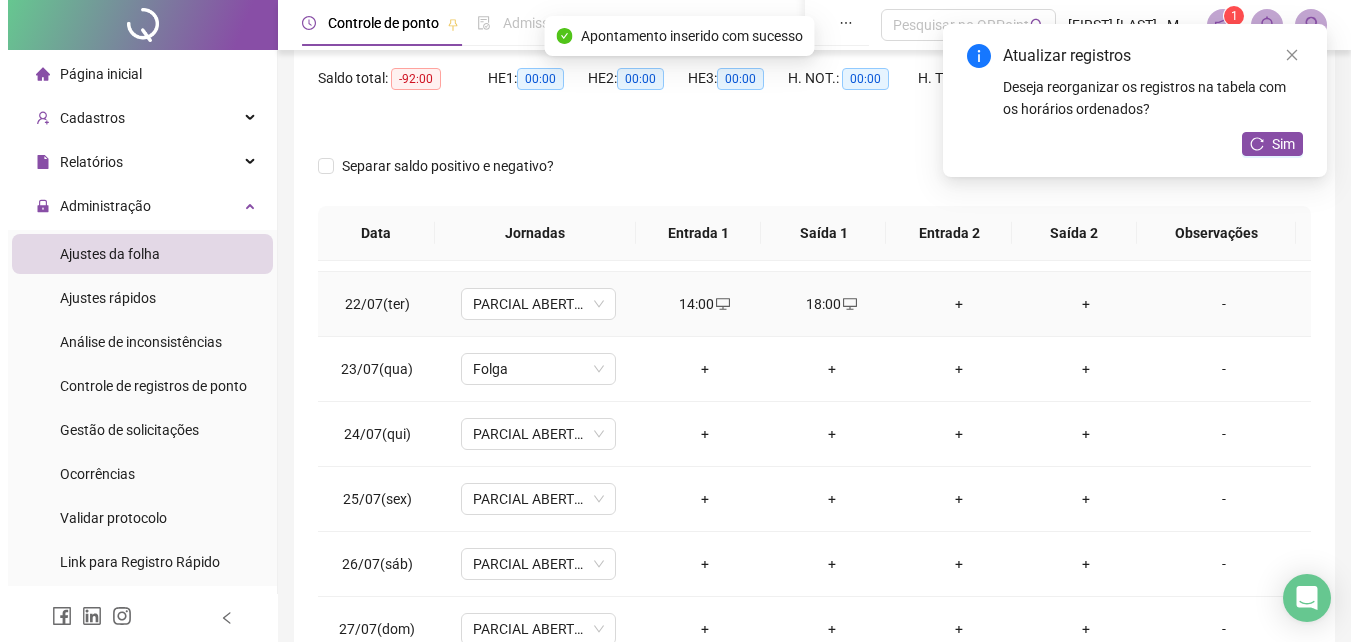 scroll, scrollTop: 1400, scrollLeft: 0, axis: vertical 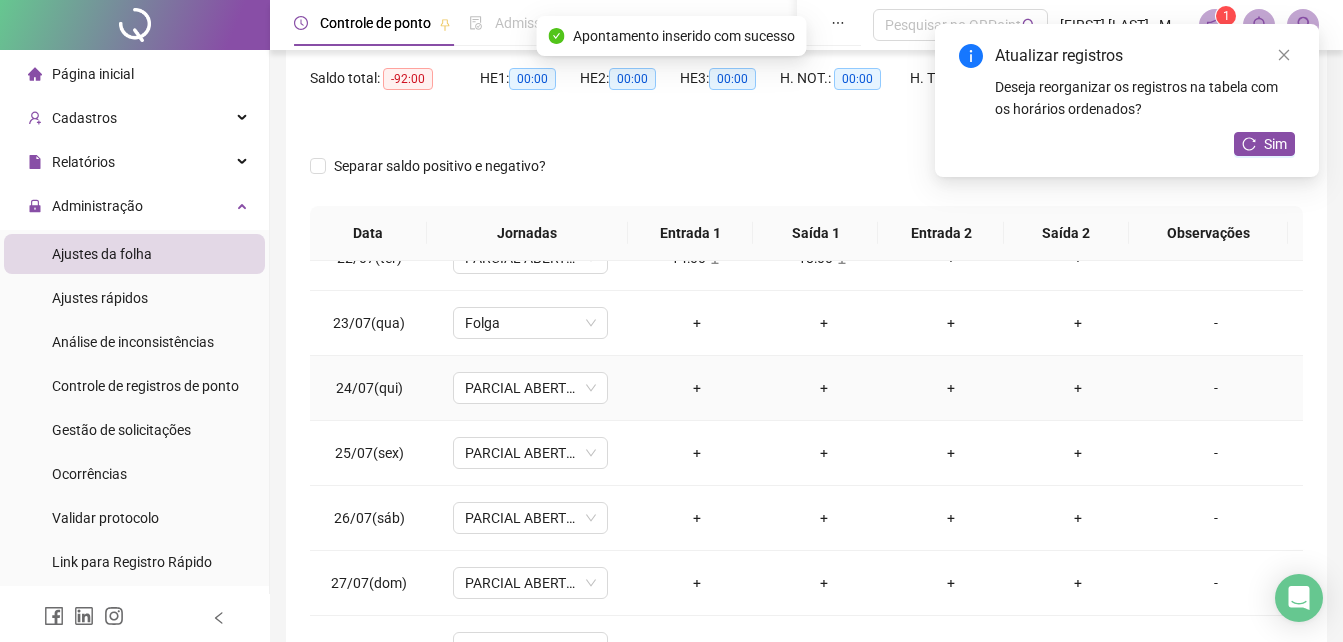 click on "+" at bounding box center [696, 388] 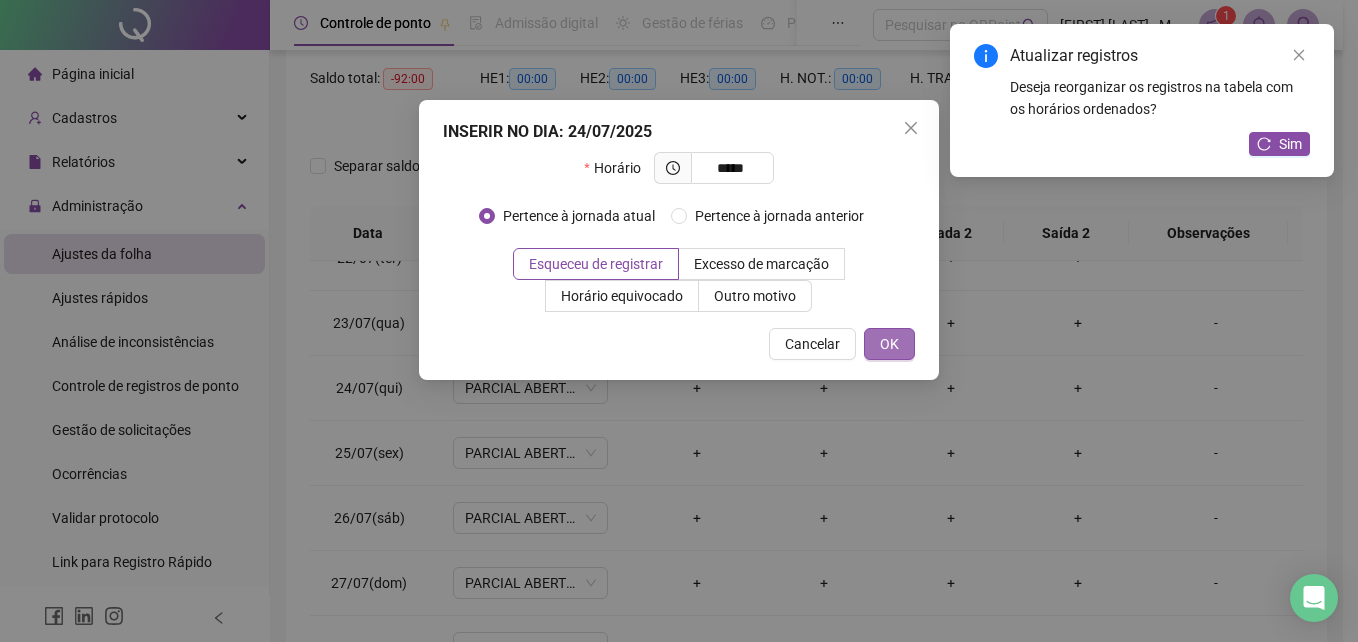 type on "*****" 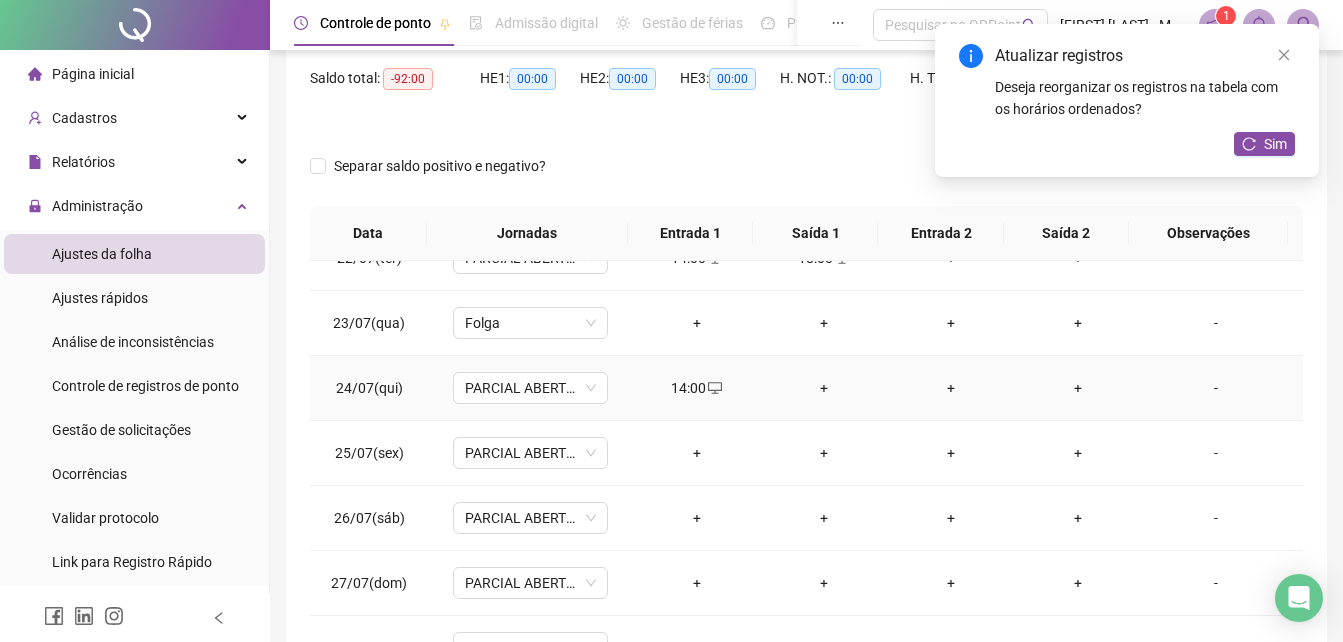 click on "+" at bounding box center (823, 388) 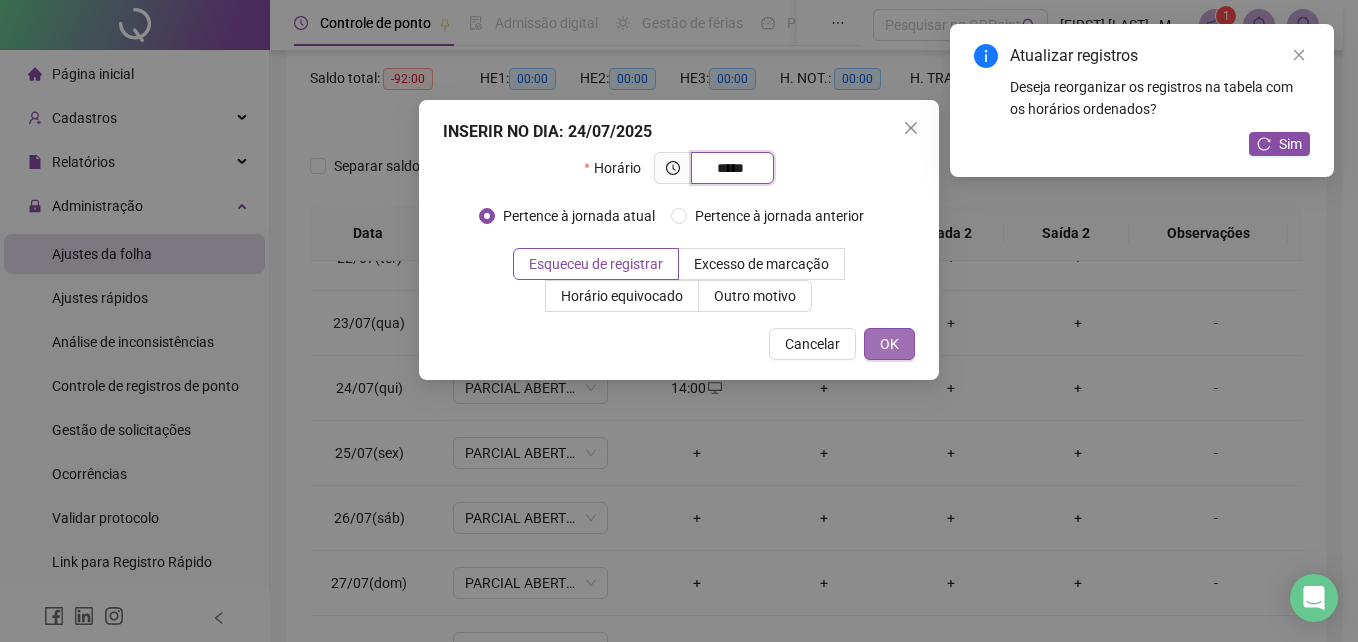 type on "*****" 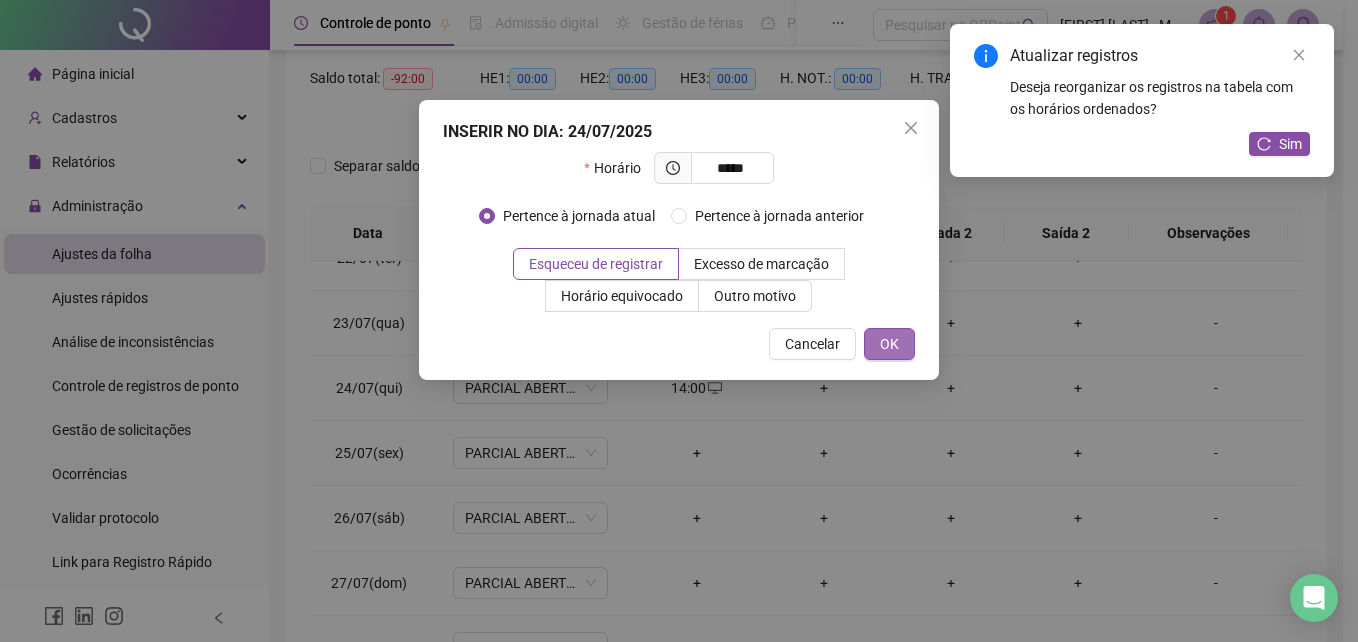 click on "OK" at bounding box center (889, 344) 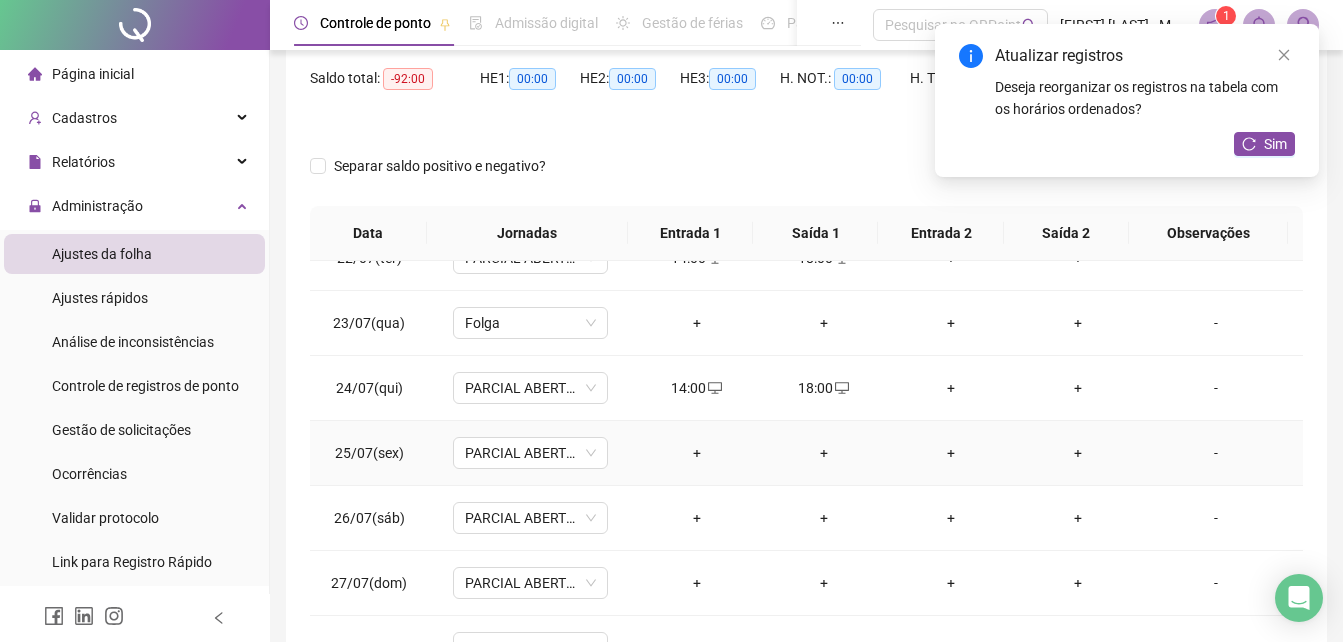 click on "+" at bounding box center [696, 453] 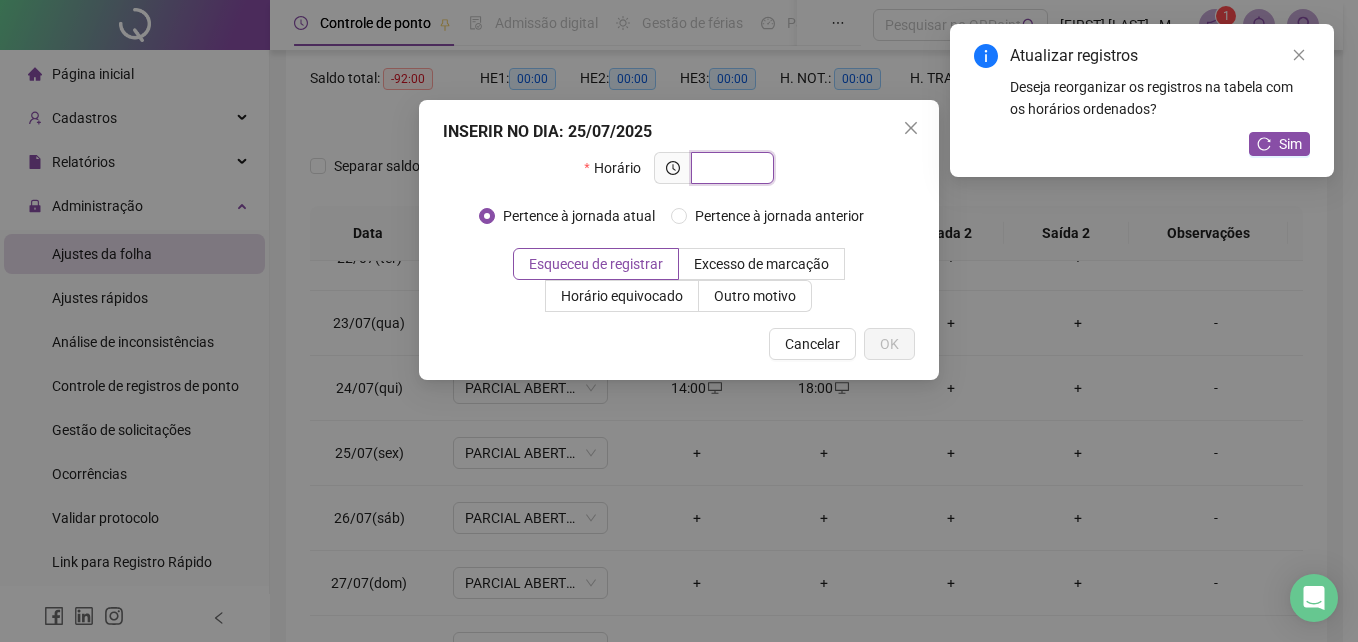 paste on "*****" 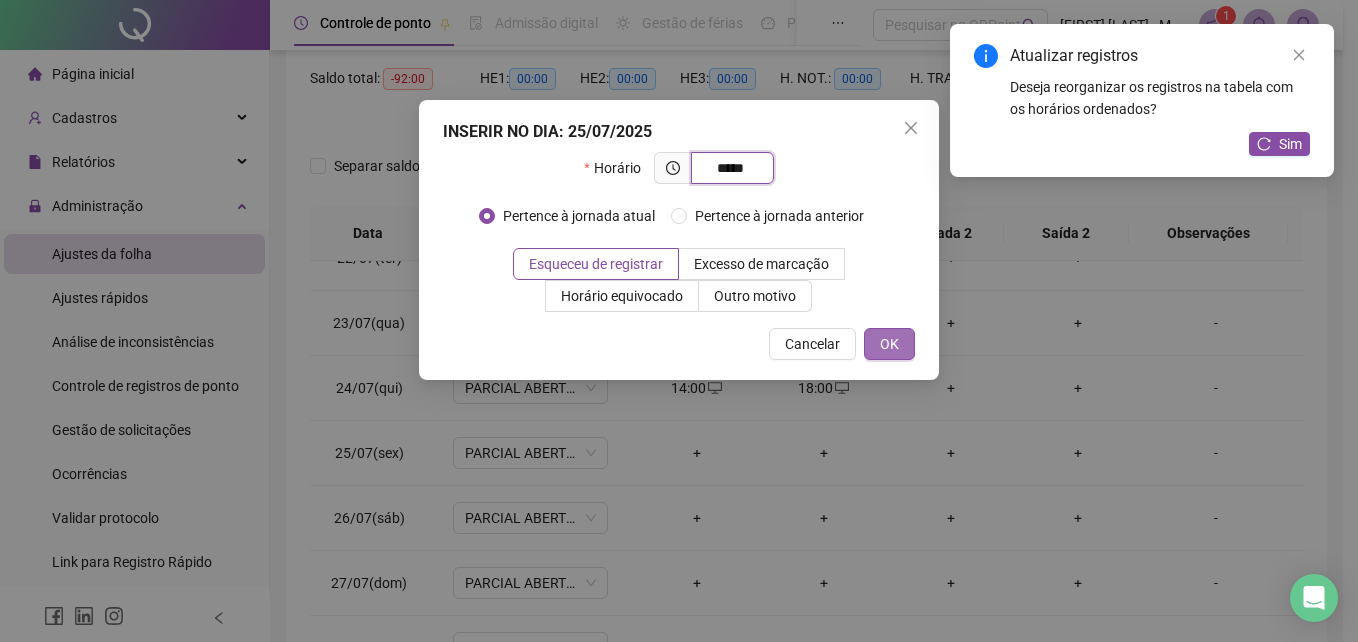 type on "*****" 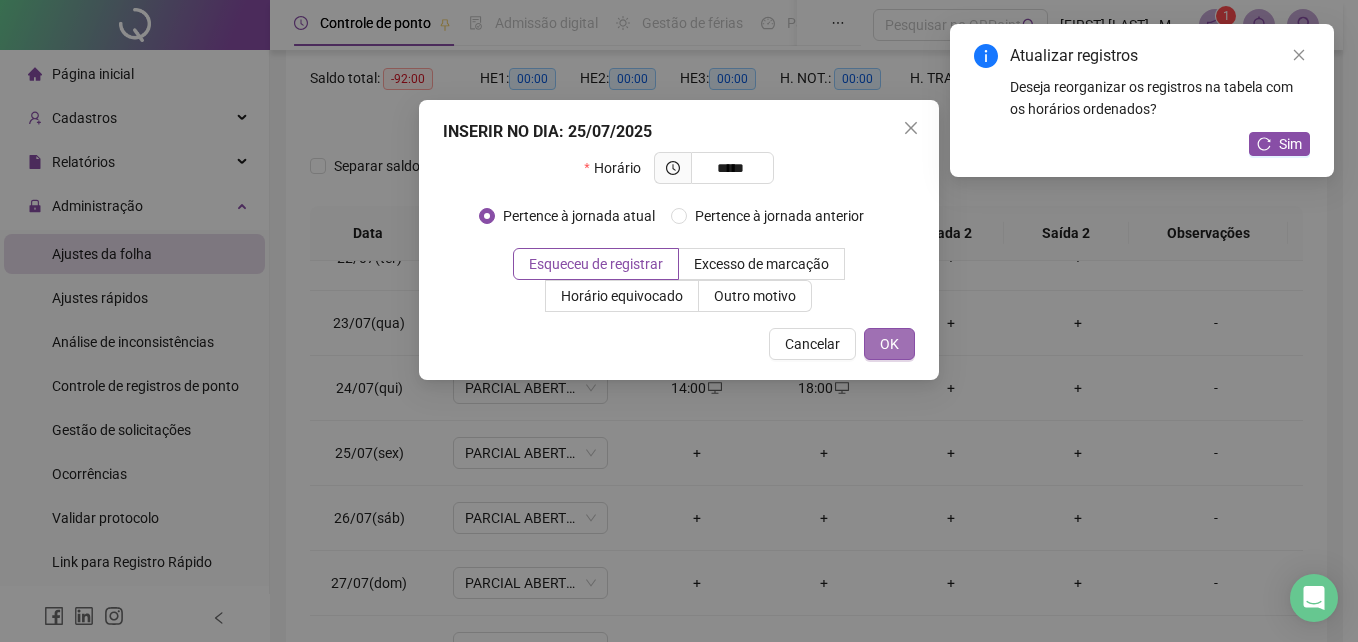 click on "OK" at bounding box center [889, 344] 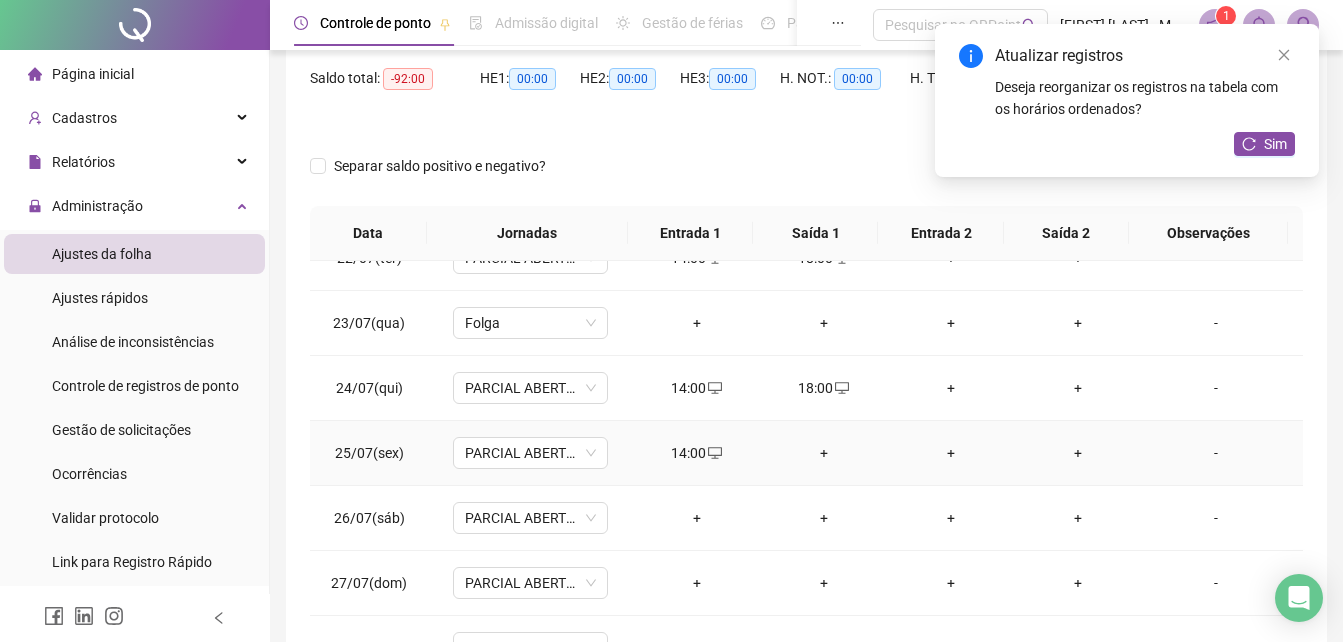 click on "+" at bounding box center [823, 453] 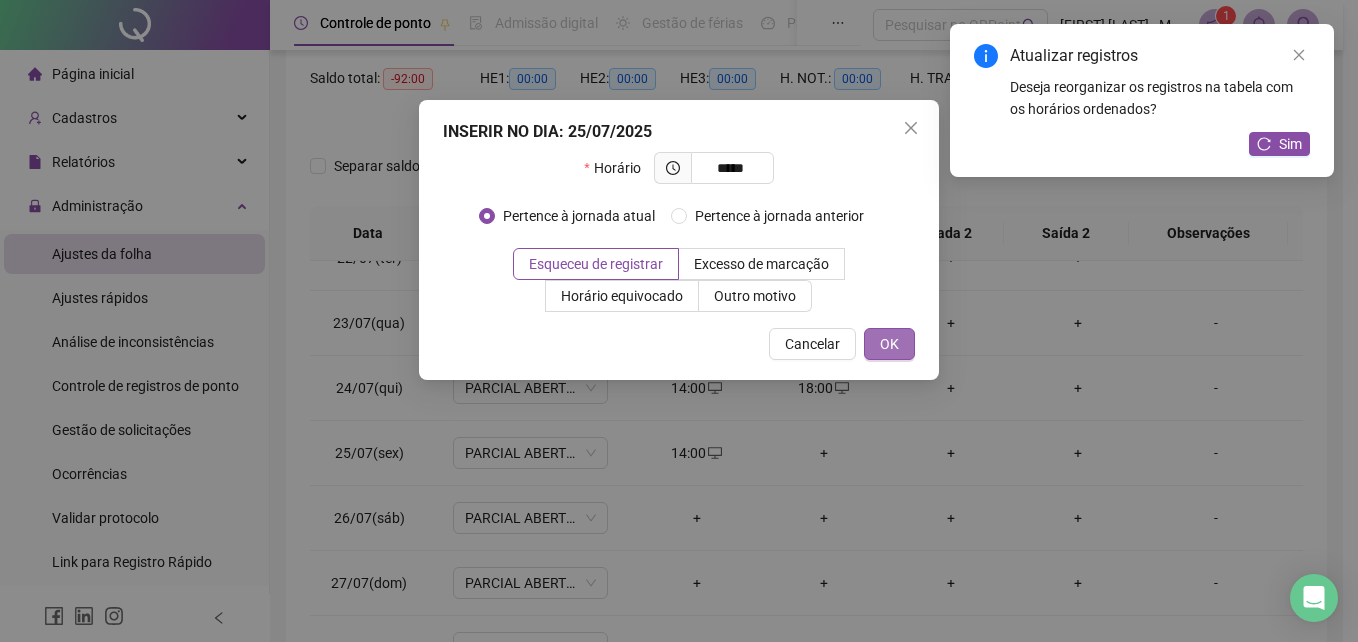 type on "*****" 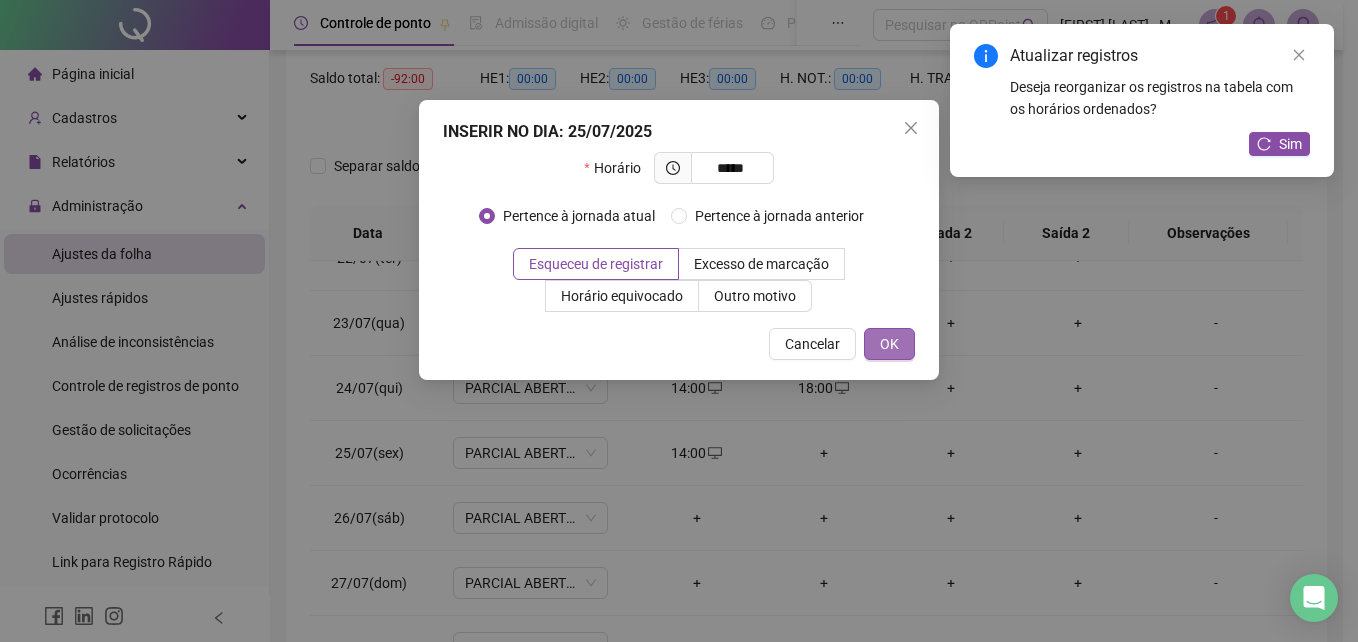click on "OK" at bounding box center [889, 344] 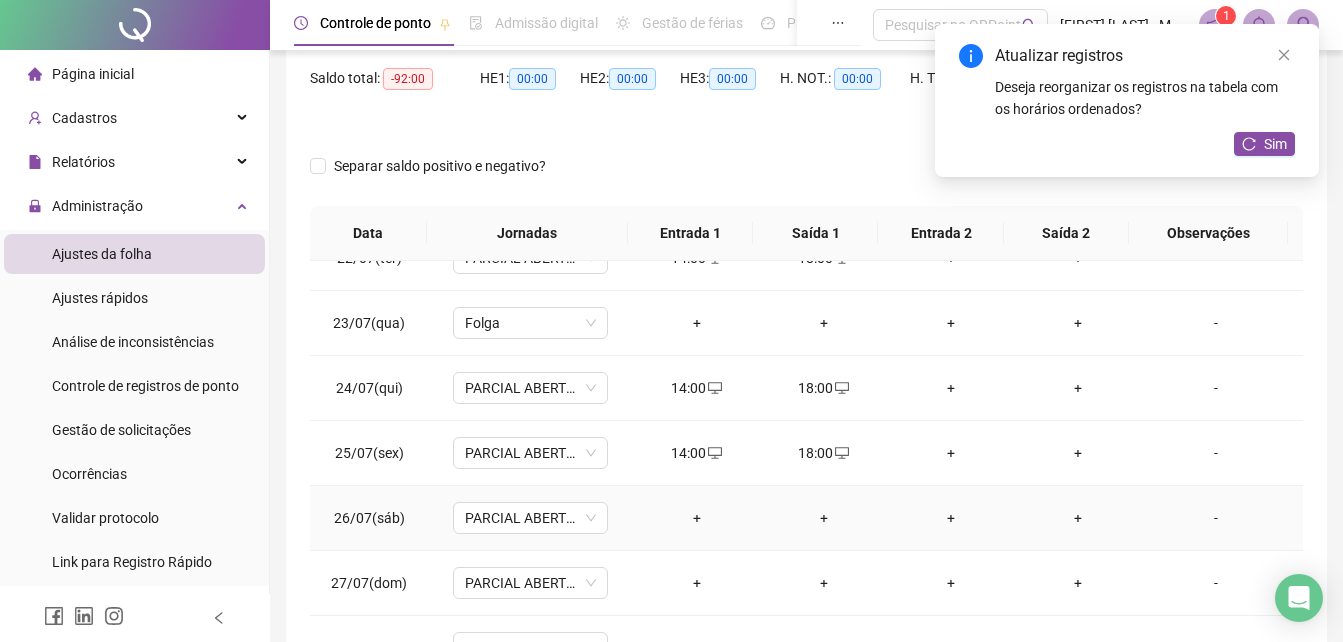 click on "+" at bounding box center [696, 518] 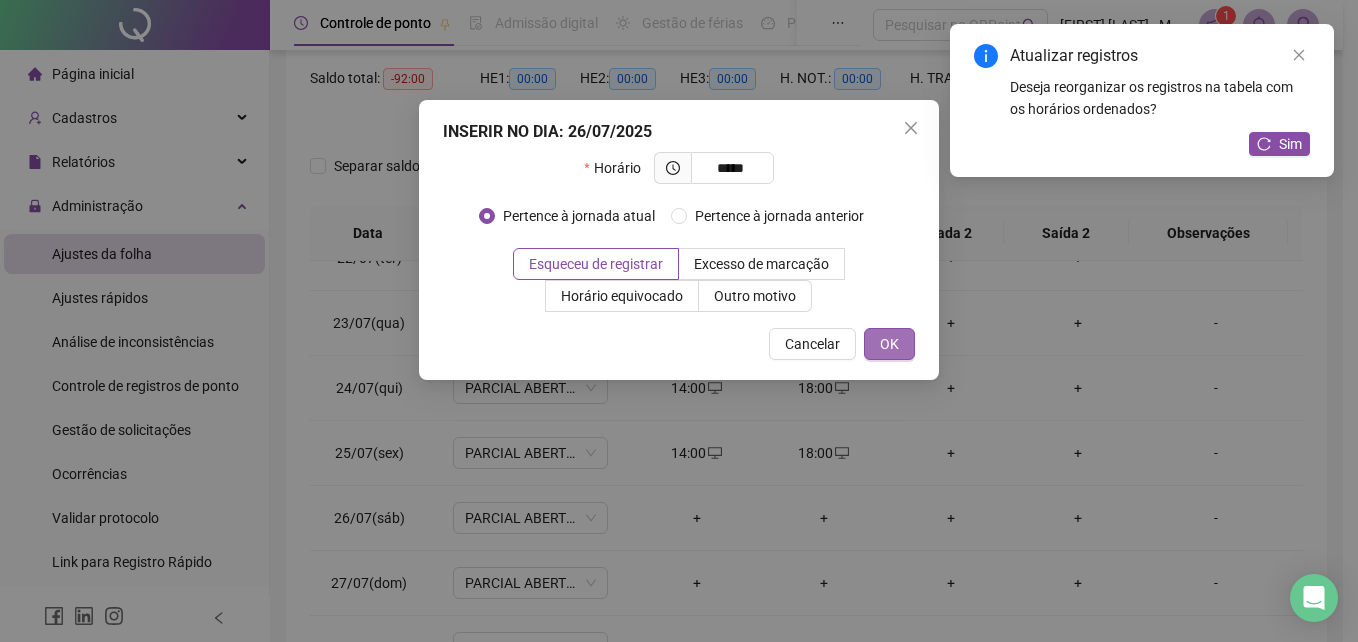 type on "*****" 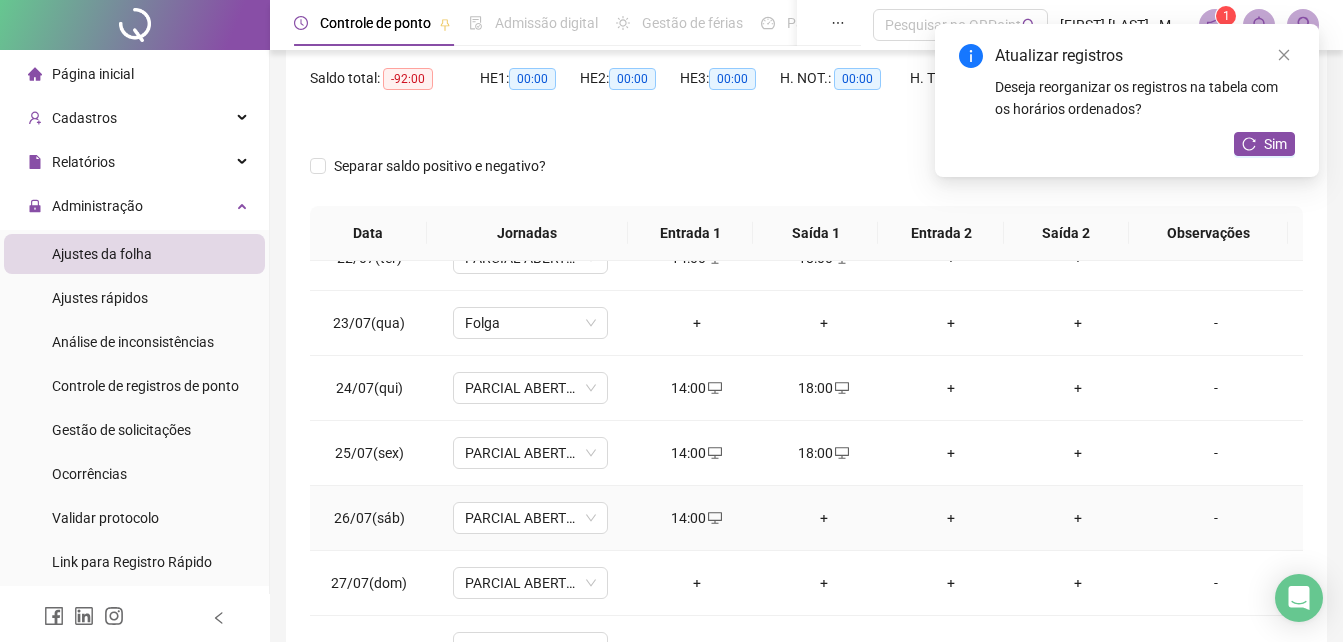 click on "+" at bounding box center [823, 518] 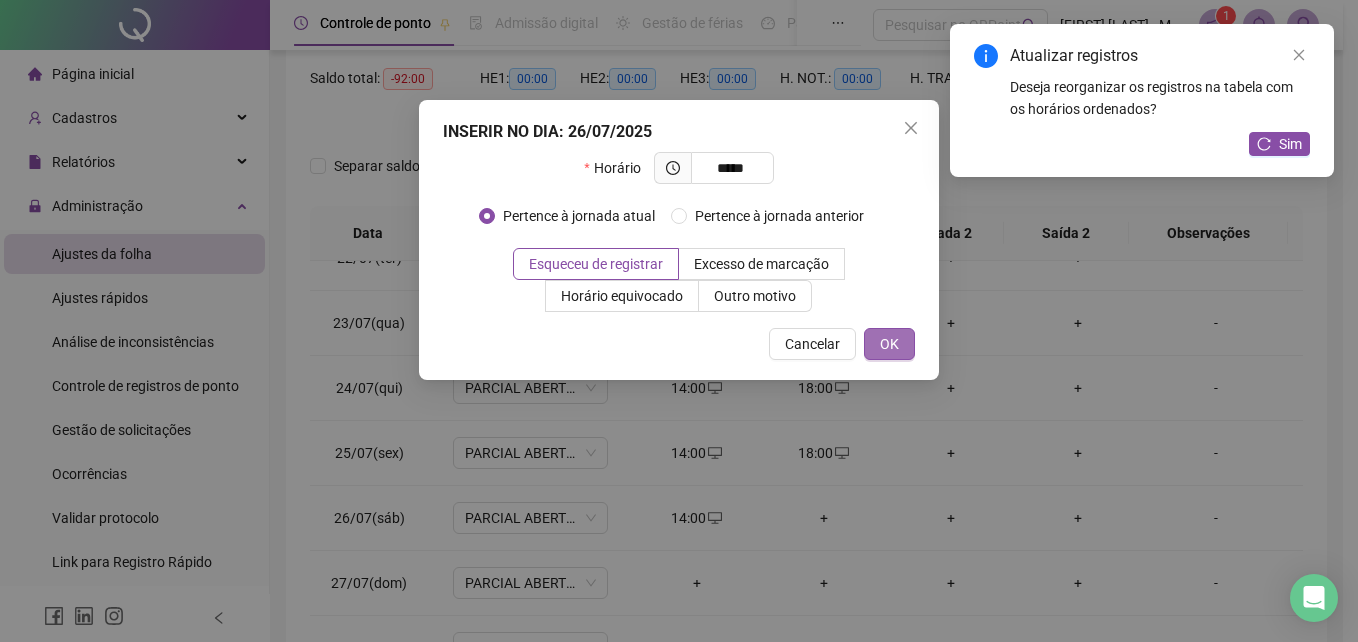 type on "*****" 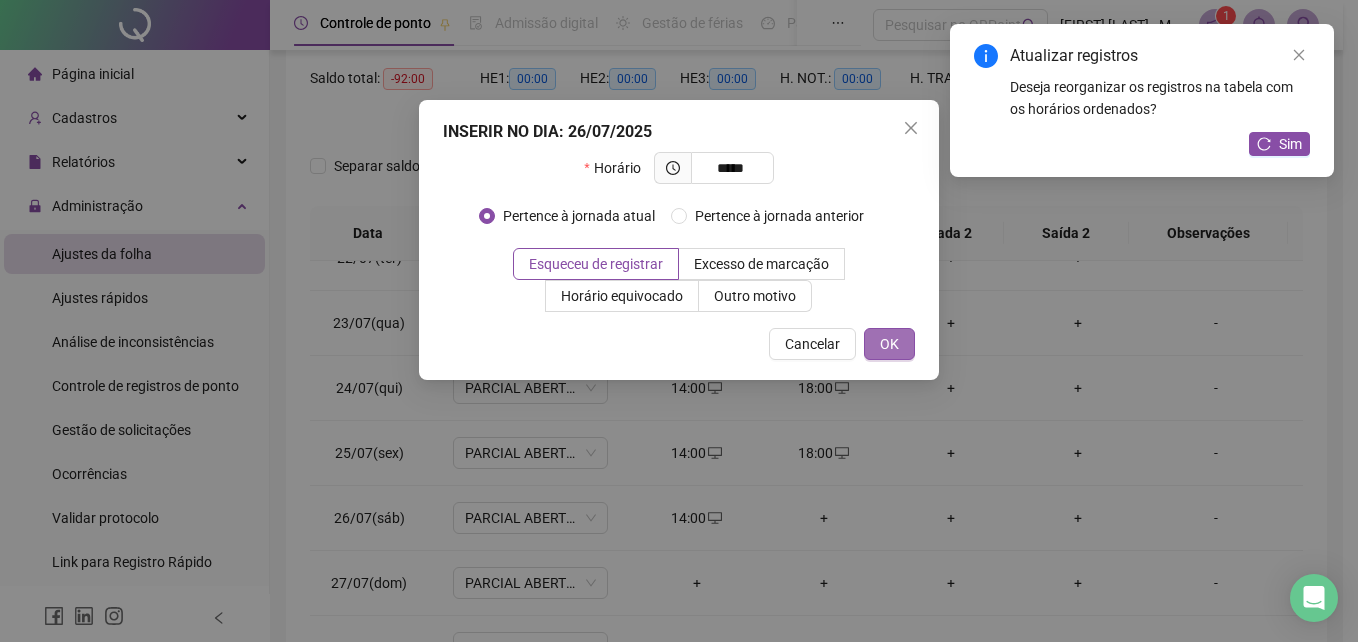 click on "OK" at bounding box center [889, 344] 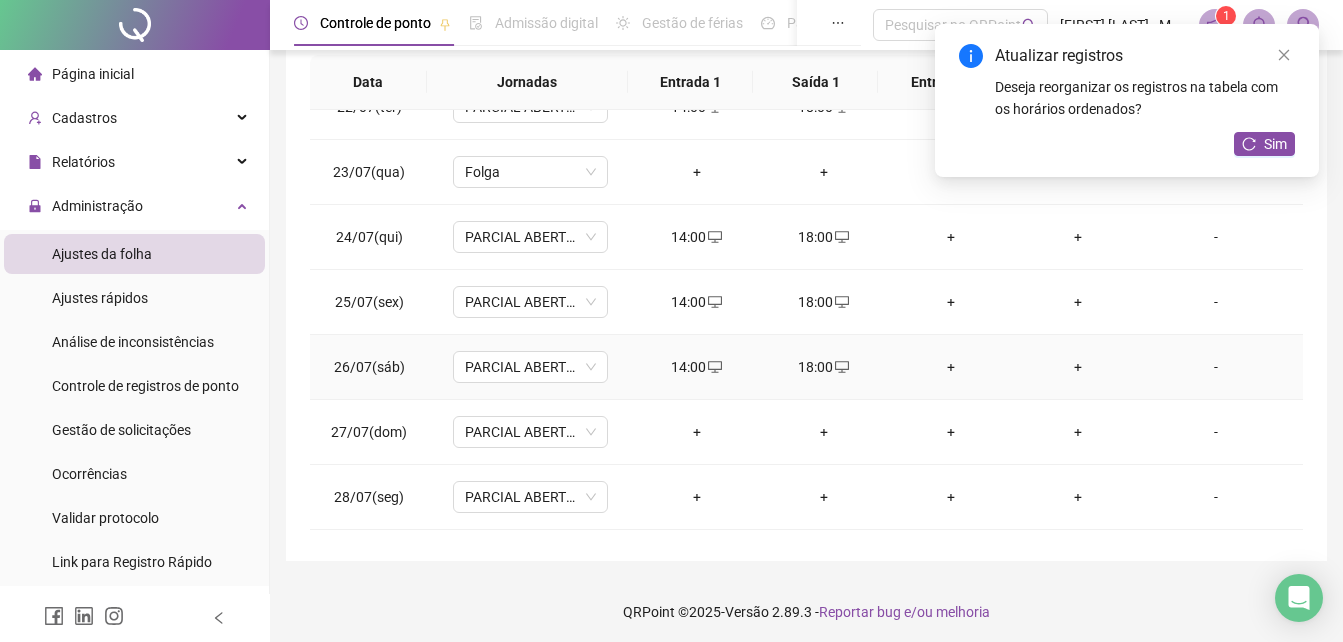 scroll, scrollTop: 356, scrollLeft: 0, axis: vertical 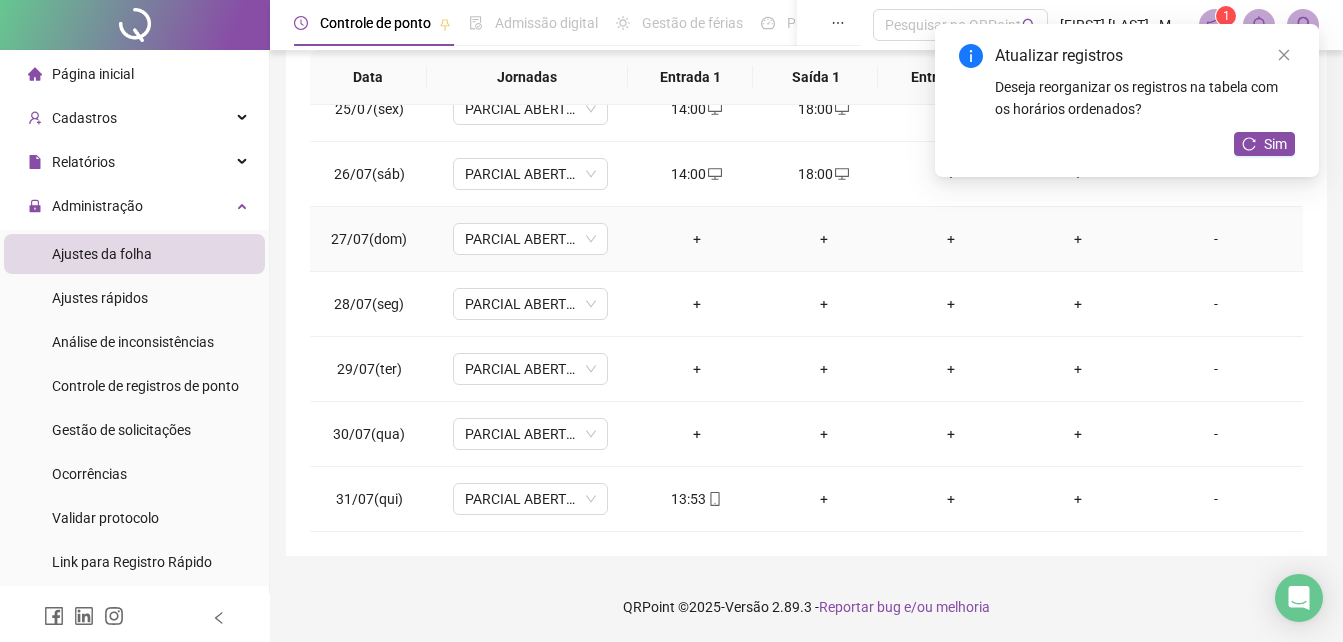click on "+" at bounding box center [696, 239] 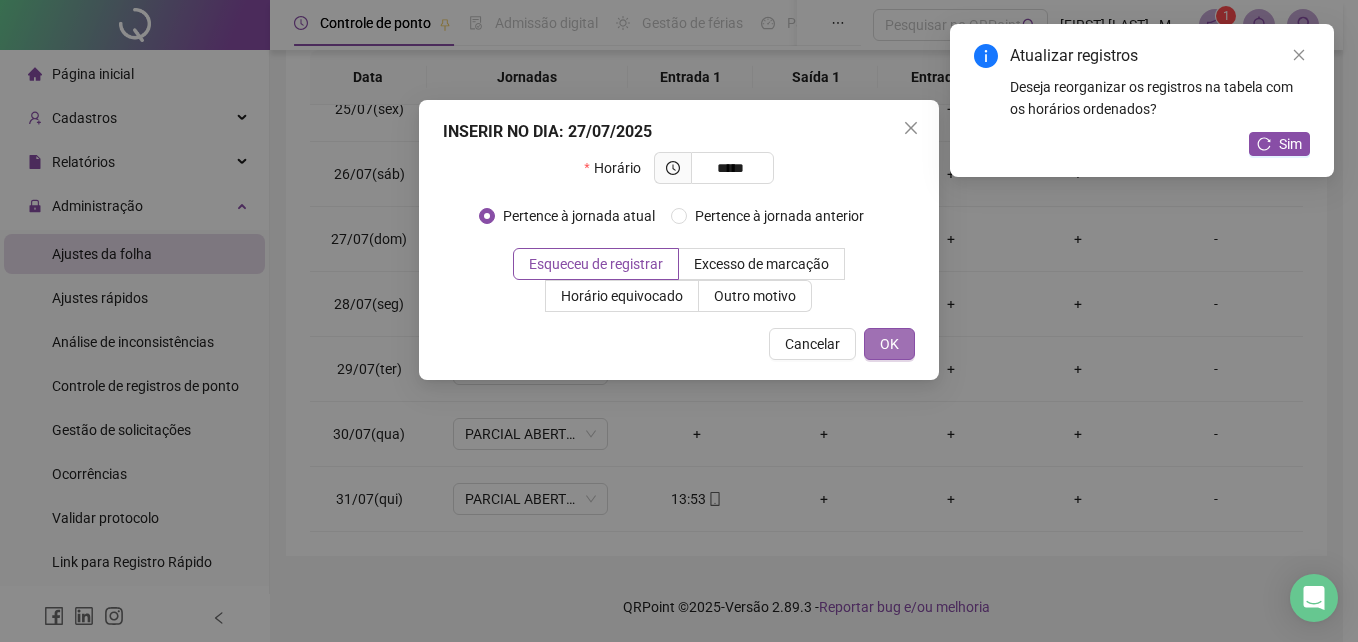 type on "*****" 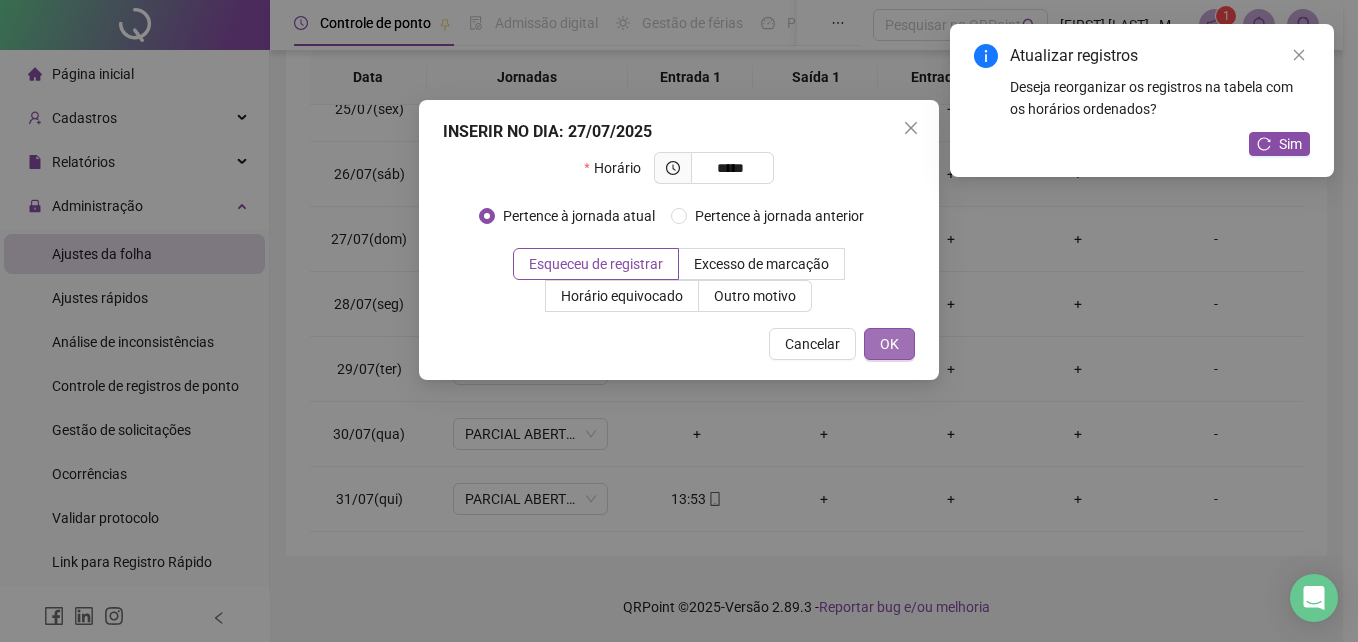 click on "OK" at bounding box center [889, 344] 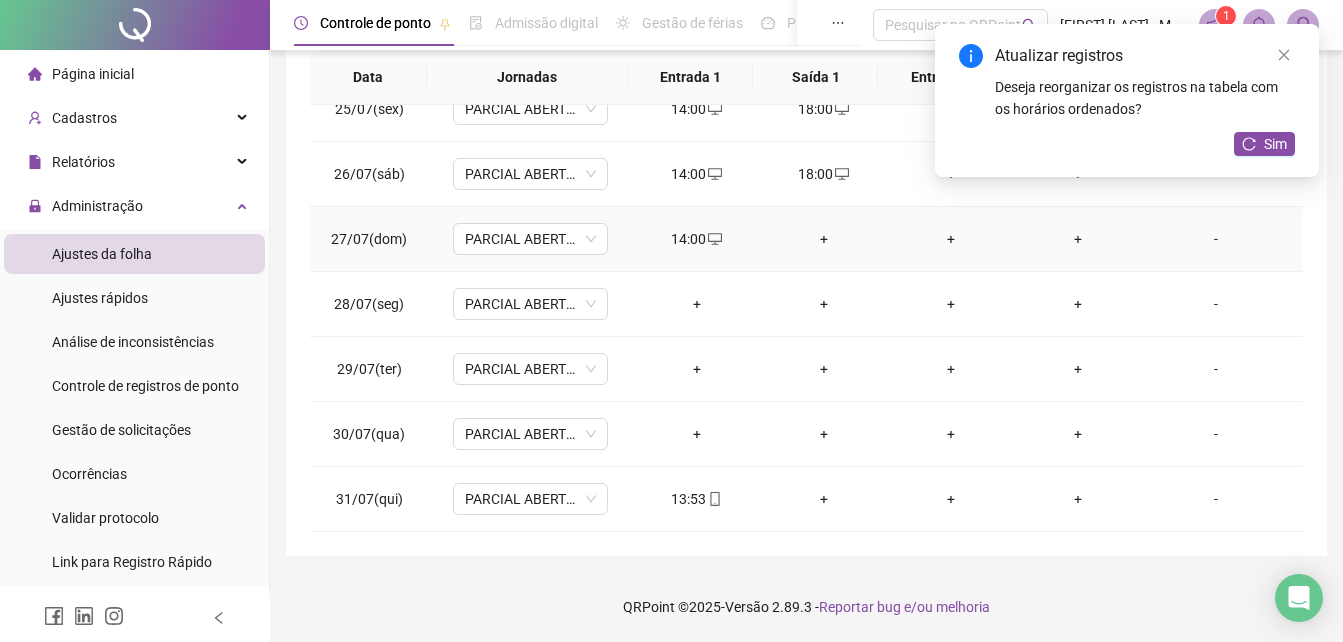 click on "+" at bounding box center [823, 239] 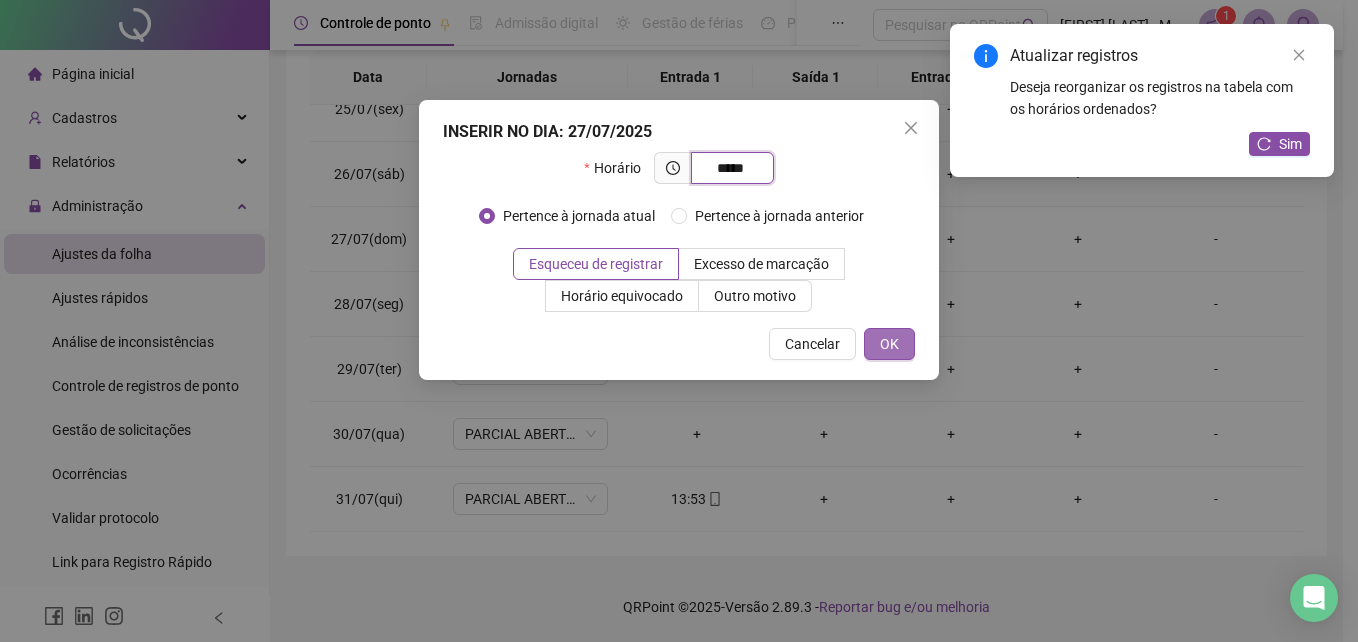 type on "*****" 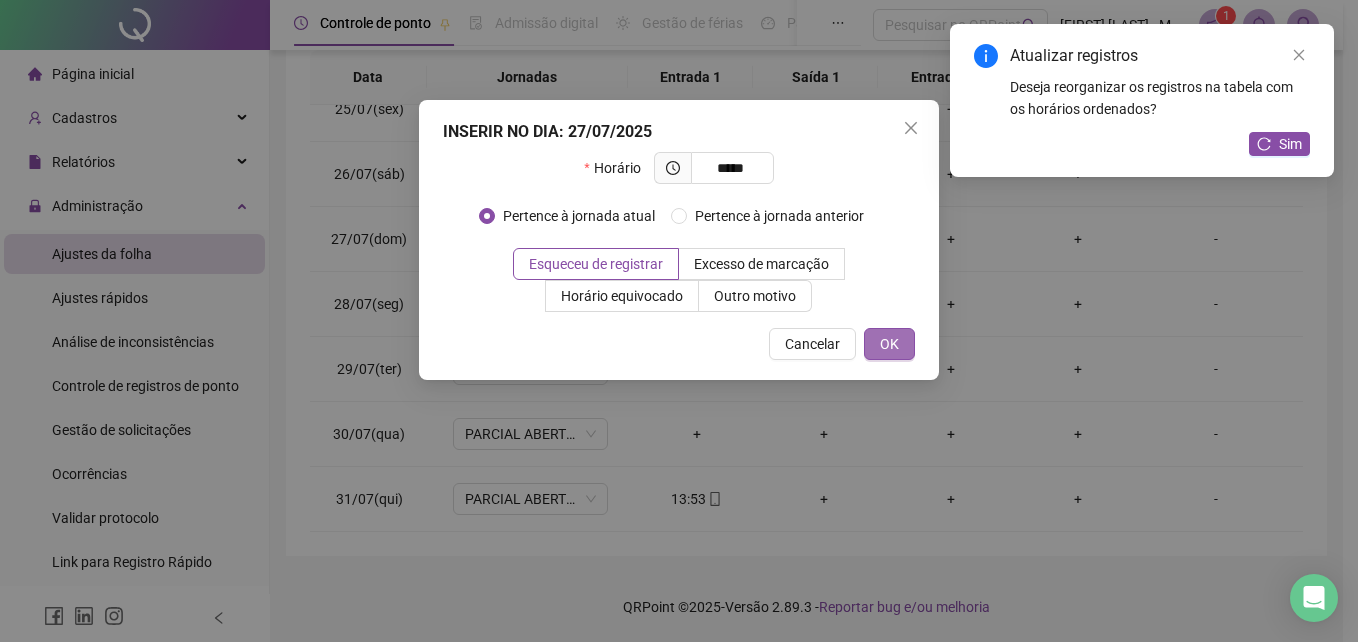 click on "OK" at bounding box center (889, 344) 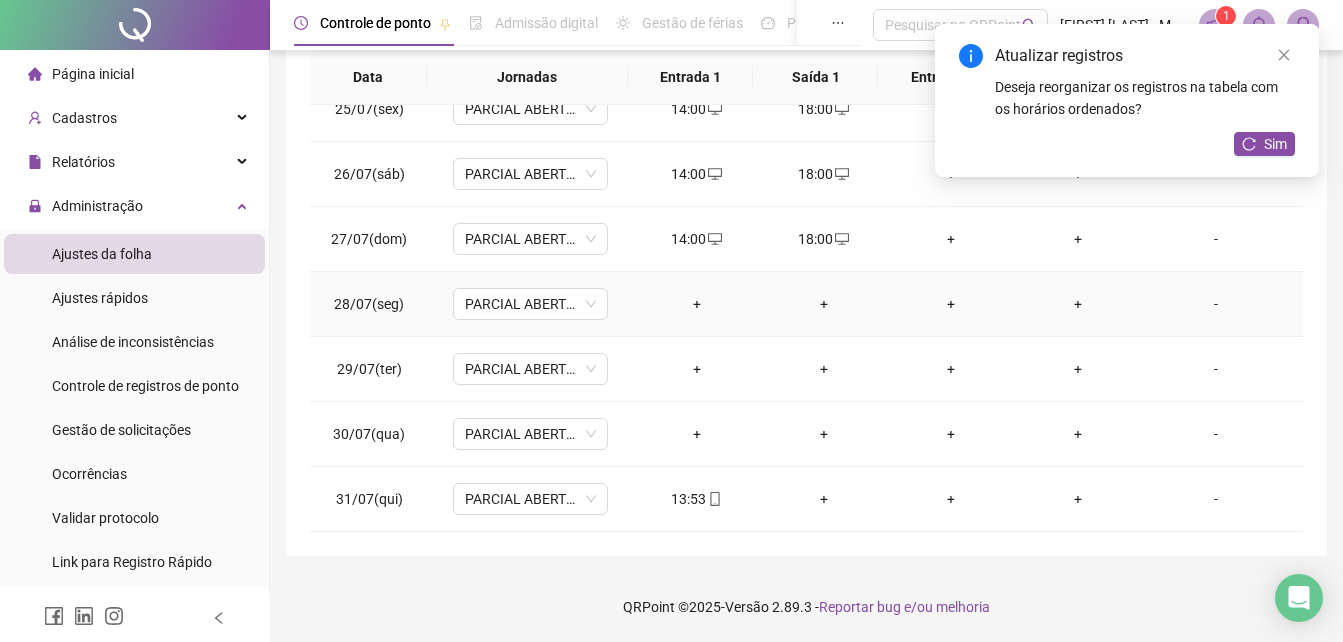 click on "+" at bounding box center (696, 304) 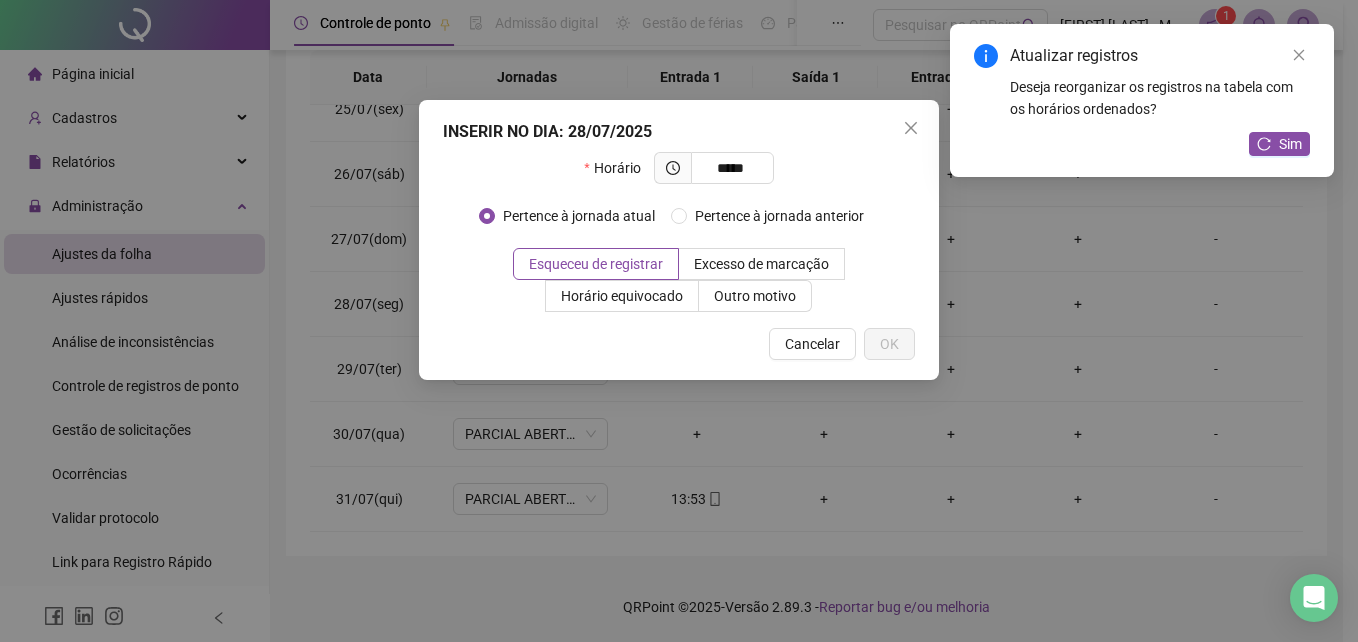 type on "*****" 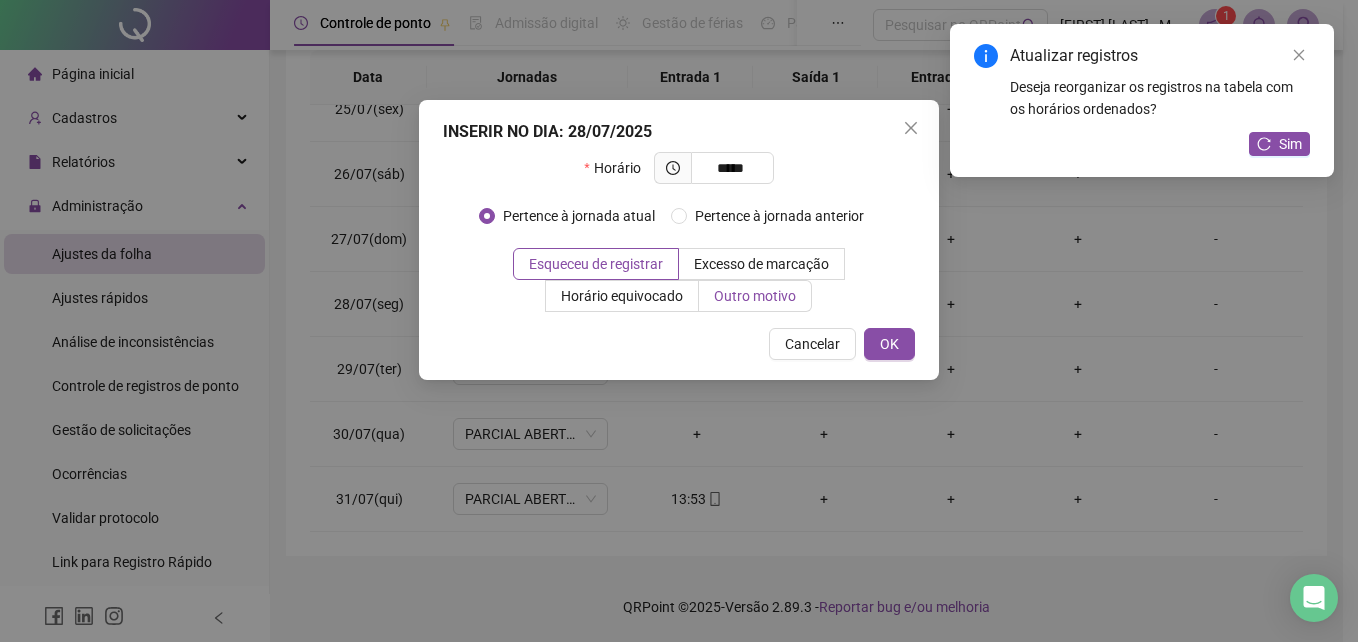 drag, startPoint x: 694, startPoint y: 301, endPoint x: 740, endPoint y: 307, distance: 46.389652 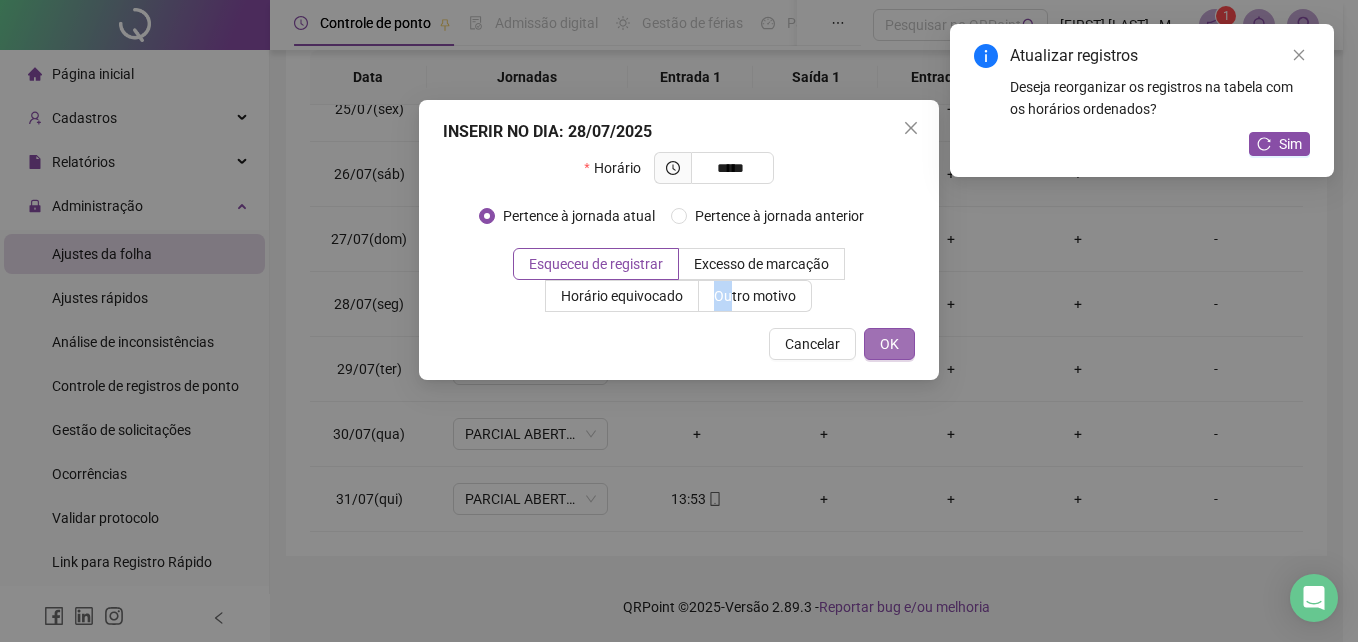 drag, startPoint x: 740, startPoint y: 307, endPoint x: 887, endPoint y: 339, distance: 150.44267 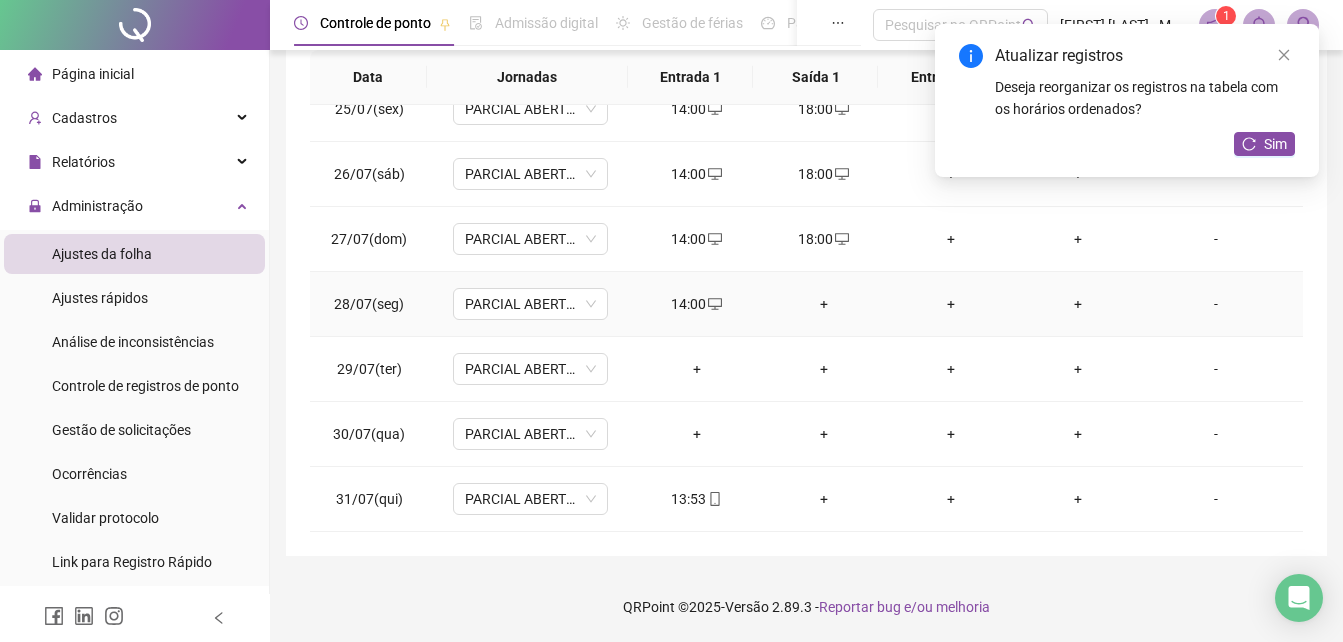 click on "+" at bounding box center [823, 304] 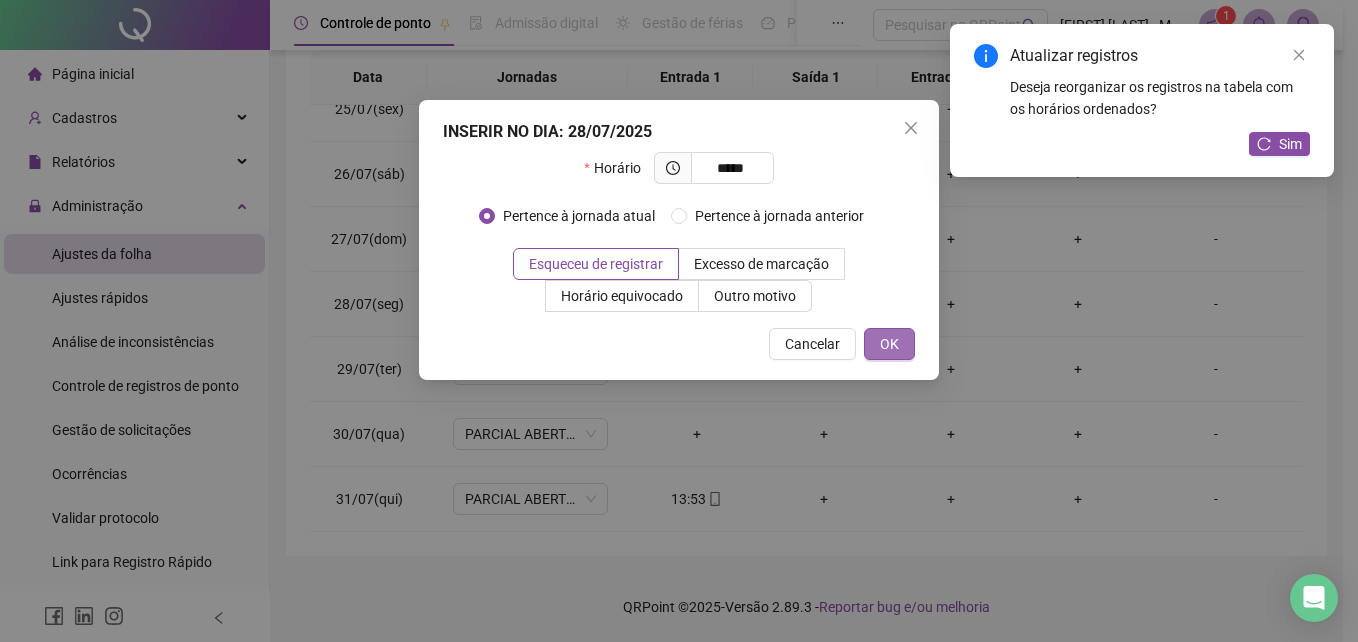 type on "*****" 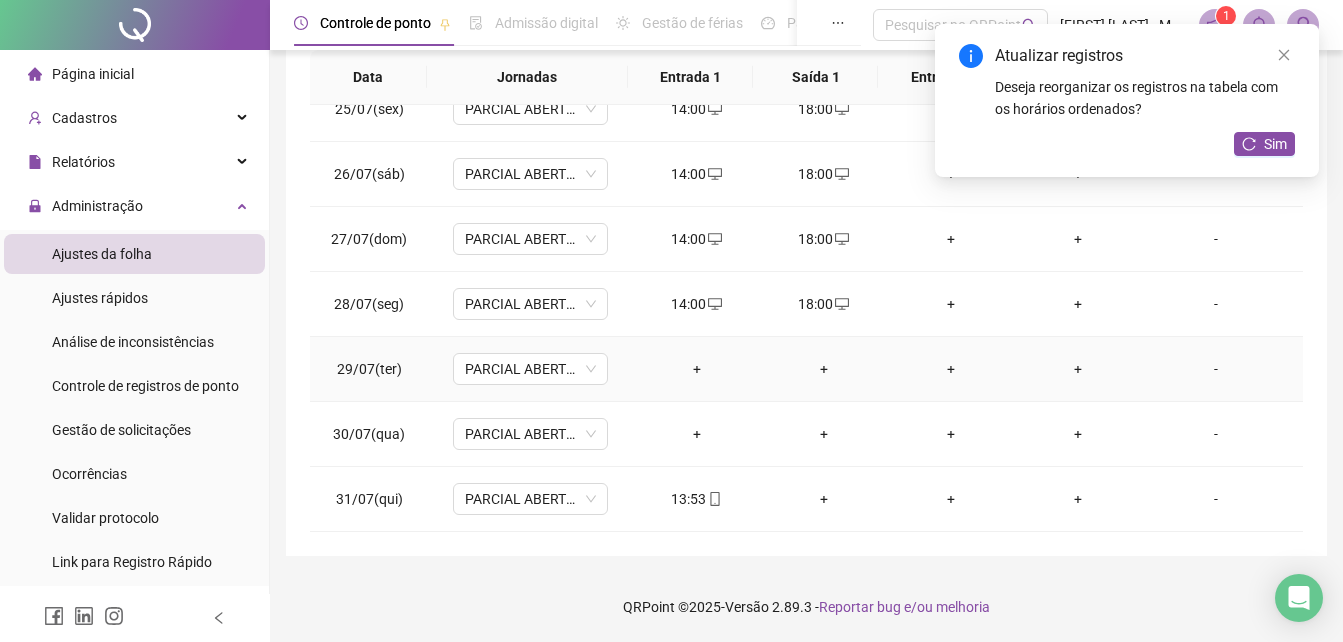 click on "+" at bounding box center [696, 369] 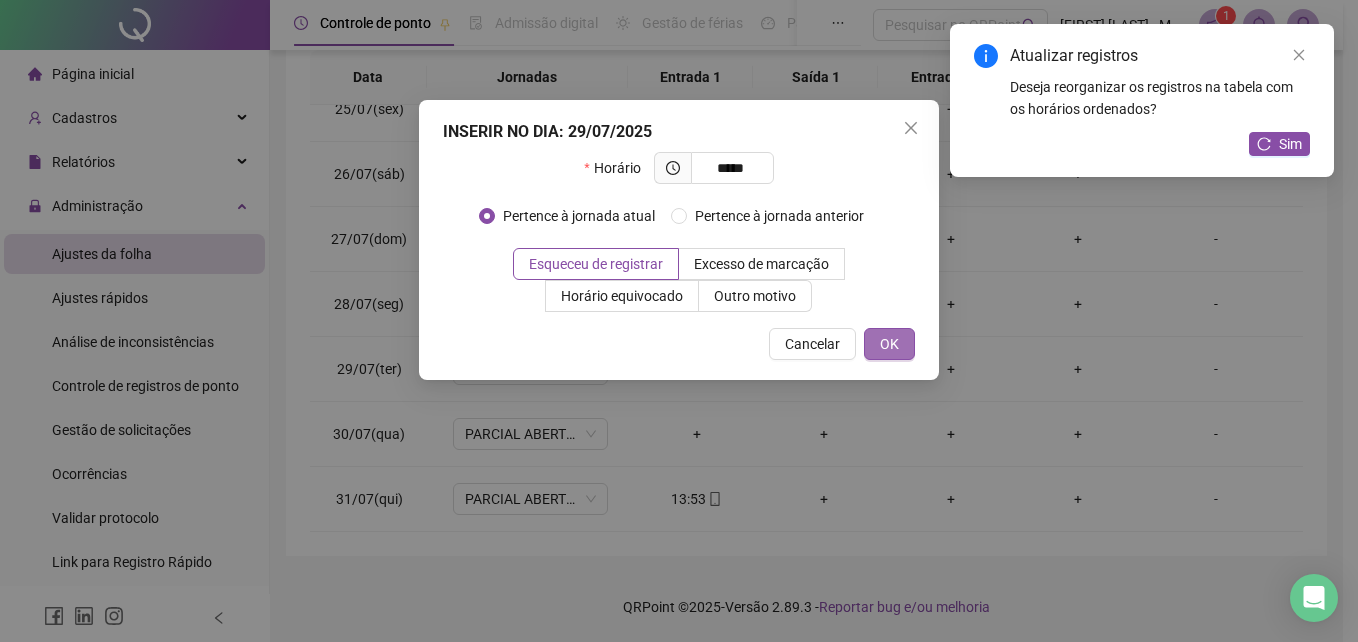 type on "*****" 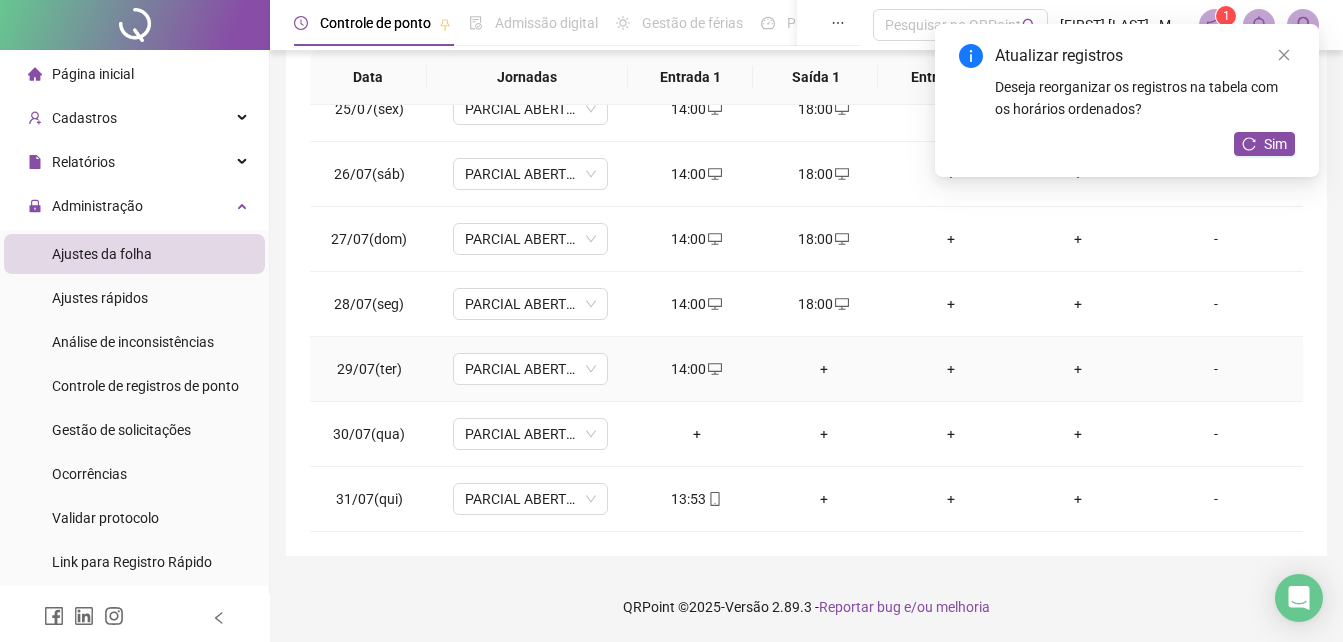click on "+" at bounding box center [823, 369] 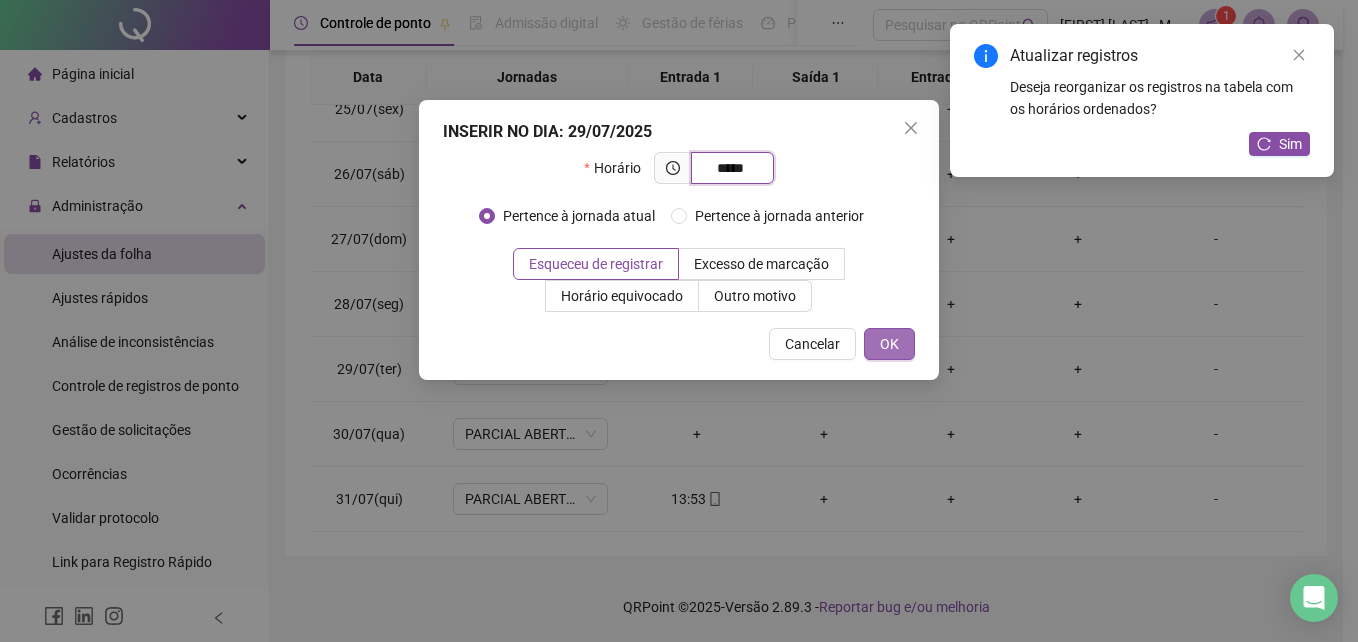 type on "*****" 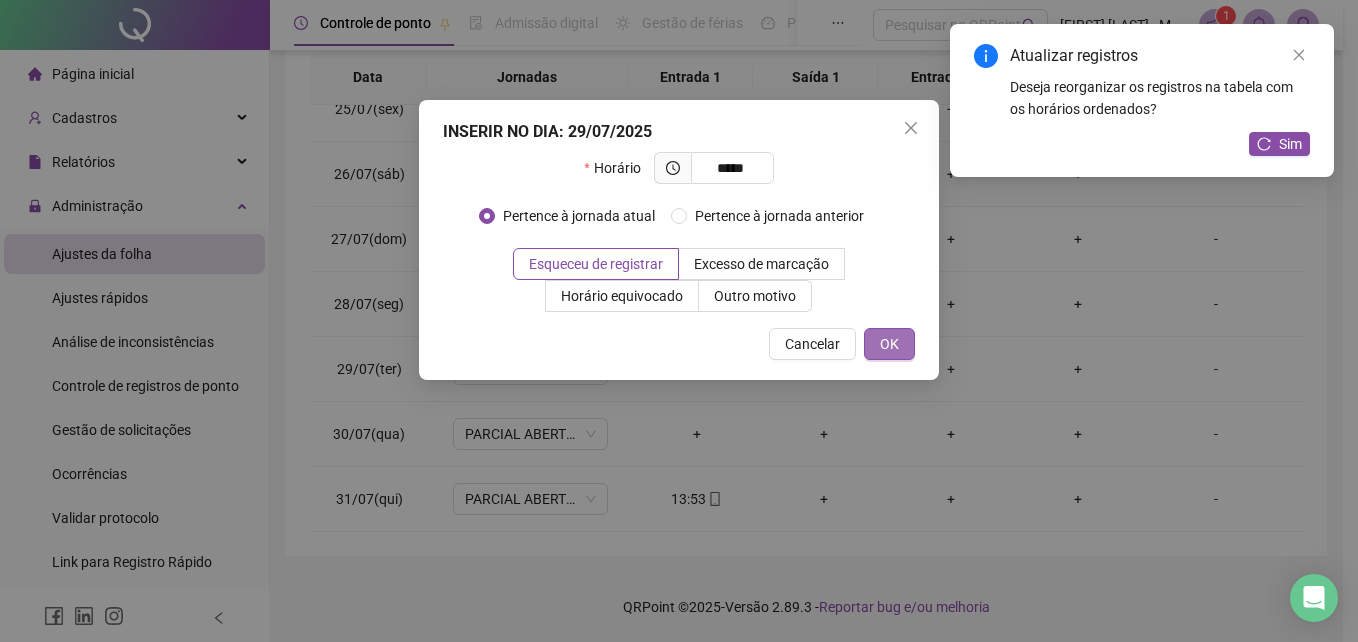 click on "OK" at bounding box center (889, 344) 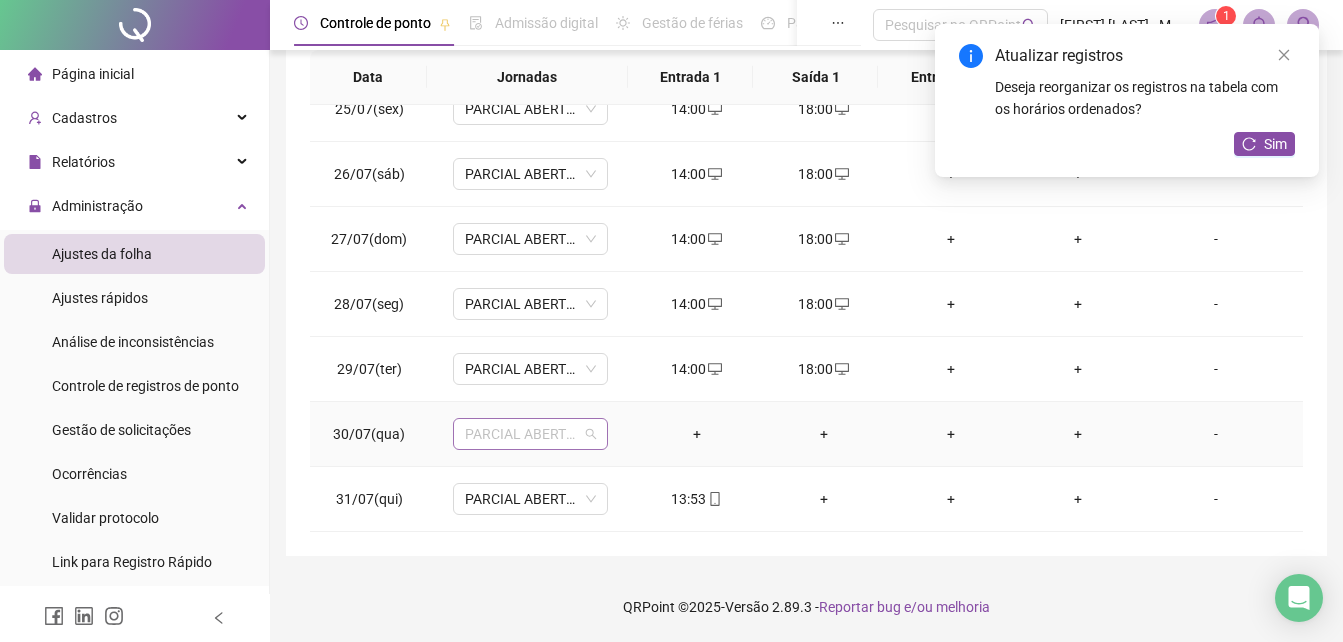 click on "PARCIAL ABERTURA 14H-18H" at bounding box center (530, 434) 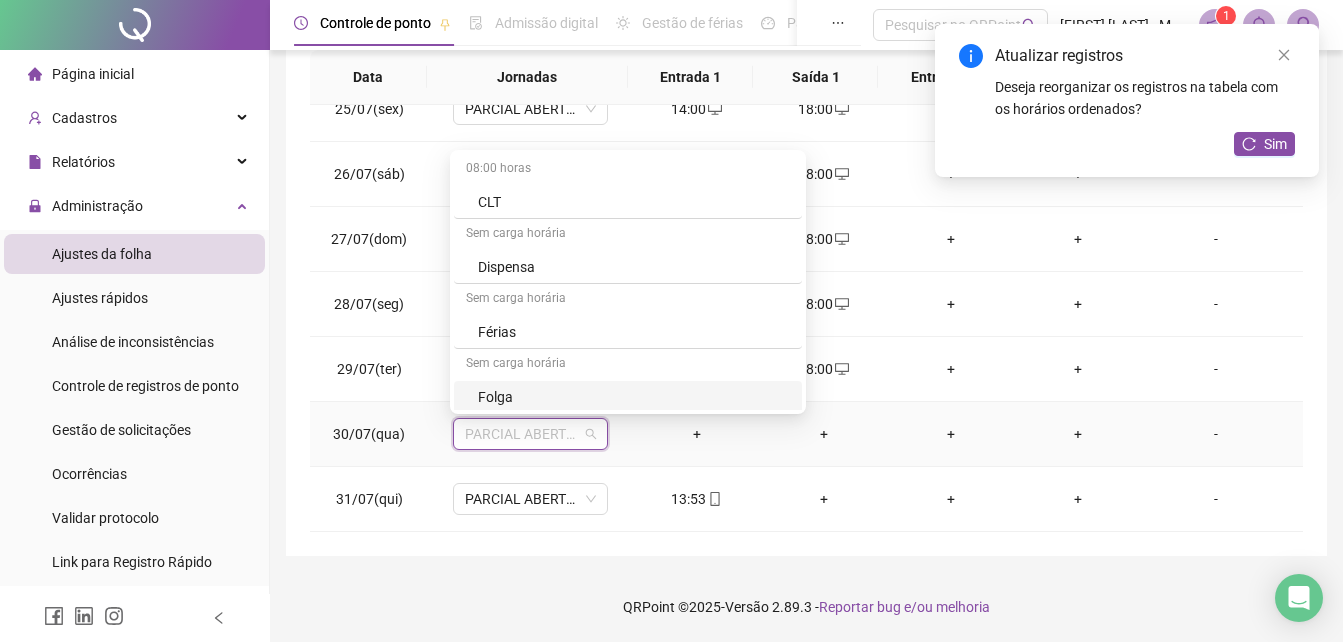 click on "Folga" at bounding box center [634, 397] 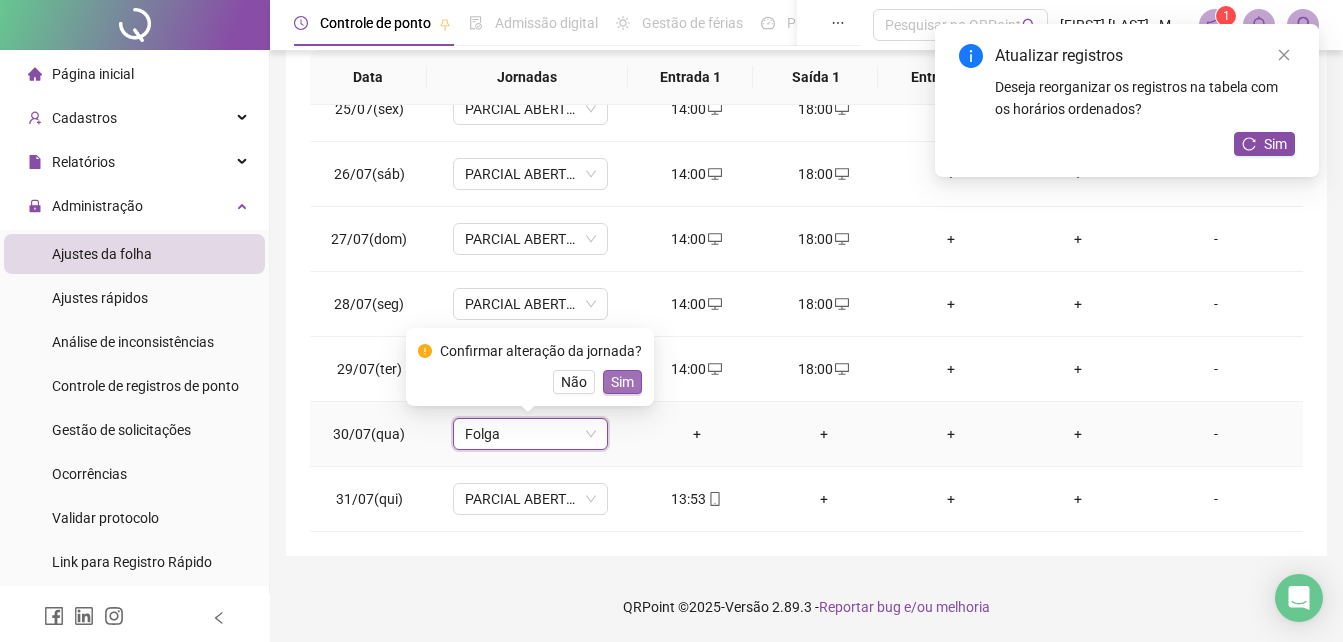 click on "Sim" at bounding box center [622, 382] 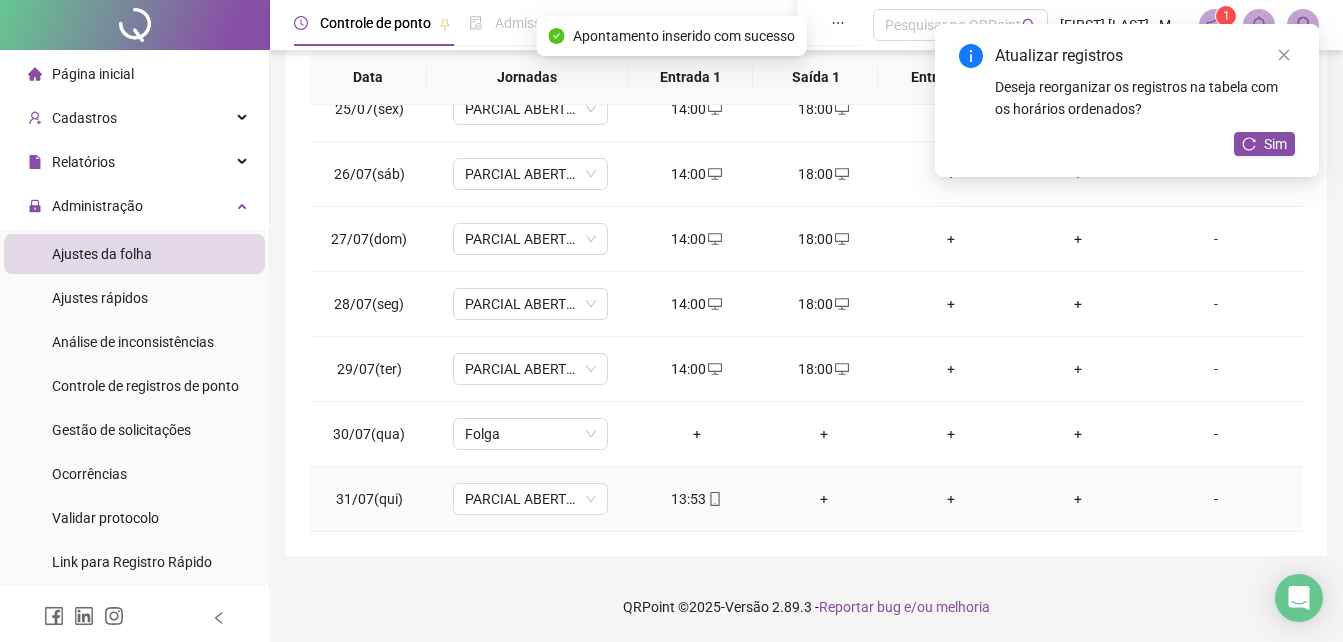 click on "+" at bounding box center (823, 499) 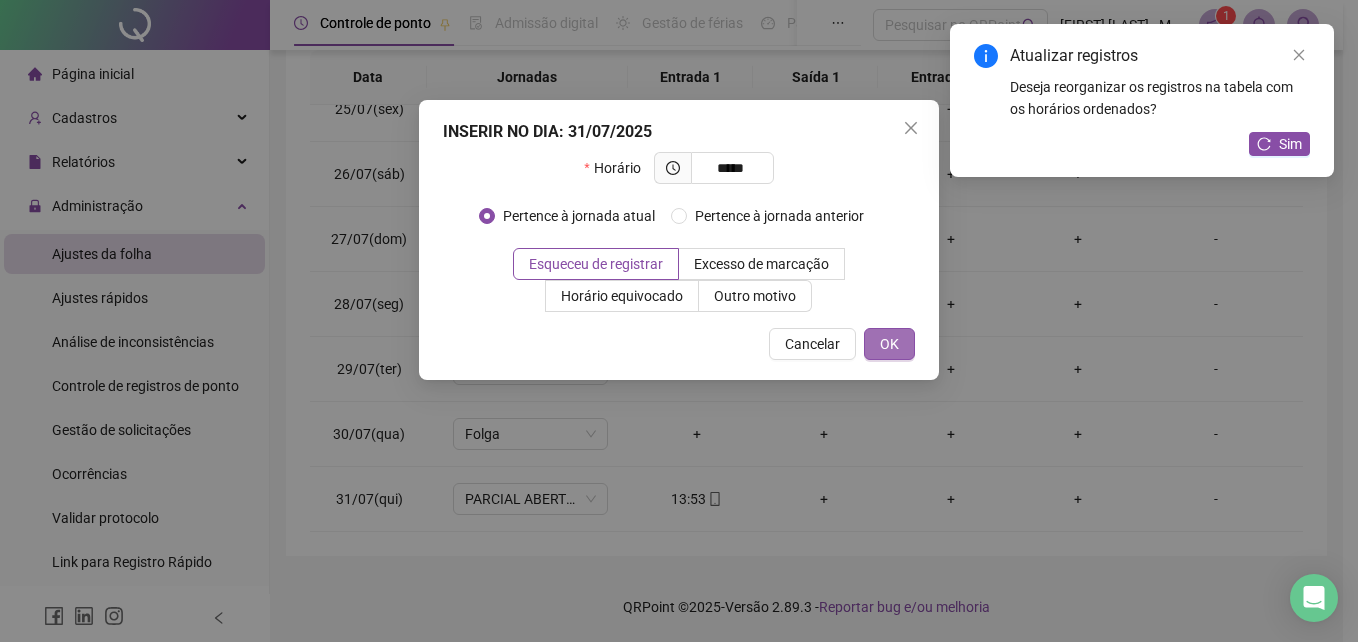 type on "*****" 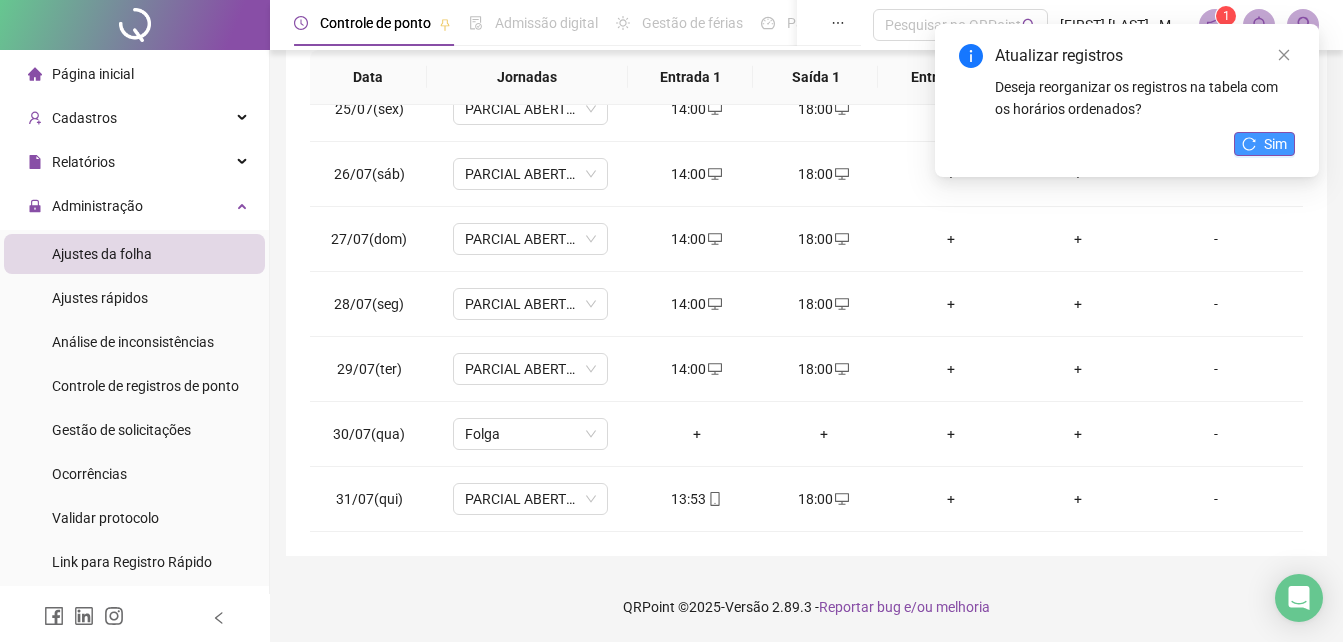 click 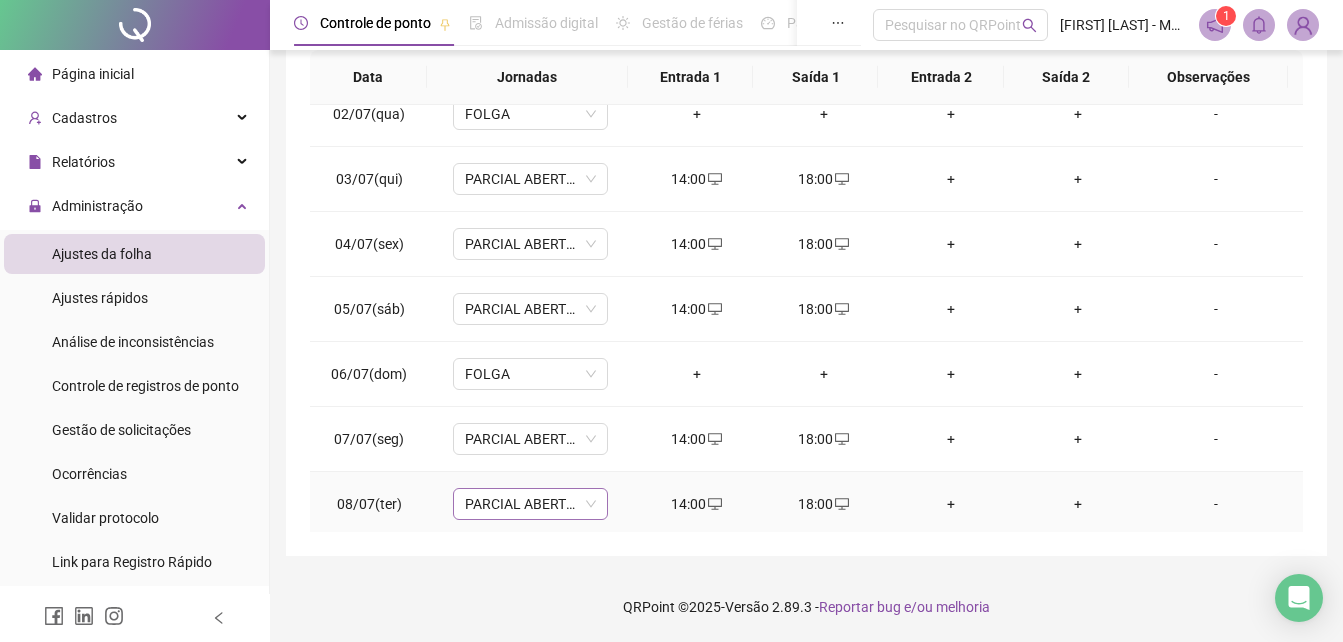 scroll, scrollTop: 0, scrollLeft: 0, axis: both 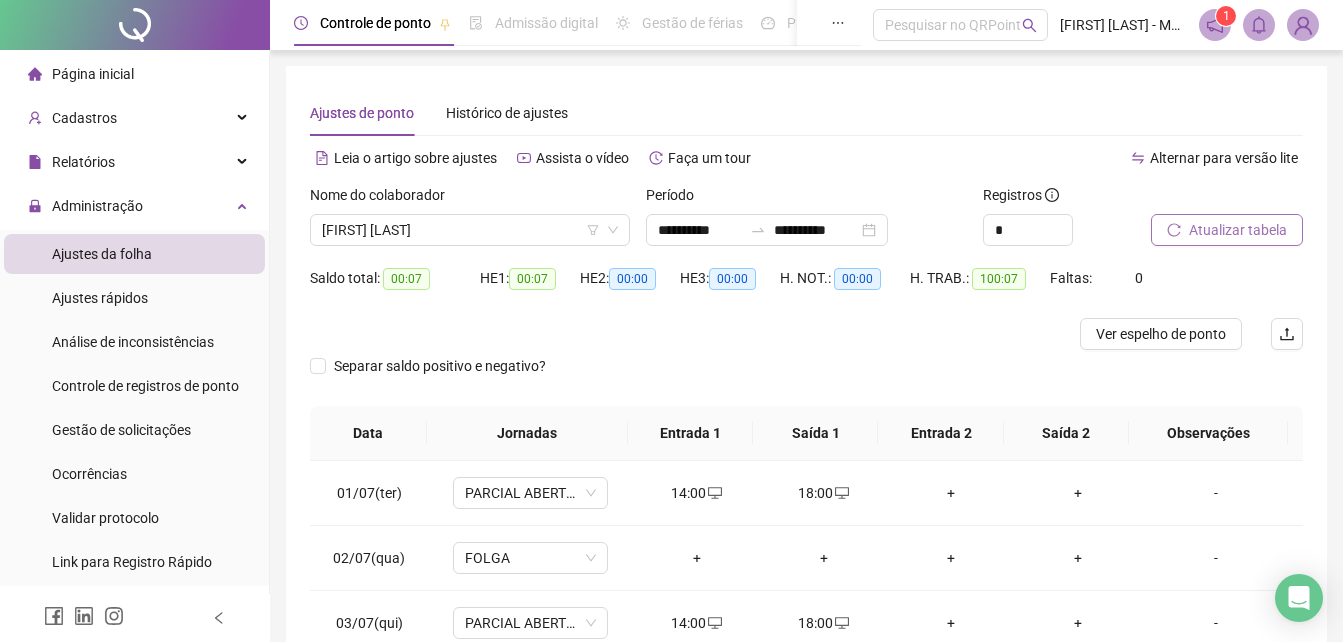 click on "Atualizar tabela" at bounding box center [1238, 230] 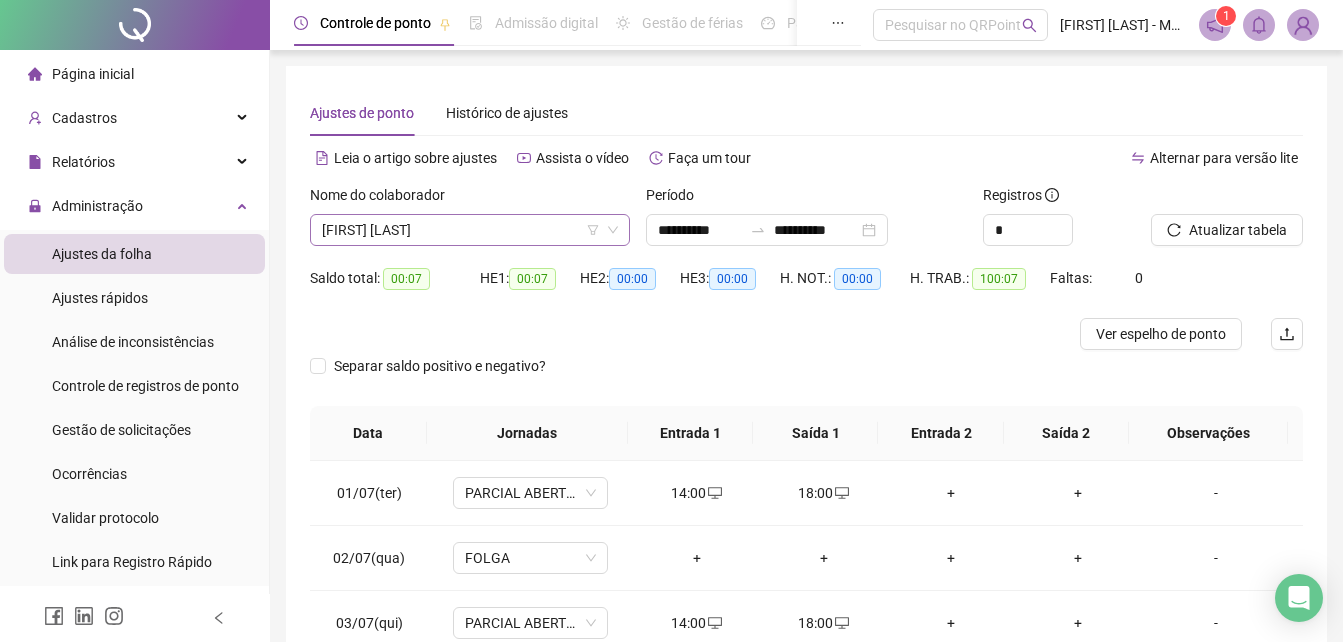 click on "[FIRST] [LAST]" at bounding box center [470, 230] 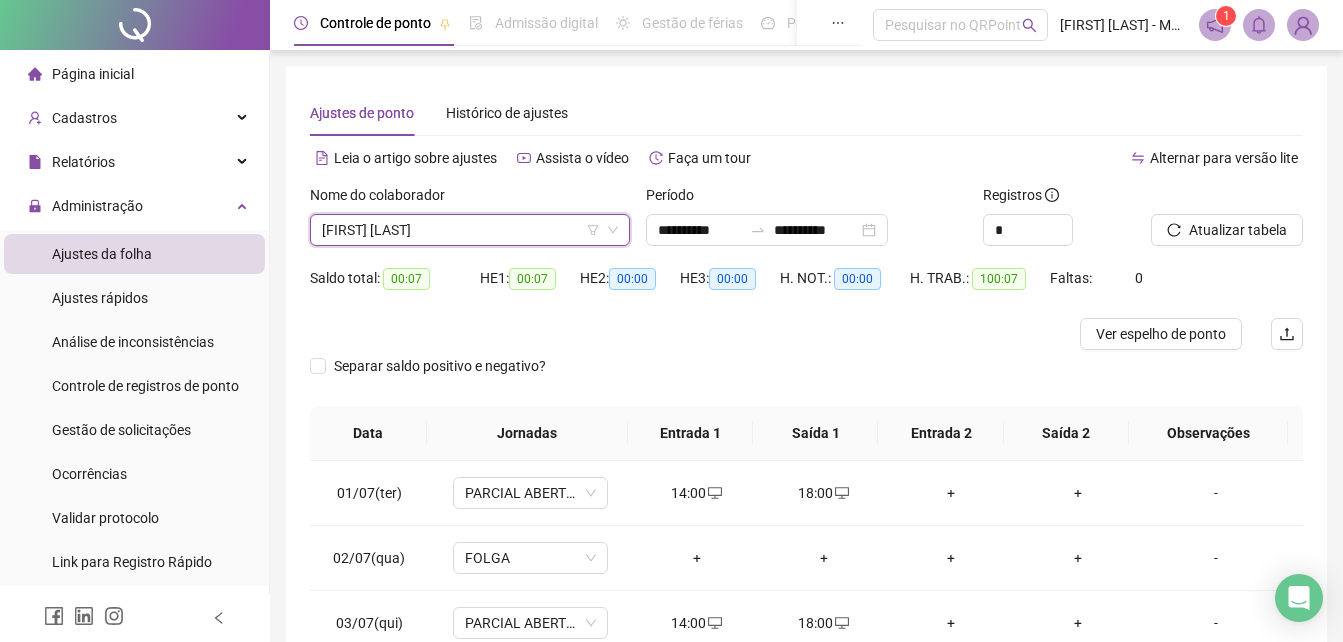 click on "[FIRST] [LAST]" at bounding box center (470, 230) 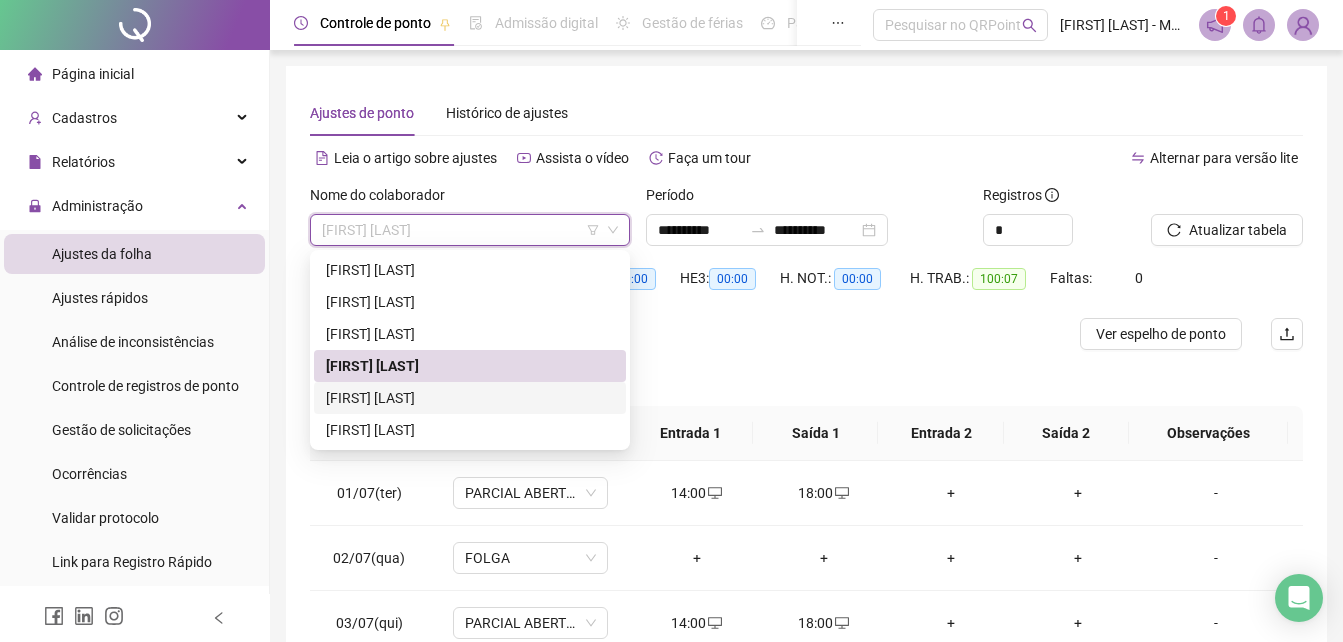click on "[FIRST] [LAST]" at bounding box center [470, 398] 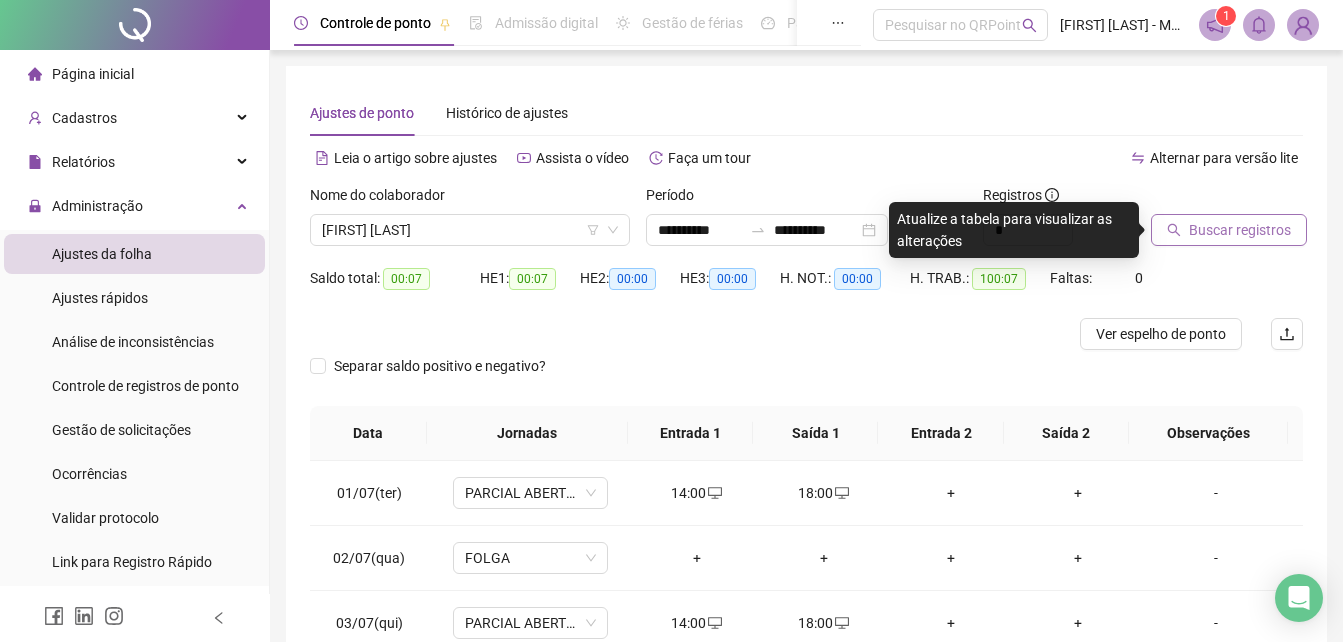 click on "Buscar registros" at bounding box center (1240, 230) 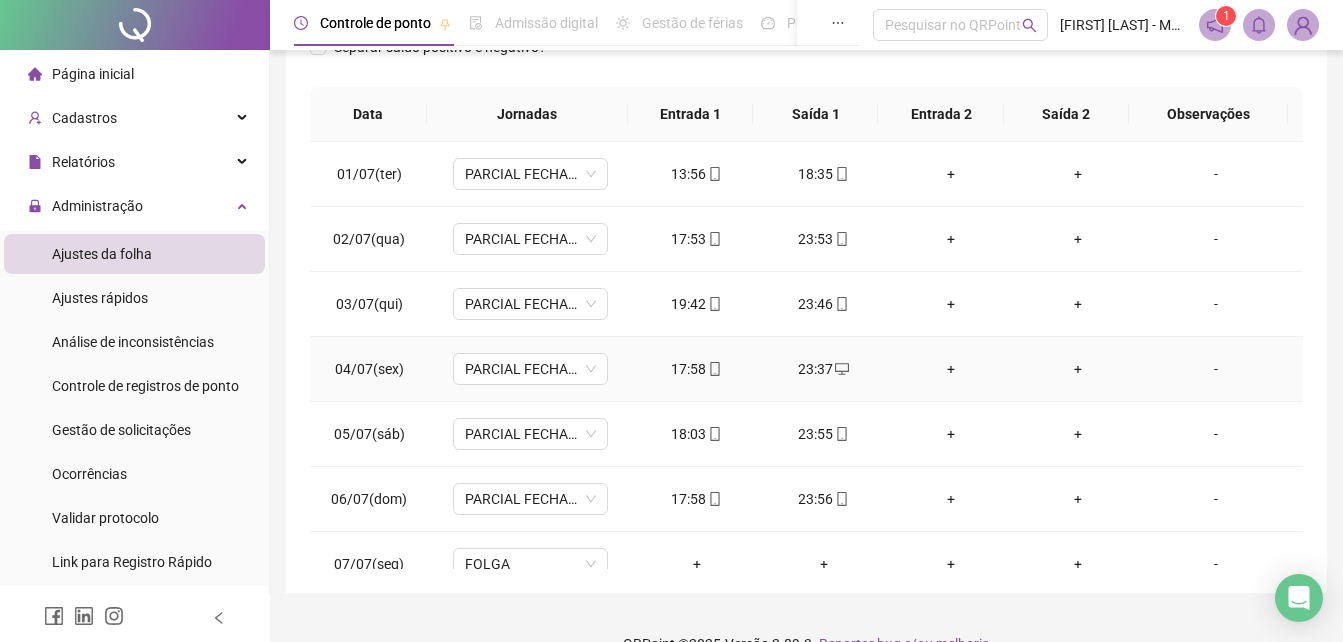 scroll, scrollTop: 356, scrollLeft: 0, axis: vertical 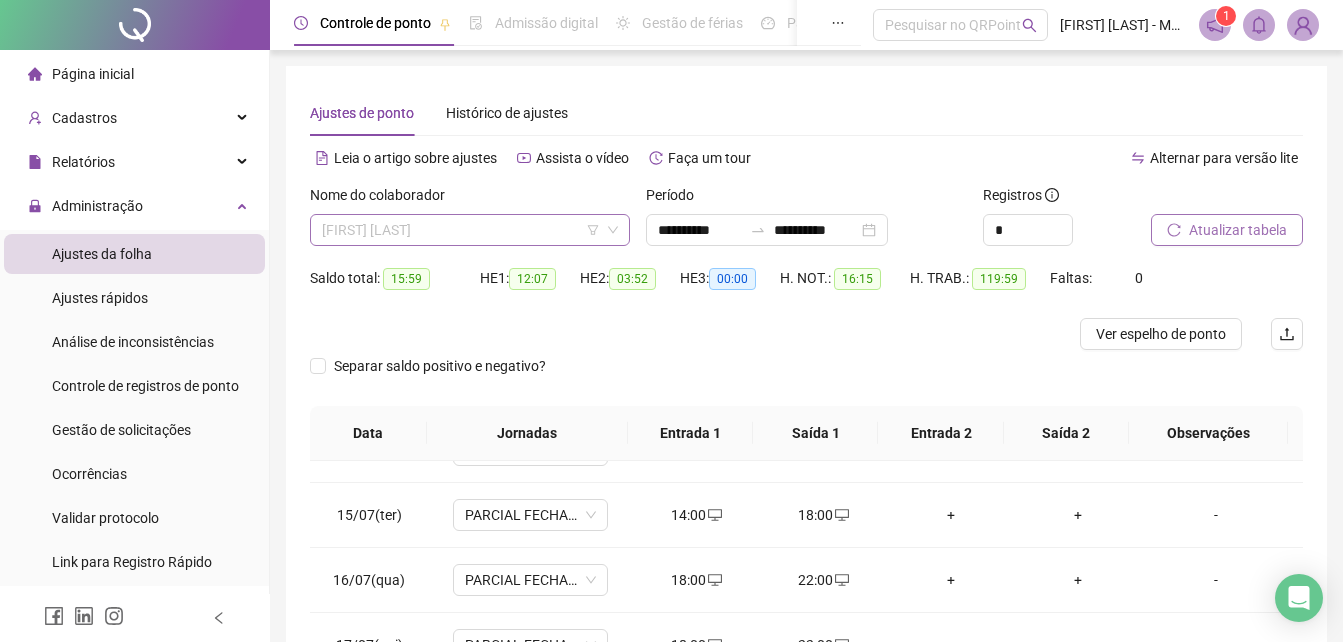 click on "[FIRST] [LAST]" at bounding box center (470, 230) 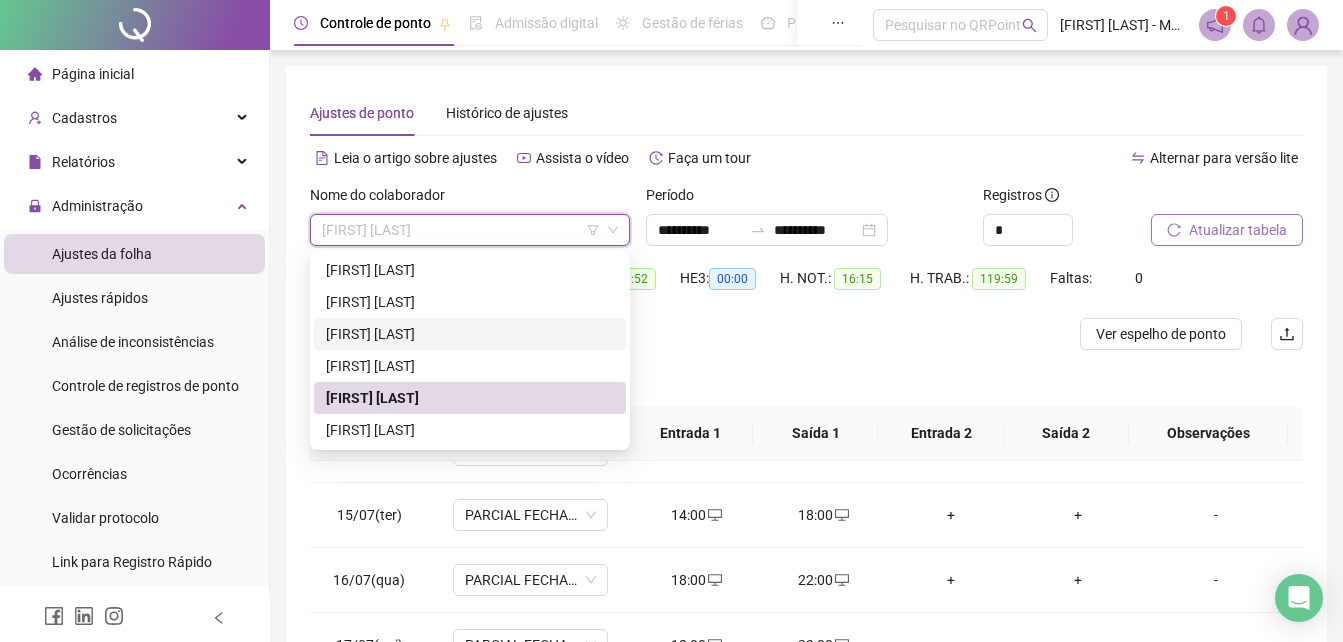 click on "[FIRST] [LAST]" at bounding box center [470, 334] 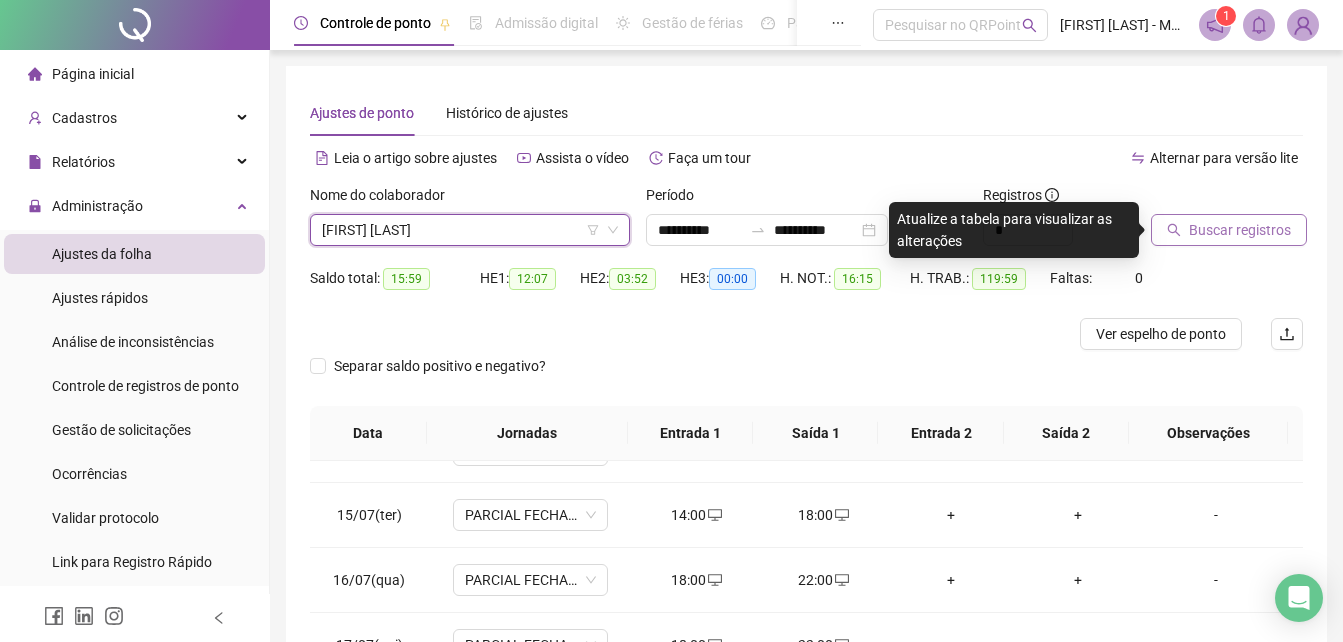 click on "Buscar registros" at bounding box center (1240, 230) 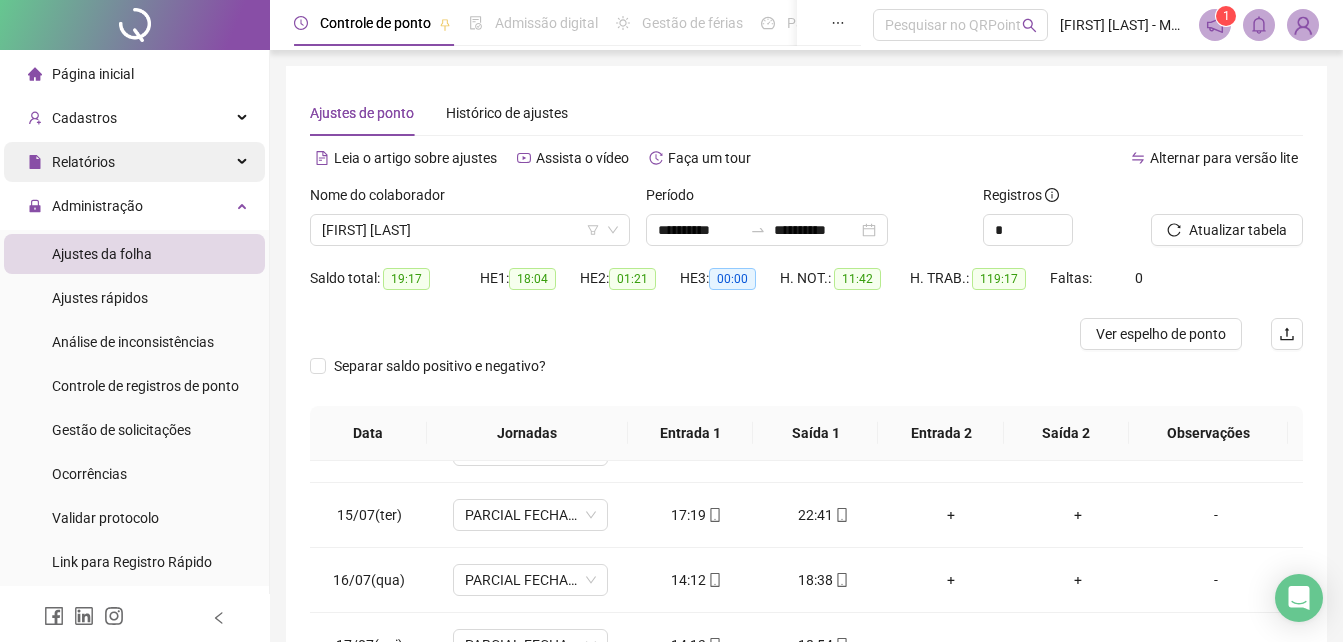 click on "Relatórios" at bounding box center [134, 162] 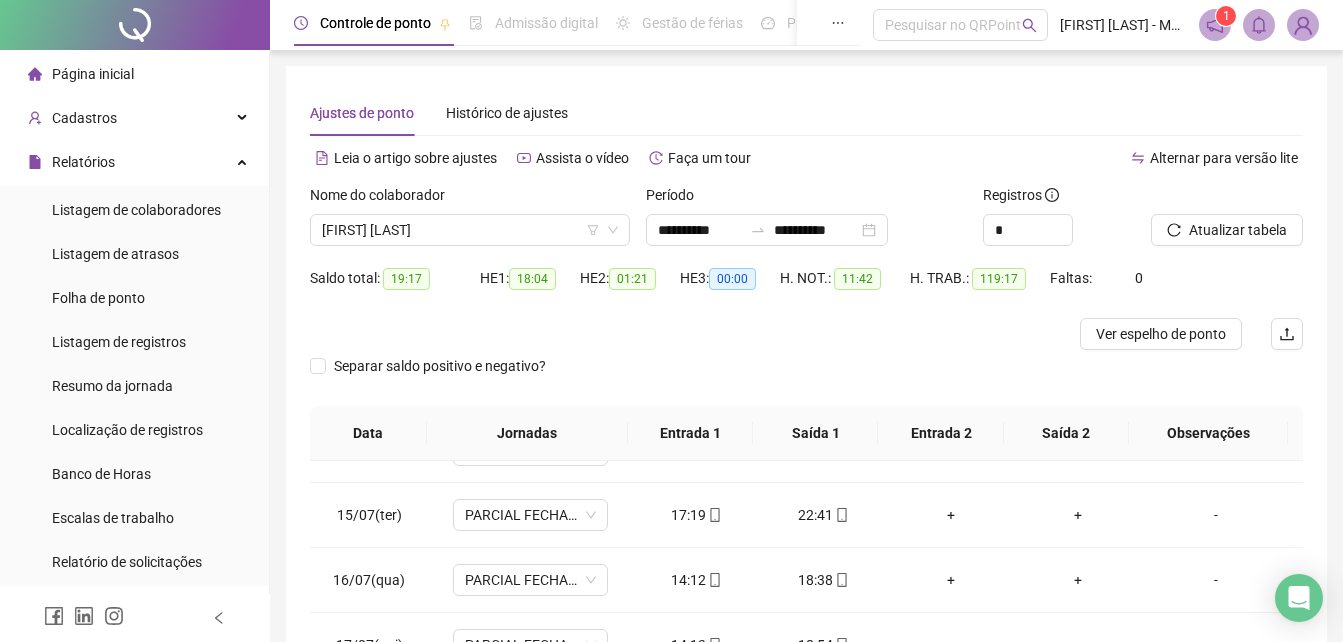 click at bounding box center (1303, 25) 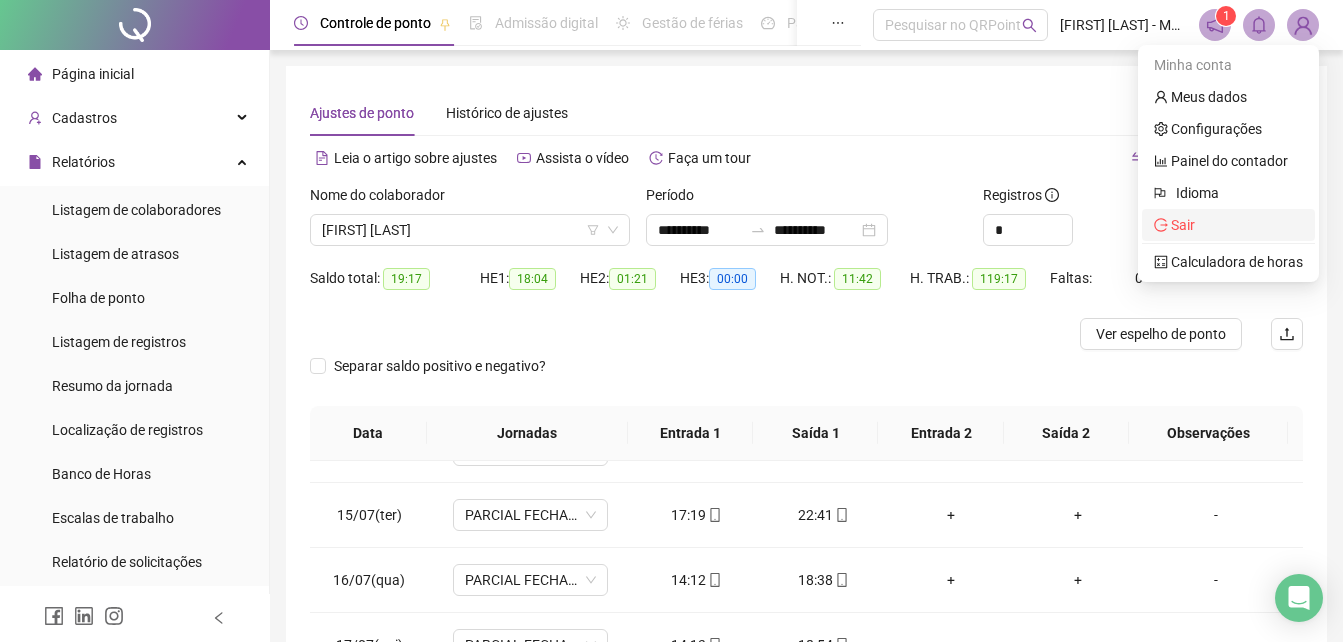 click on "Sair" at bounding box center (1228, 225) 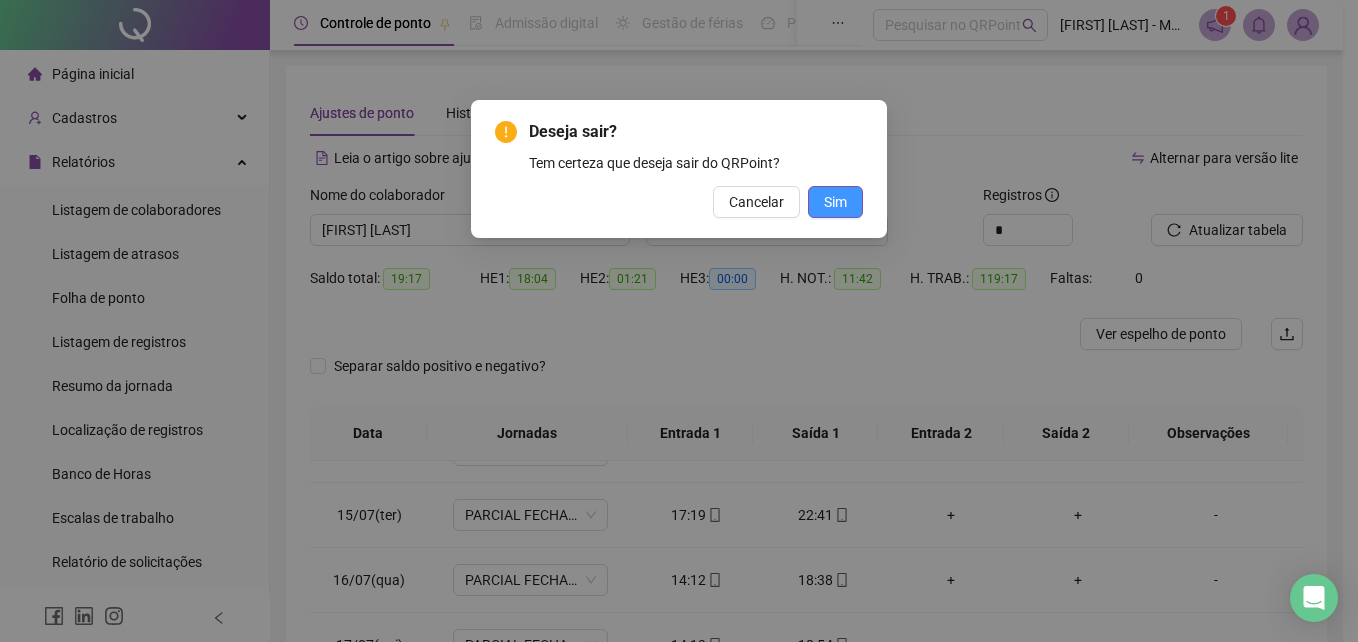 click on "Sim" at bounding box center (835, 202) 